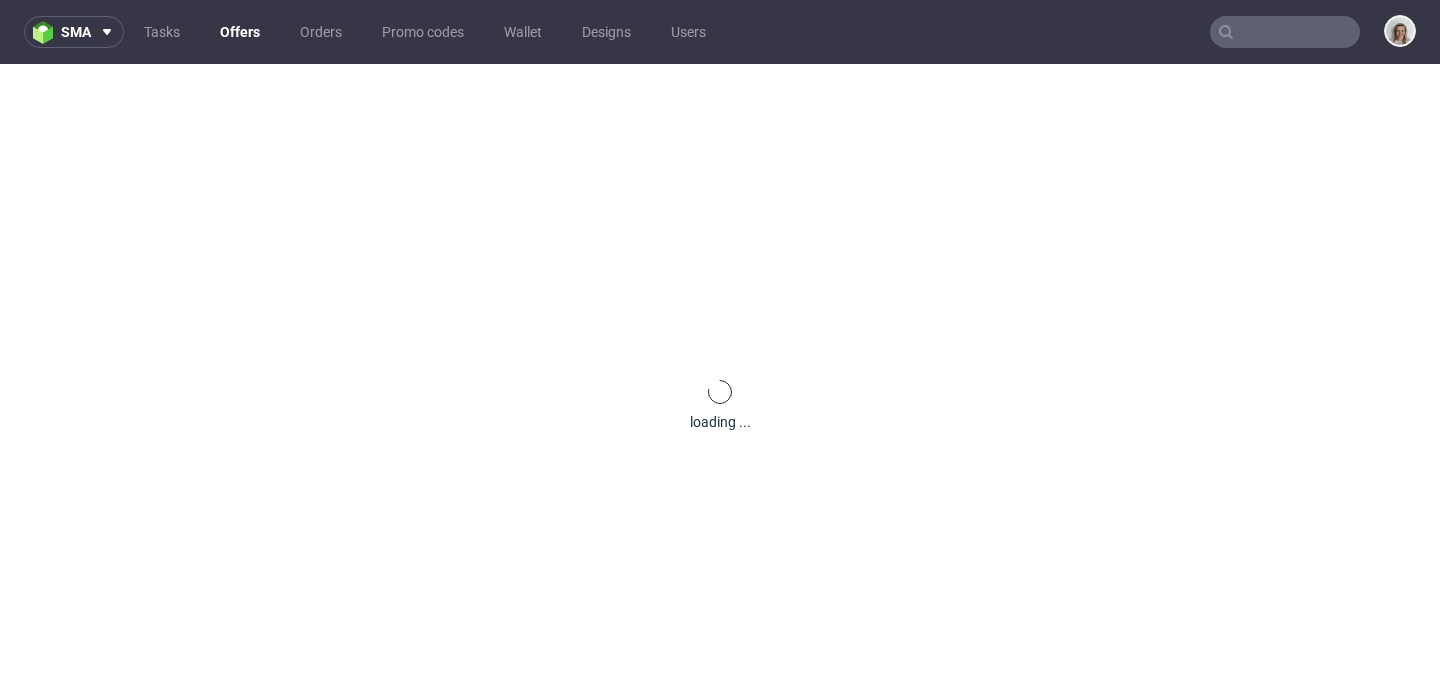 scroll, scrollTop: 0, scrollLeft: 0, axis: both 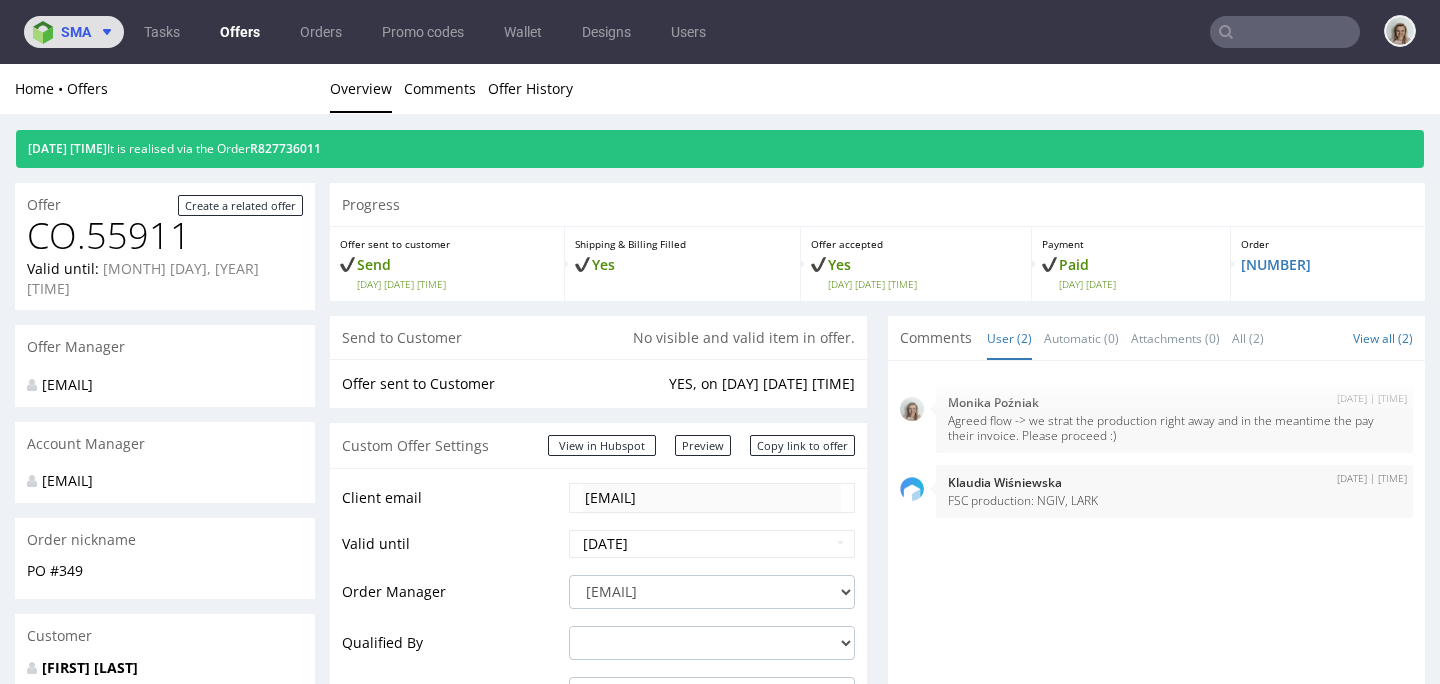 click at bounding box center [47, 32] 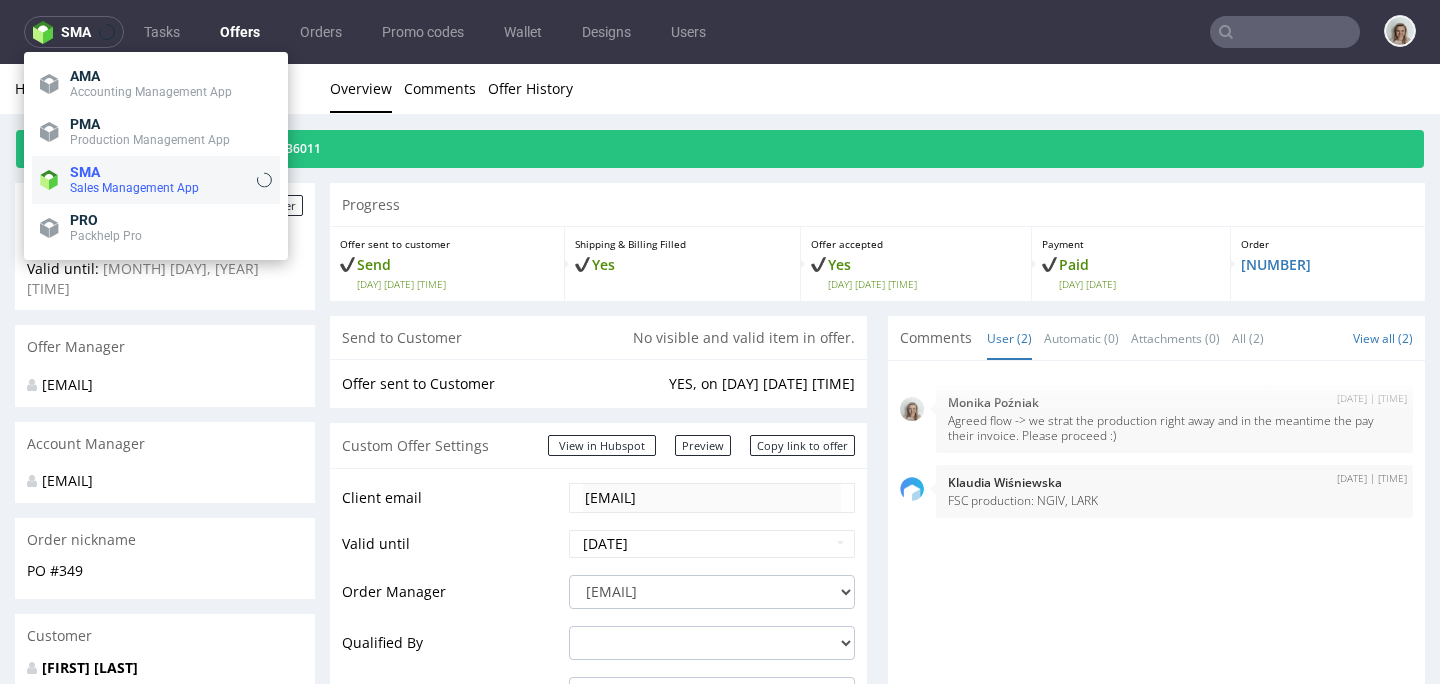 click on "SMA" at bounding box center (85, 172) 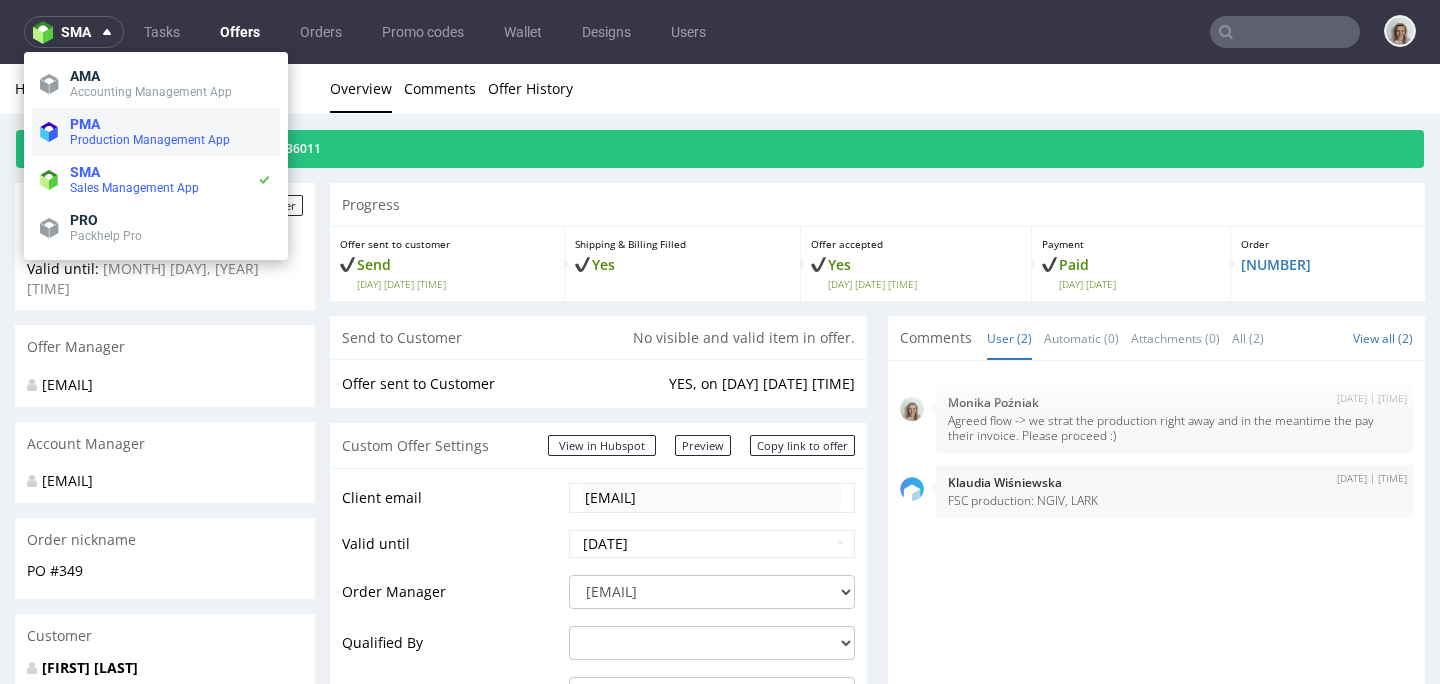 click on "PMA" at bounding box center [171, 124] 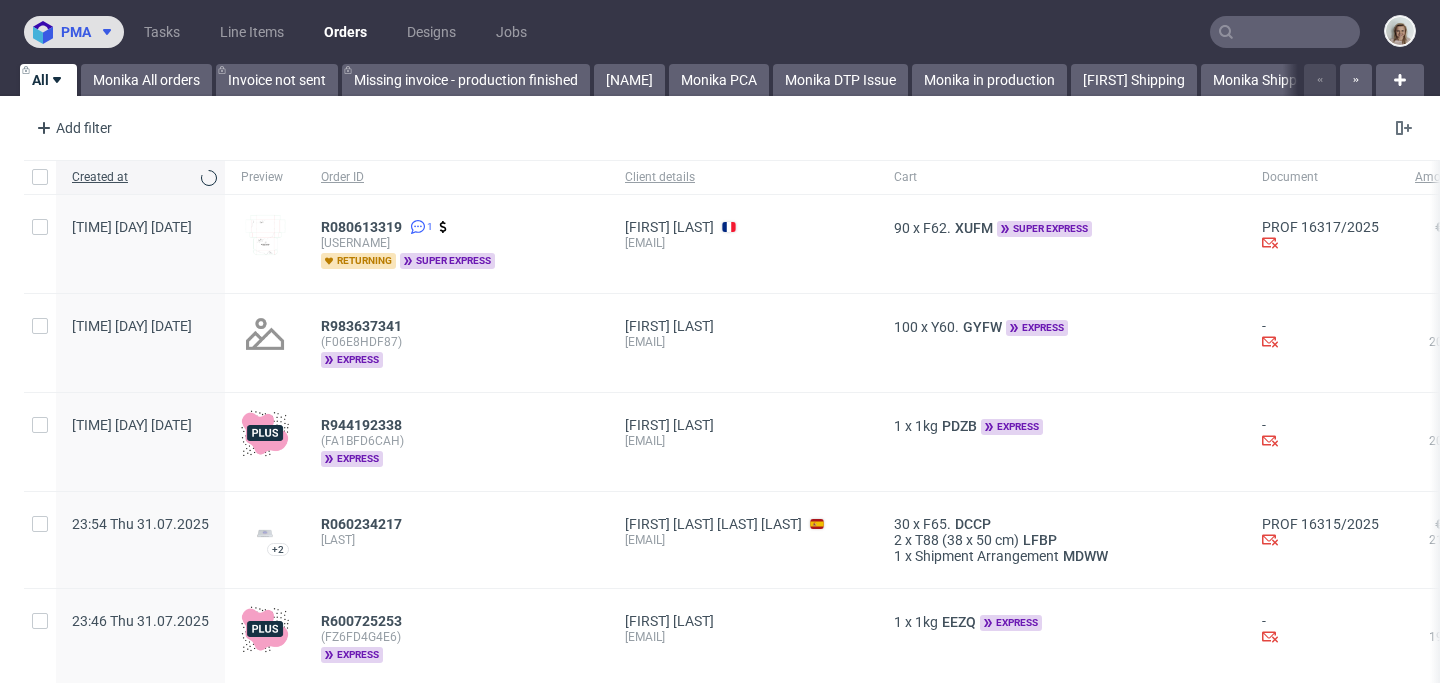 click on "pma" at bounding box center (74, 32) 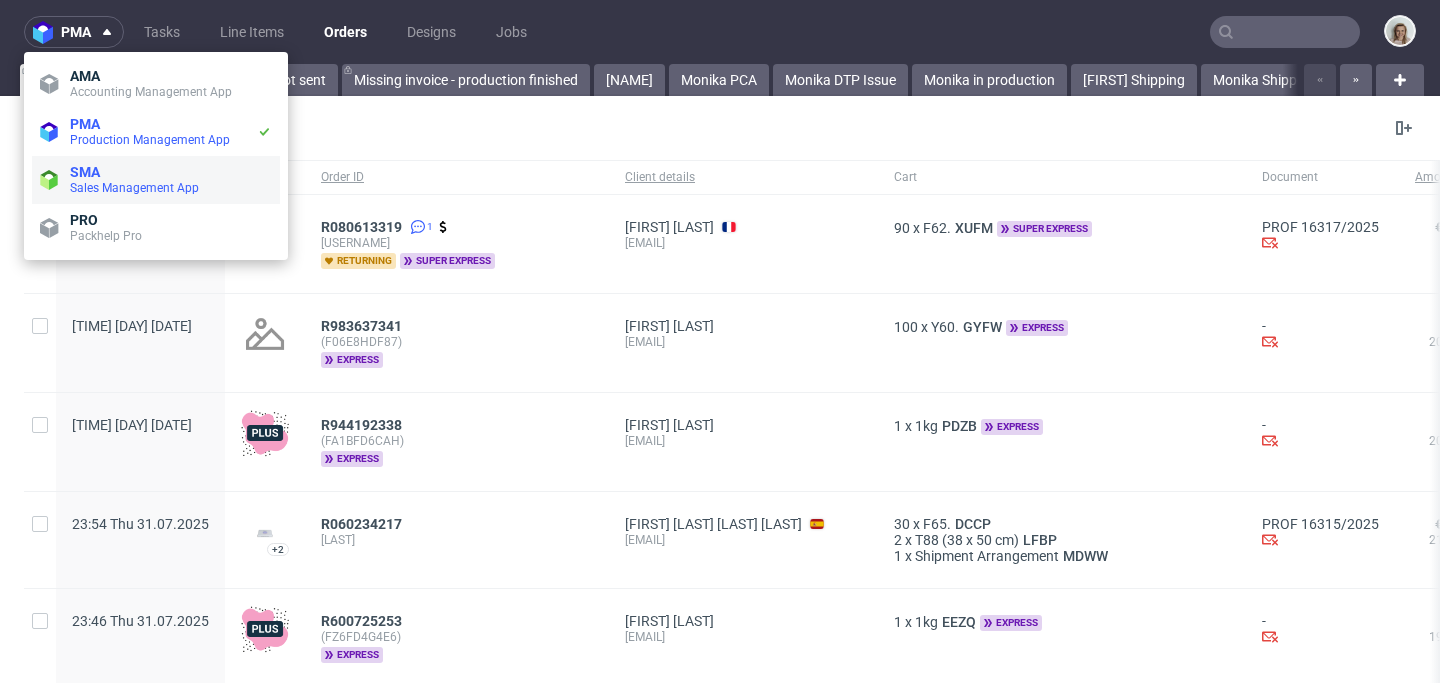 click on "SMA" at bounding box center (85, 172) 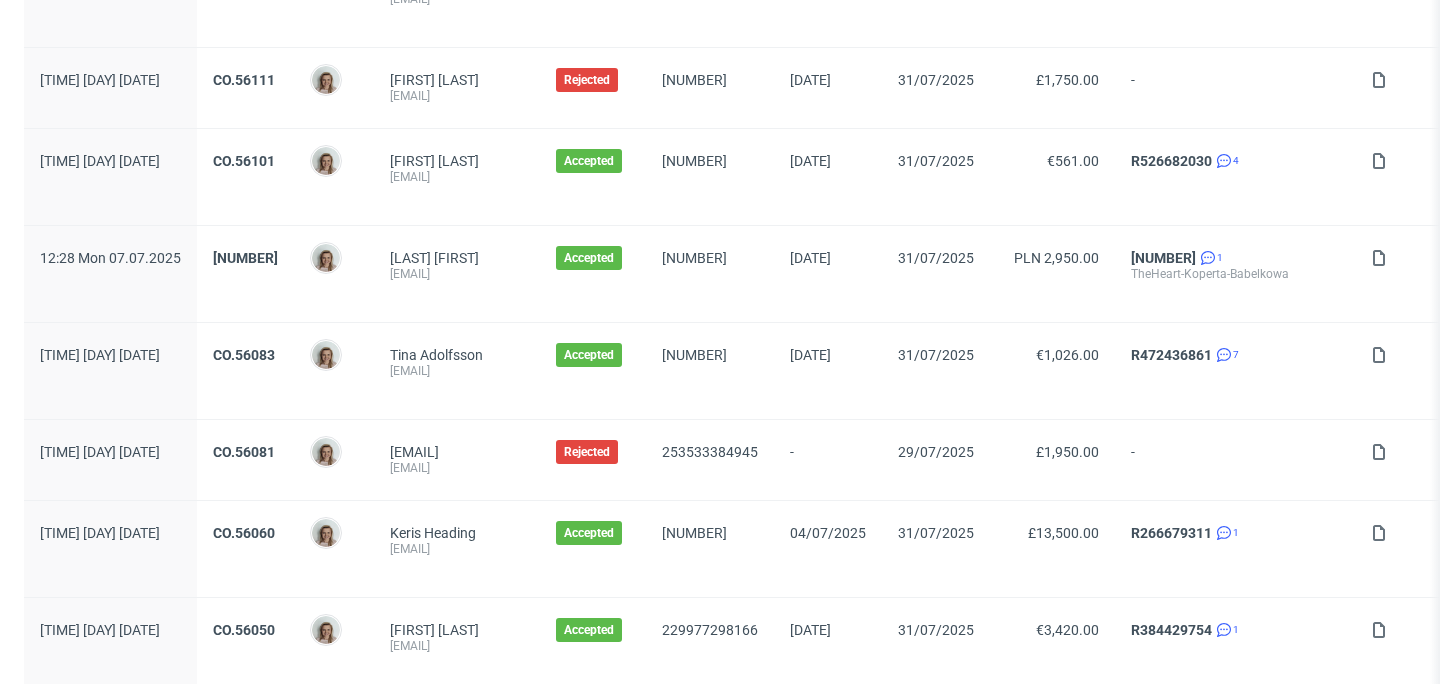 scroll, scrollTop: 2364, scrollLeft: 0, axis: vertical 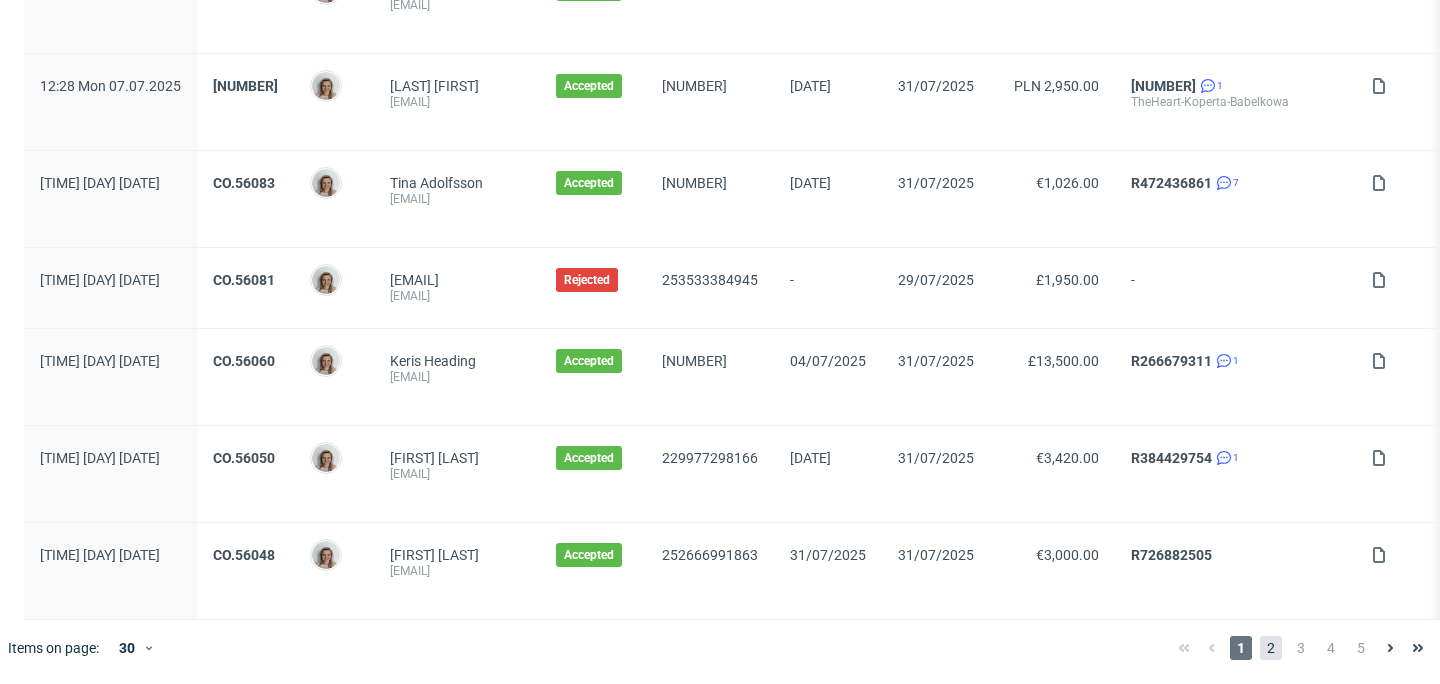 click on "2" at bounding box center (1271, 648) 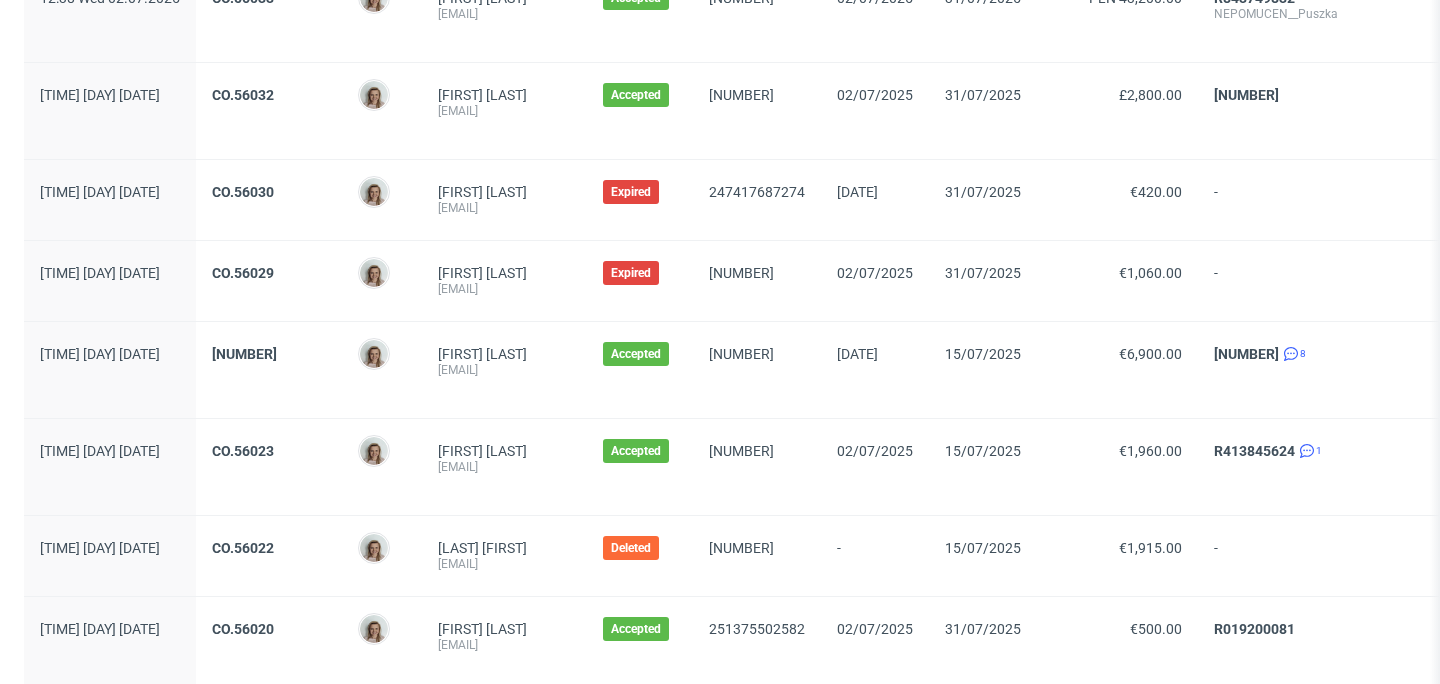 scroll, scrollTop: 365, scrollLeft: 0, axis: vertical 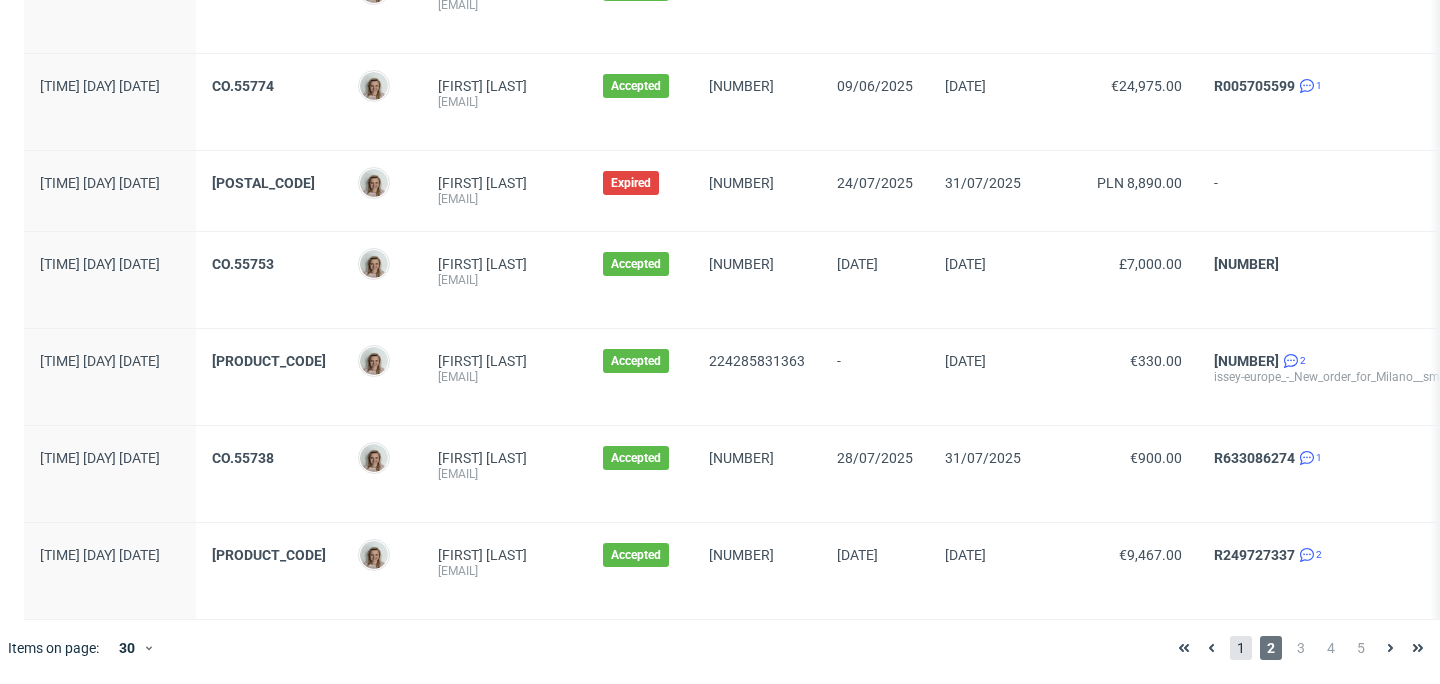 click on "1" at bounding box center [1241, 648] 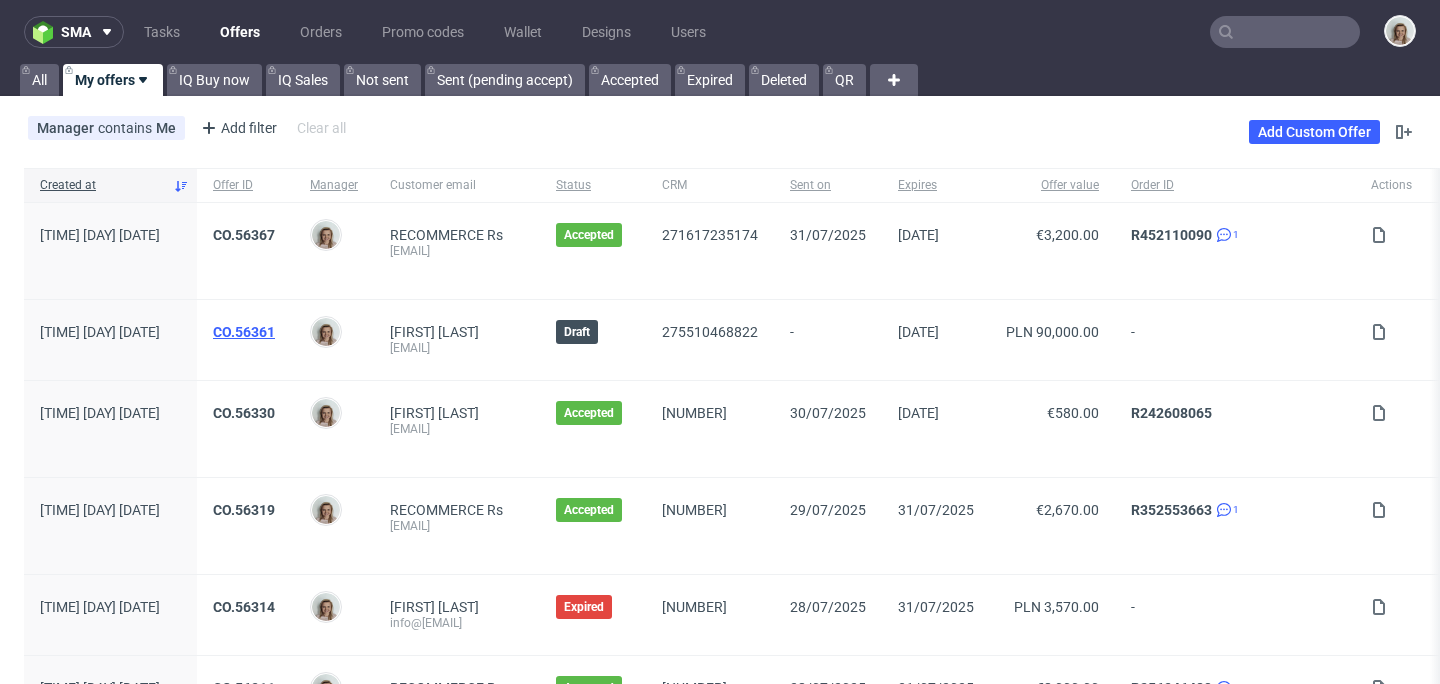 click on "CO.56361" at bounding box center (244, 332) 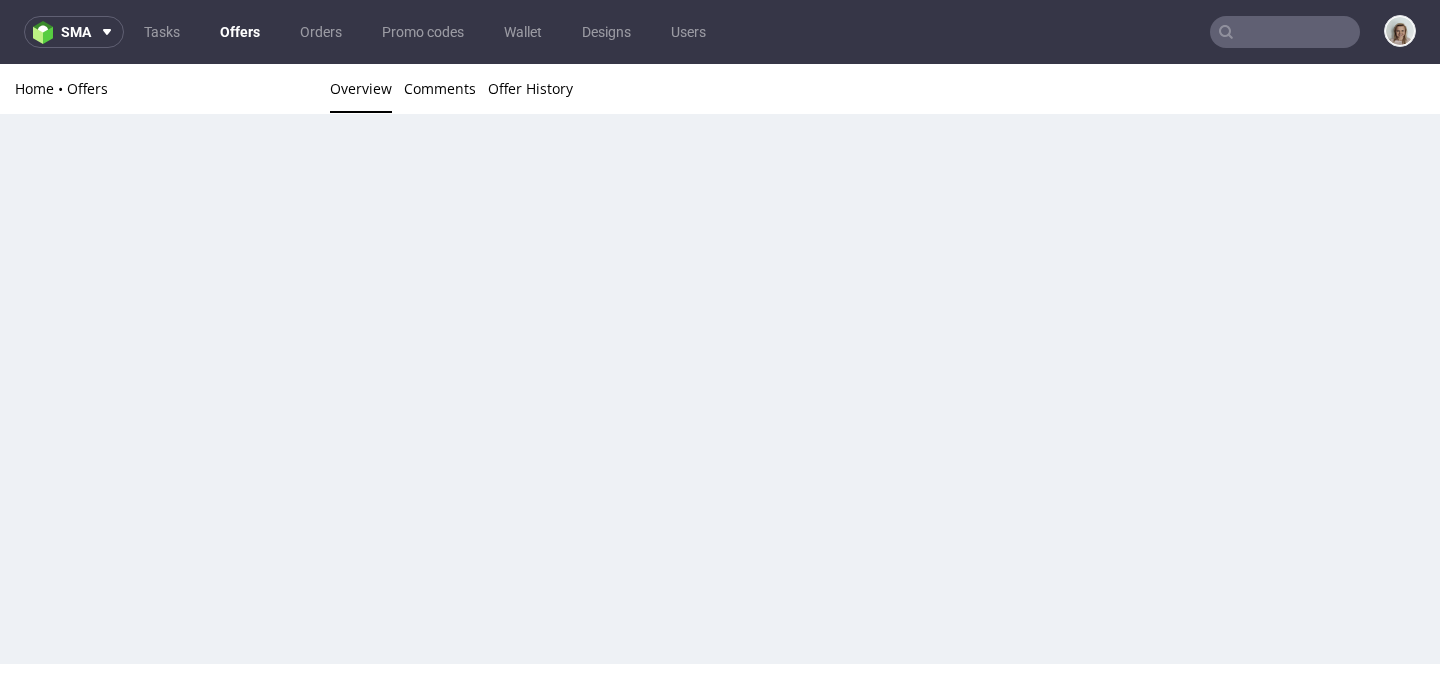 scroll, scrollTop: 0, scrollLeft: 0, axis: both 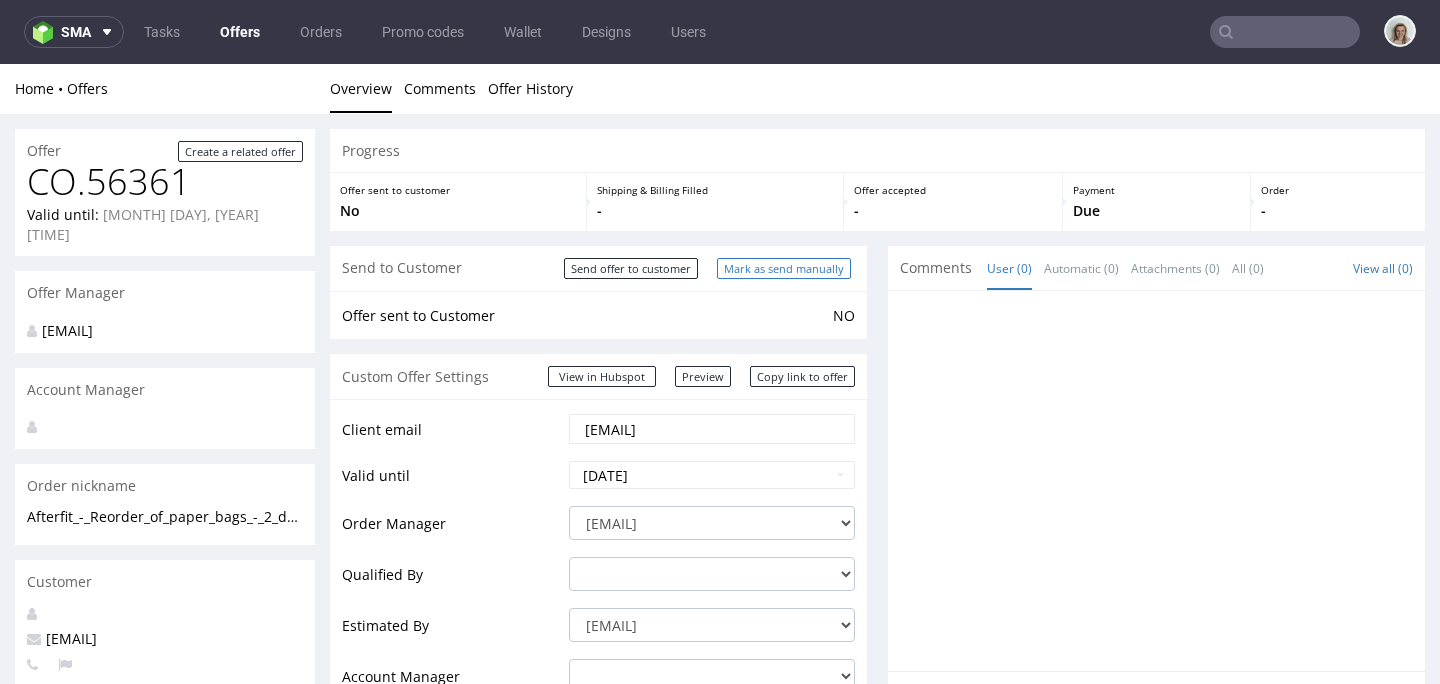 click on "Mark as send manually" at bounding box center [784, 268] 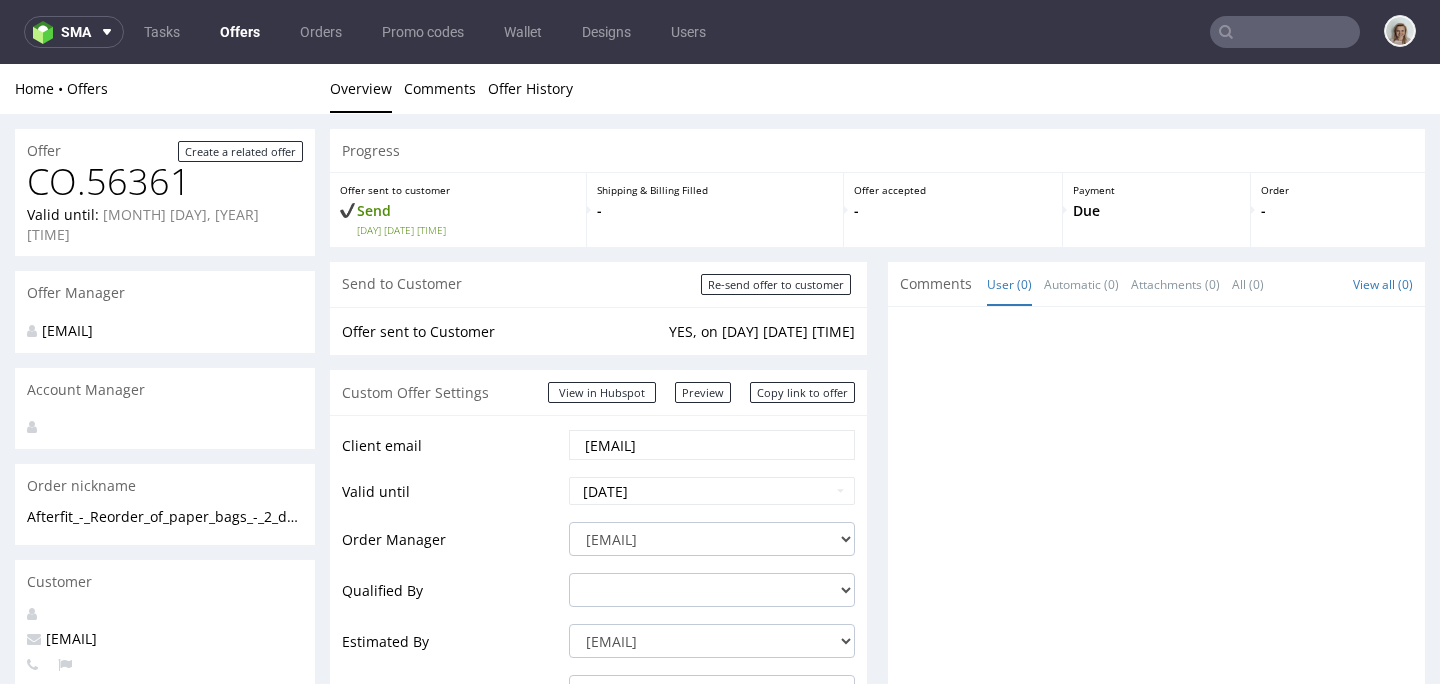 scroll, scrollTop: 0, scrollLeft: 0, axis: both 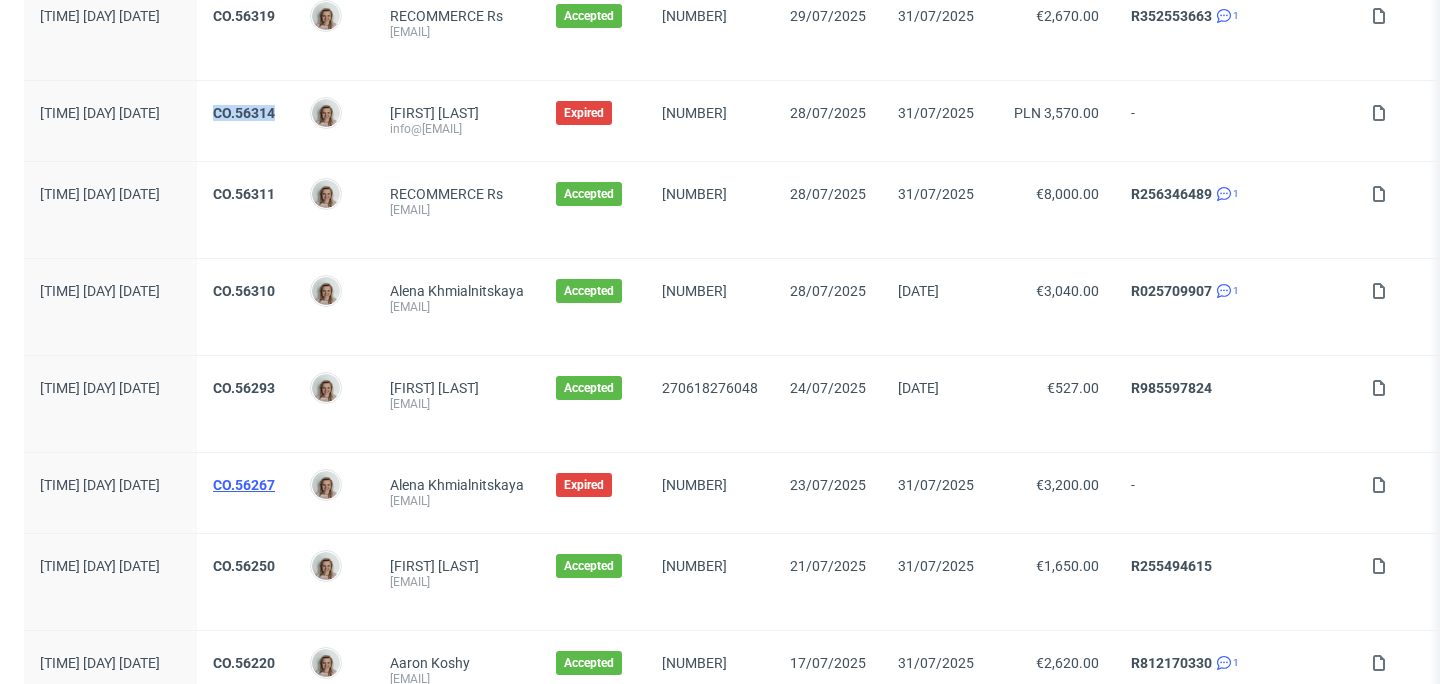 click on "CO.56267" at bounding box center [244, 485] 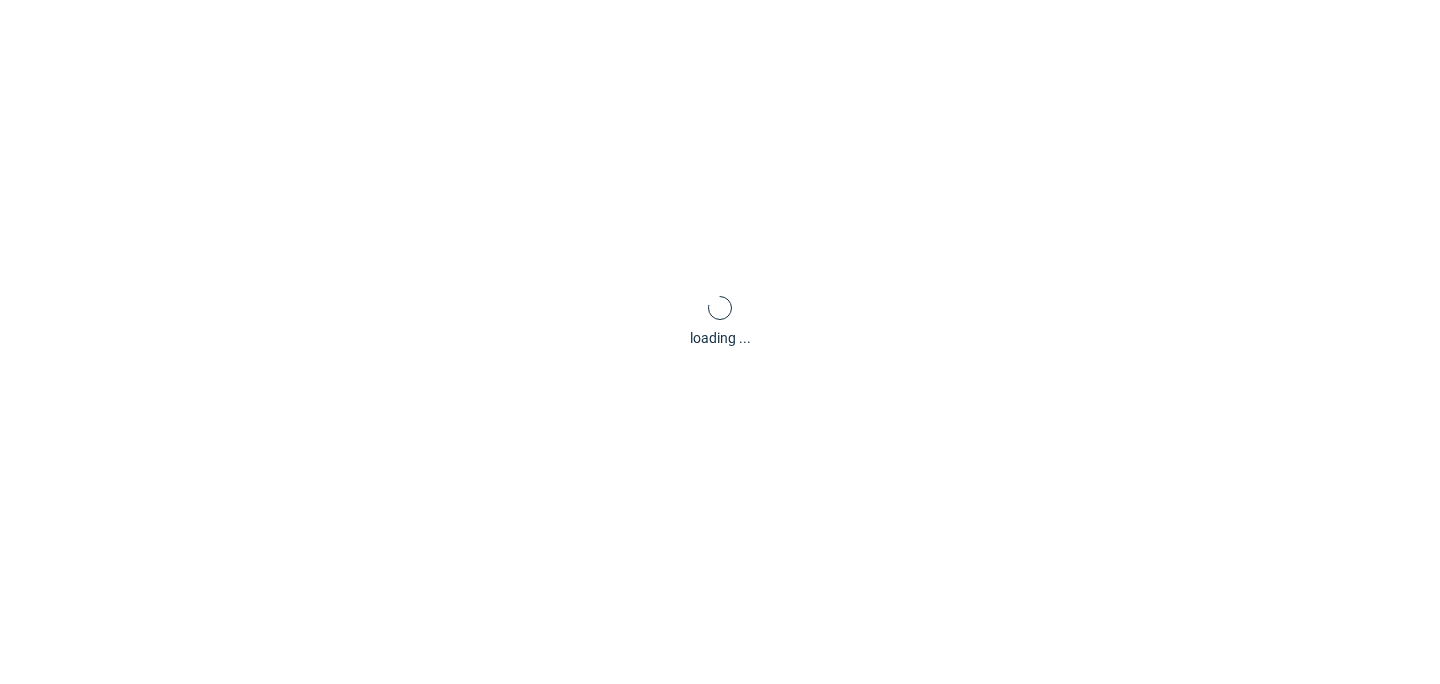 scroll, scrollTop: 84, scrollLeft: 0, axis: vertical 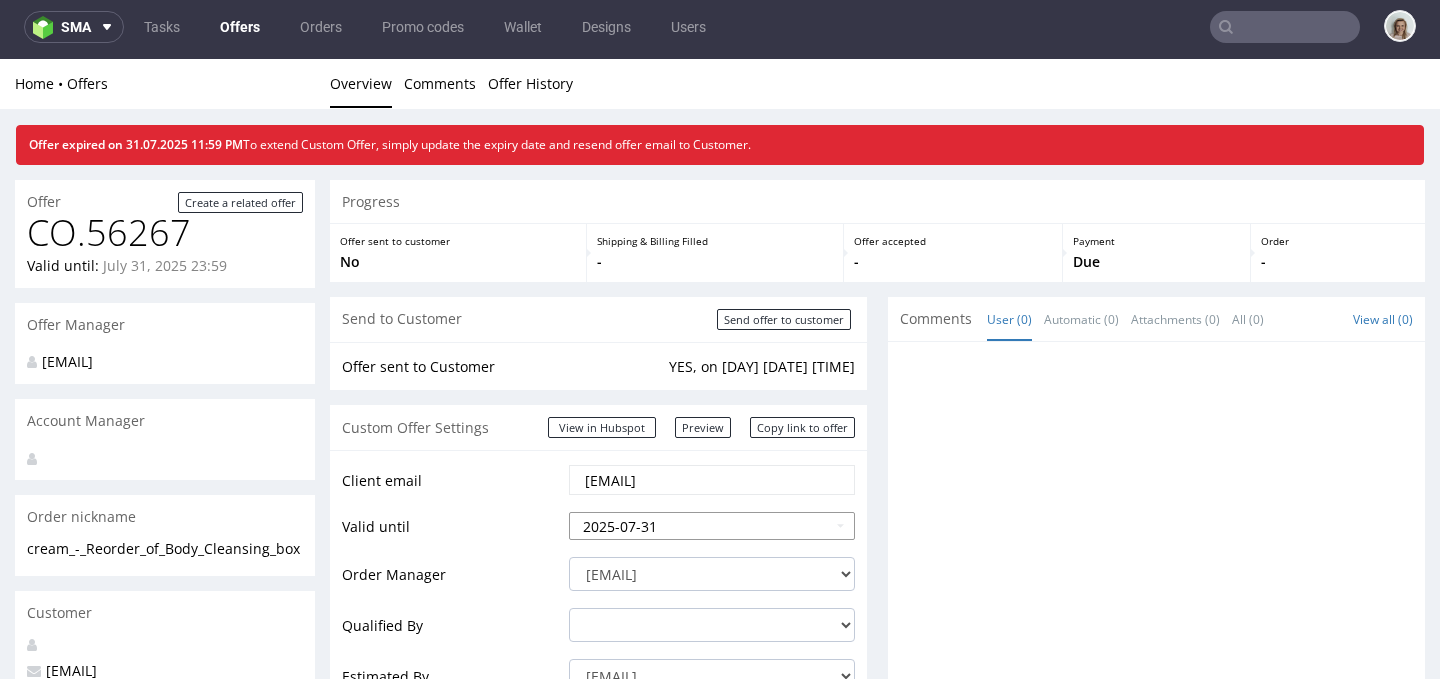click on "2025-07-31" at bounding box center (712, 526) 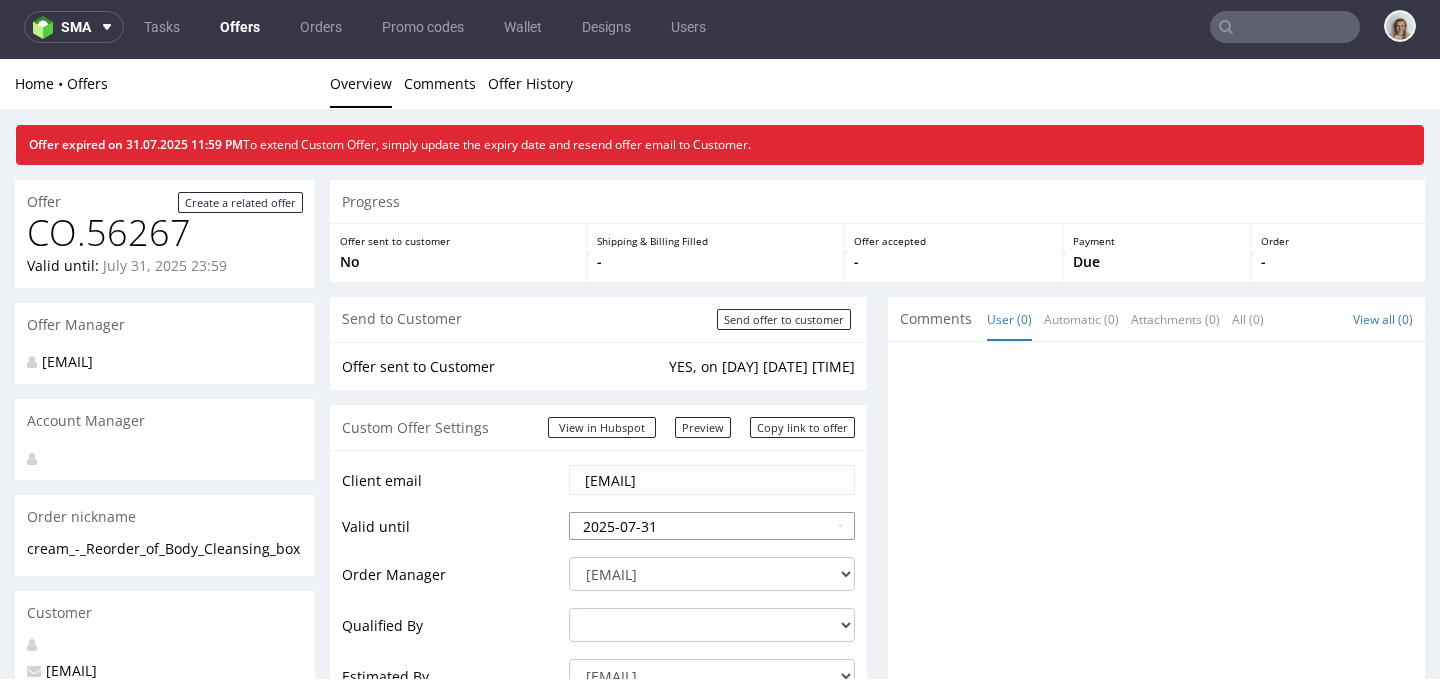 click on "2025-07-31" at bounding box center (712, 526) 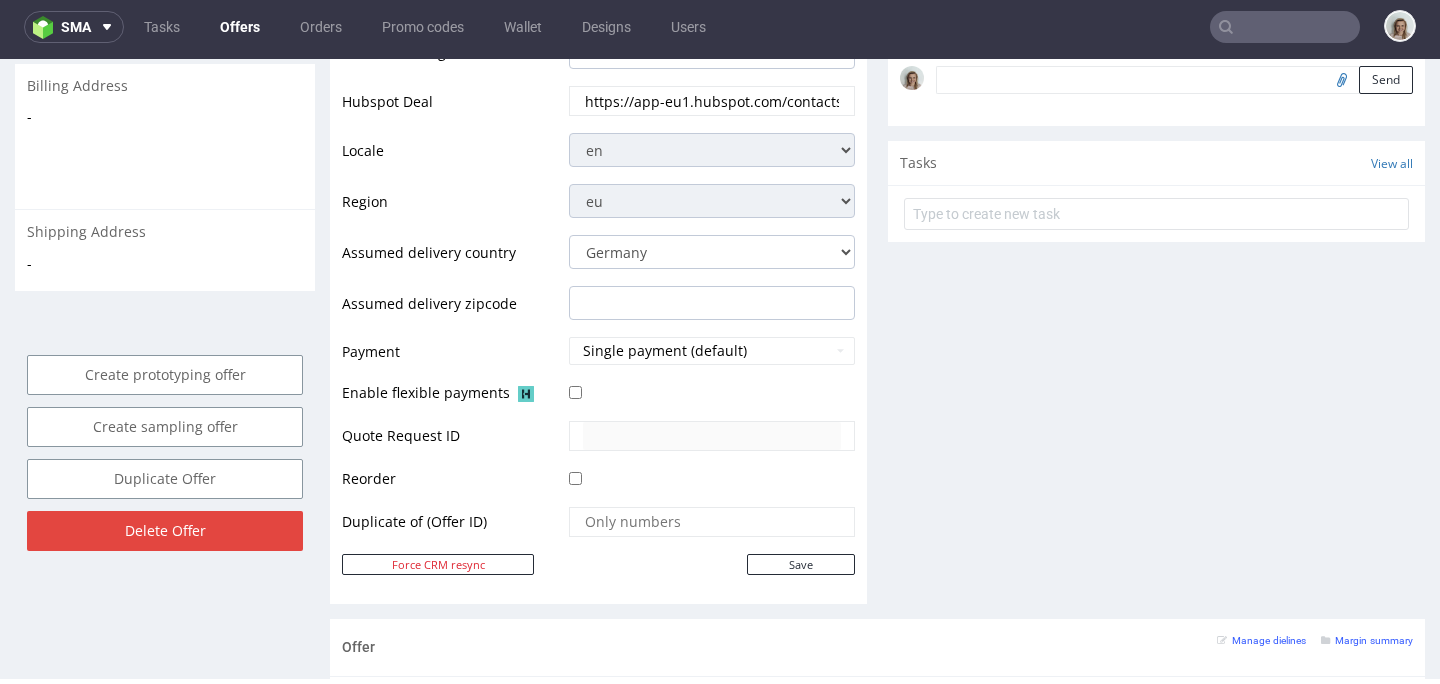 scroll, scrollTop: 676, scrollLeft: 0, axis: vertical 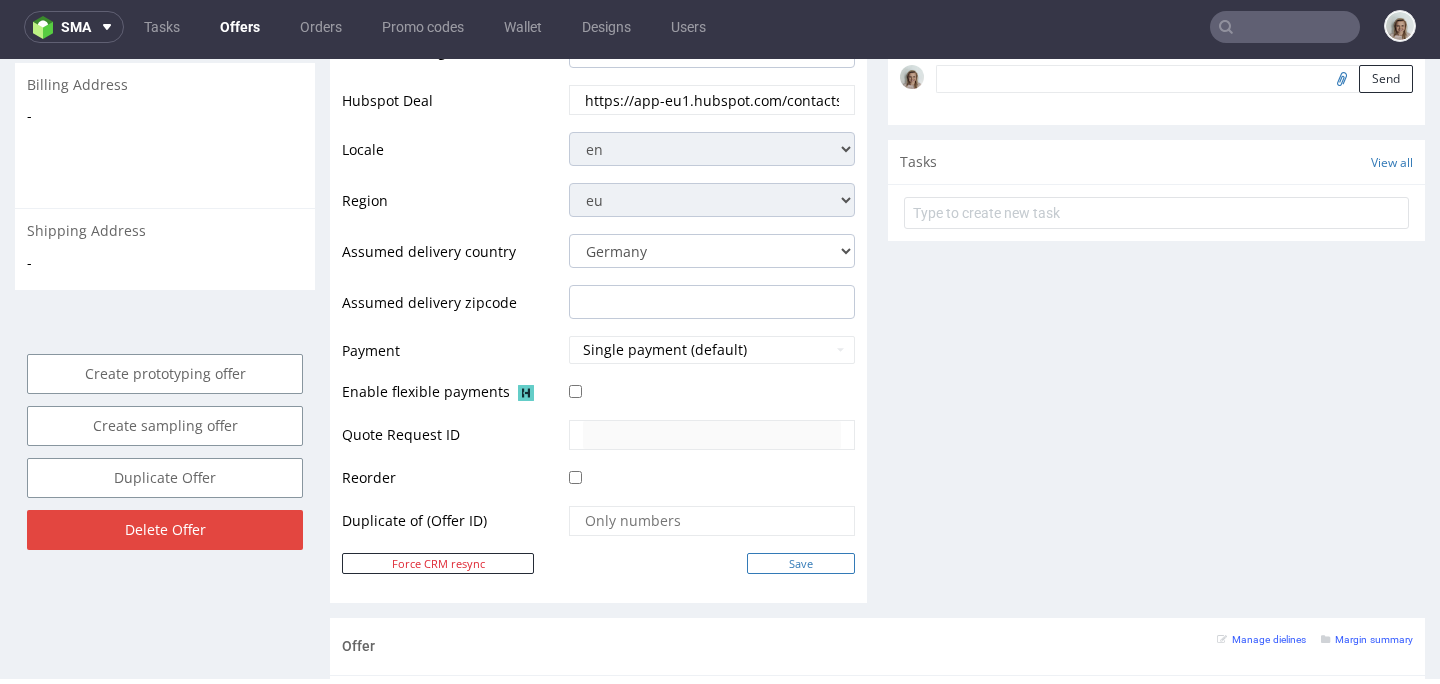 type on "2025-08-31" 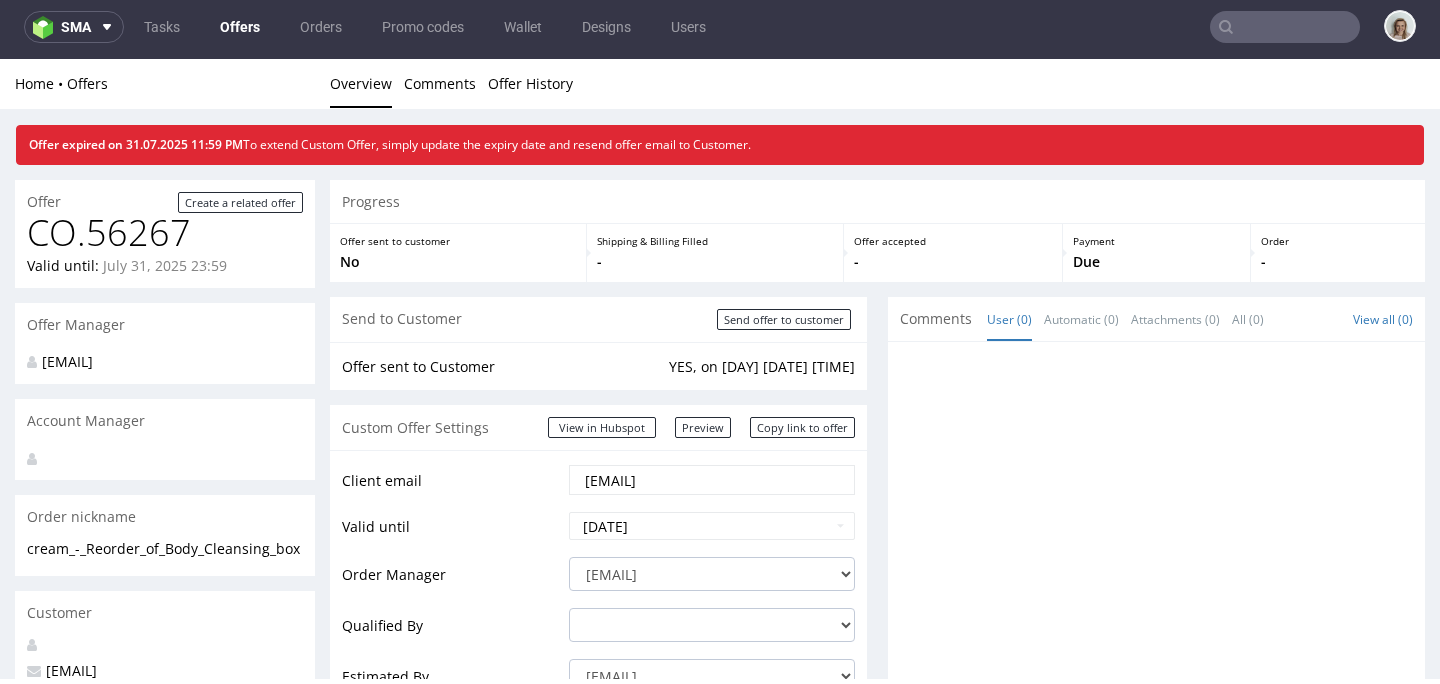 scroll, scrollTop: 676, scrollLeft: 0, axis: vertical 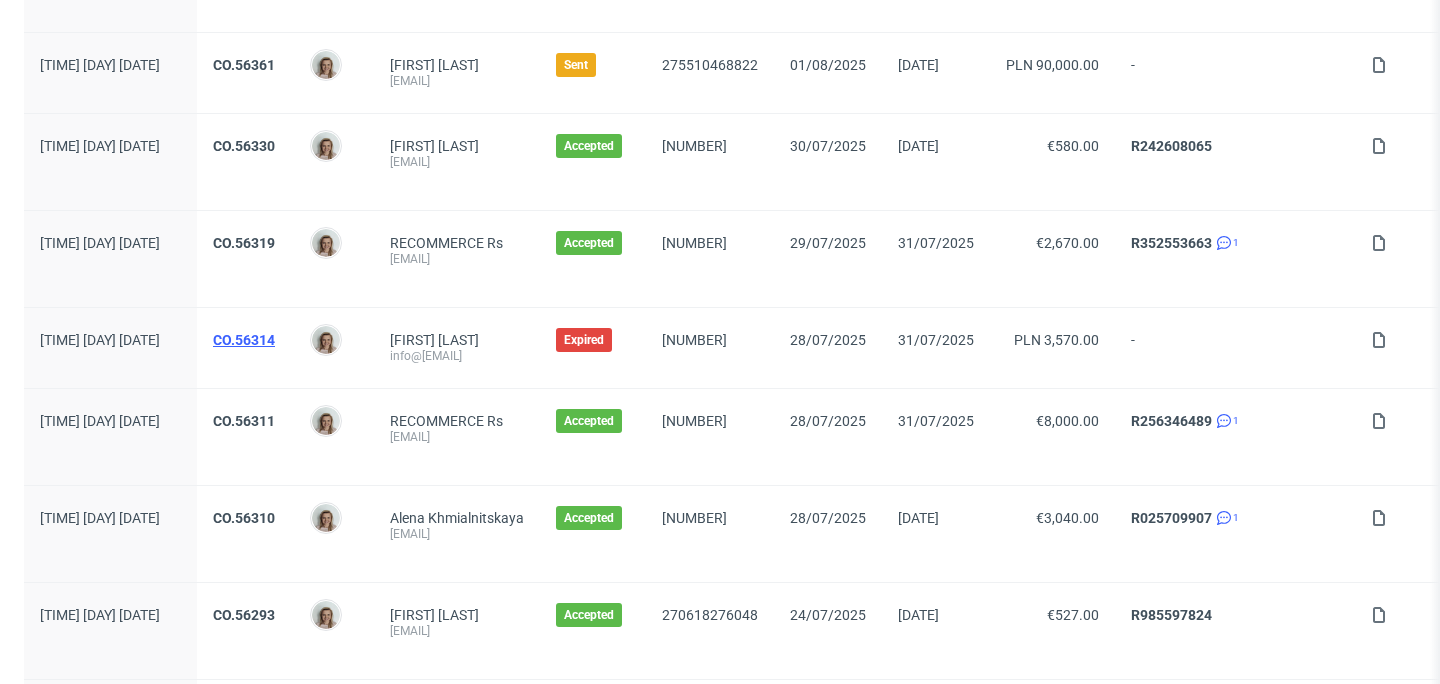 click on "CO.56314" at bounding box center (244, 340) 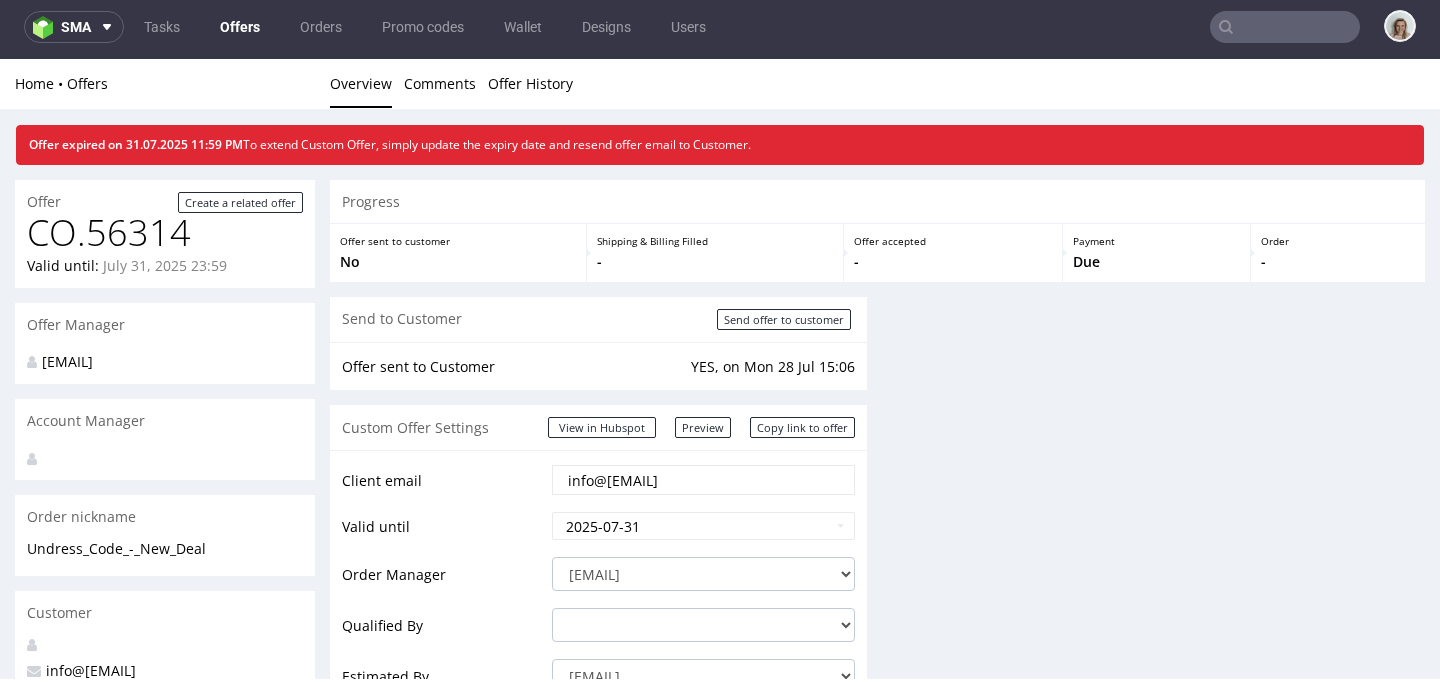 scroll, scrollTop: 5, scrollLeft: 0, axis: vertical 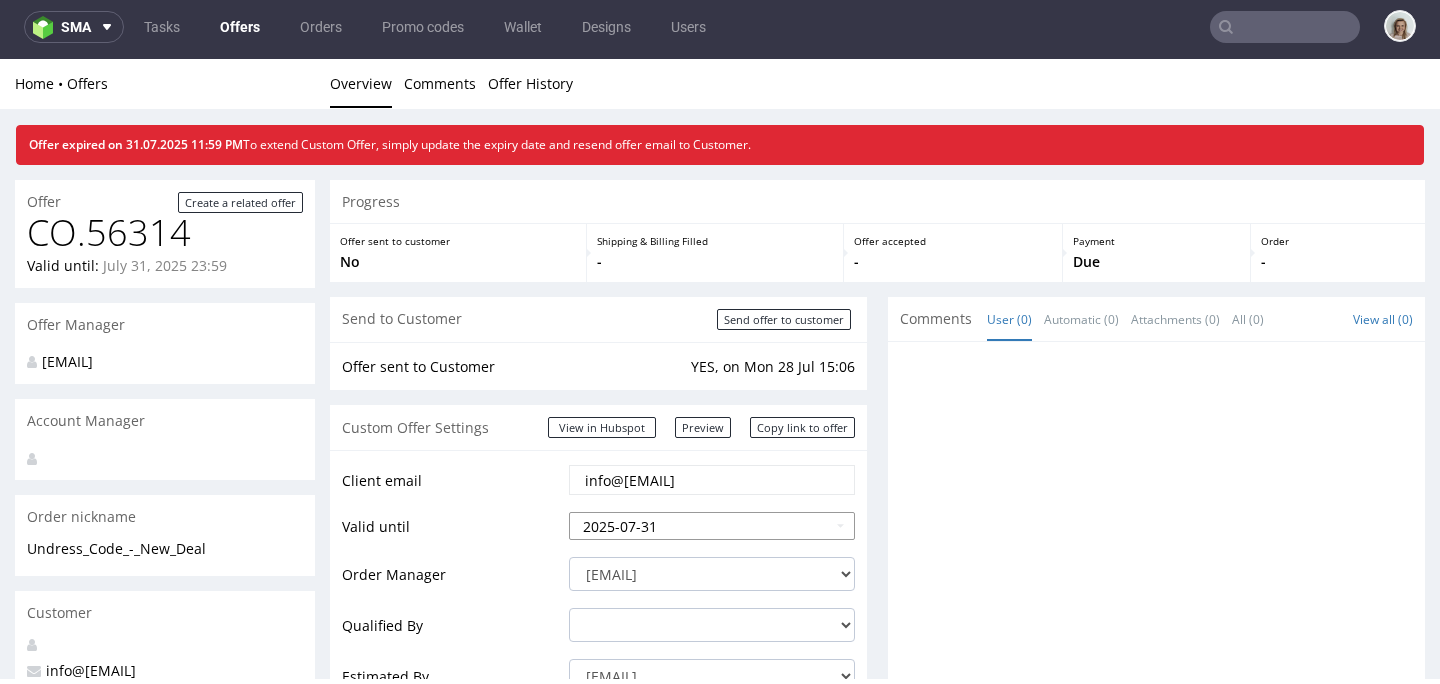 click on "2025-07-31" at bounding box center (712, 526) 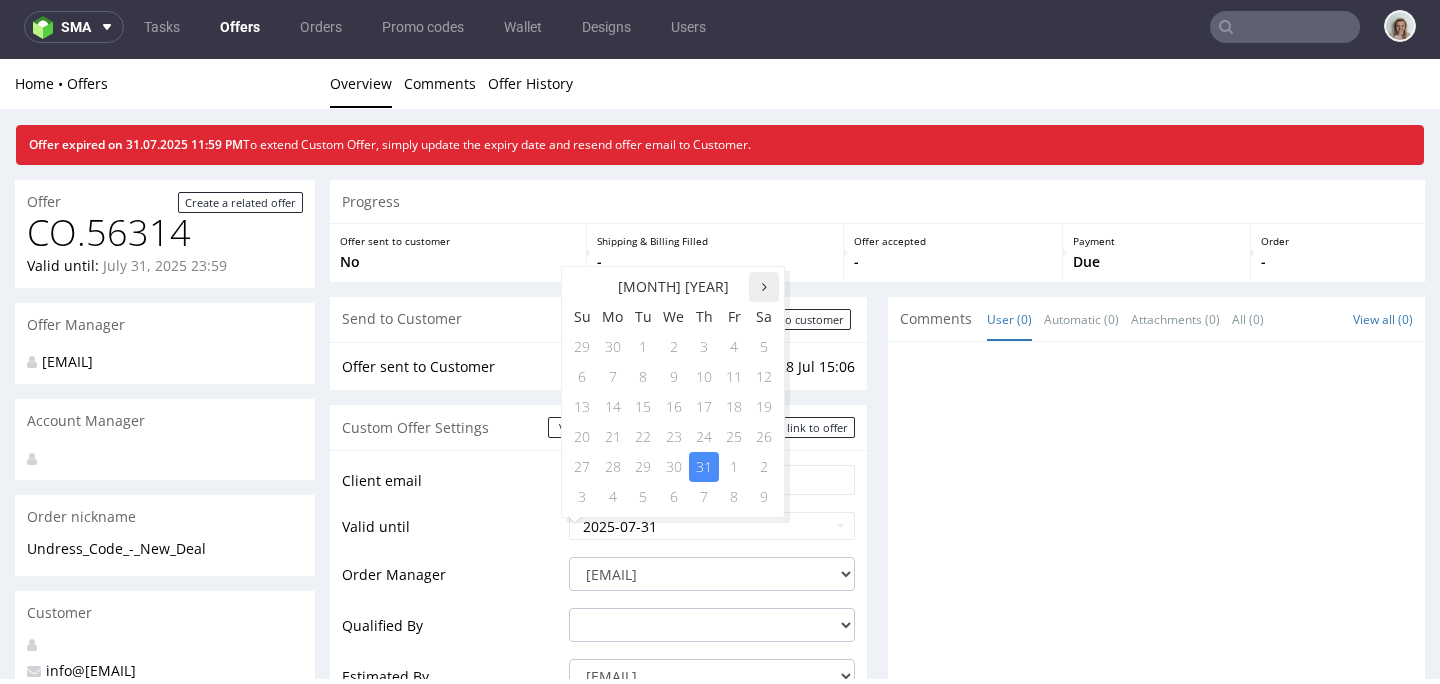click at bounding box center (764, 287) 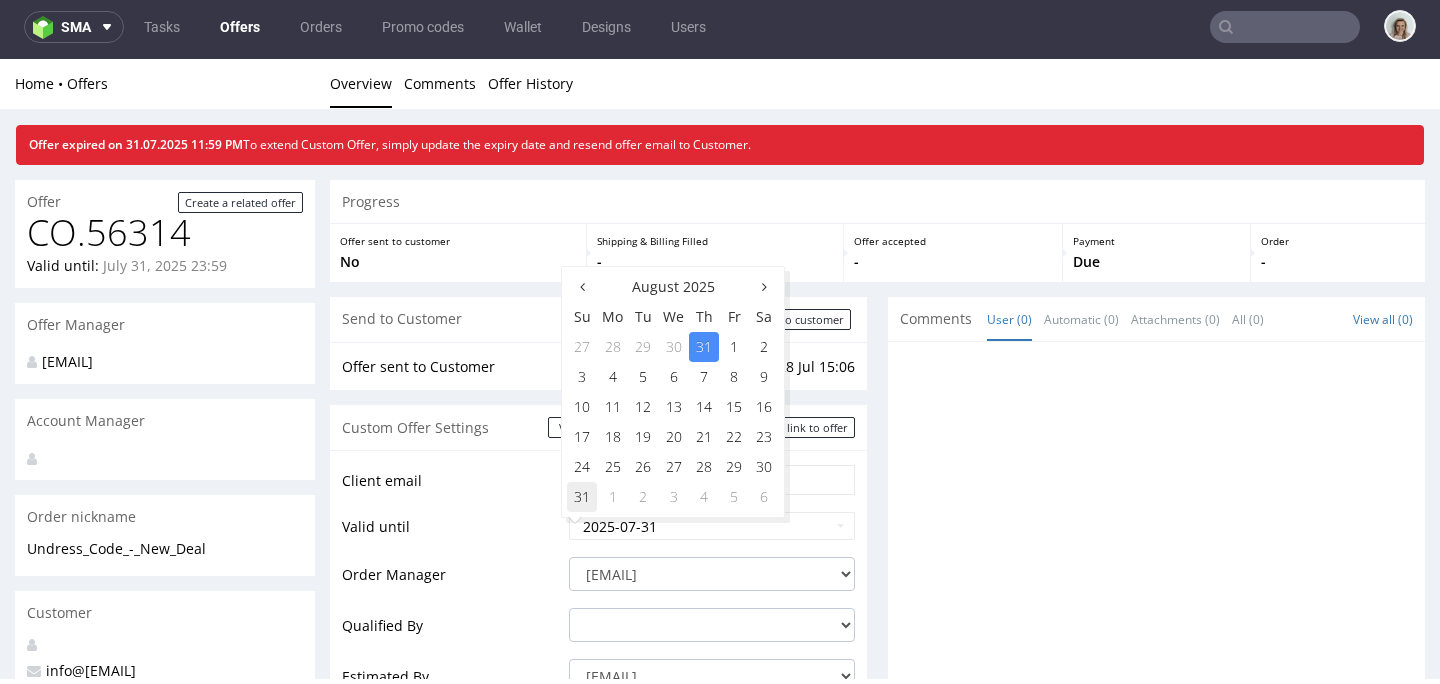 click on "31" at bounding box center [582, 497] 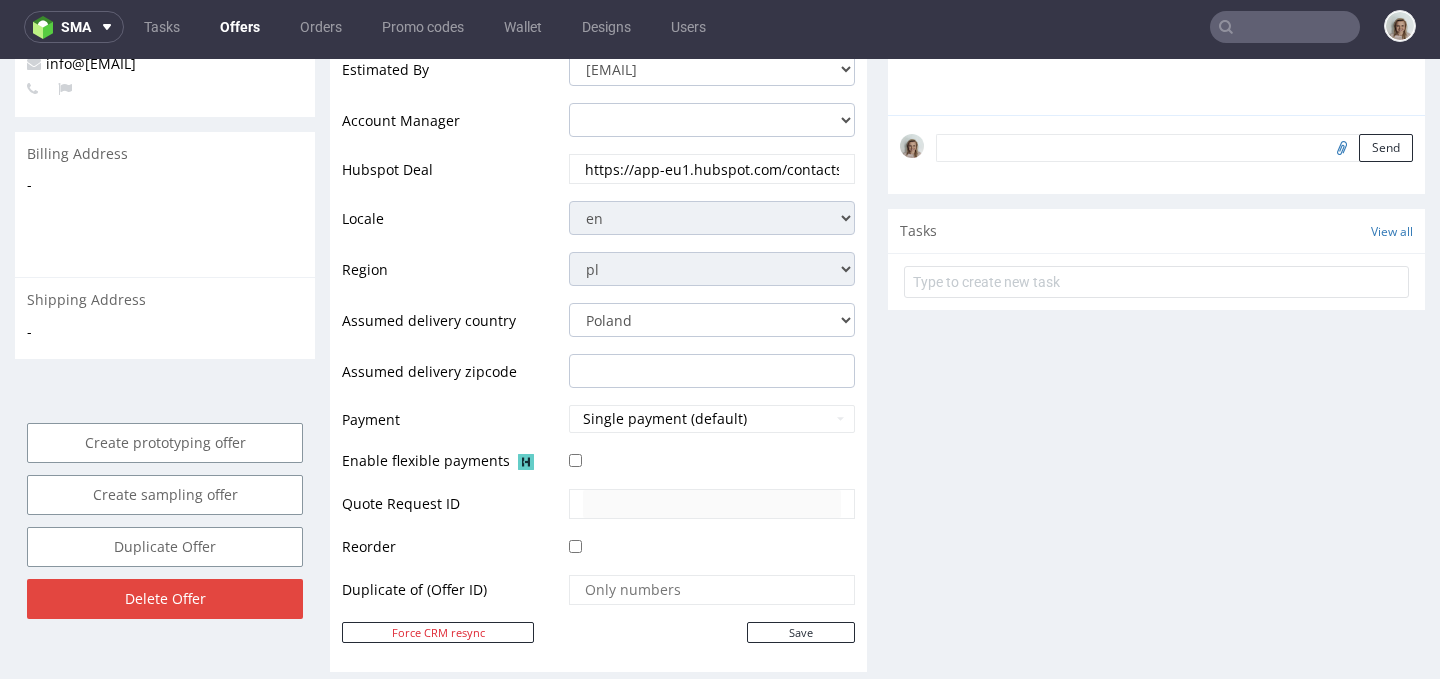 scroll, scrollTop: 834, scrollLeft: 0, axis: vertical 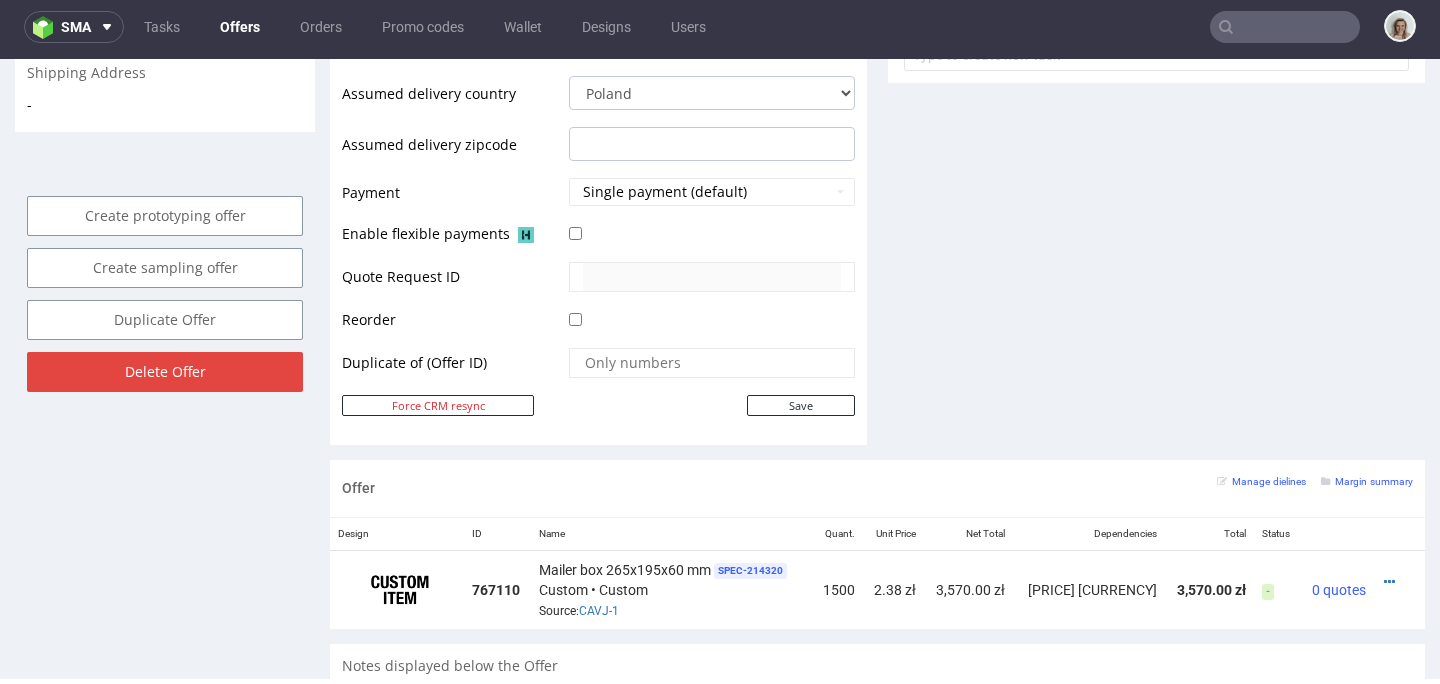 click on "Save" at bounding box center [709, 405] 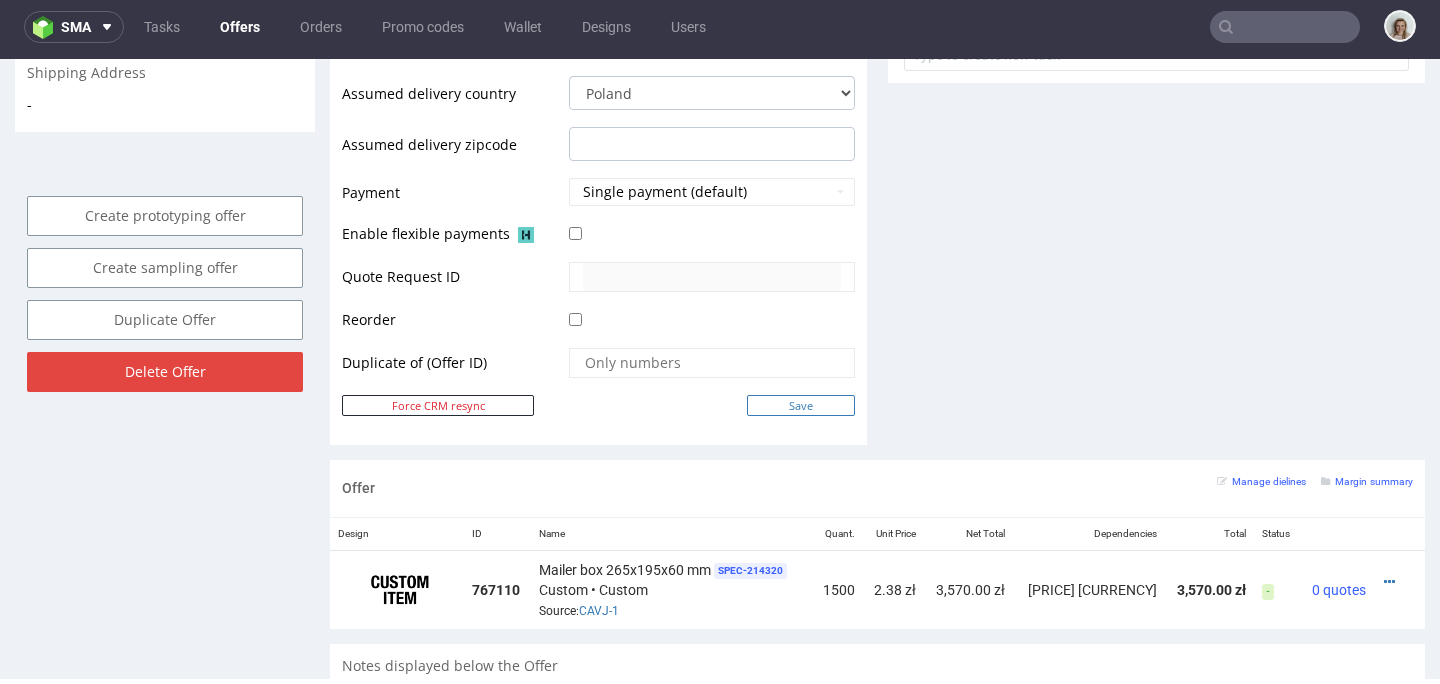 click on "Save" at bounding box center [801, 405] 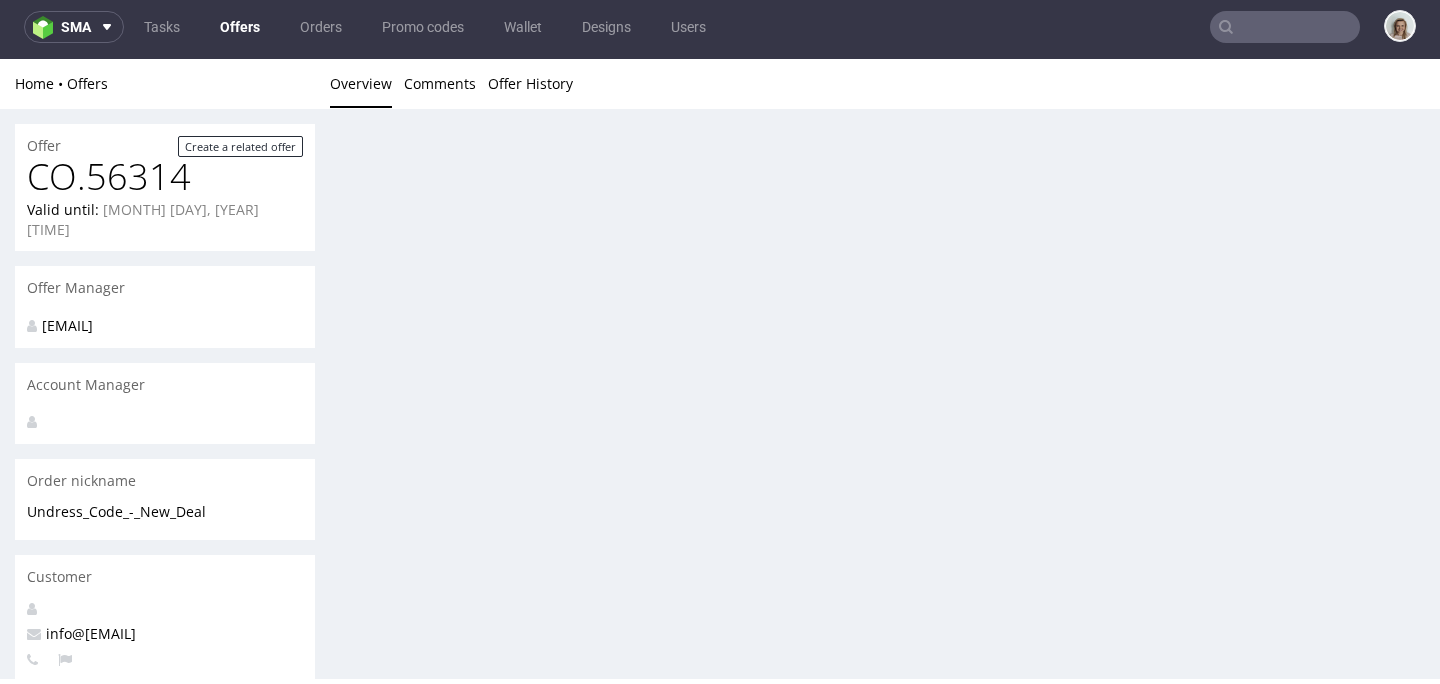 scroll, scrollTop: 0, scrollLeft: 0, axis: both 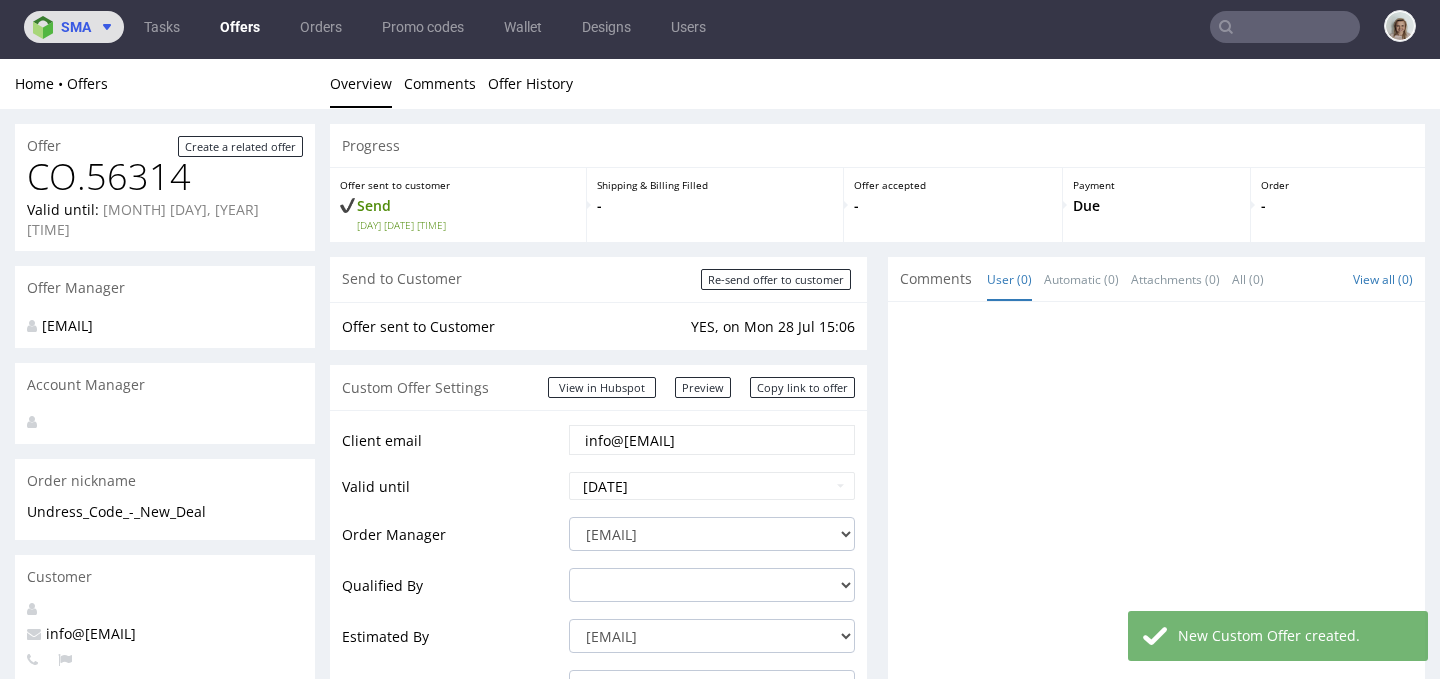 click 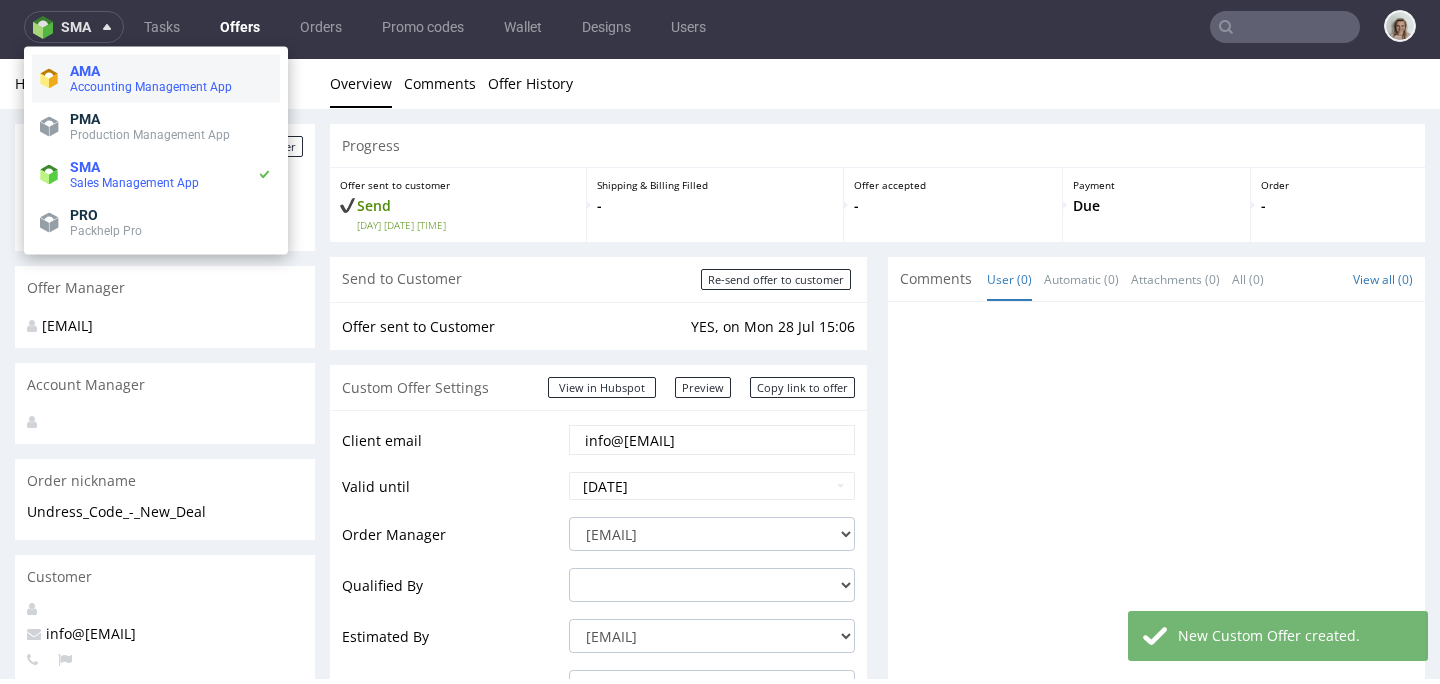 click on "Accounting Management App" at bounding box center (151, 87) 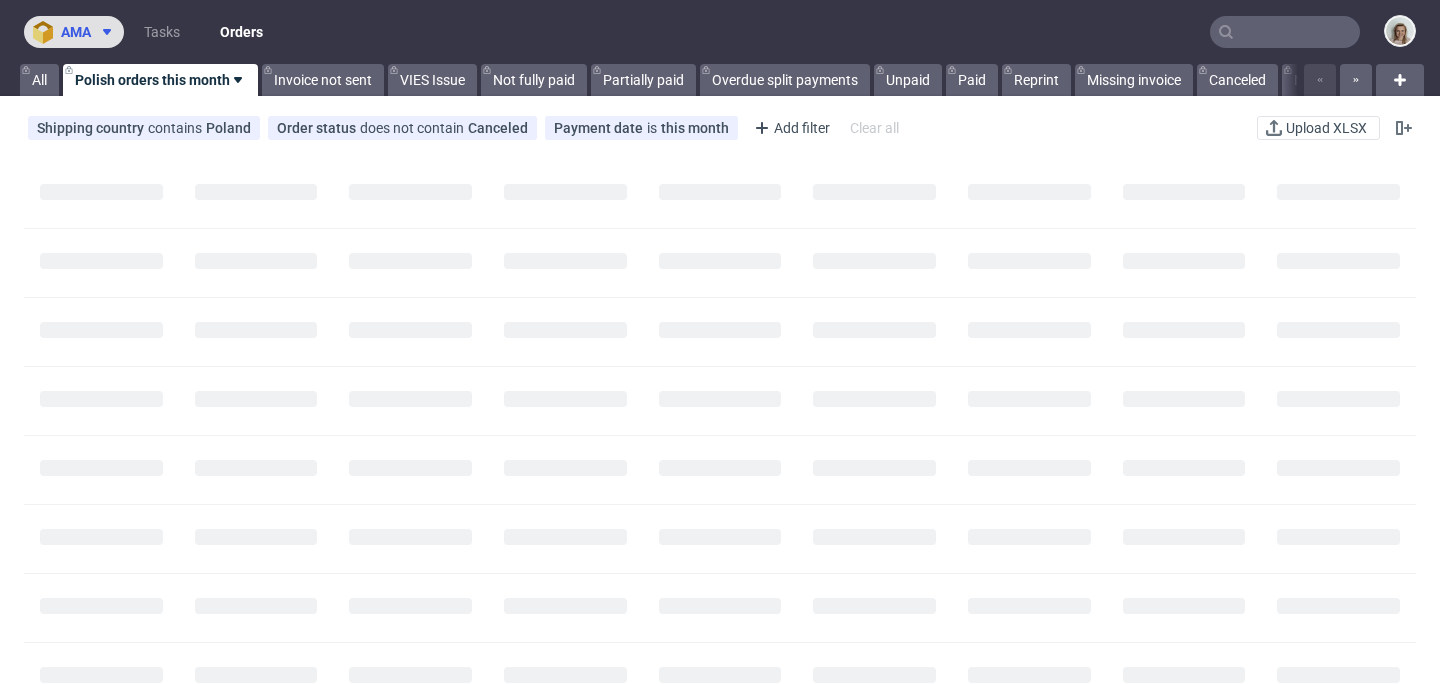click on "ama" at bounding box center [74, 32] 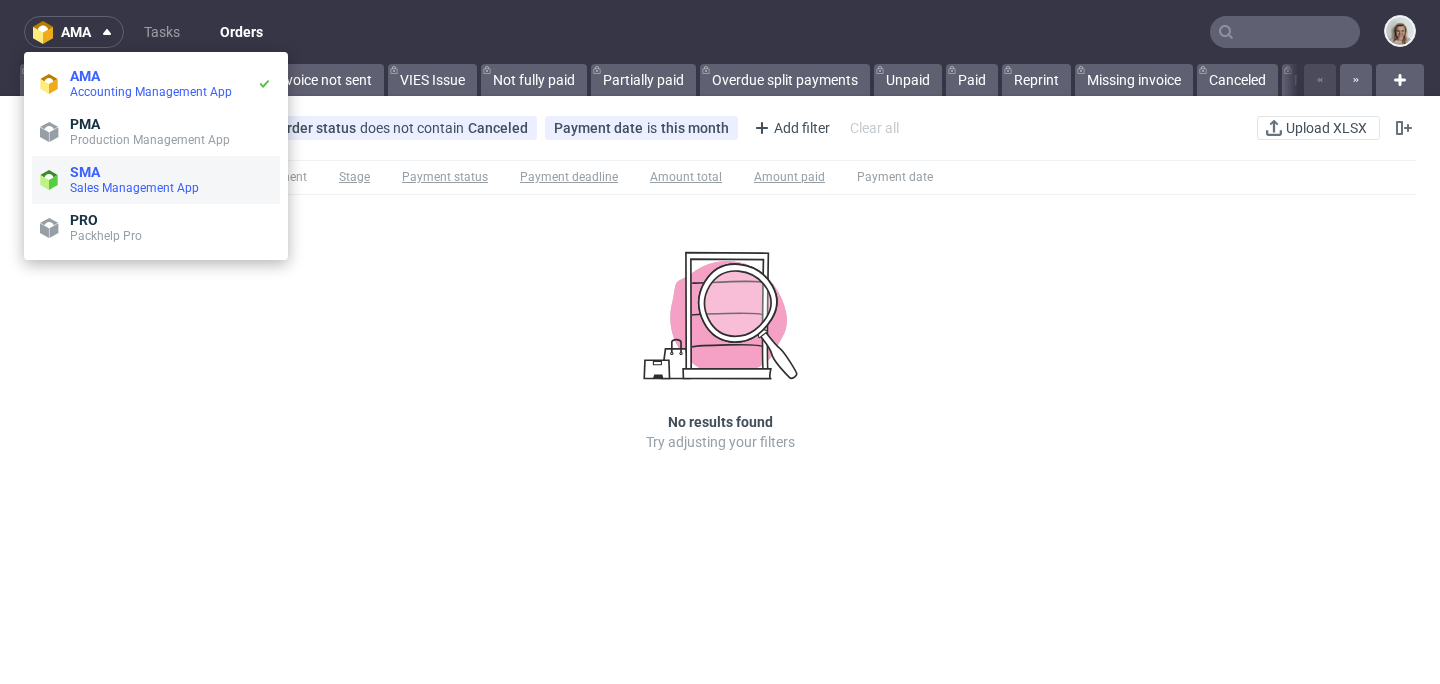 click on "Sales Management App" at bounding box center (134, 188) 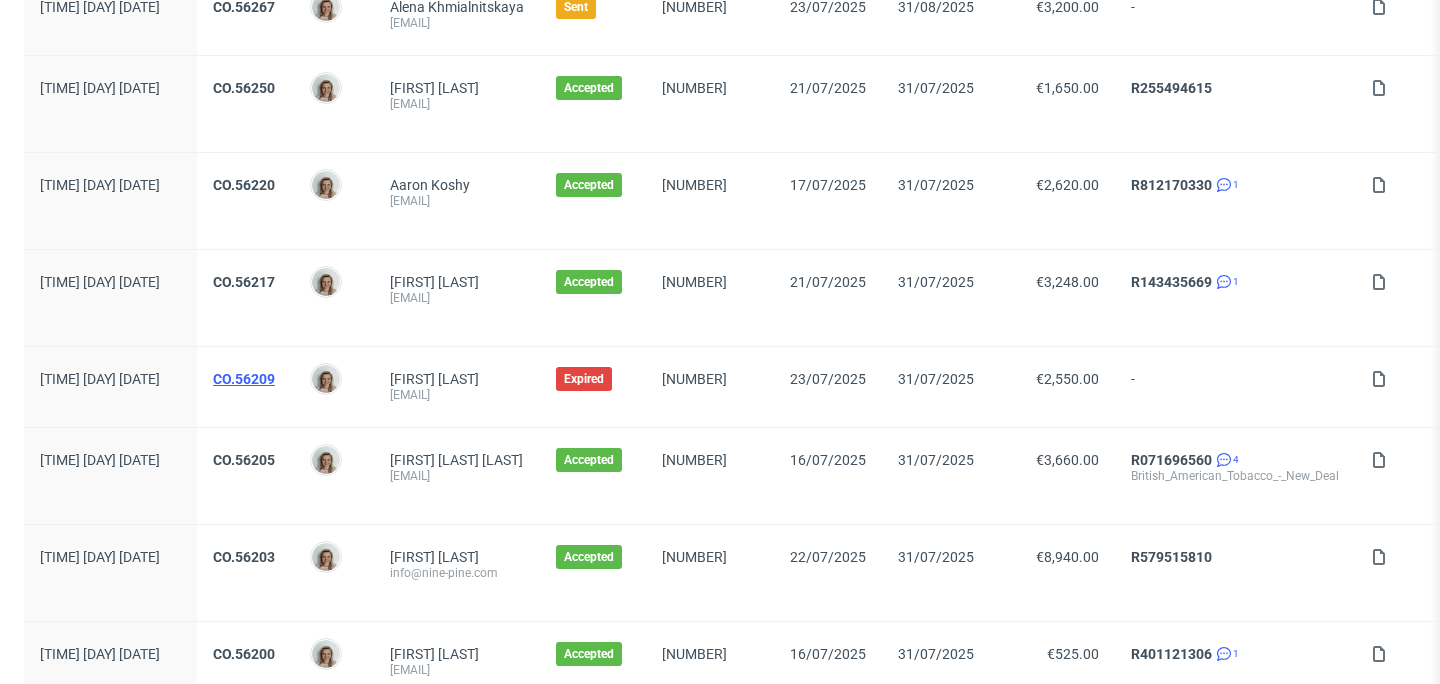 click on "CO.56209" at bounding box center (244, 379) 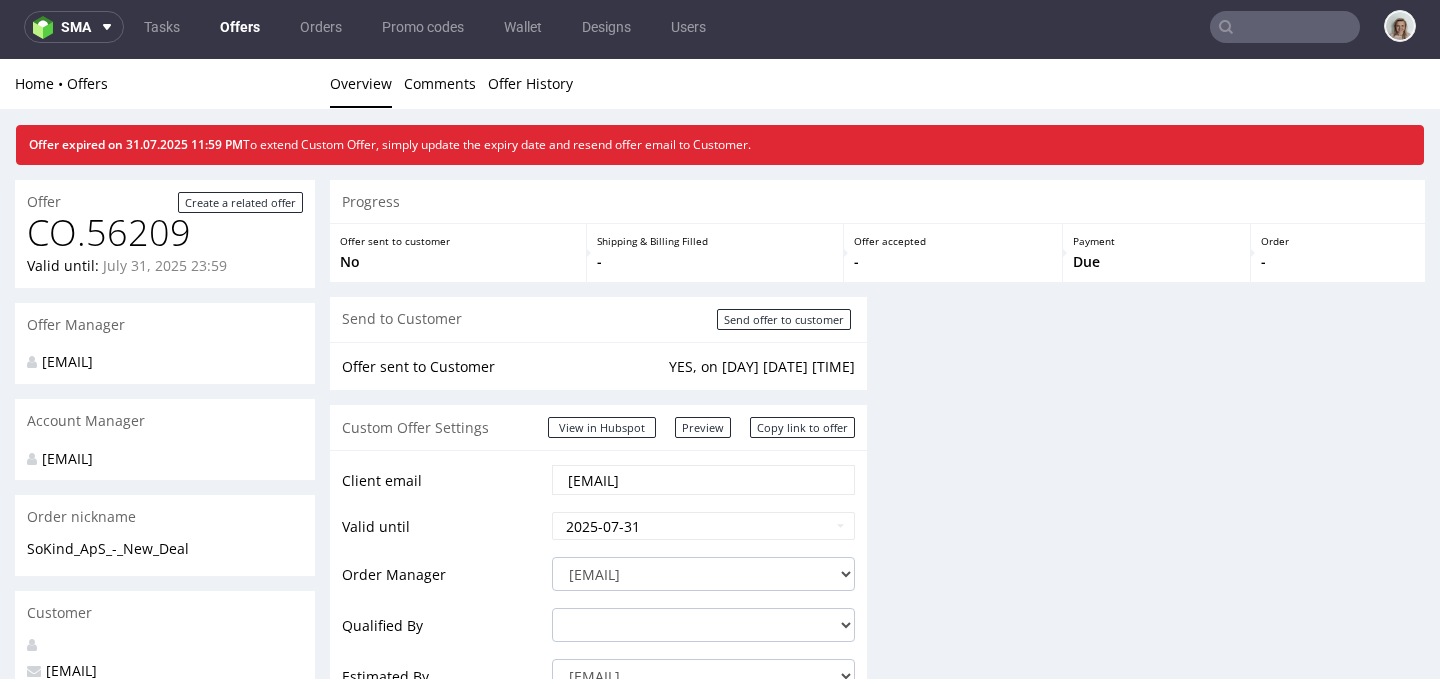 scroll, scrollTop: 0, scrollLeft: 0, axis: both 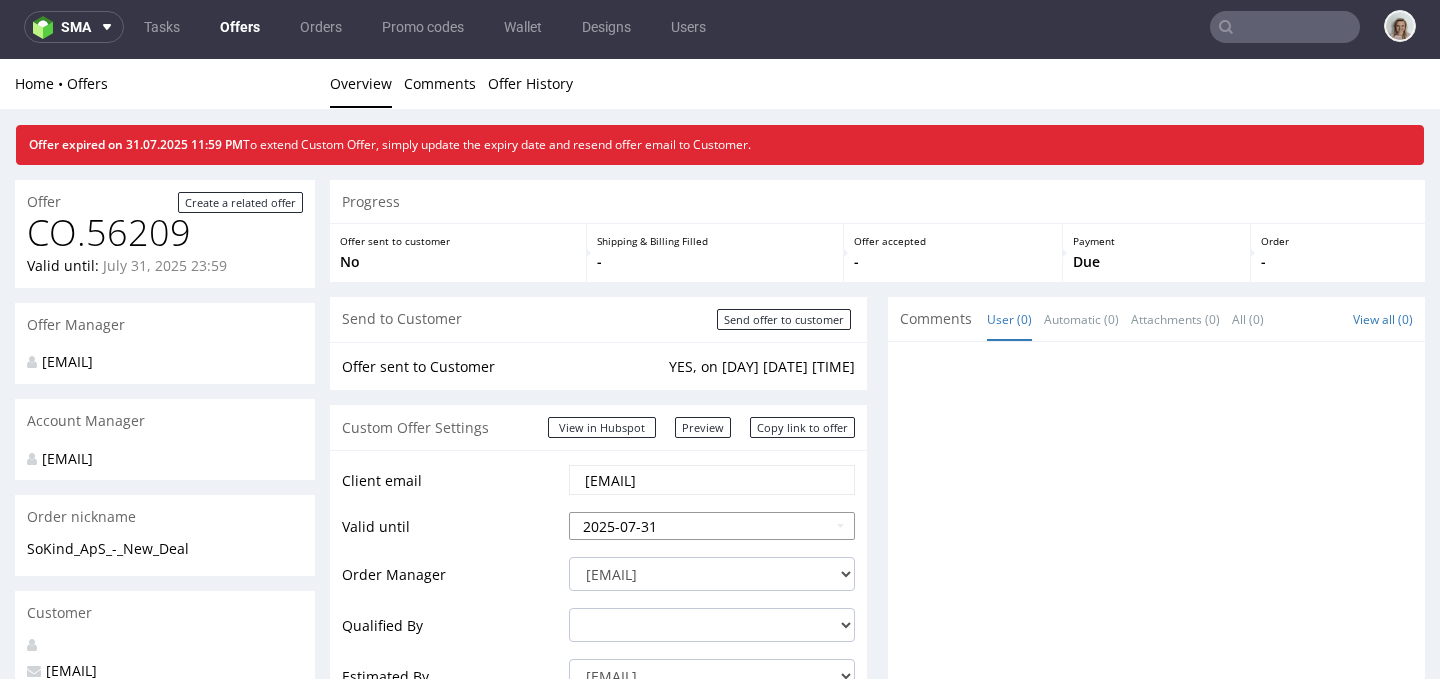 click on "2025-07-31" at bounding box center (712, 526) 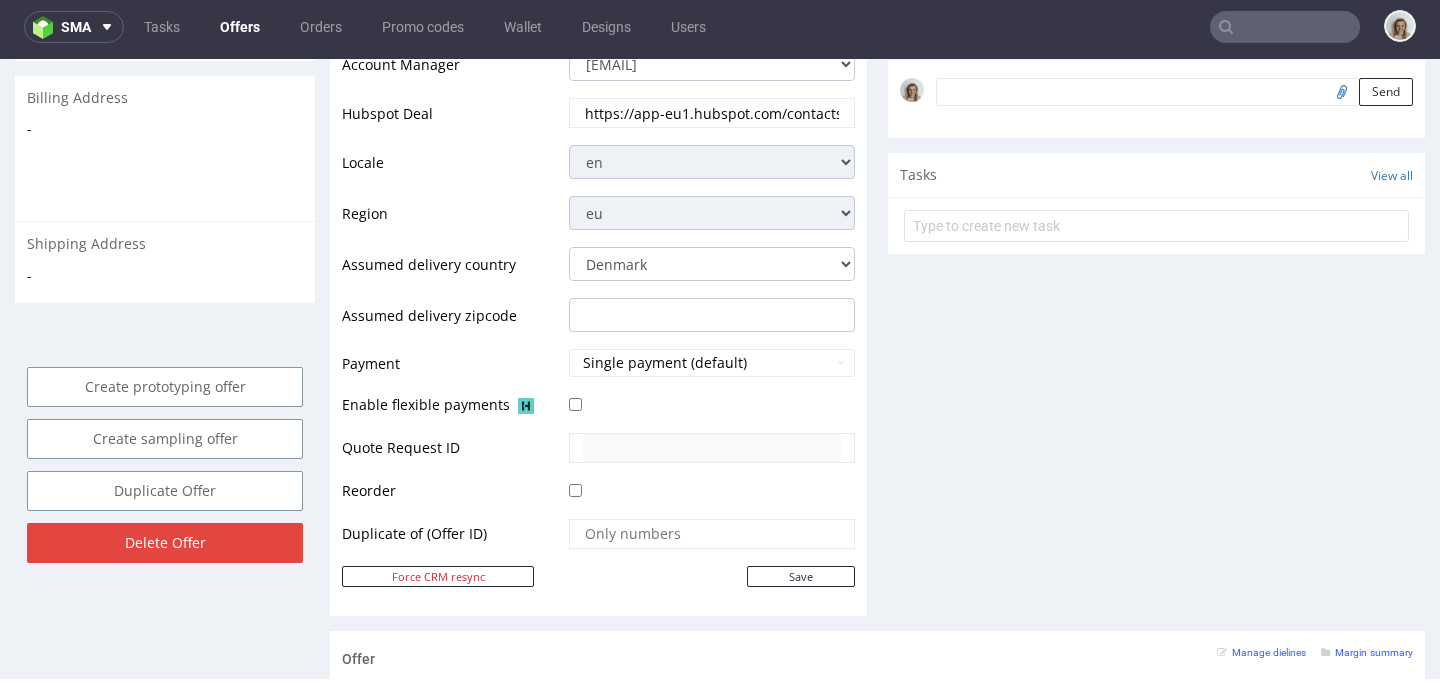 scroll, scrollTop: 698, scrollLeft: 0, axis: vertical 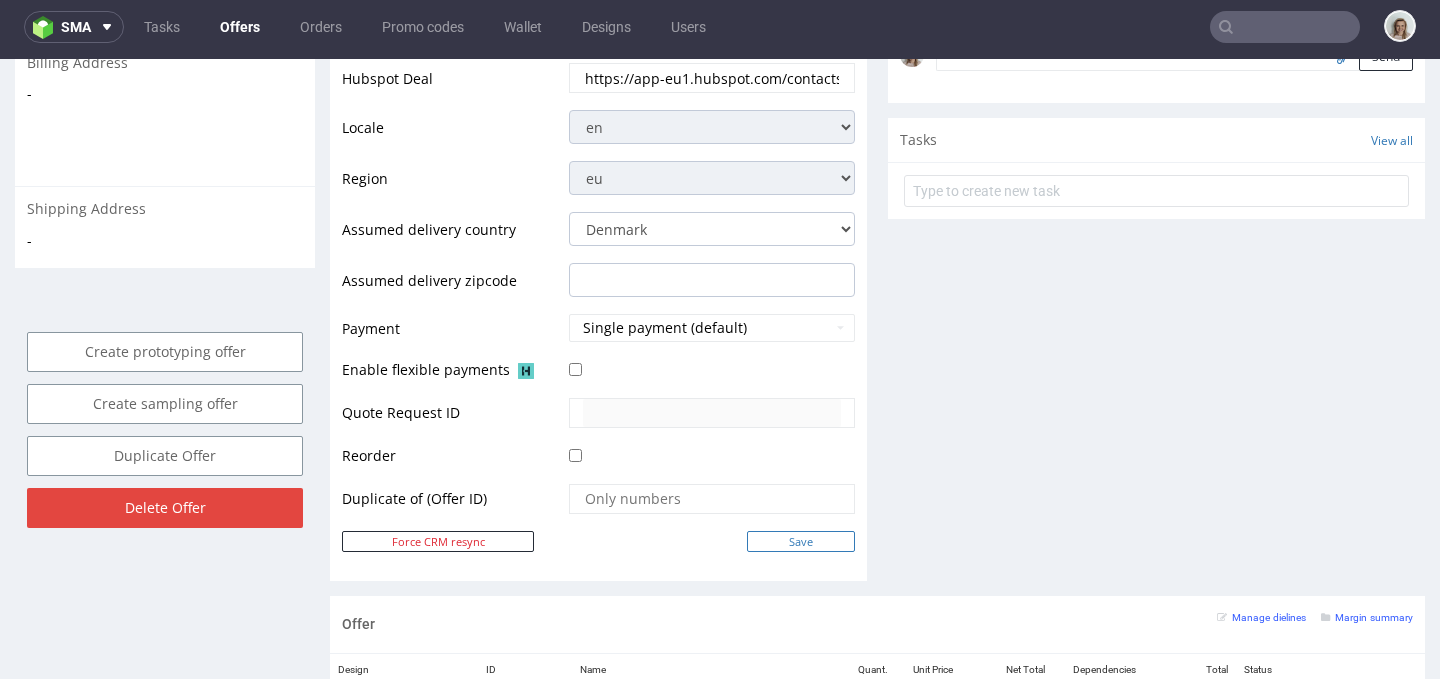 type on "2025-08-31" 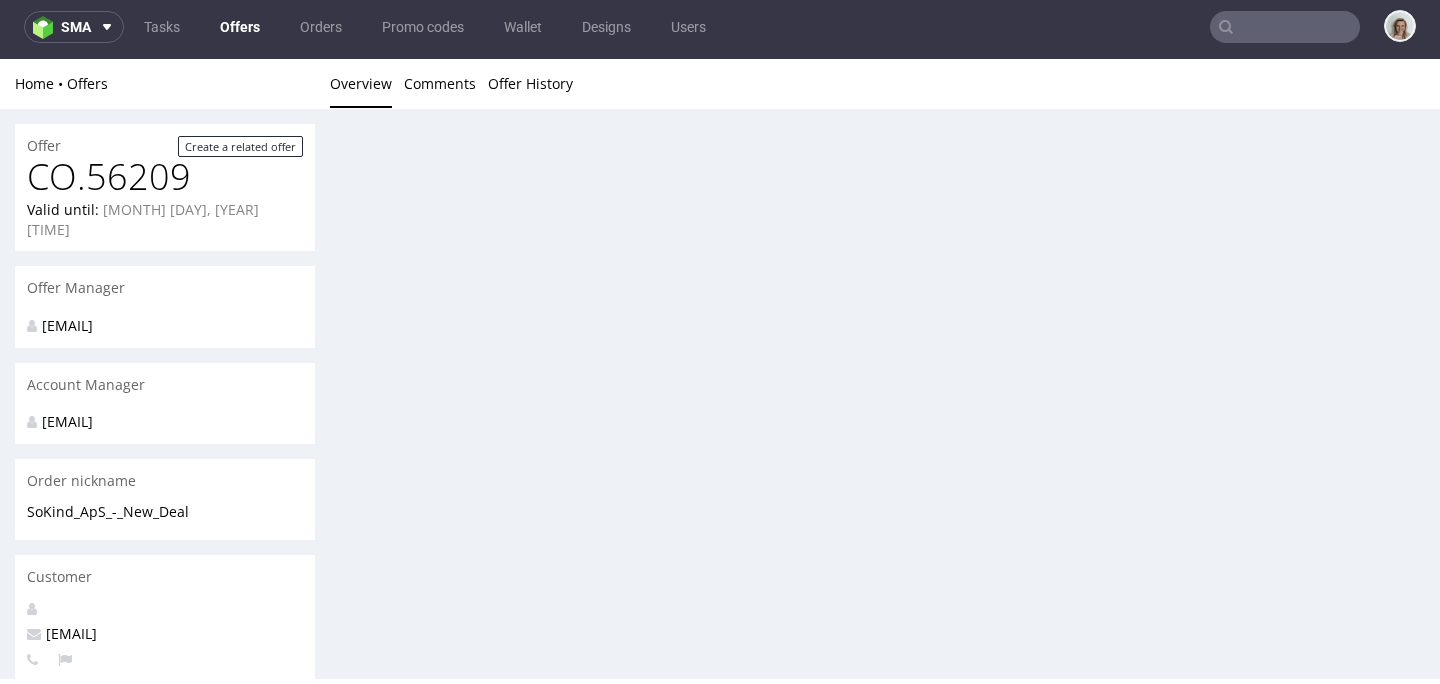 scroll, scrollTop: 0, scrollLeft: 0, axis: both 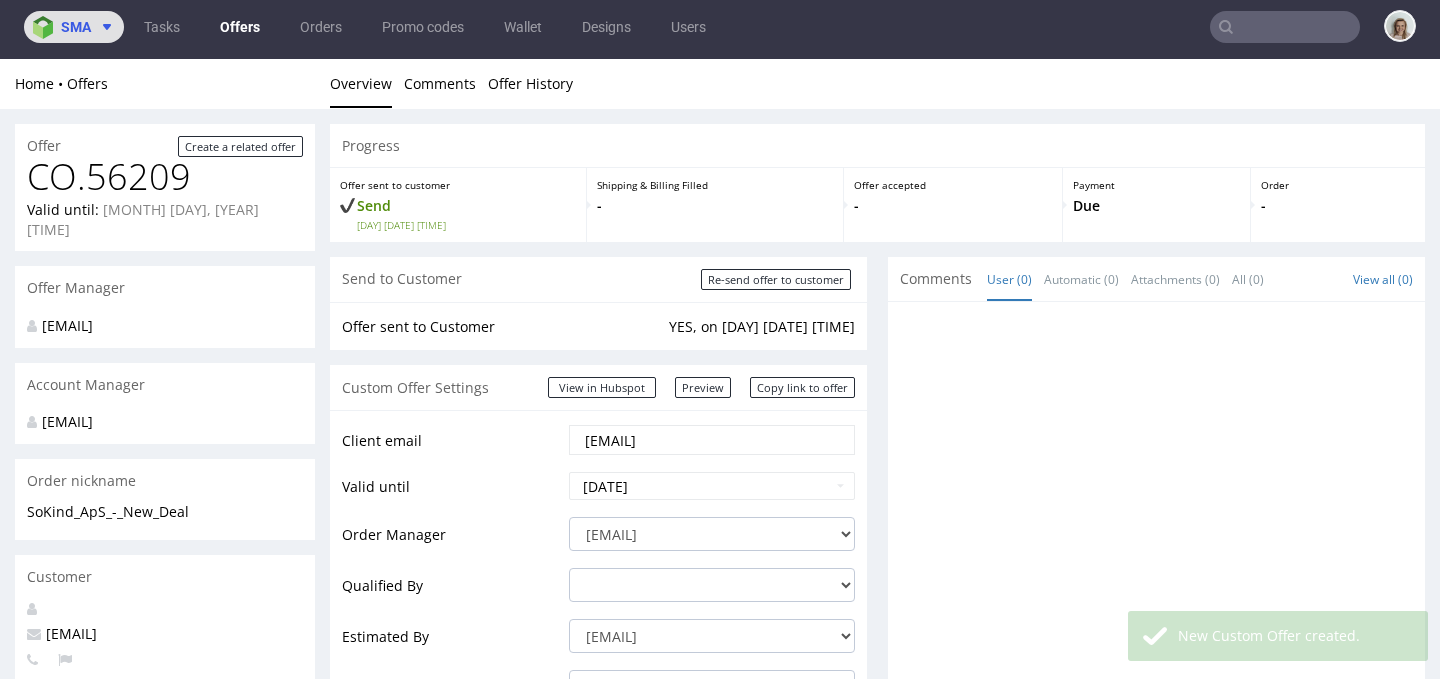 click on "sma" at bounding box center (74, 27) 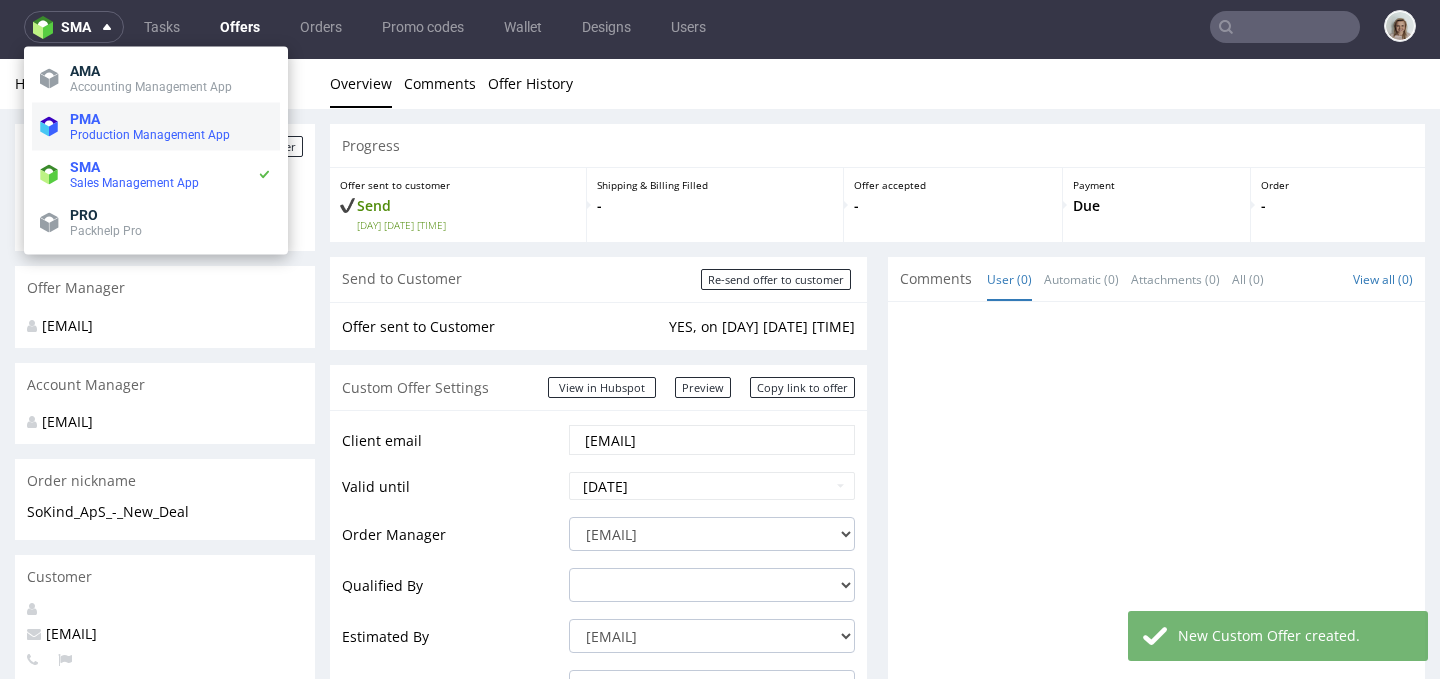 click on "PMA" at bounding box center (171, 119) 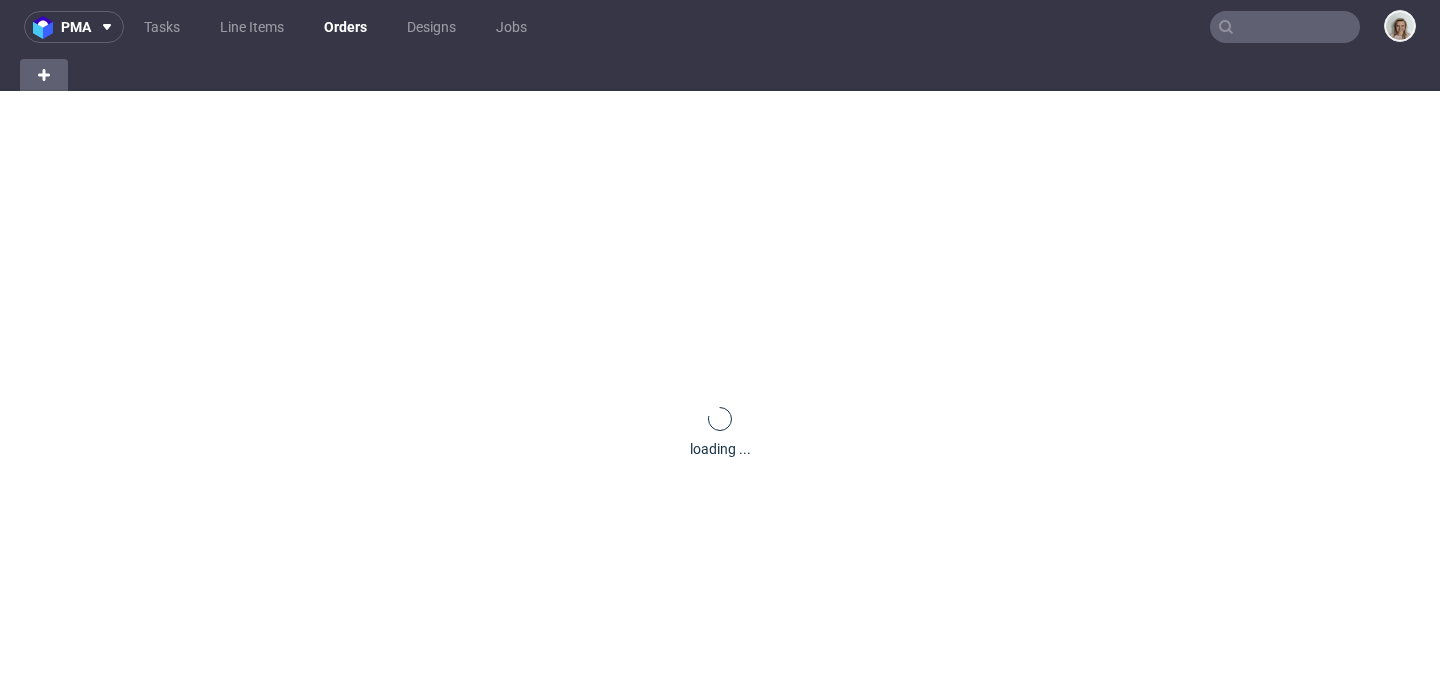 scroll, scrollTop: 0, scrollLeft: 0, axis: both 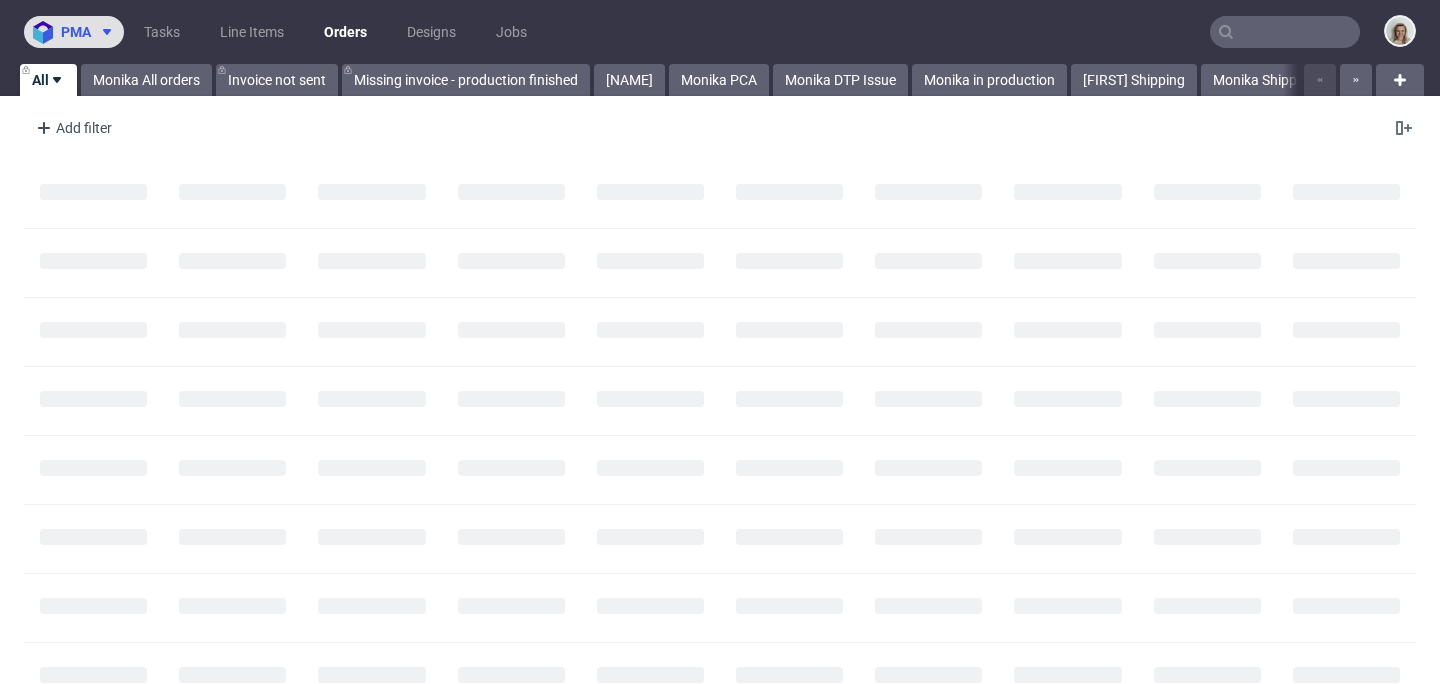click 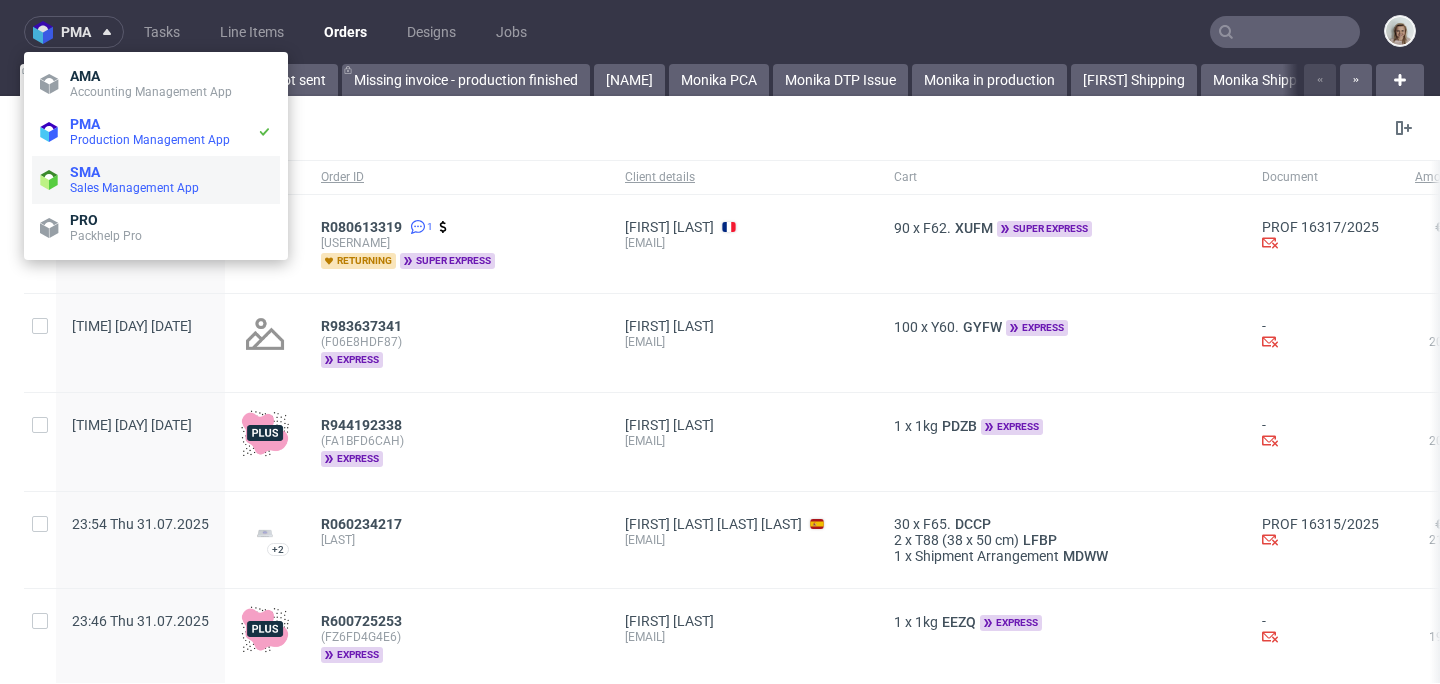 click on "SMA Sales Management App" at bounding box center (156, 180) 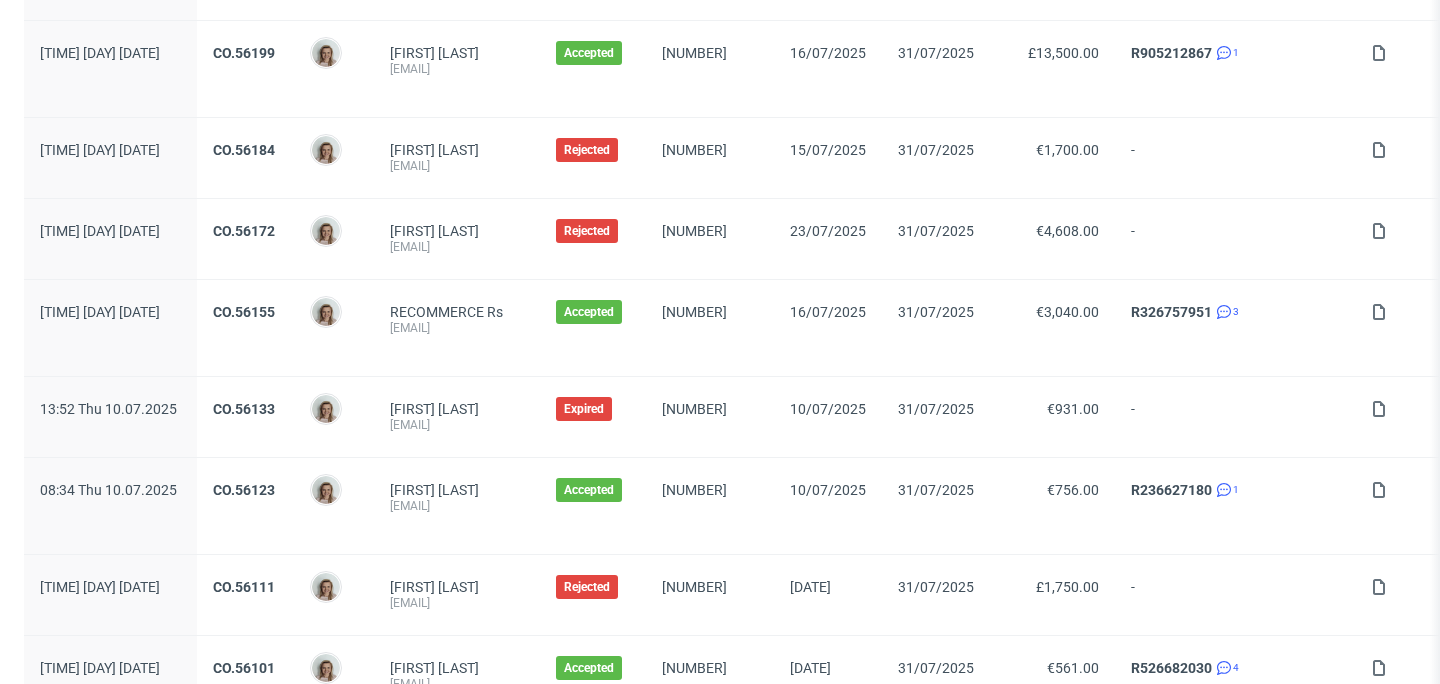 scroll, scrollTop: 1865, scrollLeft: 0, axis: vertical 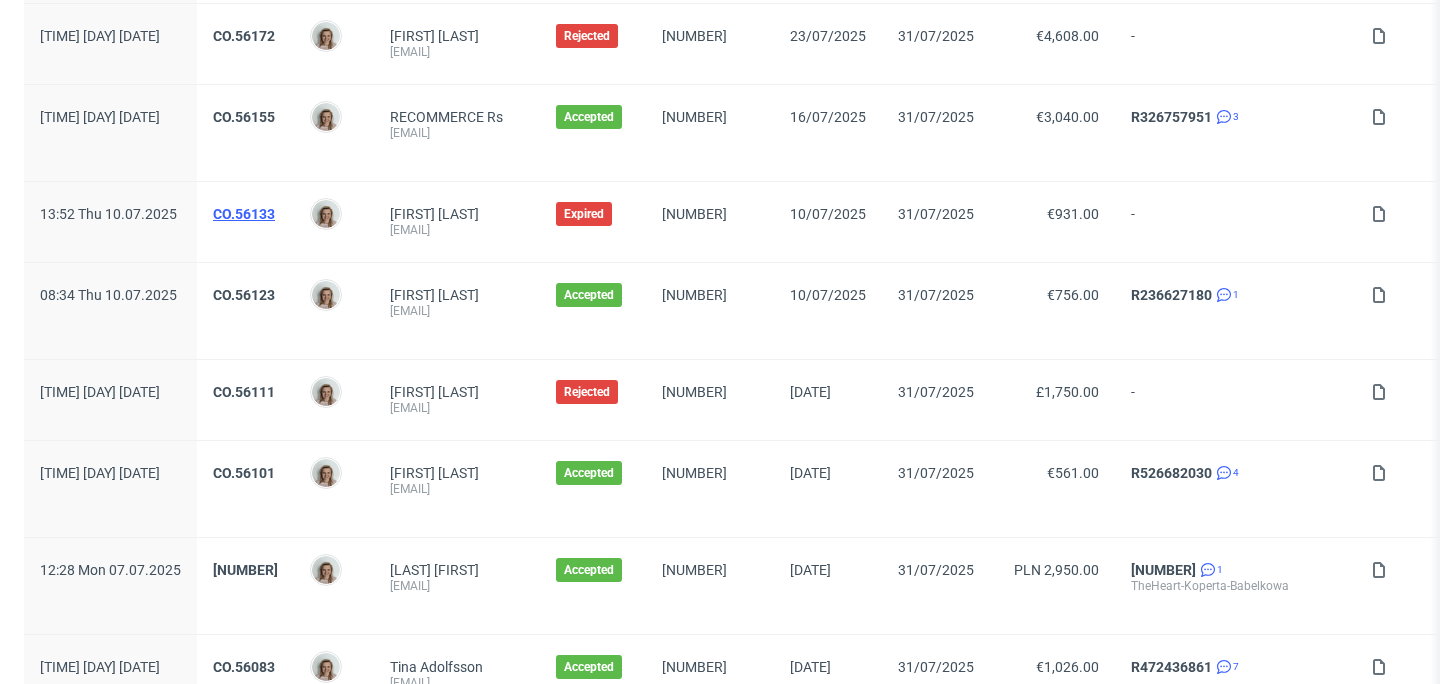 click on "CO.56133" at bounding box center [244, 214] 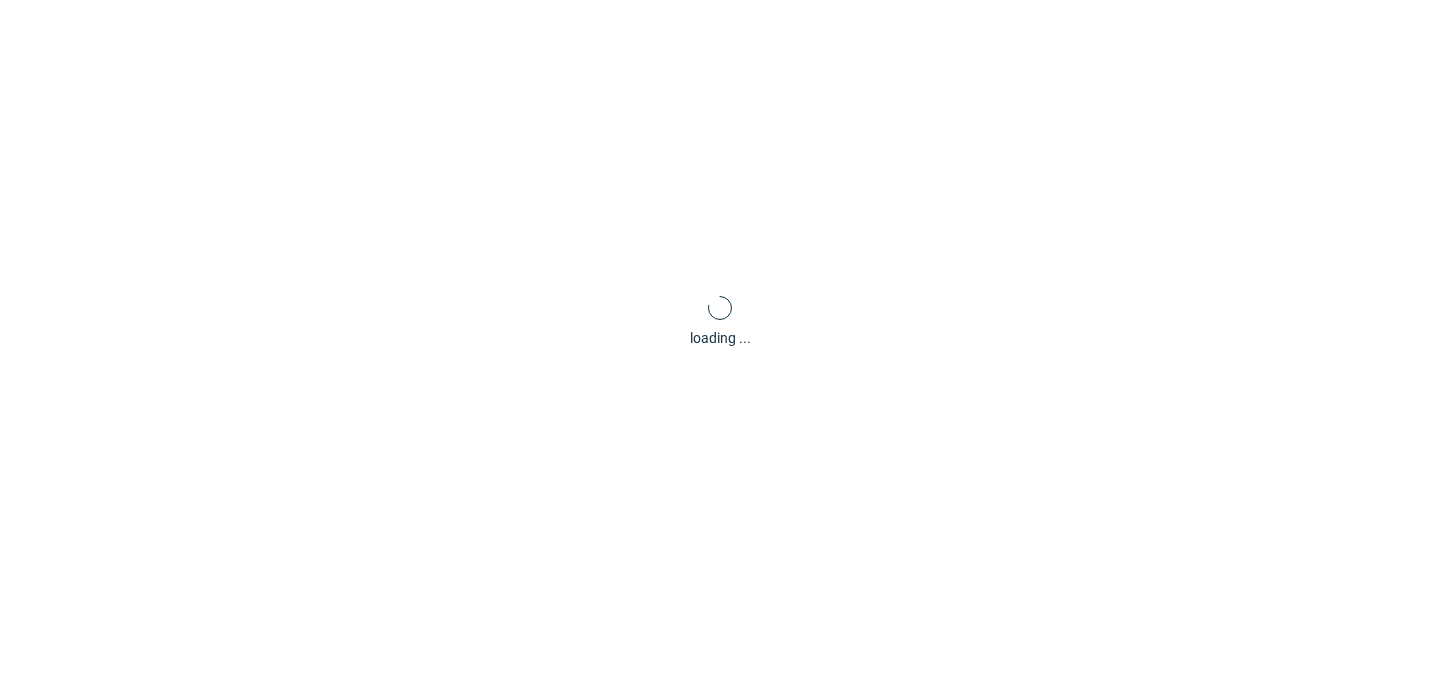 scroll, scrollTop: 0, scrollLeft: 0, axis: both 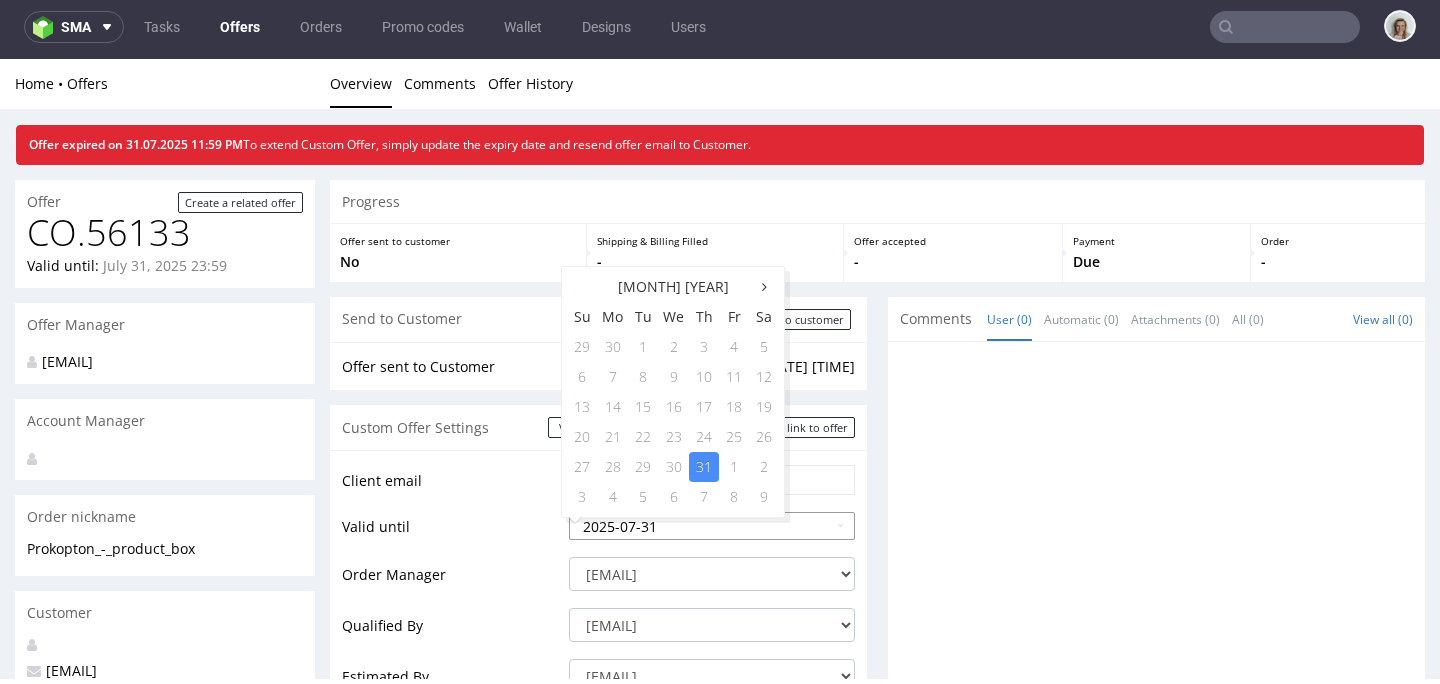 click on "2025-07-31" at bounding box center (712, 526) 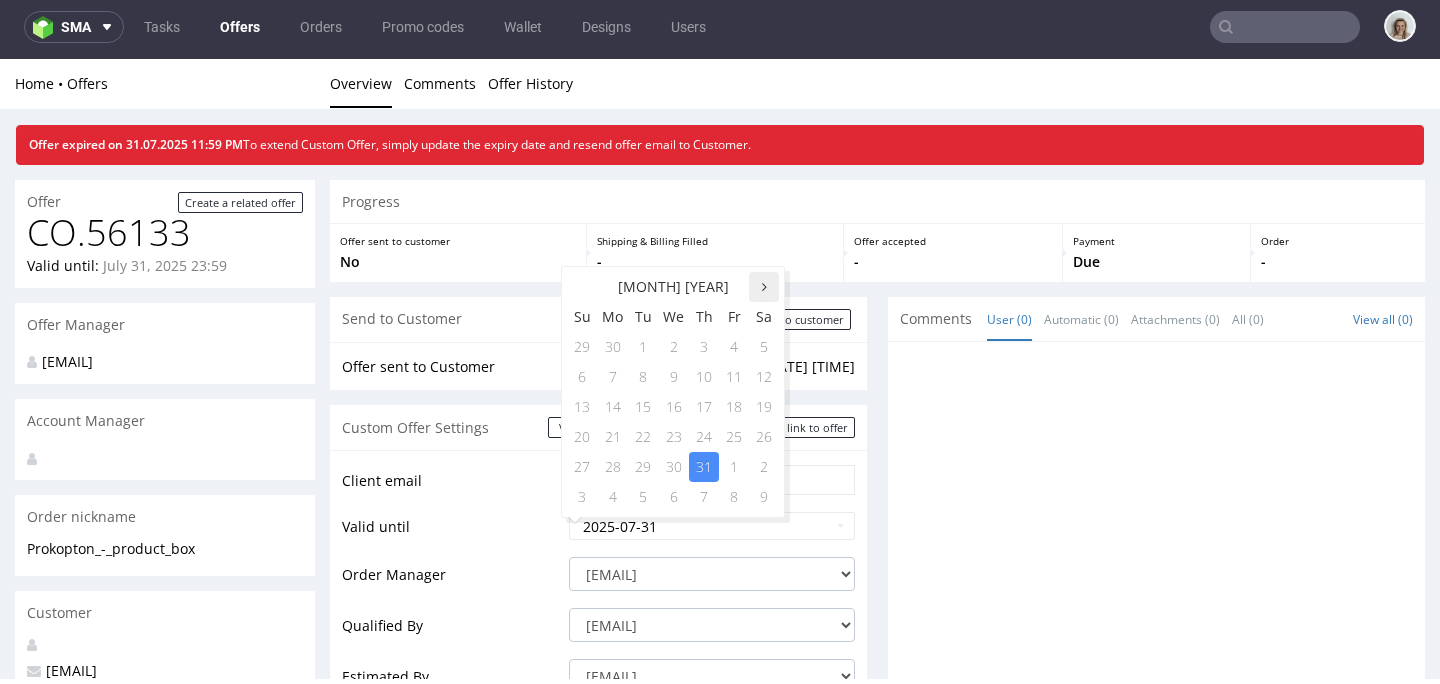 click at bounding box center (764, 287) 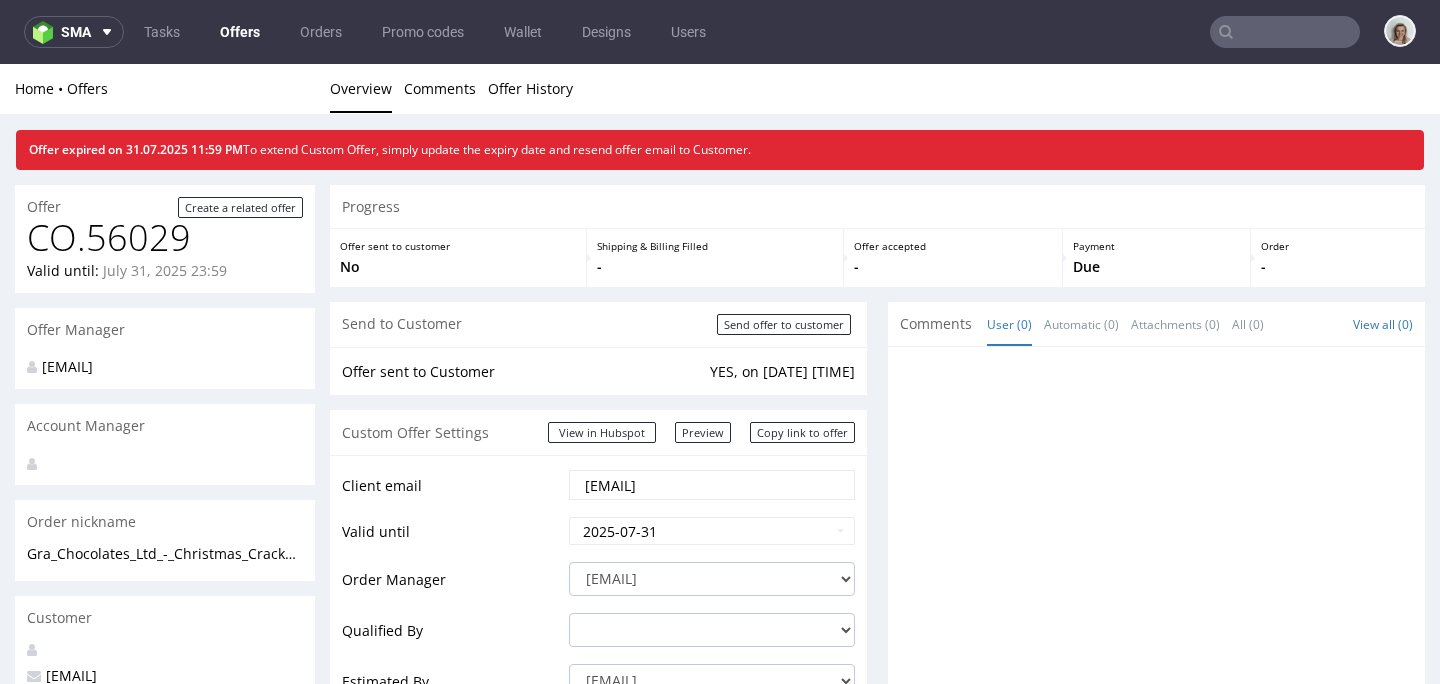 scroll, scrollTop: 0, scrollLeft: 0, axis: both 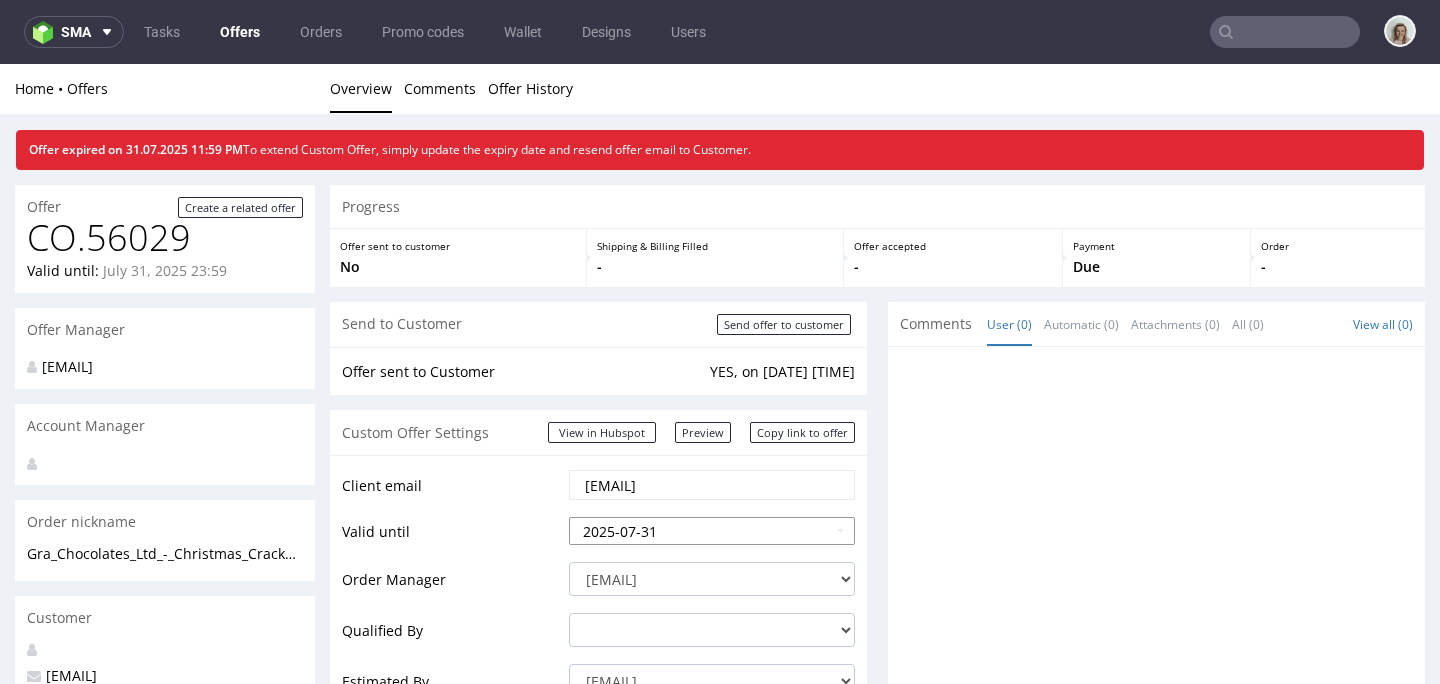 click on "2025-07-31" at bounding box center [712, 531] 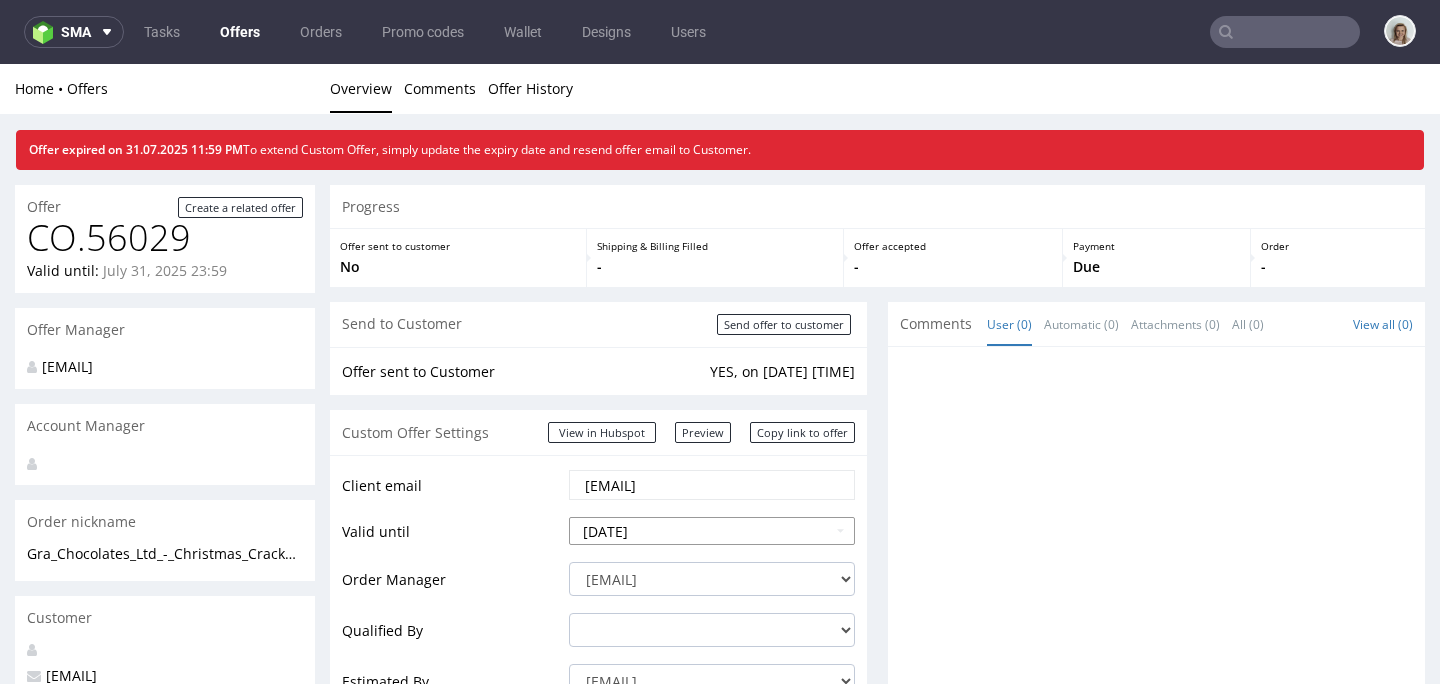 scroll, scrollTop: 648, scrollLeft: 0, axis: vertical 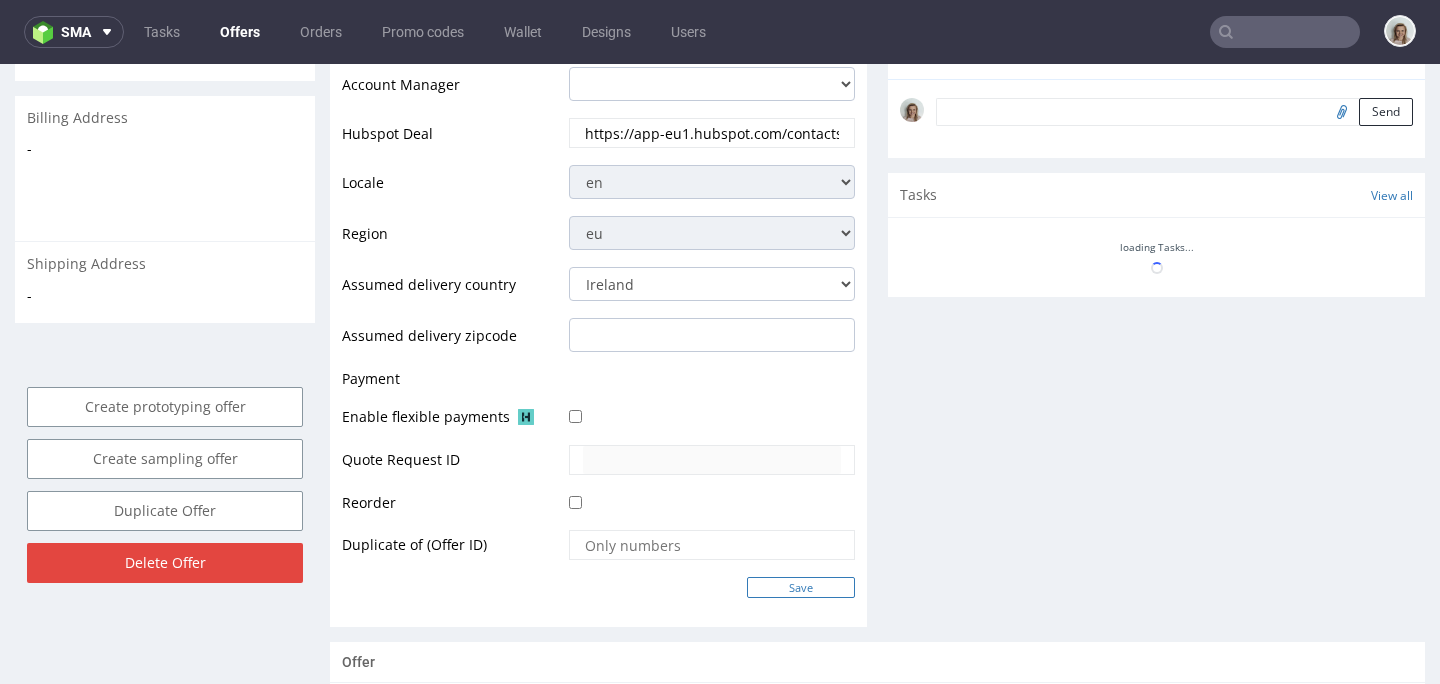 type on "2025-08-31" 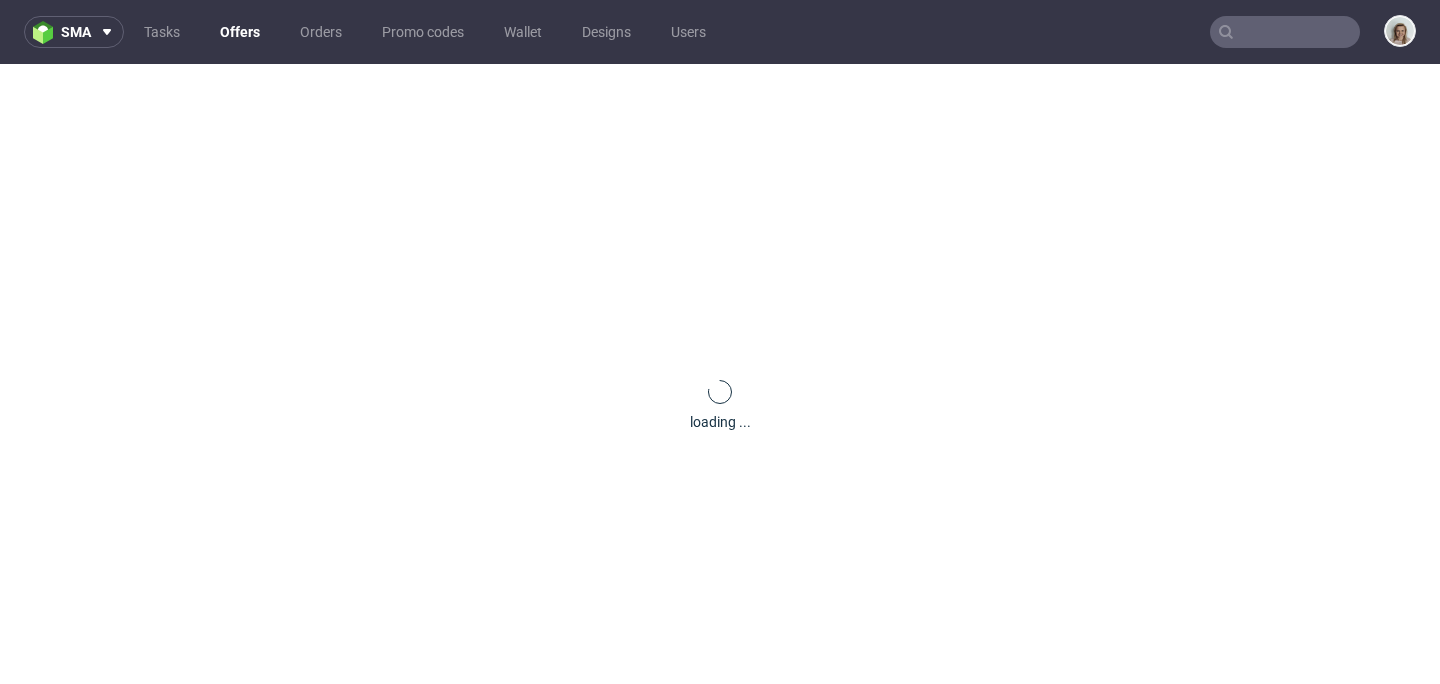 scroll, scrollTop: 0, scrollLeft: 0, axis: both 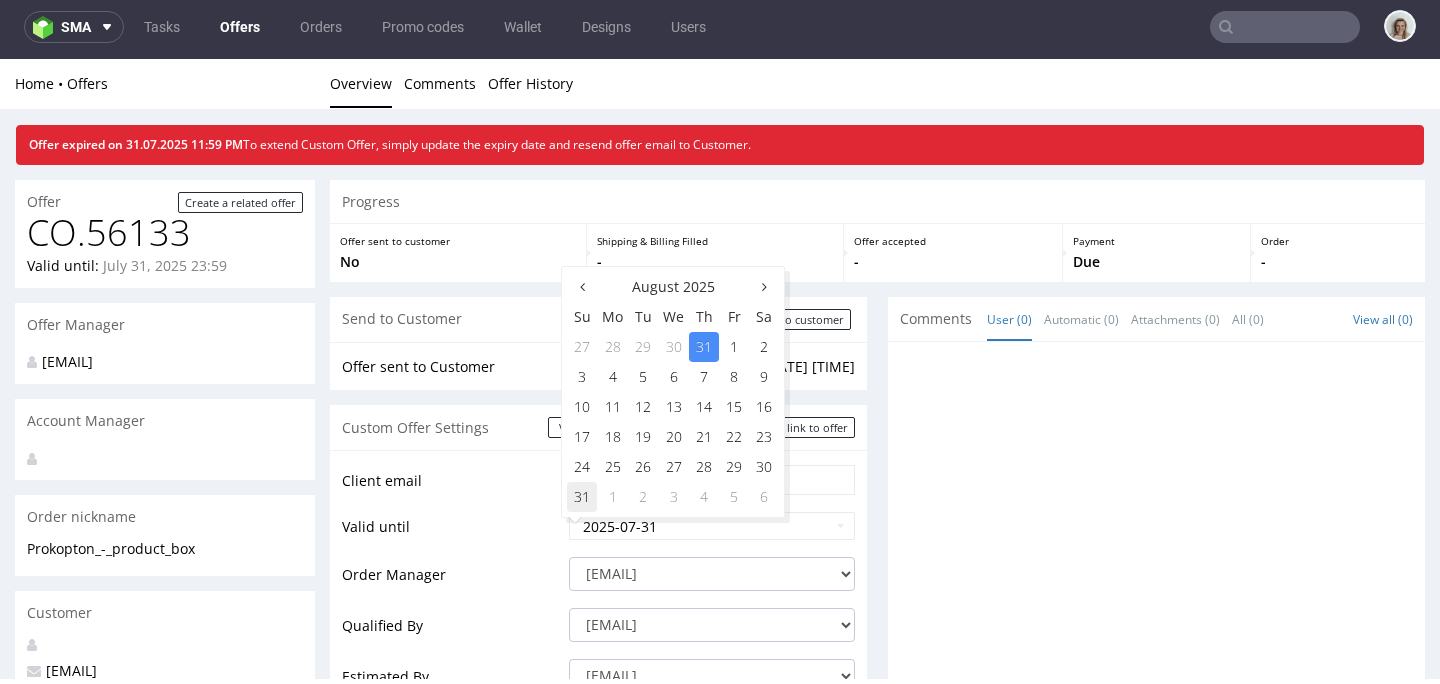 click on "31" at bounding box center [582, 497] 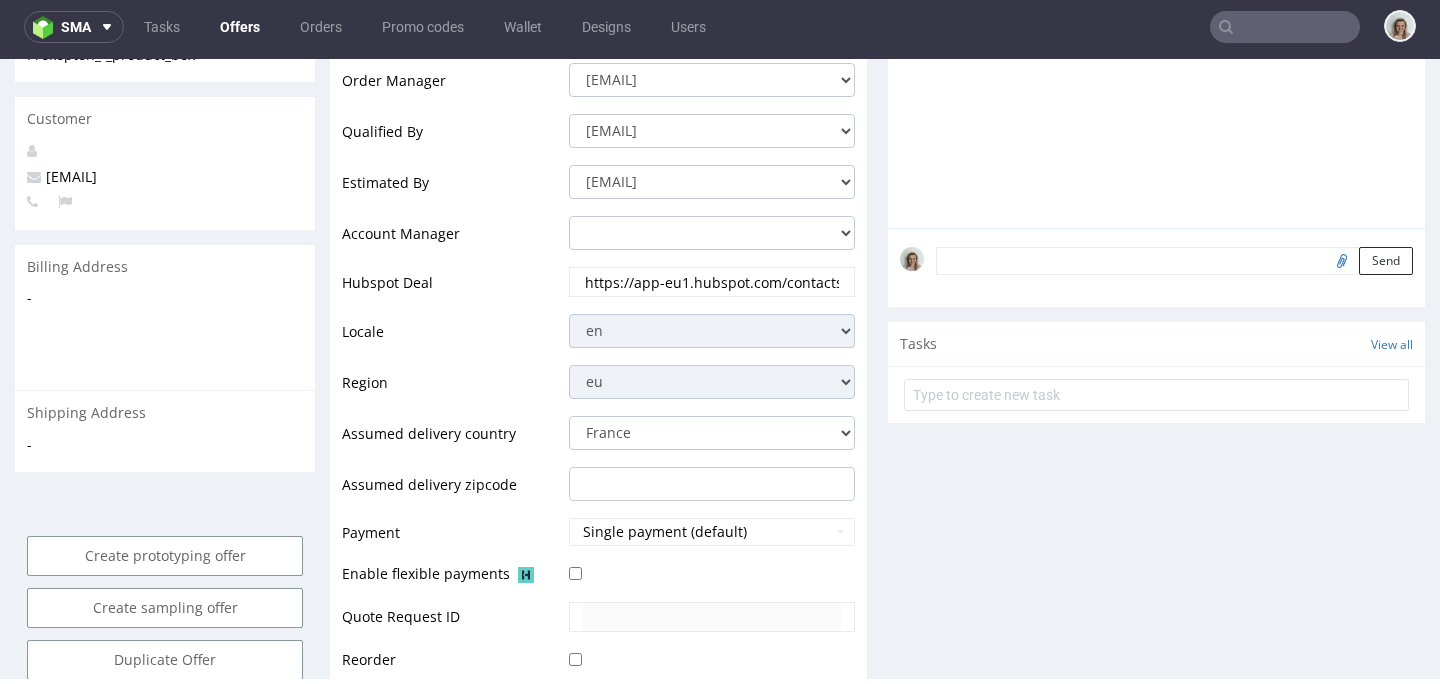 scroll, scrollTop: 692, scrollLeft: 0, axis: vertical 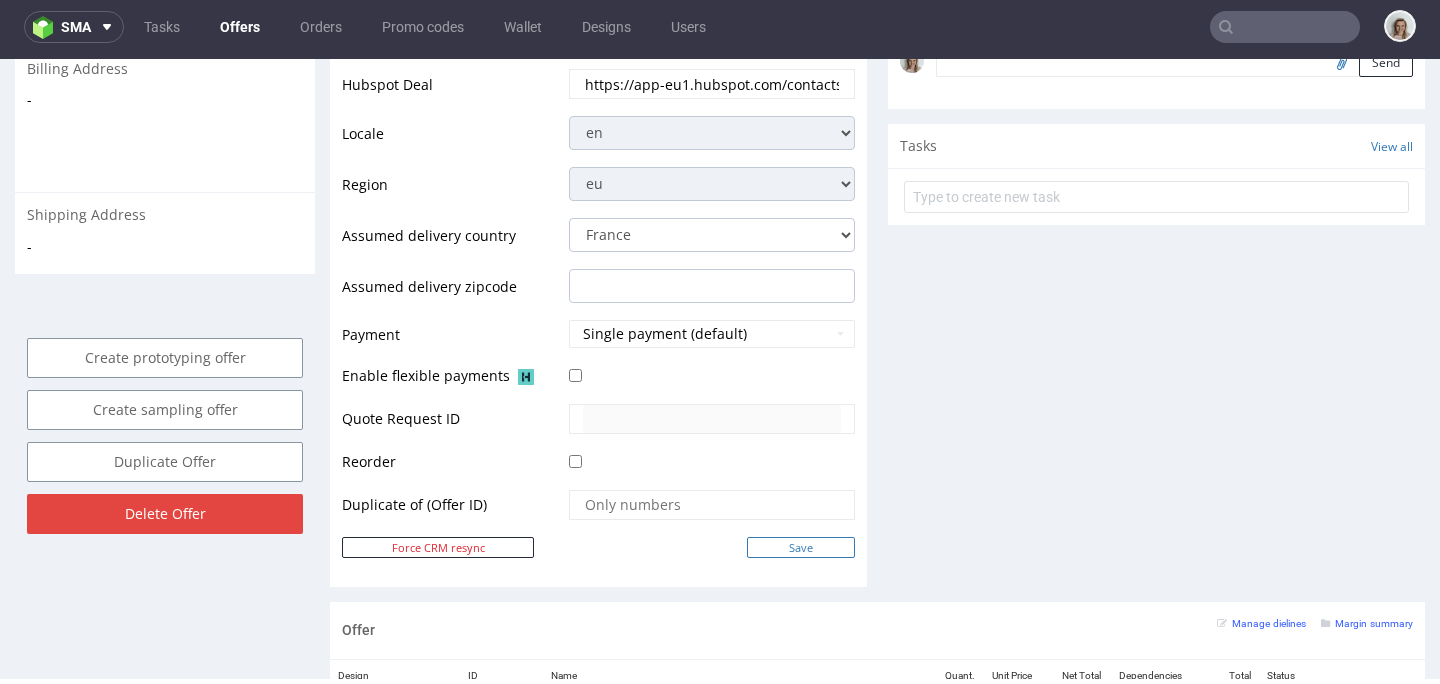 click on "Save" at bounding box center (801, 547) 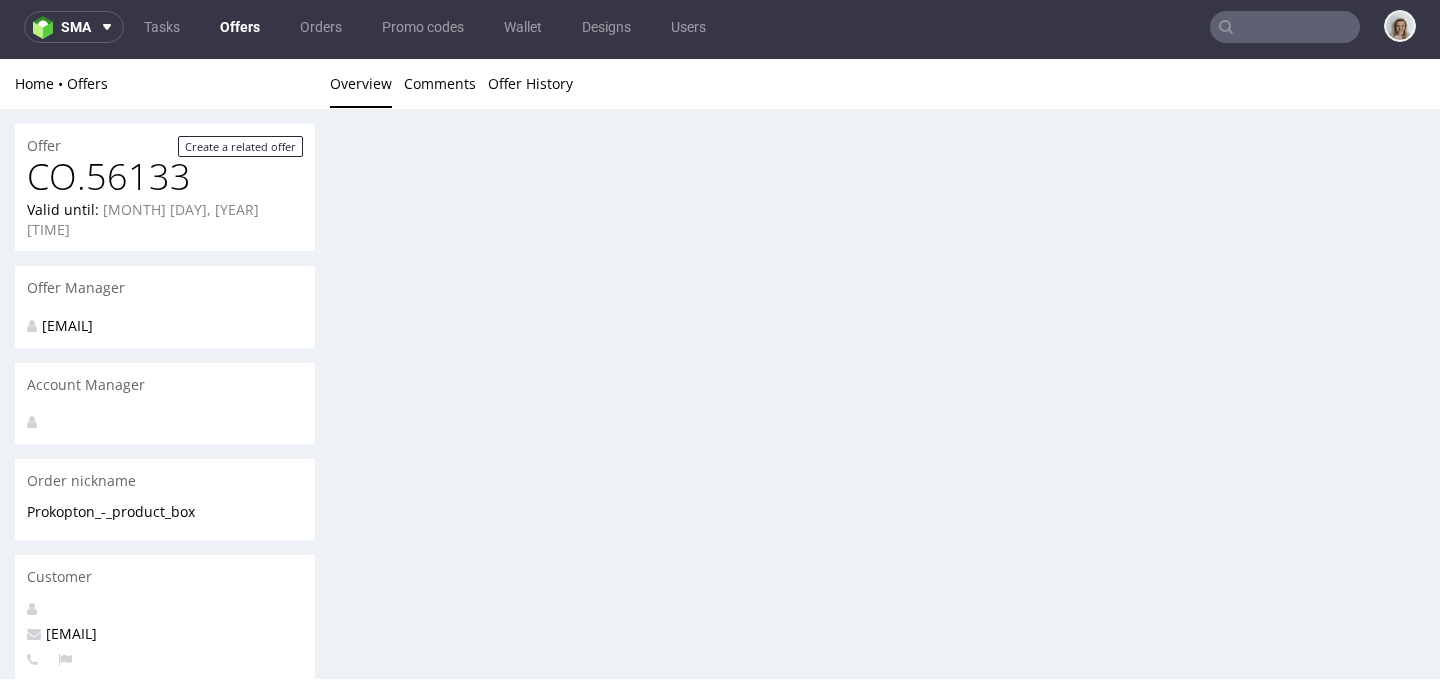 scroll, scrollTop: 0, scrollLeft: 0, axis: both 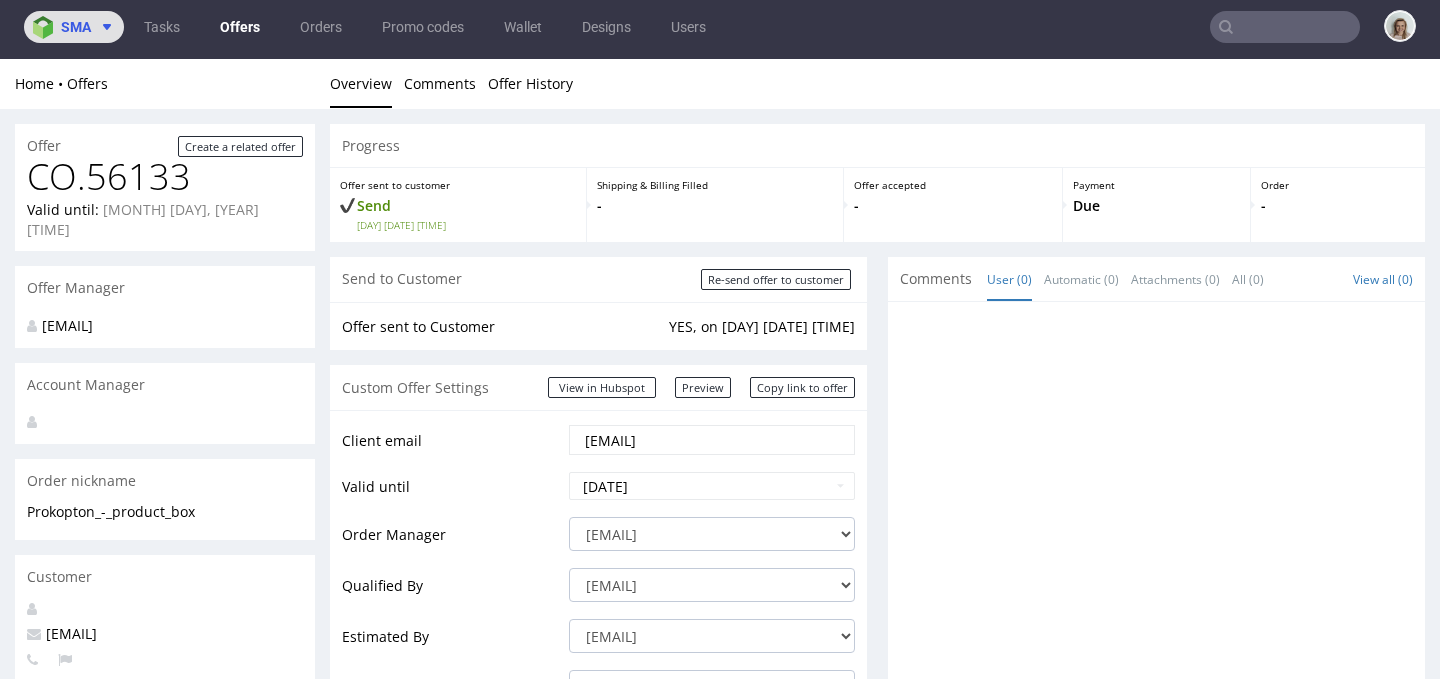 click on "sma" at bounding box center [74, 27] 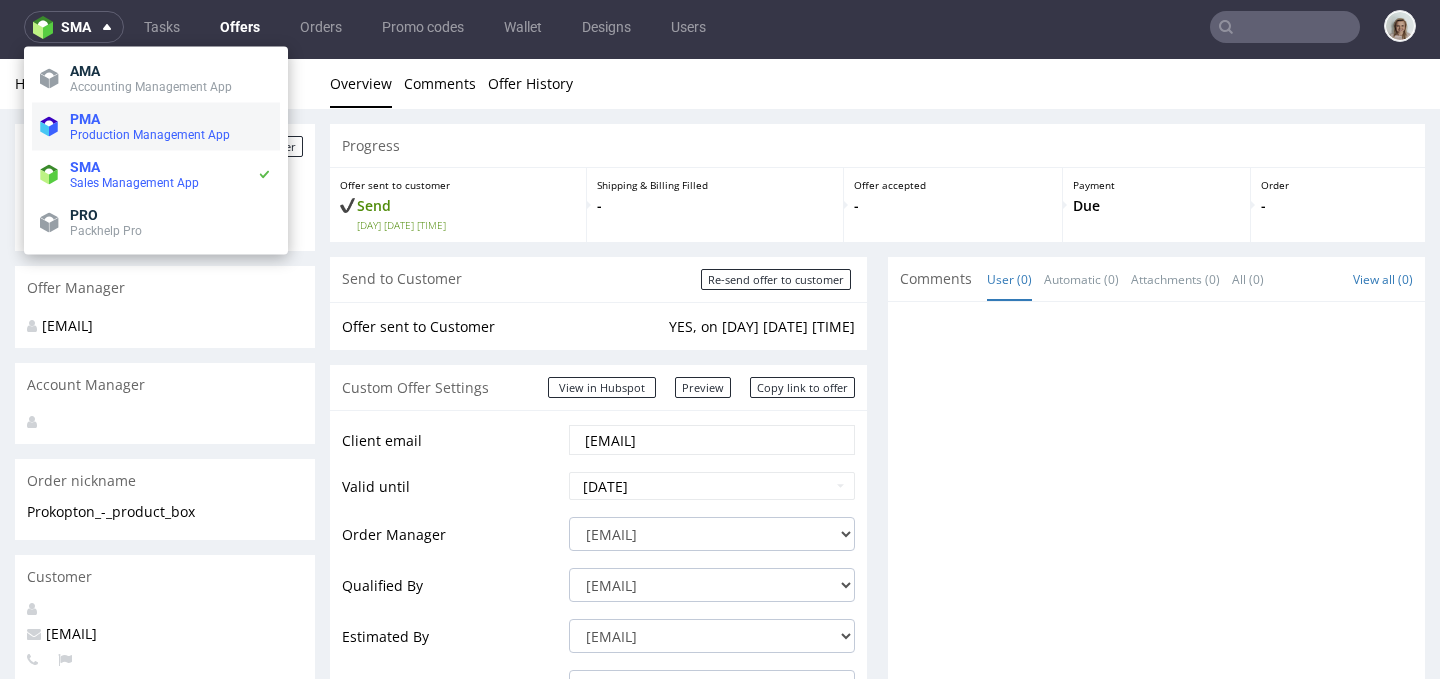 click on "PMA Production Management App" at bounding box center (156, 127) 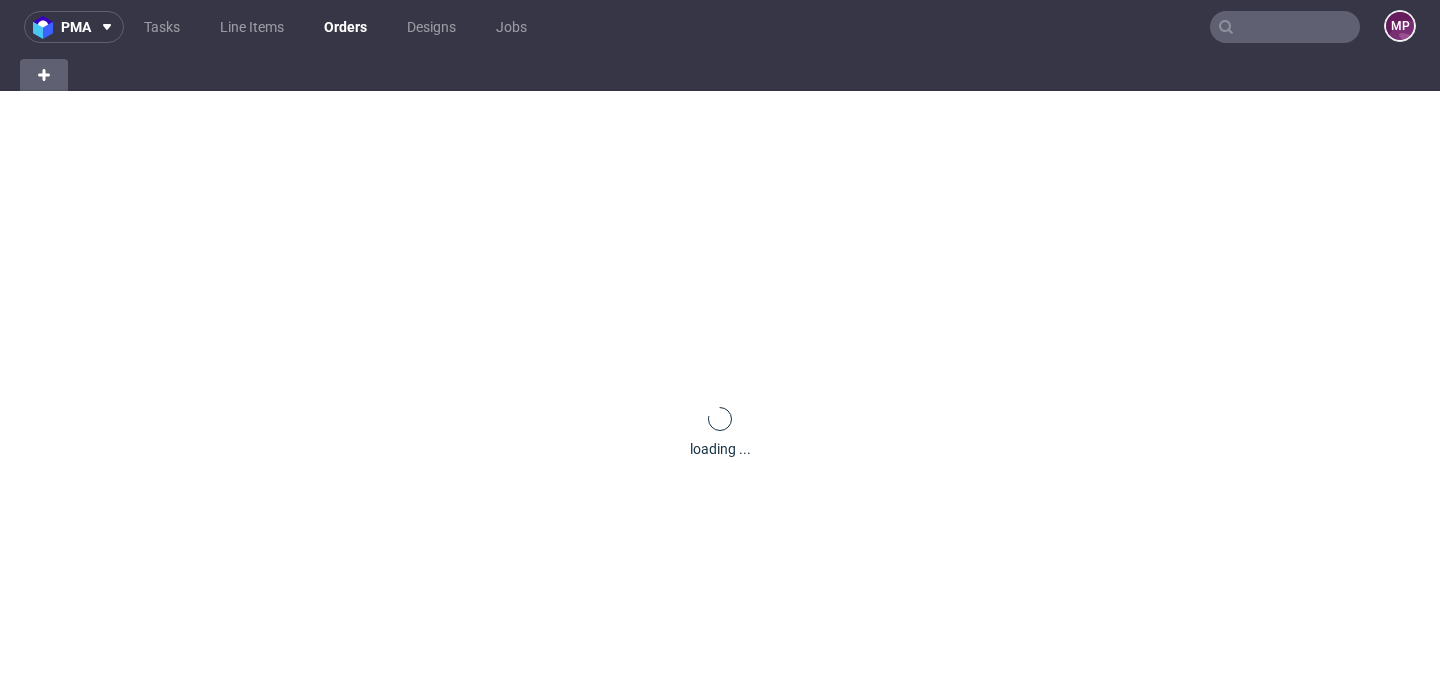 scroll, scrollTop: 0, scrollLeft: 0, axis: both 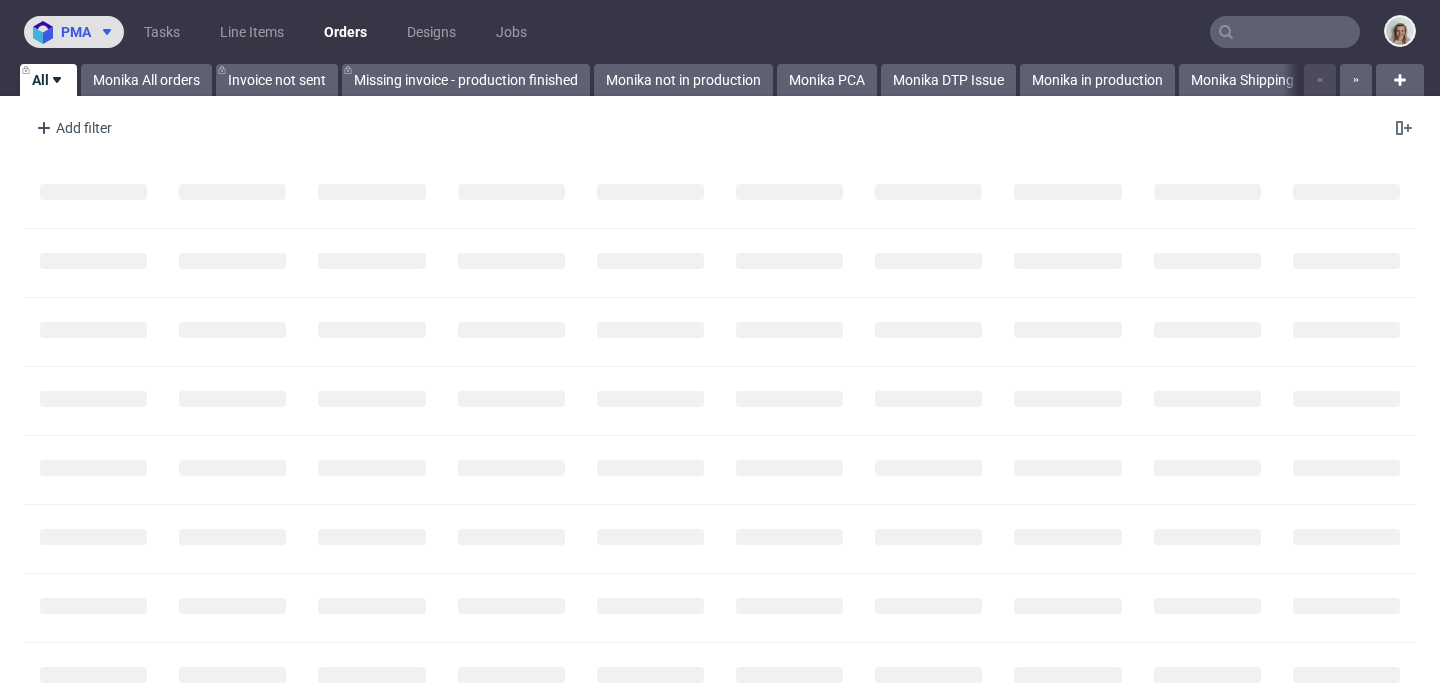click on "pma" at bounding box center (76, 32) 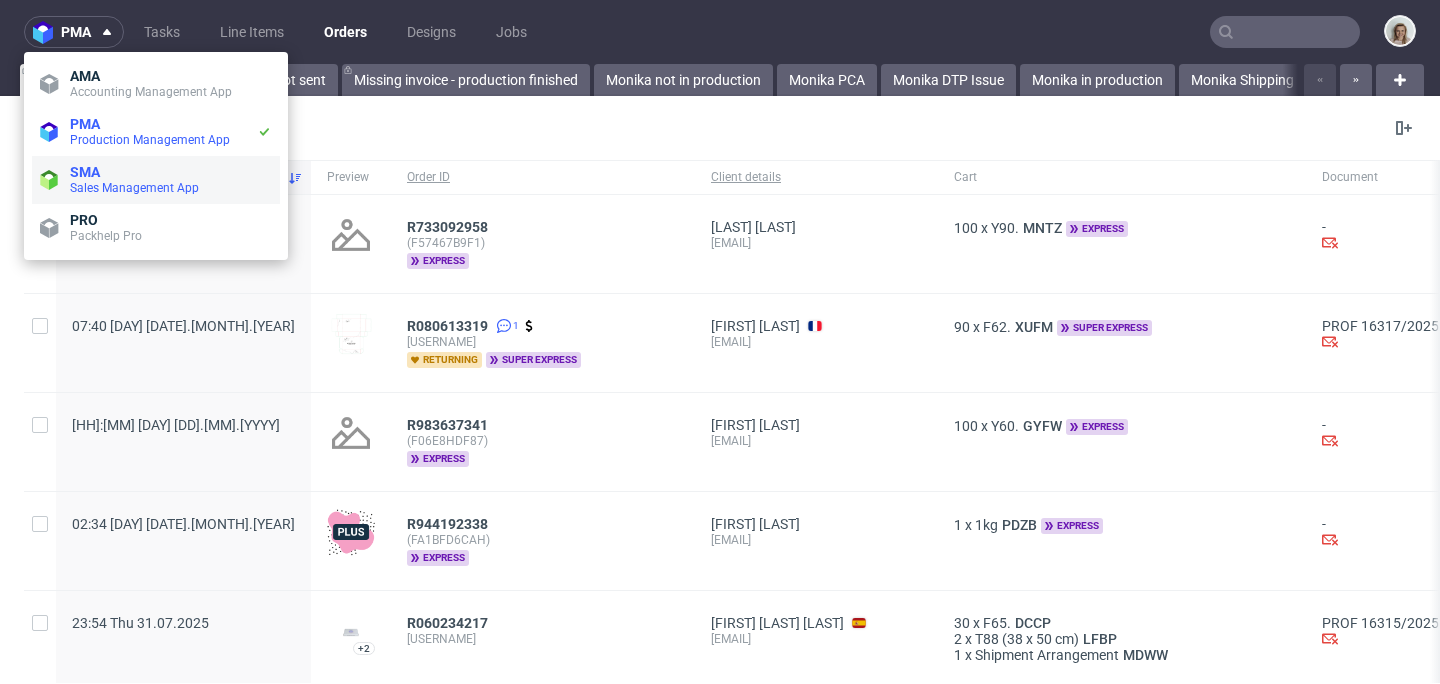 click on "Sales Management App" at bounding box center [134, 188] 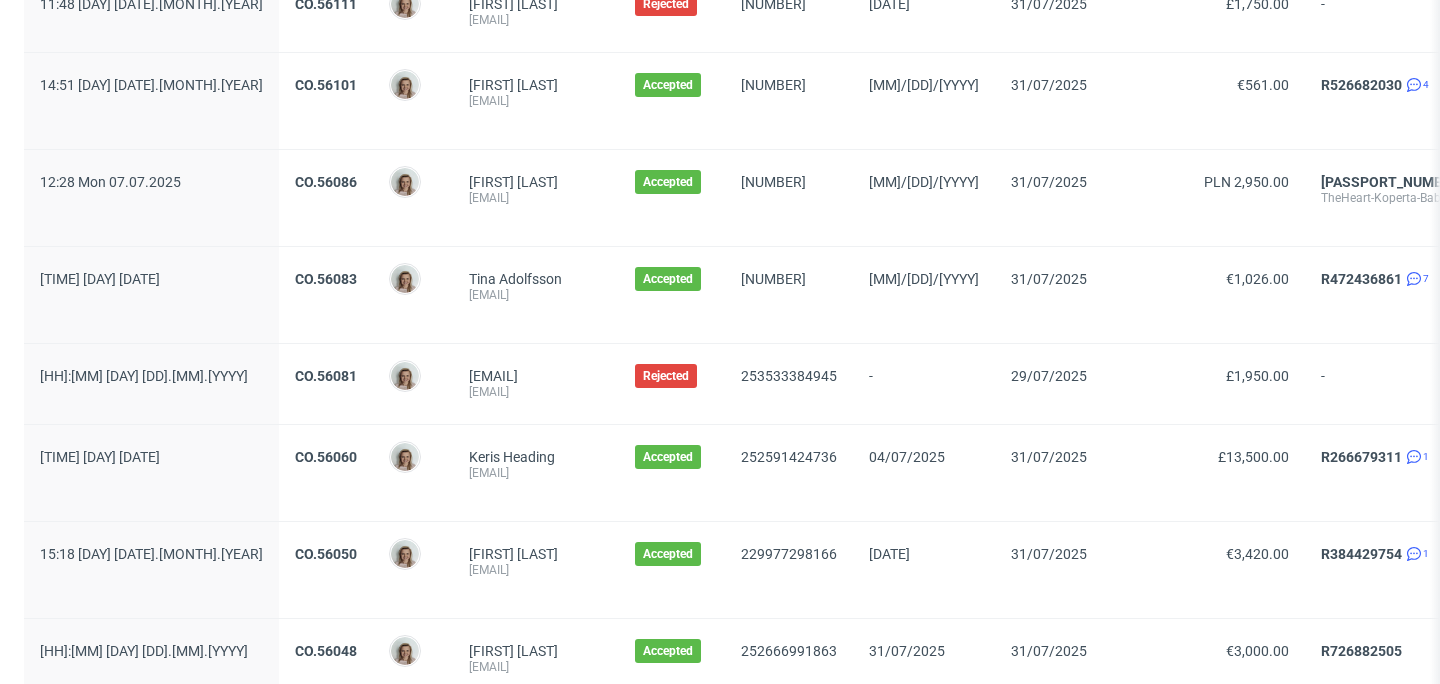 scroll, scrollTop: 2364, scrollLeft: 0, axis: vertical 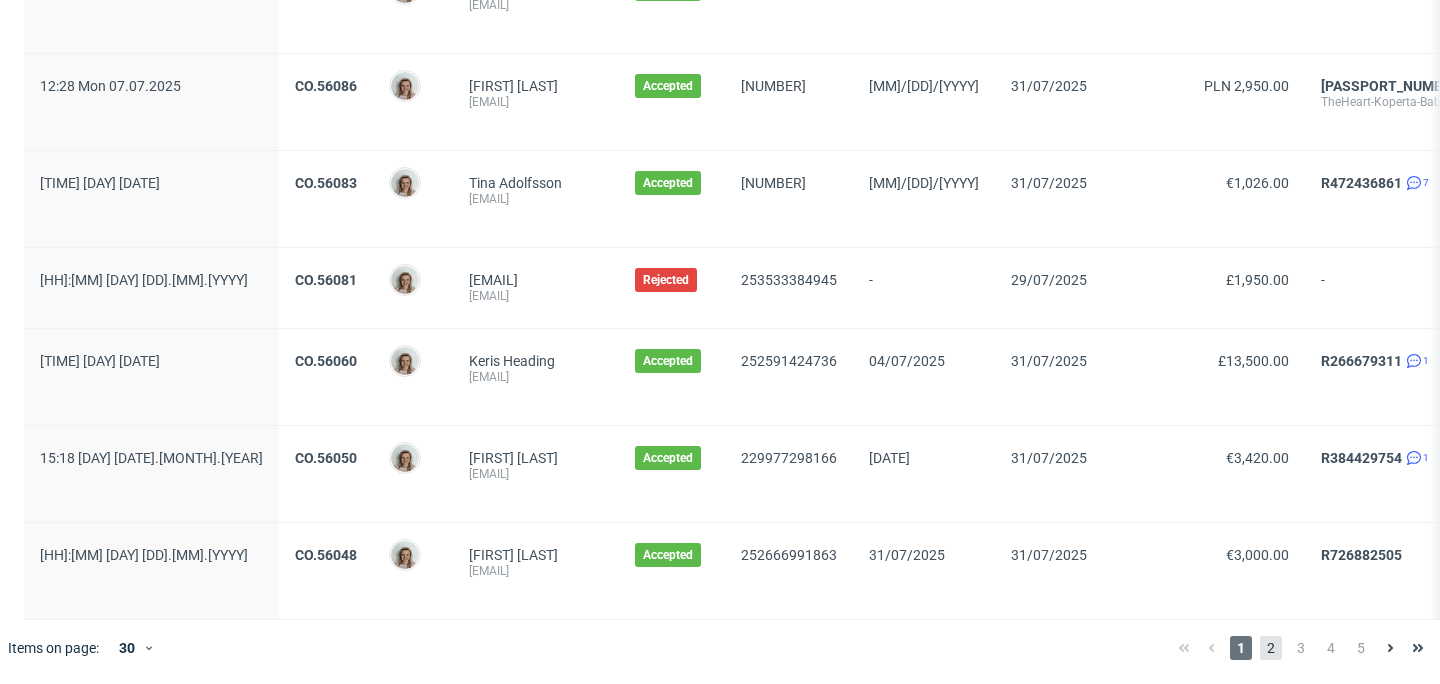 click on "2" at bounding box center [1271, 648] 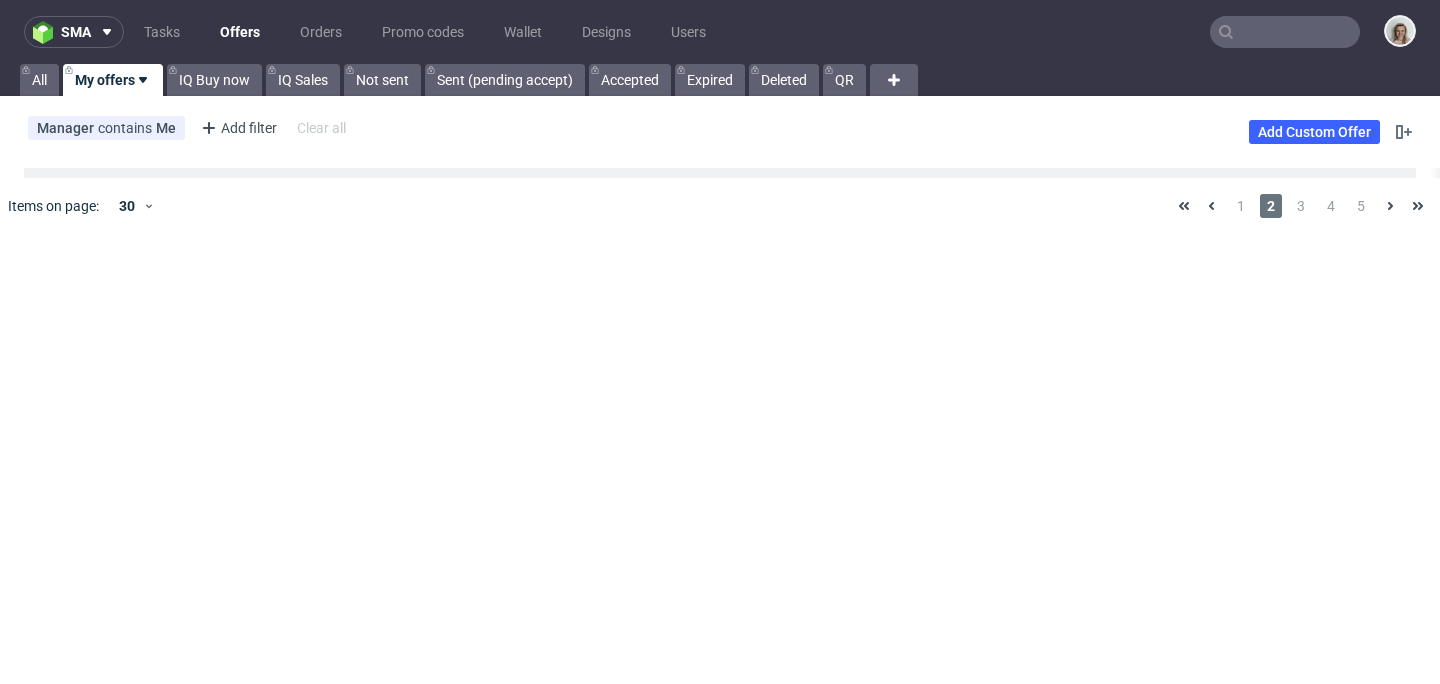 scroll, scrollTop: 0, scrollLeft: 0, axis: both 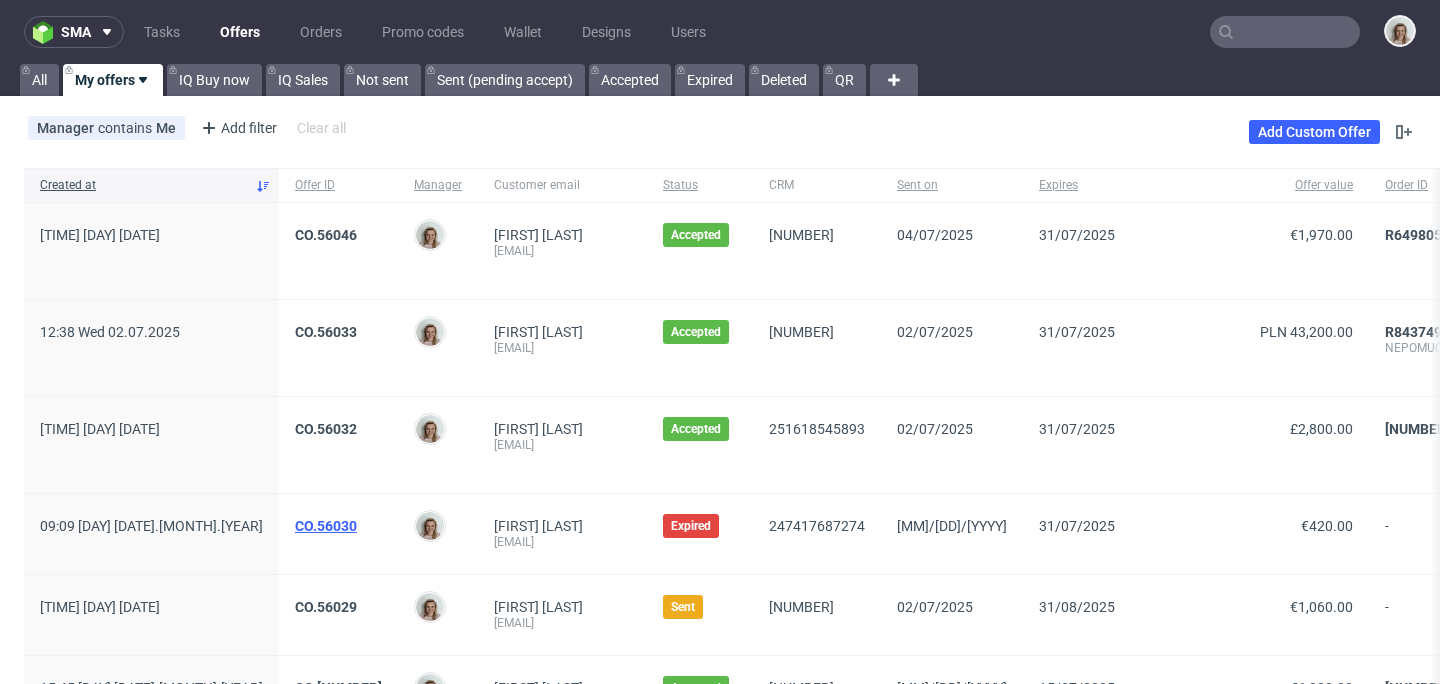 click on "CO.56030" at bounding box center (326, 526) 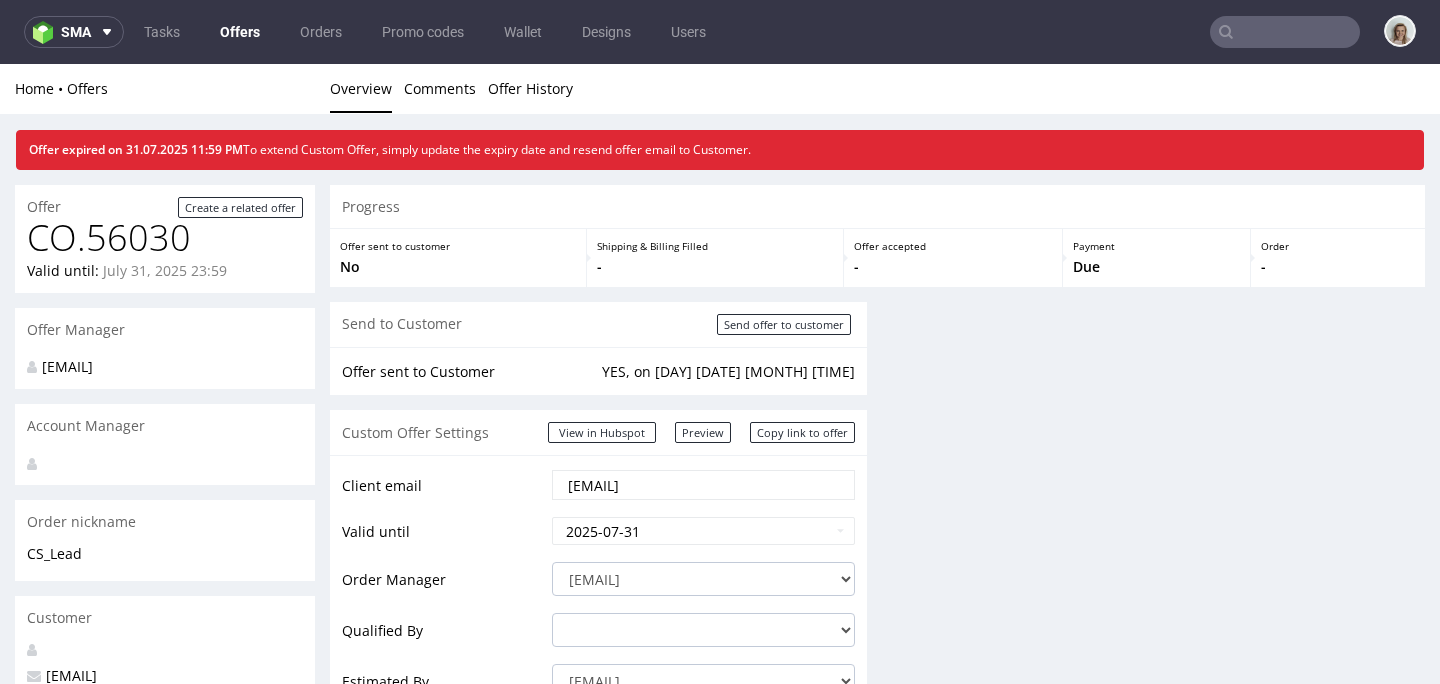 scroll, scrollTop: 0, scrollLeft: 0, axis: both 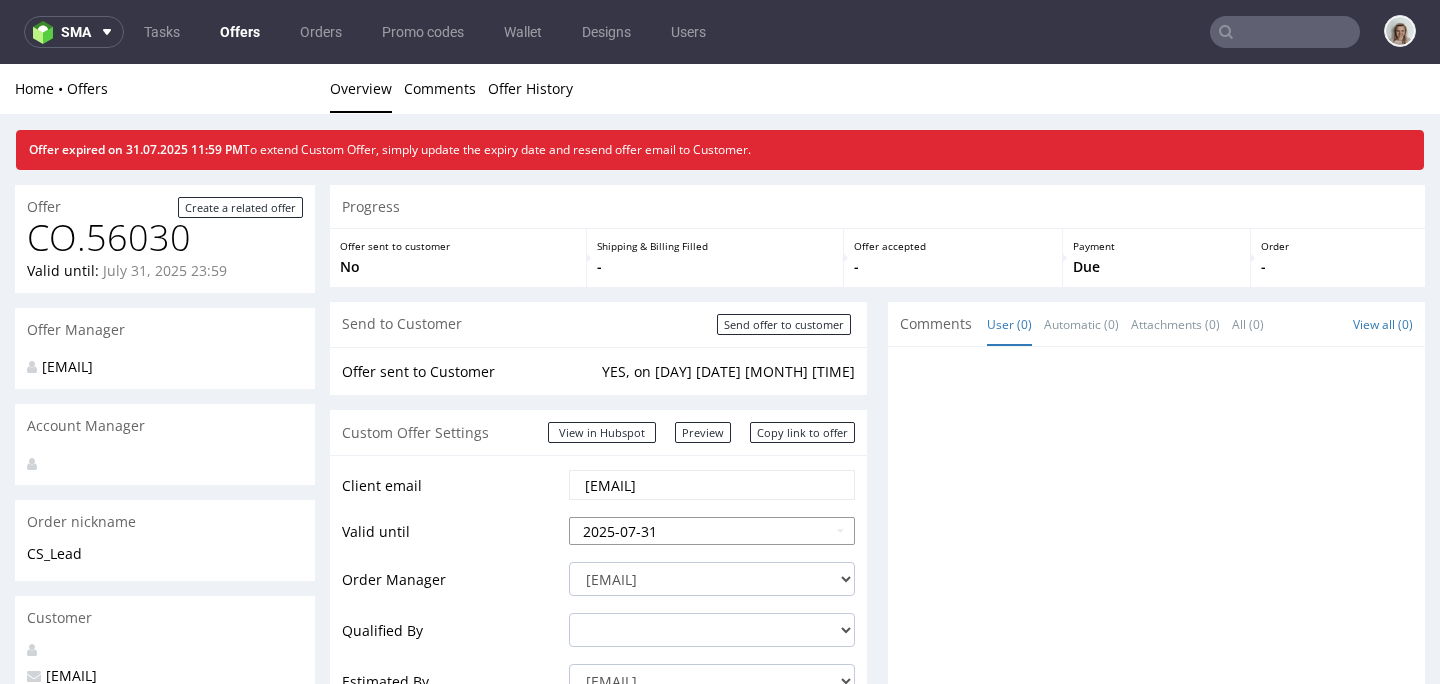 click on "2025-07-31" at bounding box center [712, 531] 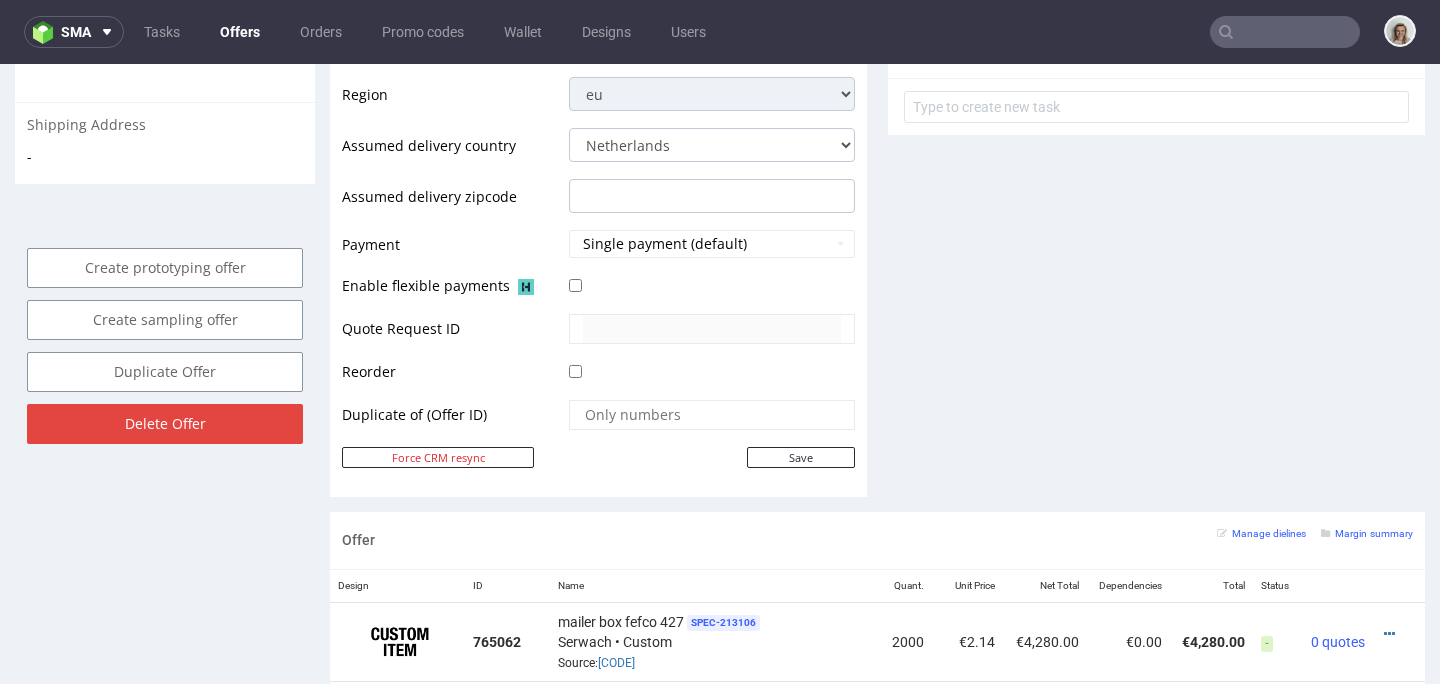 scroll, scrollTop: 804, scrollLeft: 0, axis: vertical 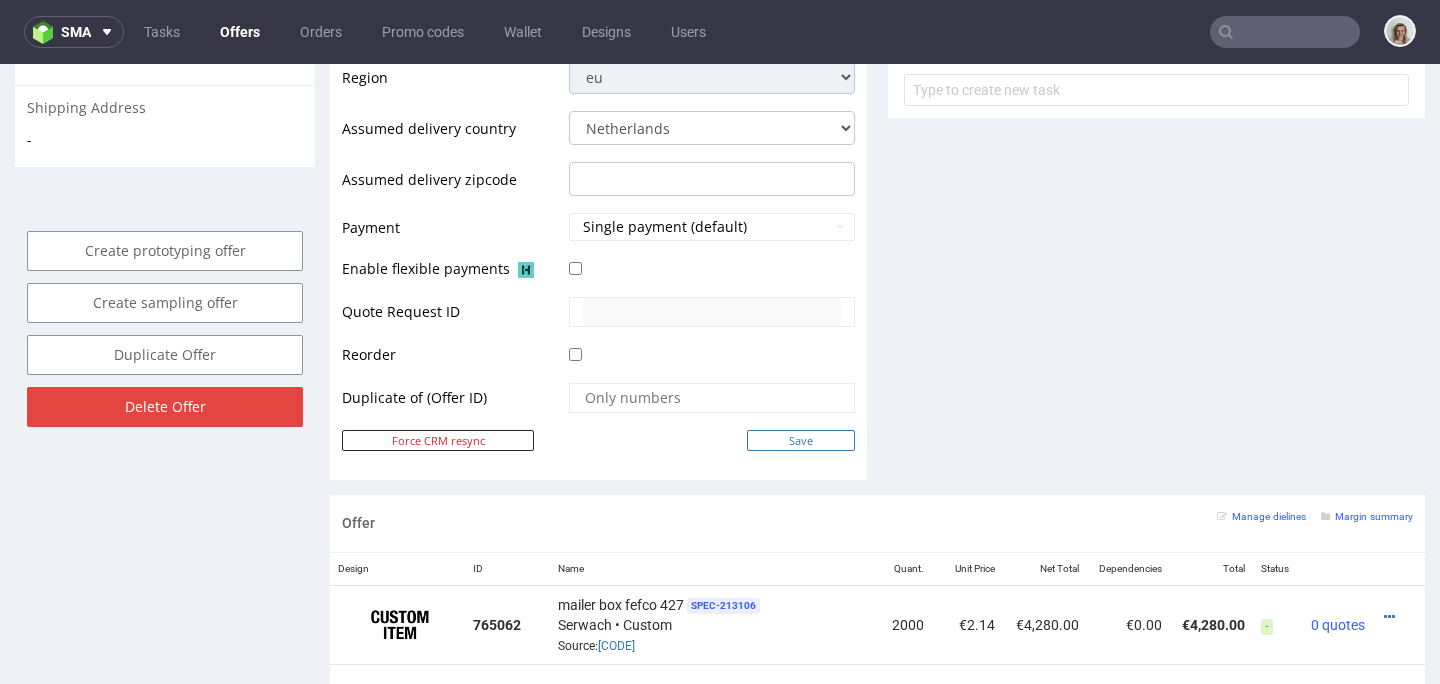 type on "2025-08-31" 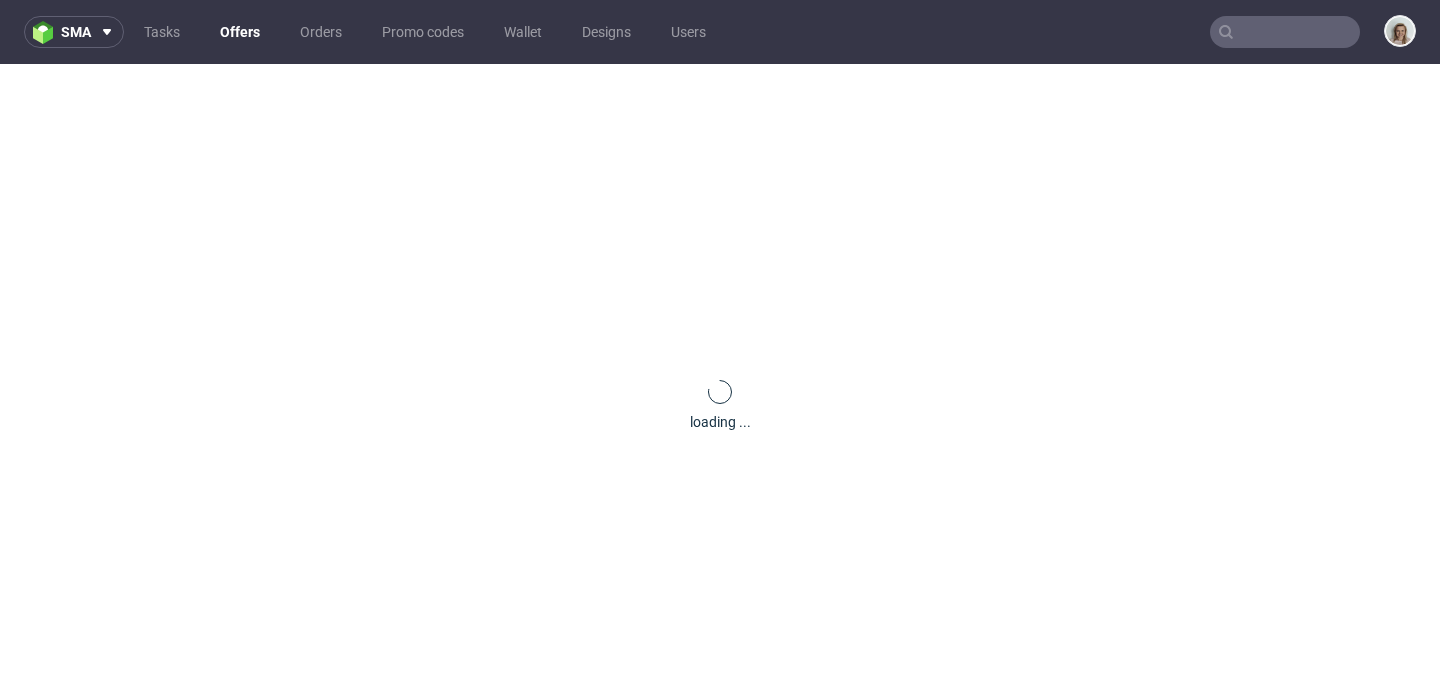 scroll, scrollTop: 0, scrollLeft: 0, axis: both 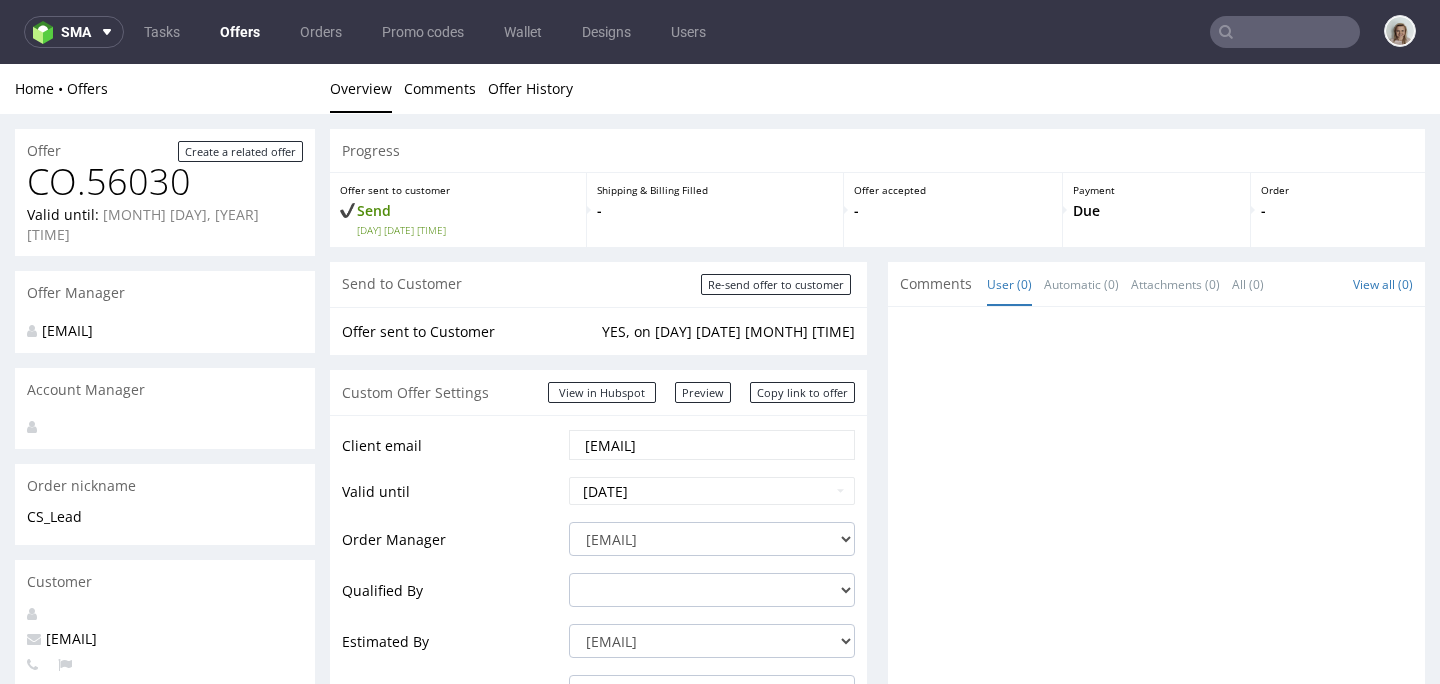 click on "alexis@wakuli.com" at bounding box center (712, 445) 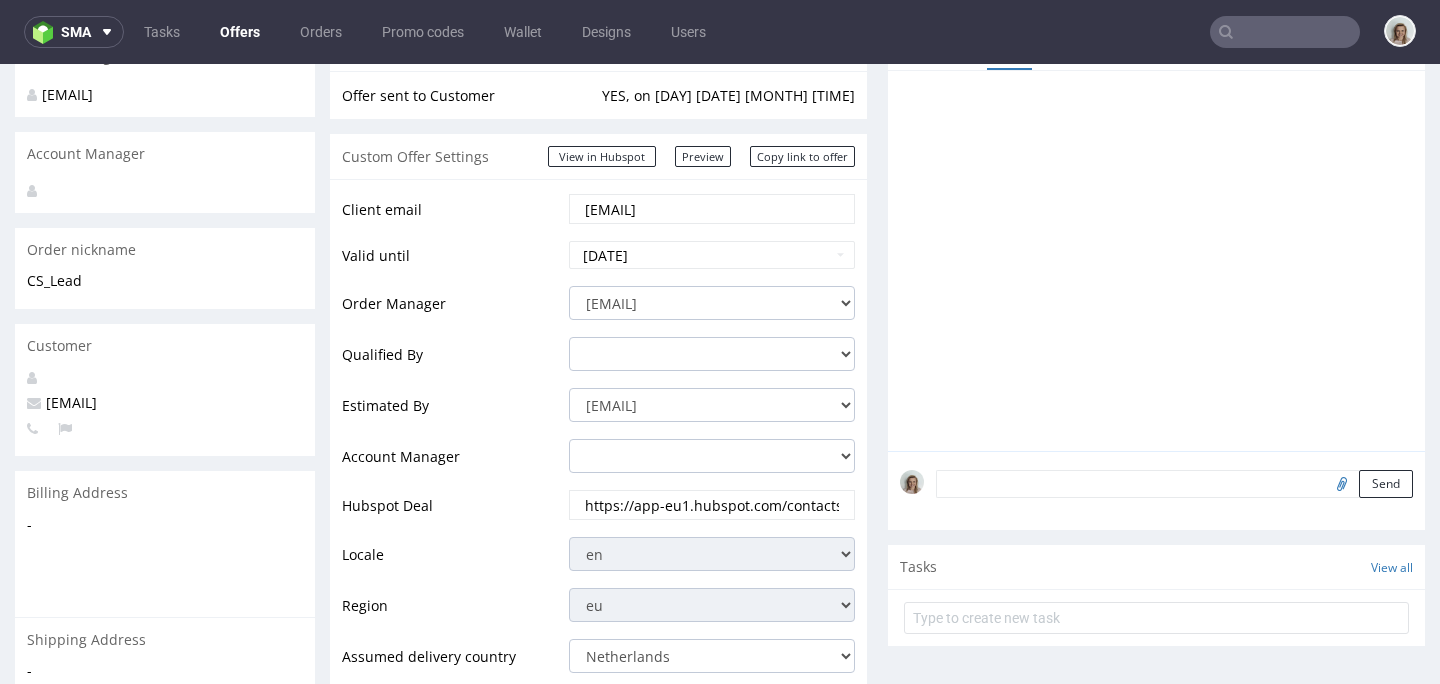 scroll, scrollTop: 213, scrollLeft: 0, axis: vertical 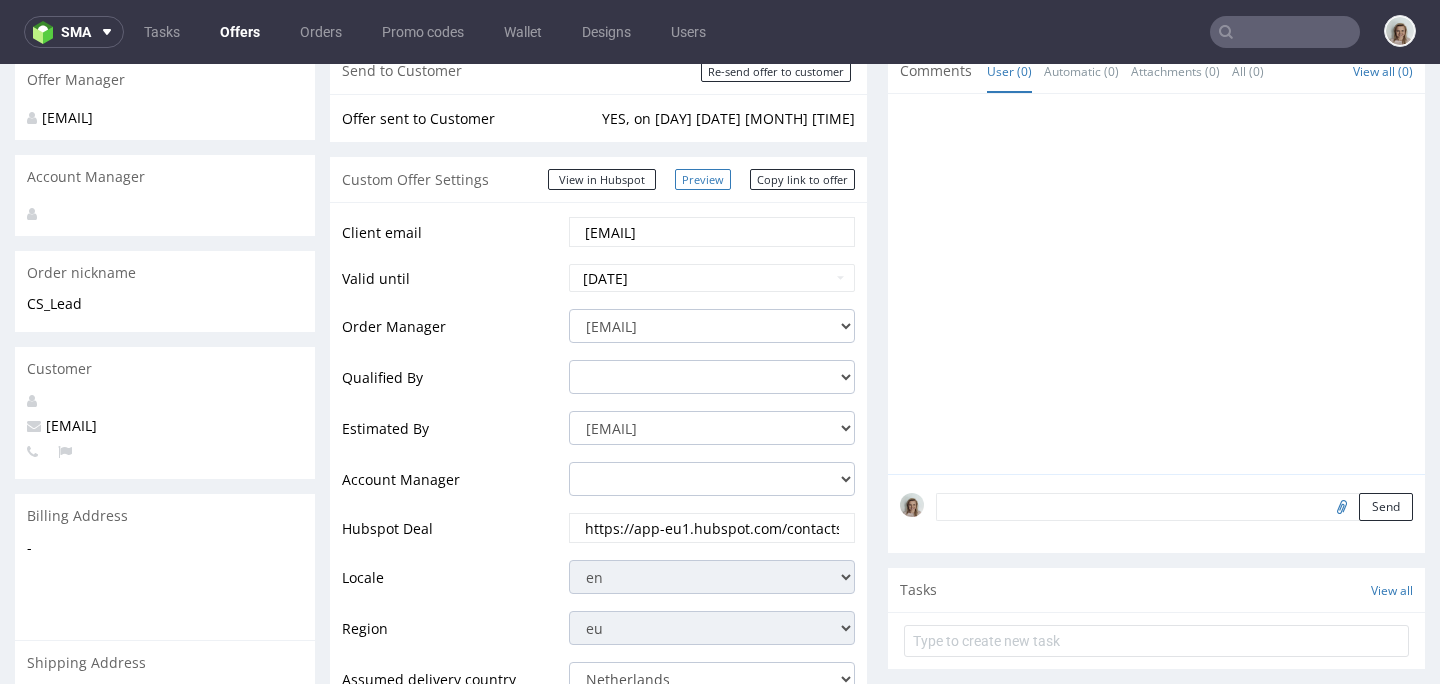 click on "Preview" at bounding box center (703, 179) 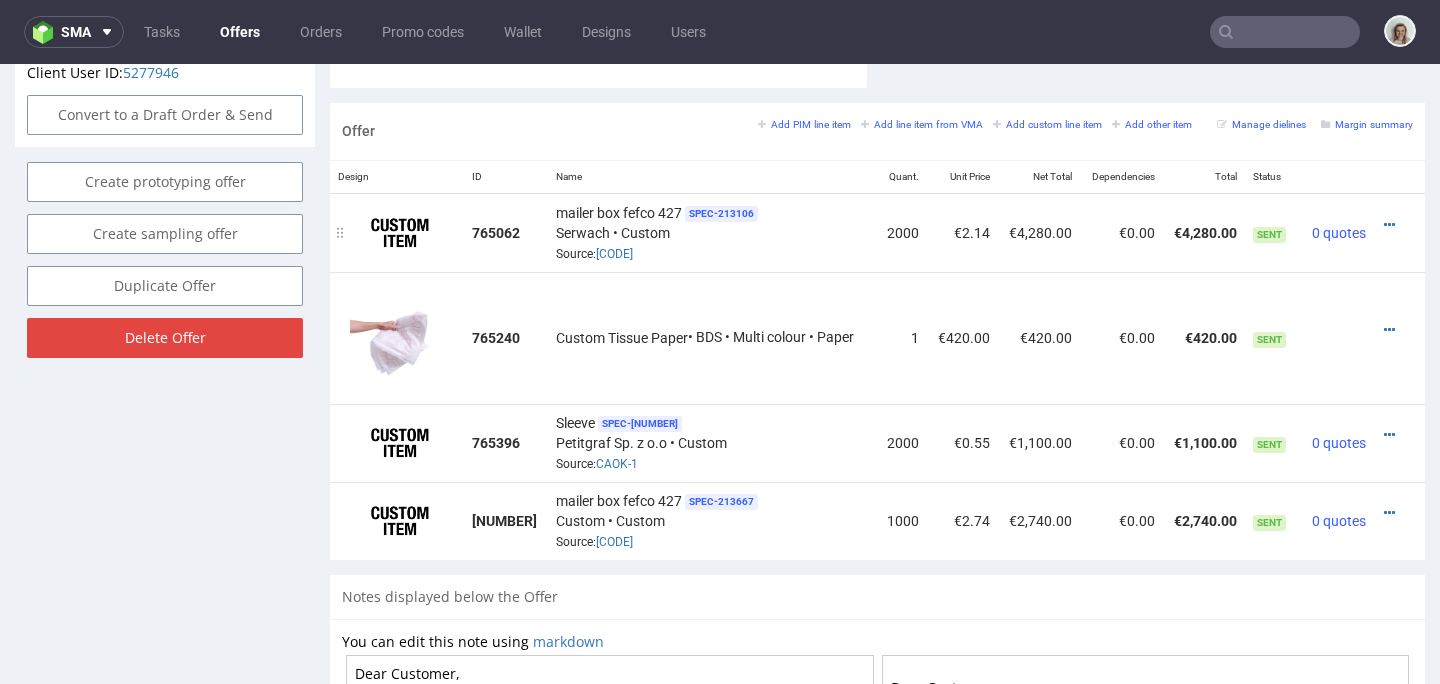 scroll, scrollTop: 1149, scrollLeft: 0, axis: vertical 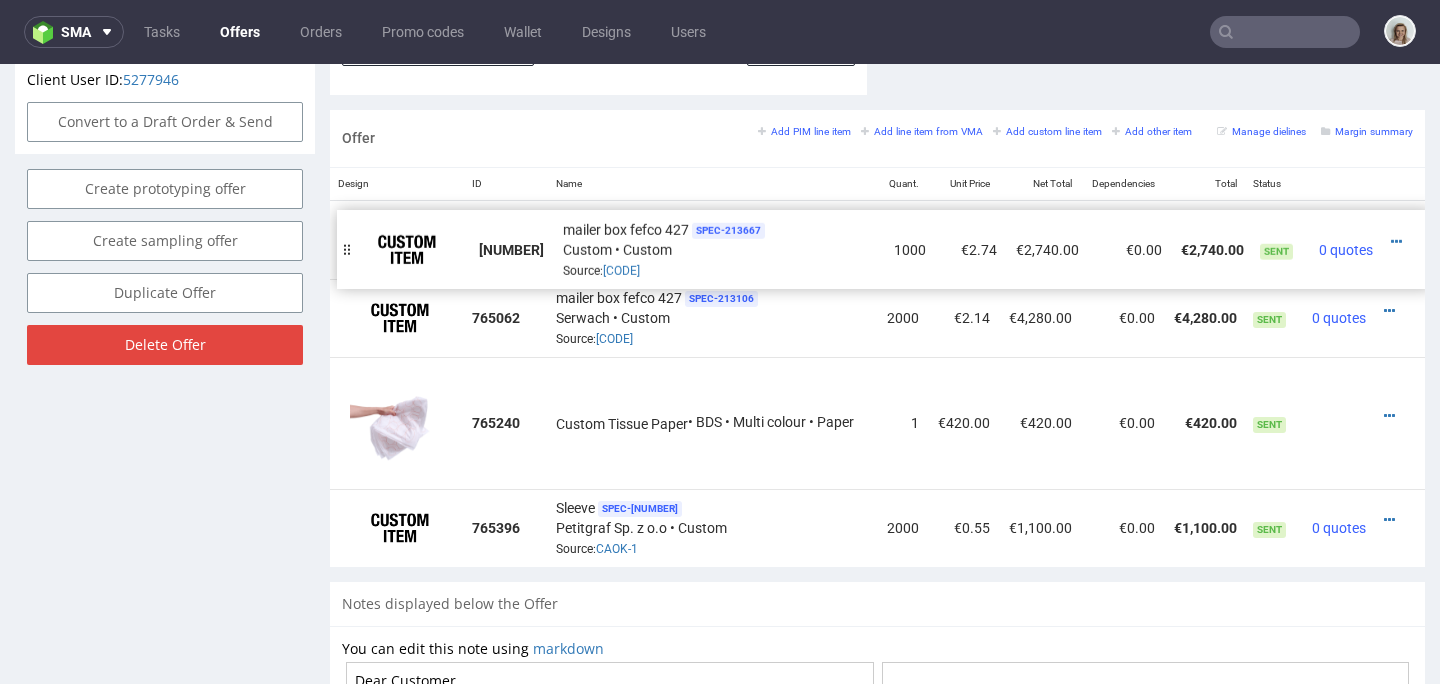 drag, startPoint x: 341, startPoint y: 524, endPoint x: 348, endPoint y: 247, distance: 277.08844 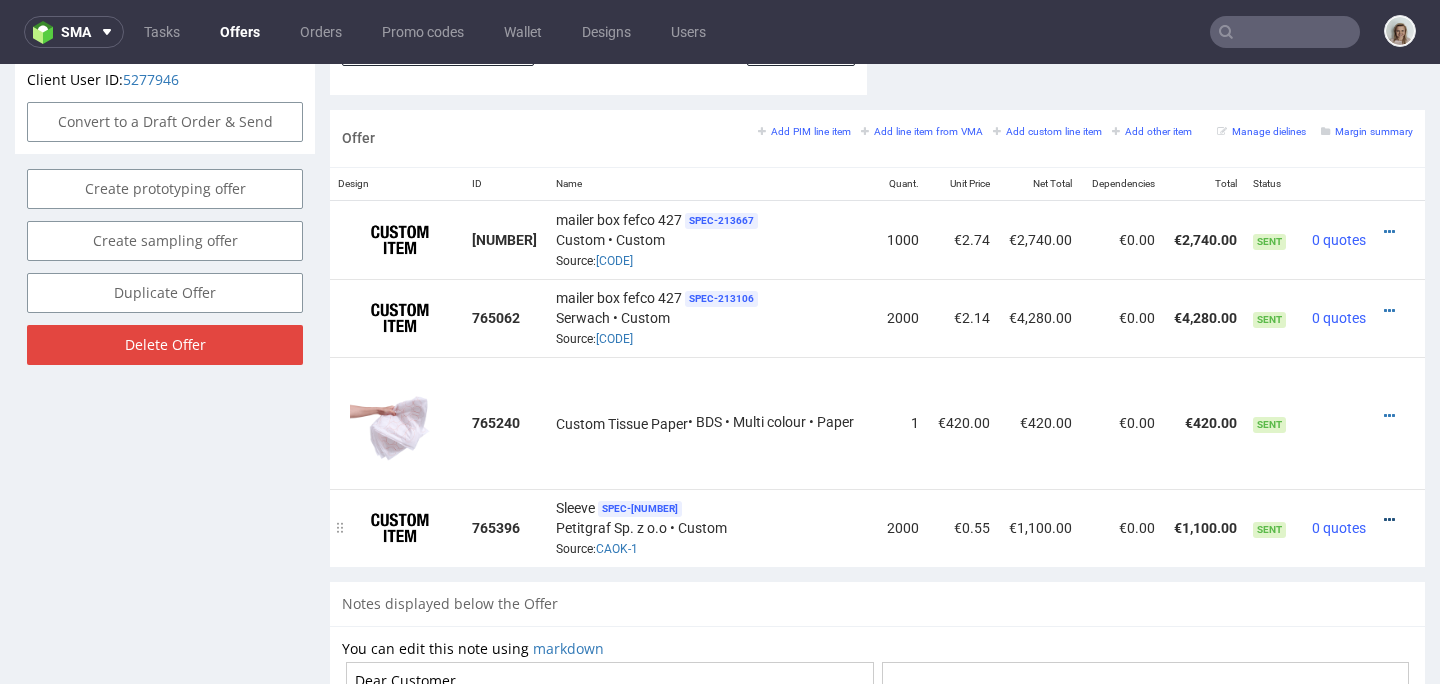 click at bounding box center [1389, 520] 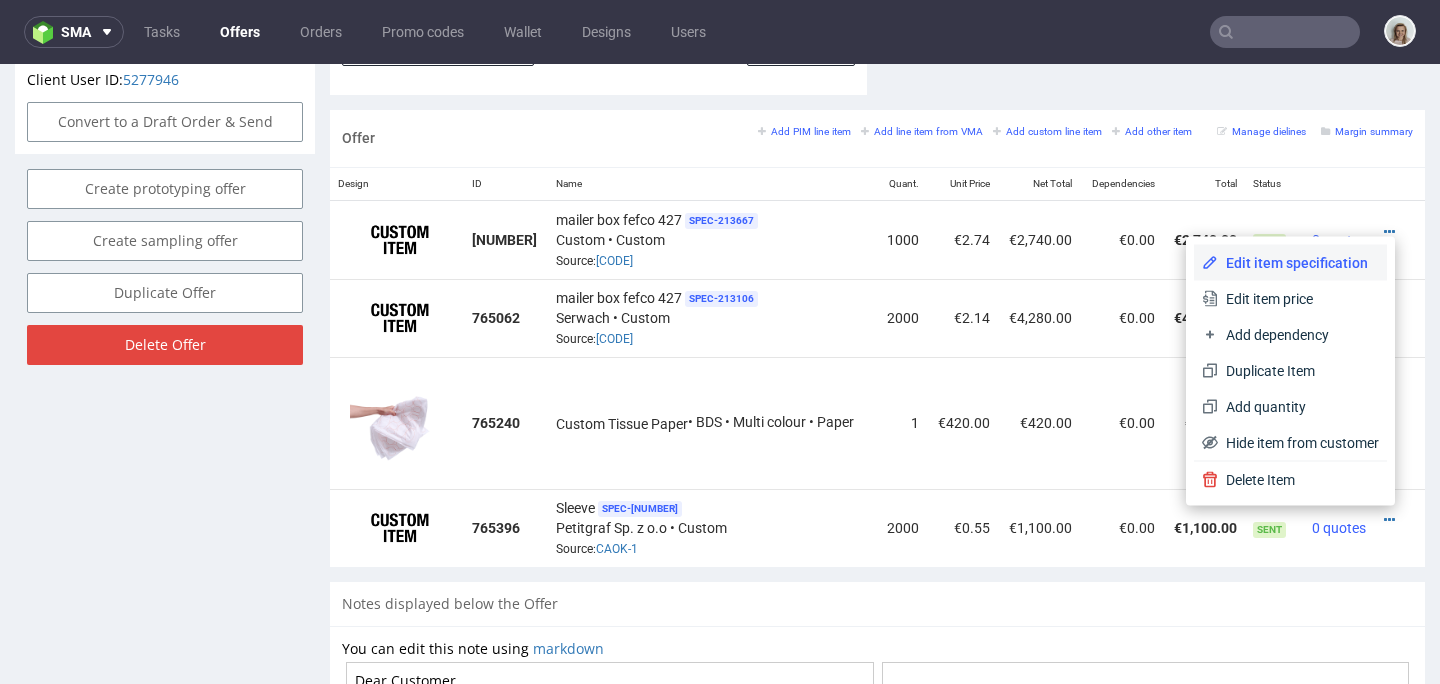 click on "Edit item specification" at bounding box center (1290, 263) 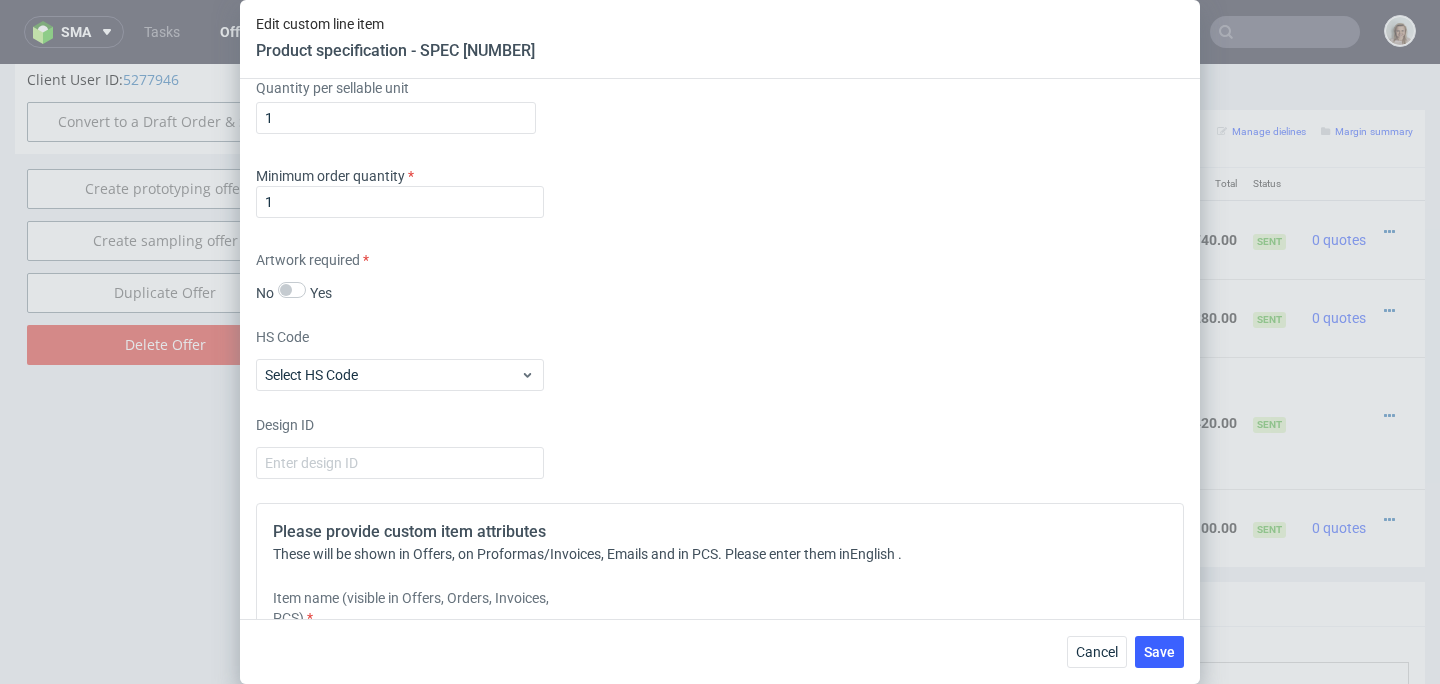 scroll, scrollTop: 2721, scrollLeft: 0, axis: vertical 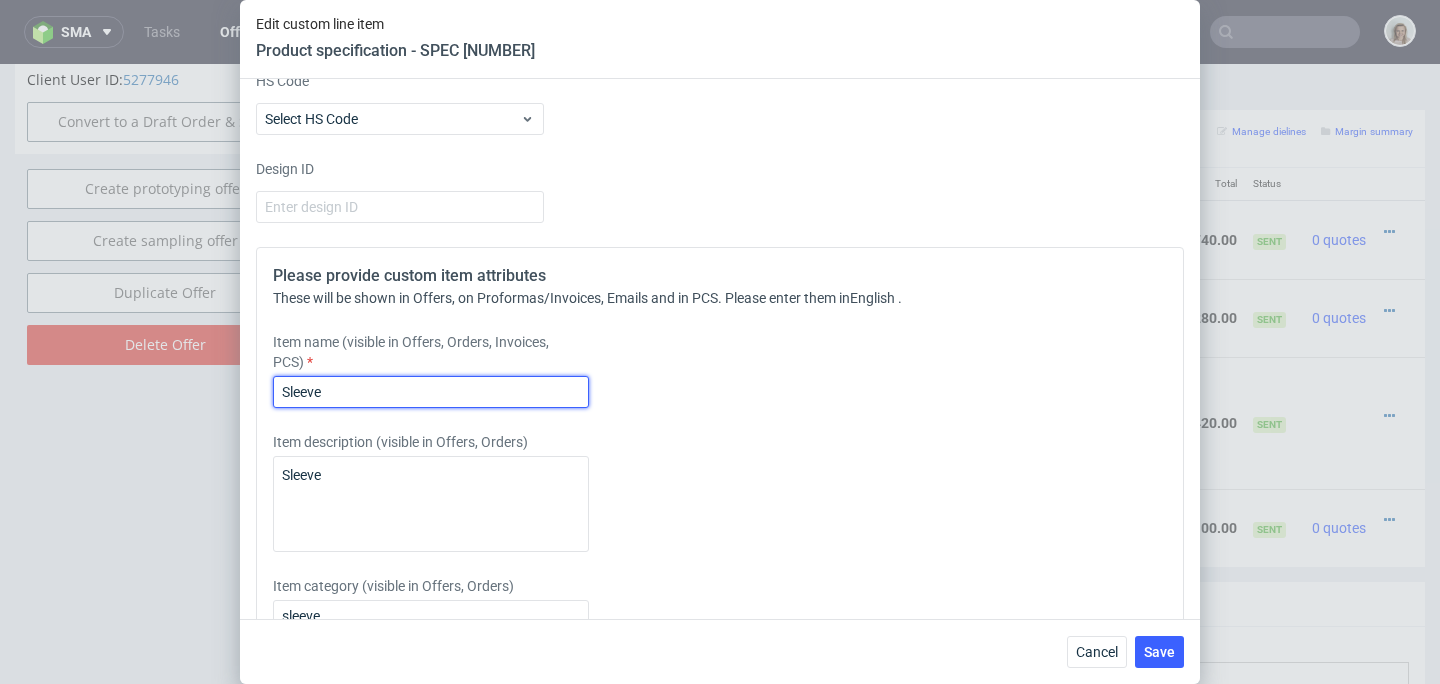 click on "Sleeve" at bounding box center (431, 392) 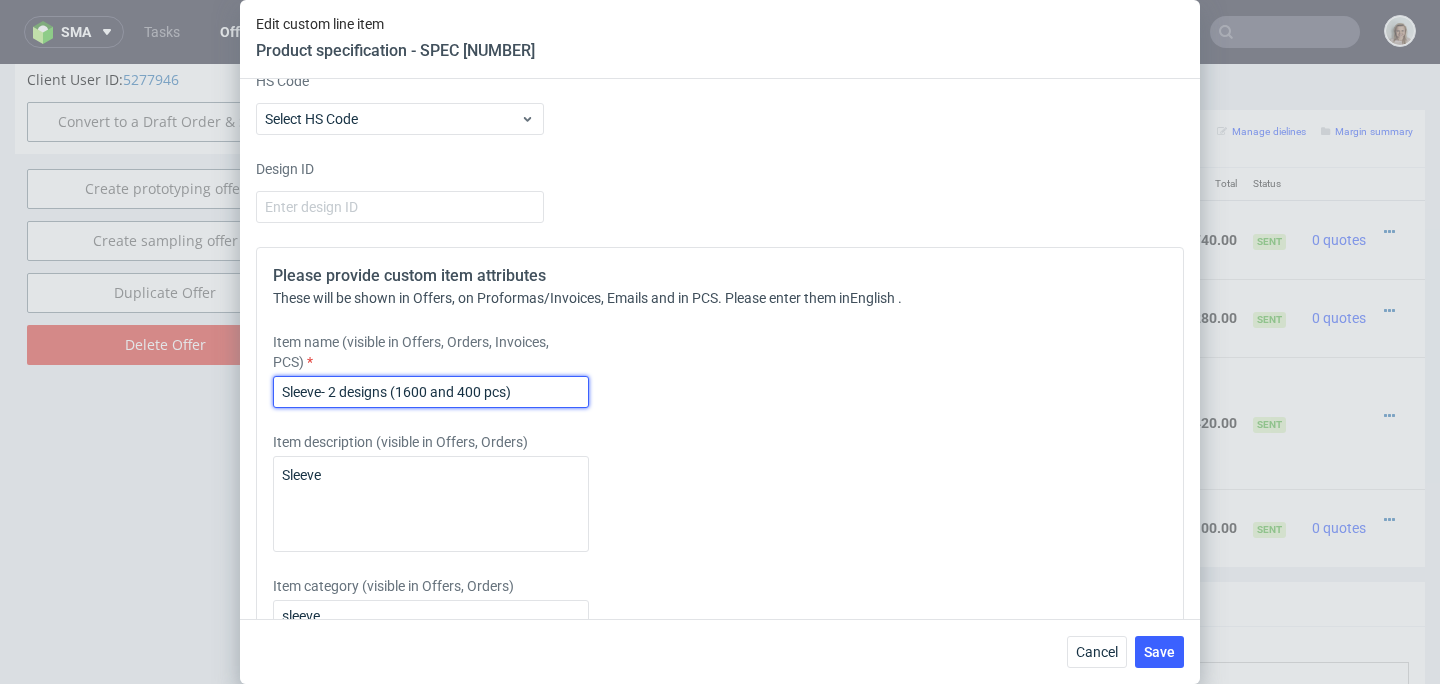 drag, startPoint x: 542, startPoint y: 385, endPoint x: 256, endPoint y: 389, distance: 286.02798 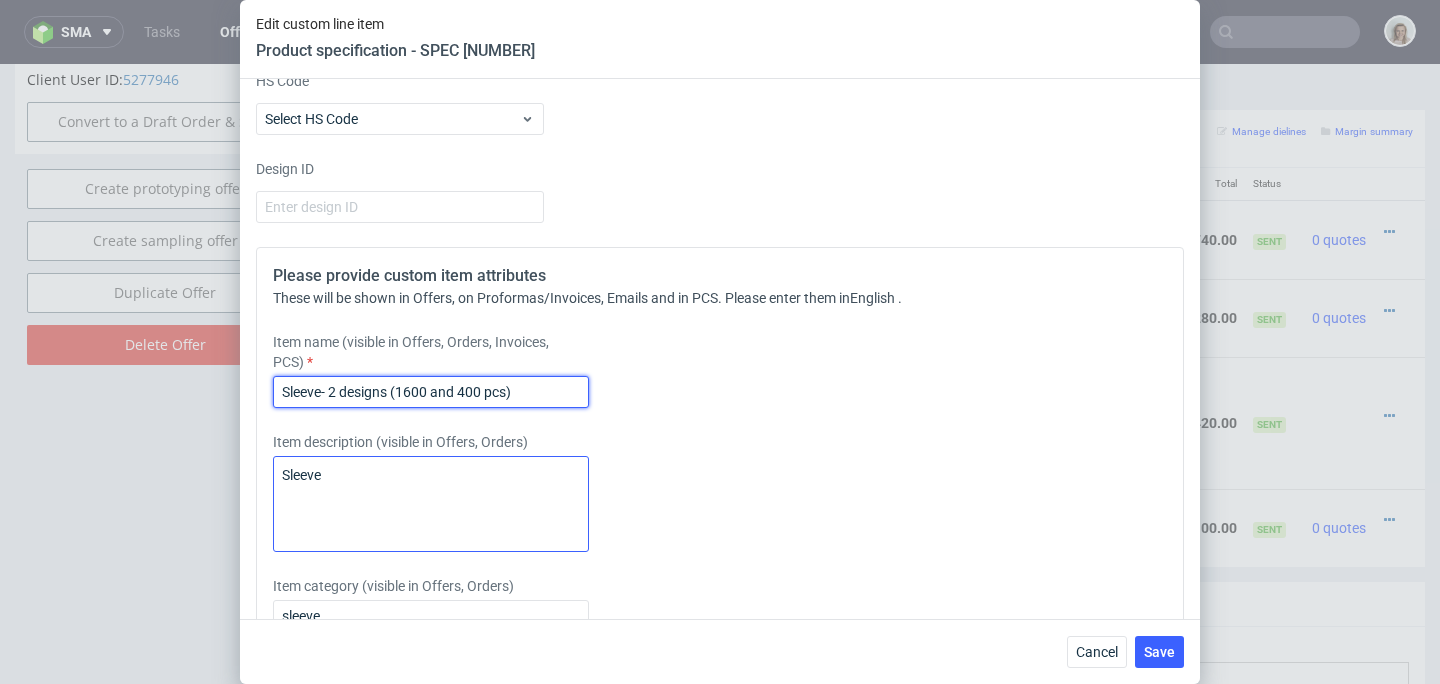 type on "Sleeve- 2 designs (1600 and 400 pcs)" 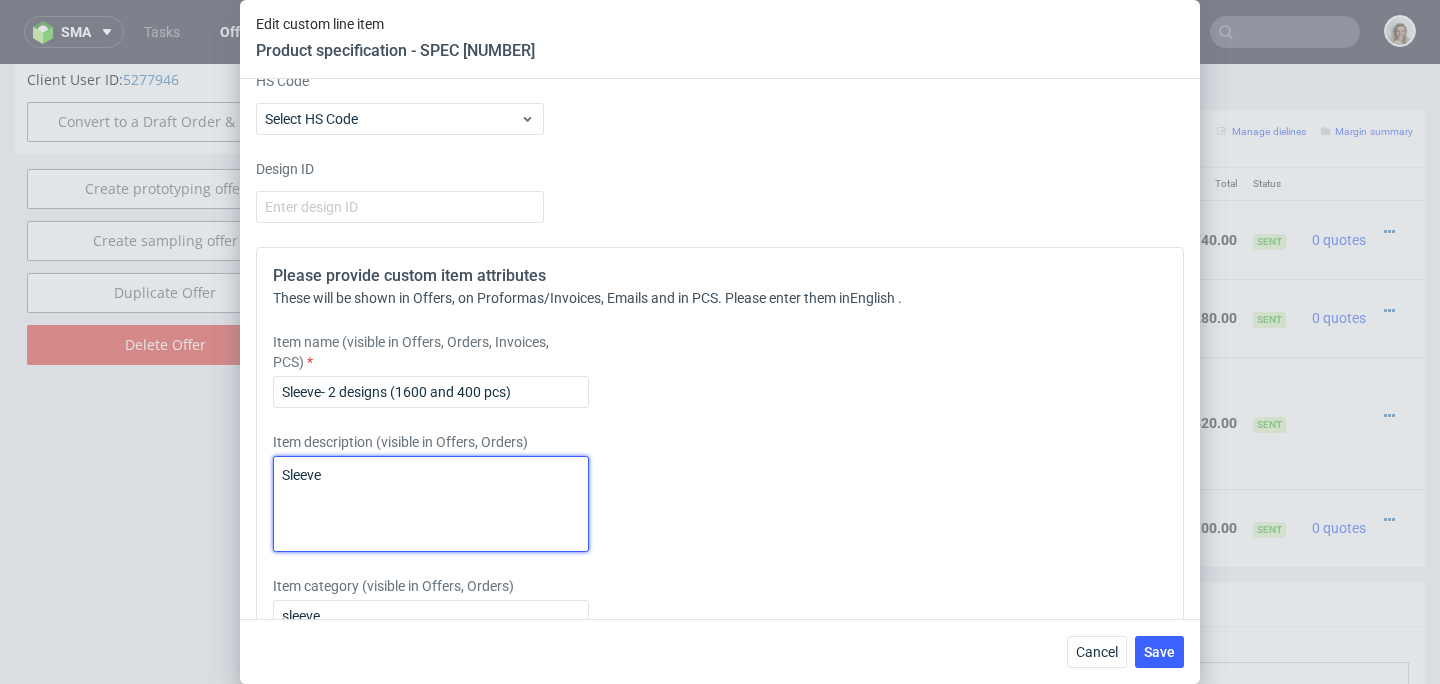 drag, startPoint x: 365, startPoint y: 480, endPoint x: 290, endPoint y: 465, distance: 76.48529 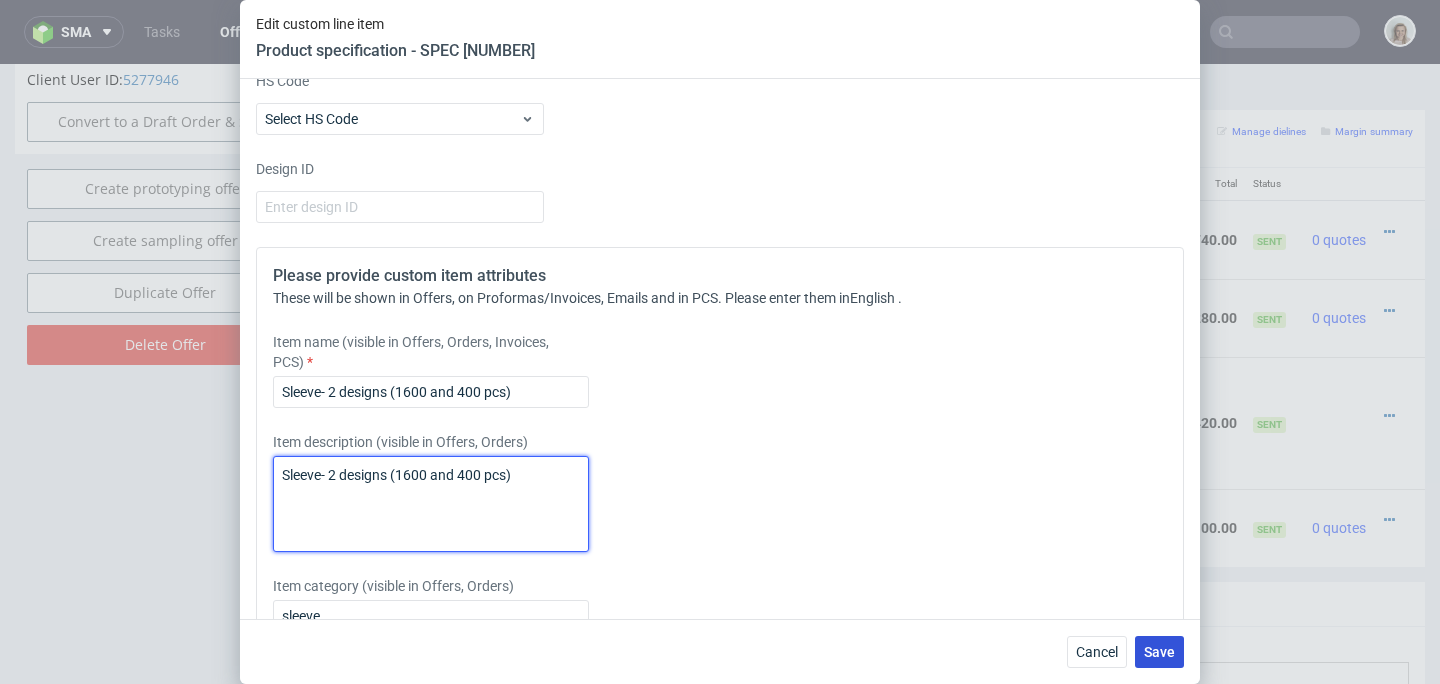 type on "Sleeve- 2 designs (1600 and 400 pcs)" 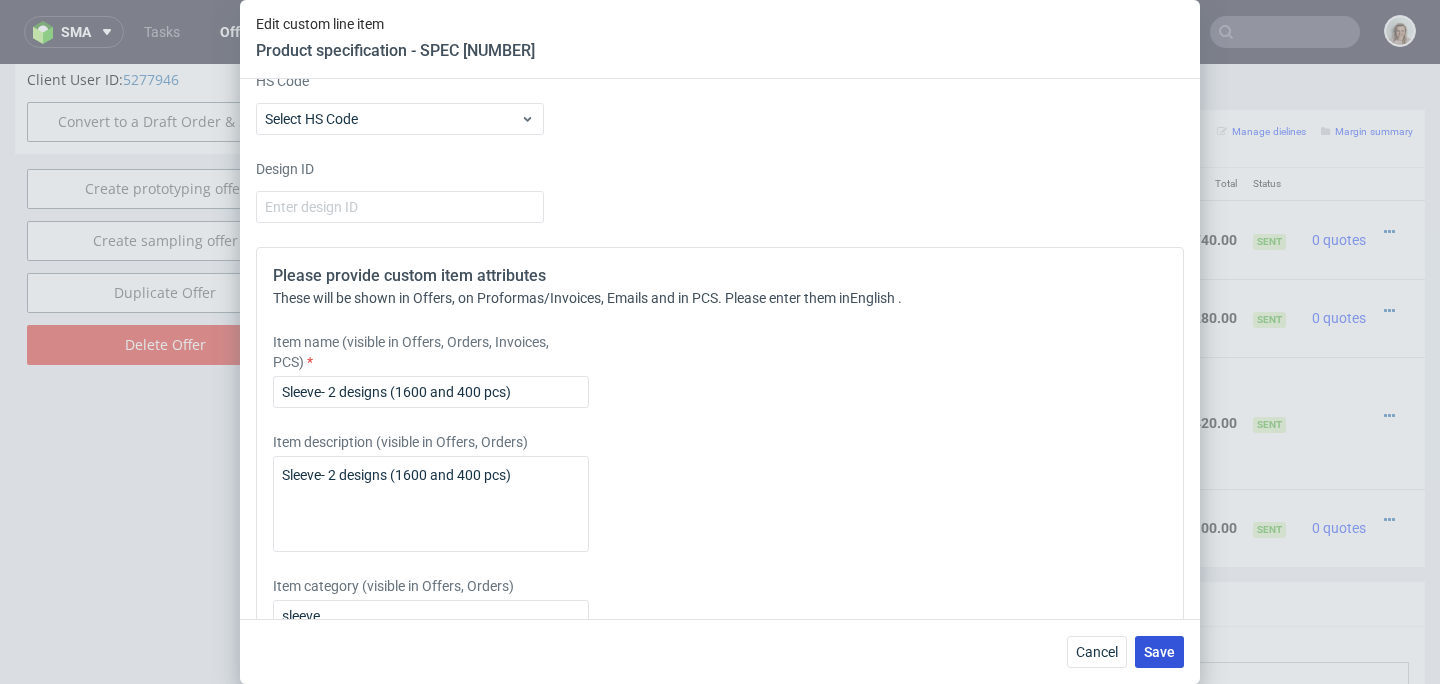 click on "Save" at bounding box center [1159, 652] 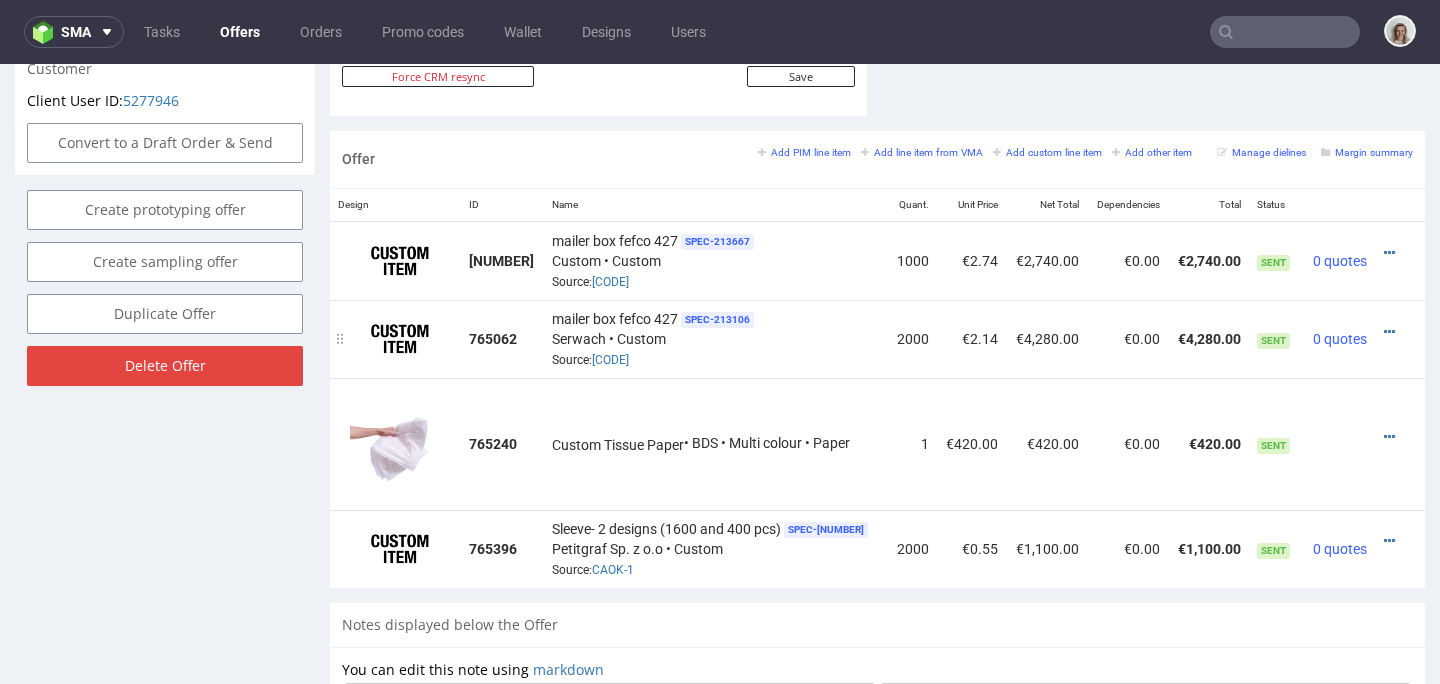 scroll, scrollTop: 1235, scrollLeft: 0, axis: vertical 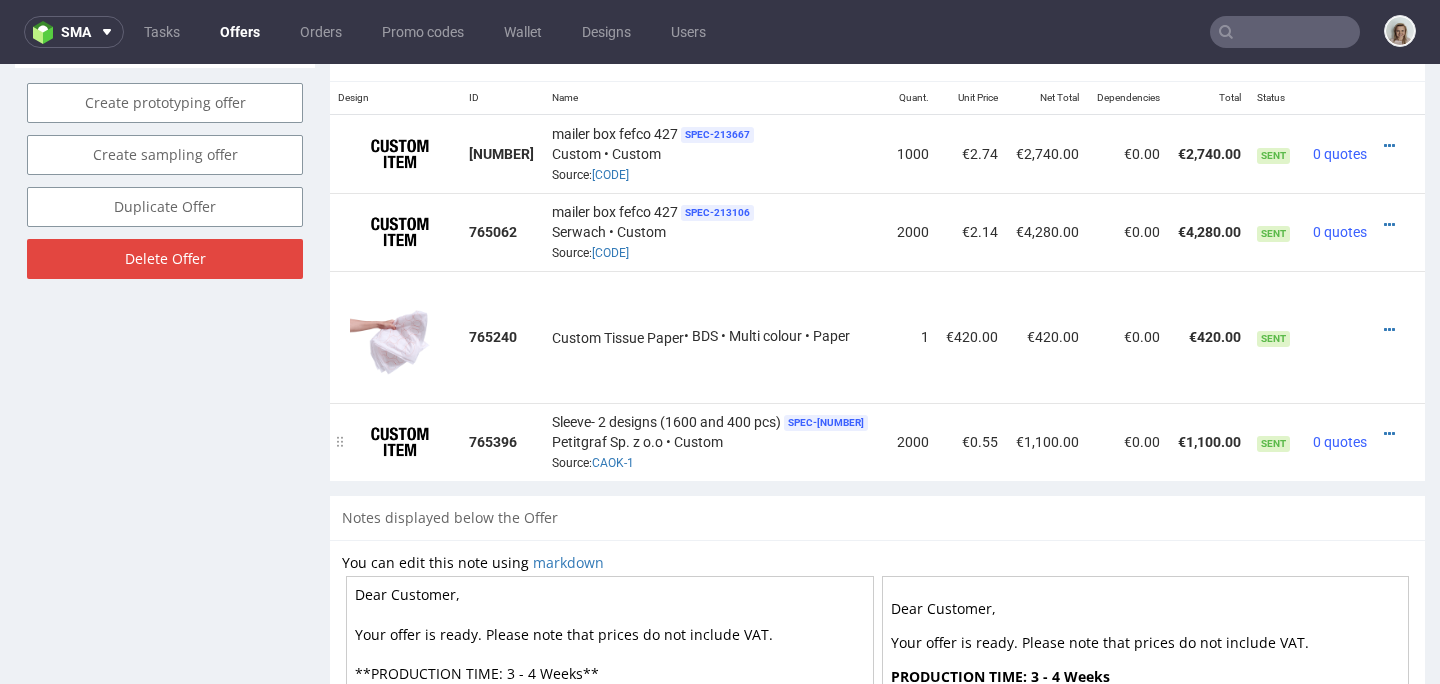click at bounding box center [1394, 434] 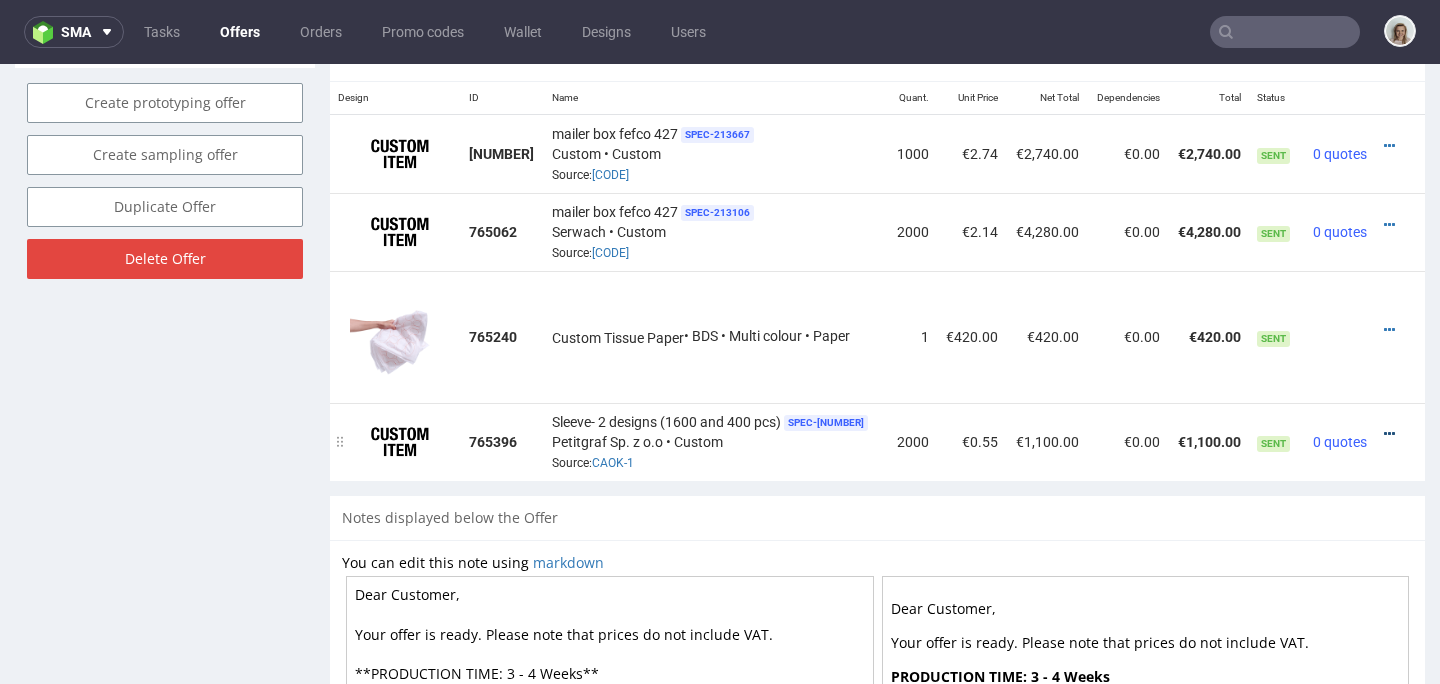 click at bounding box center [1389, 434] 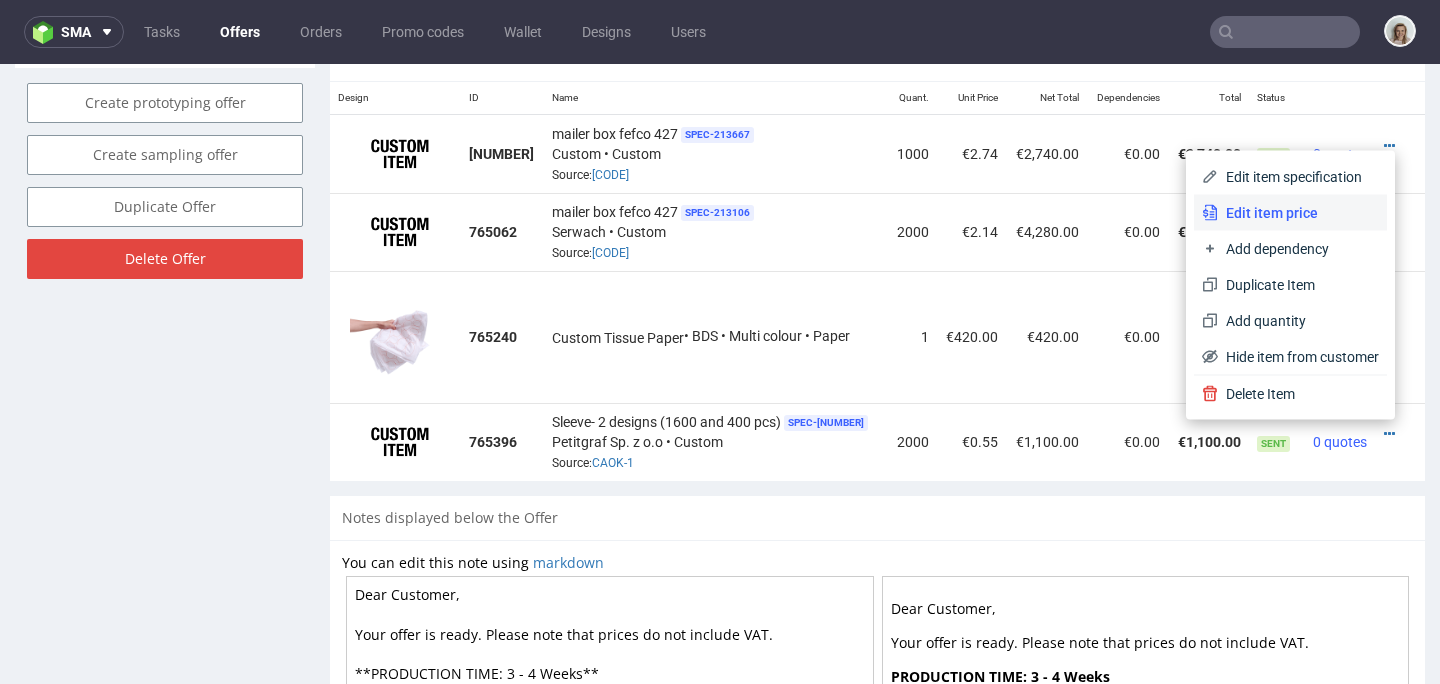 click on "Edit item price" at bounding box center [1298, 213] 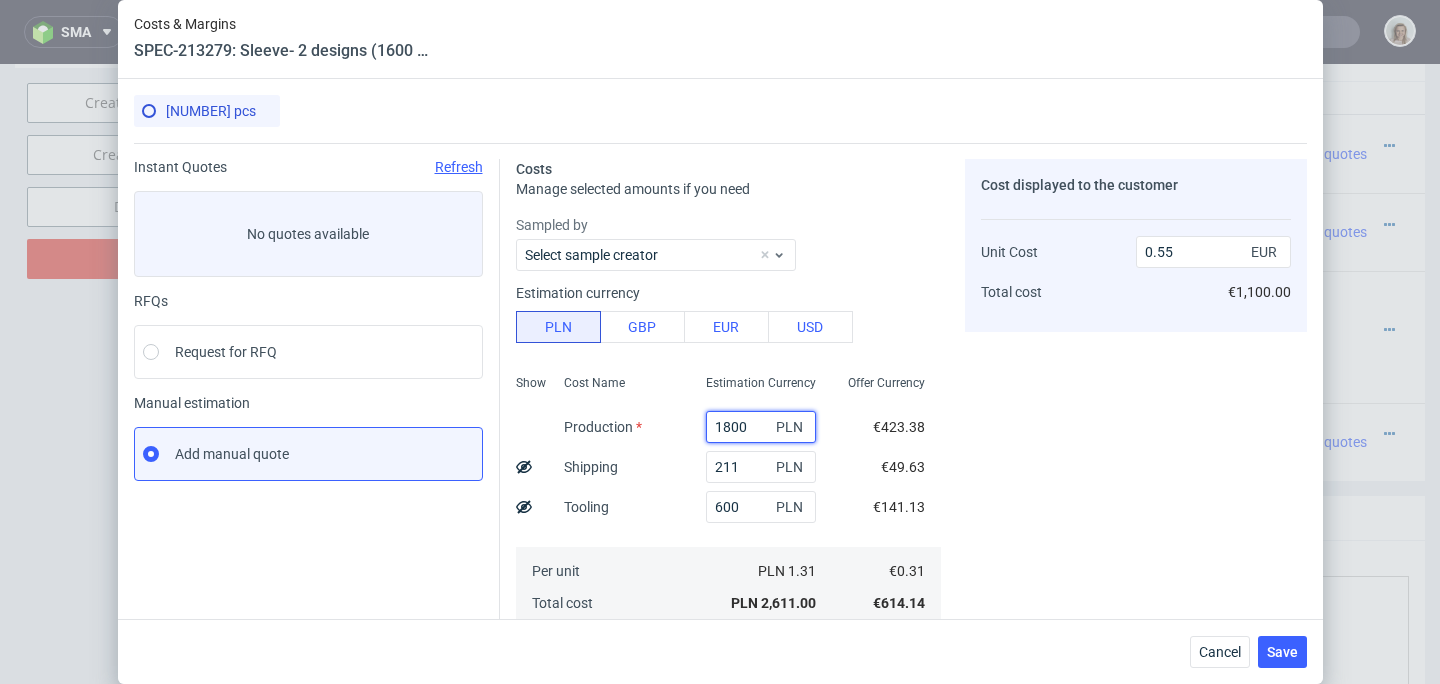 drag, startPoint x: 727, startPoint y: 427, endPoint x: 661, endPoint y: 427, distance: 66 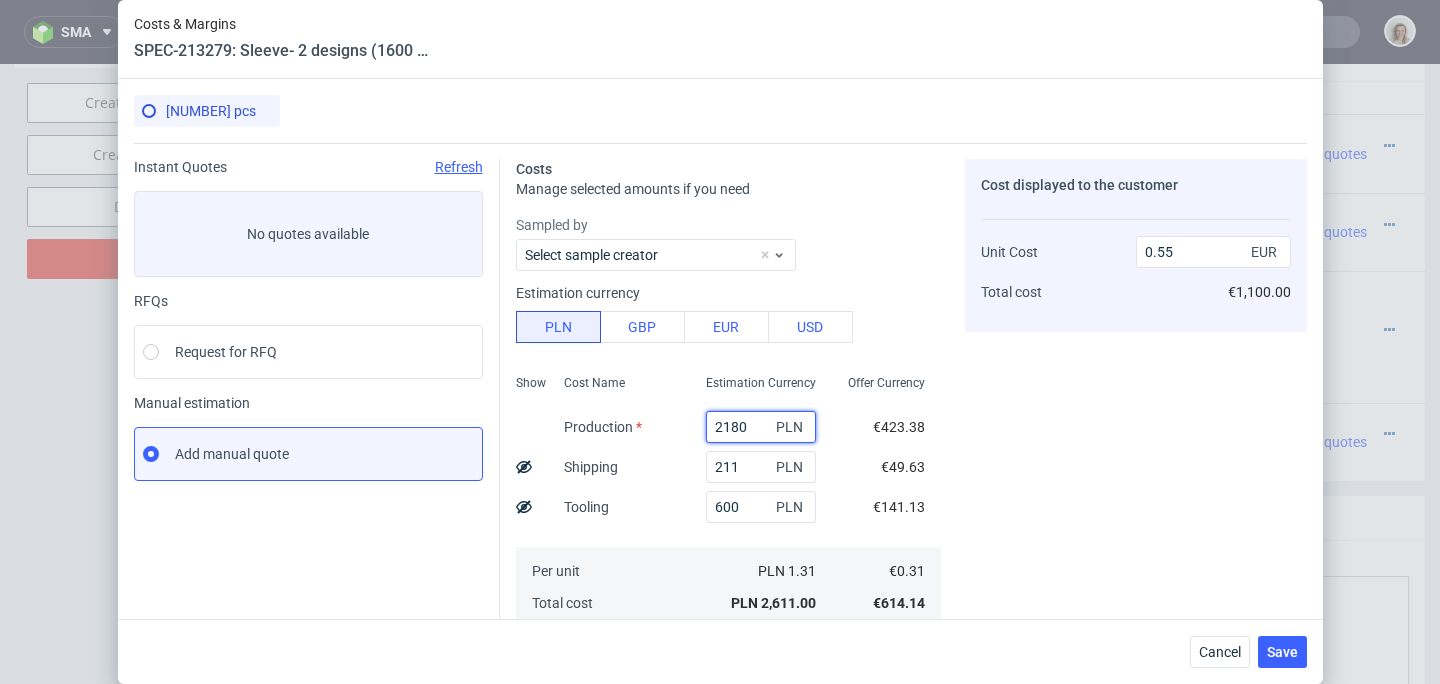 type on "2180" 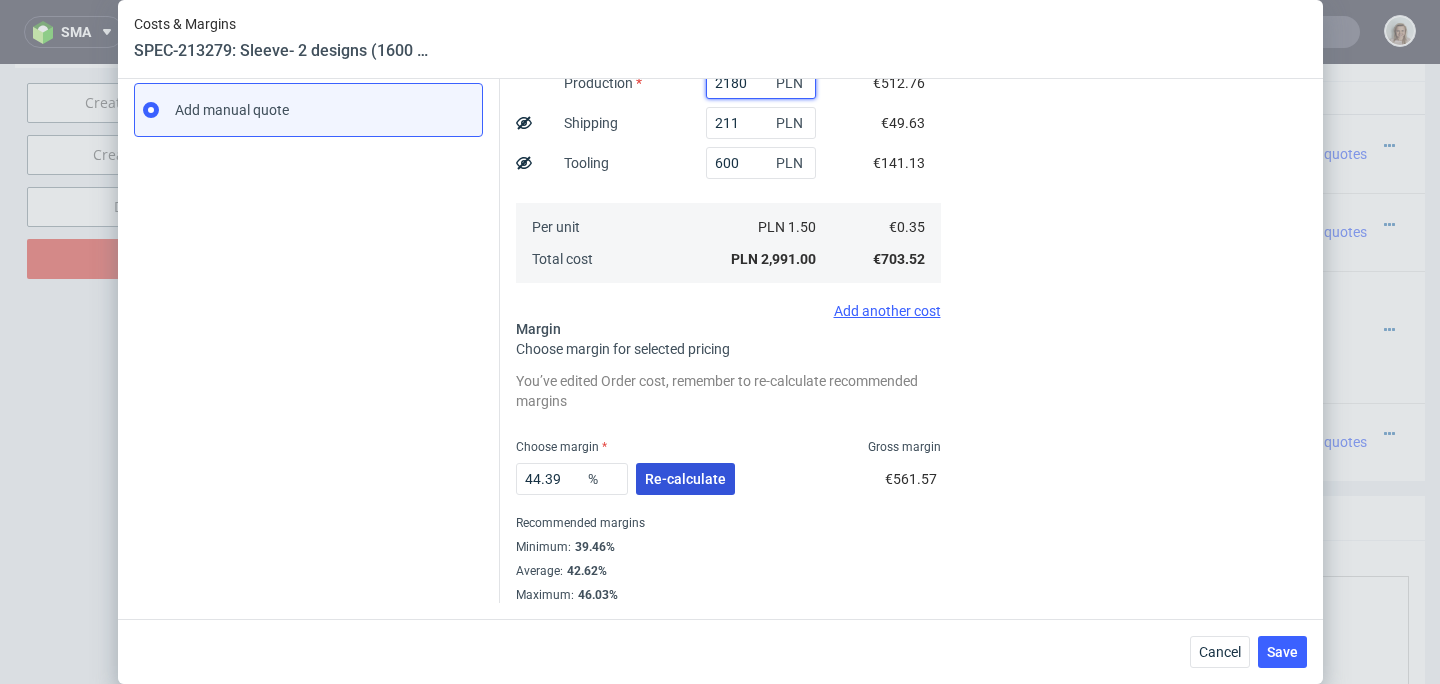 type on "2180" 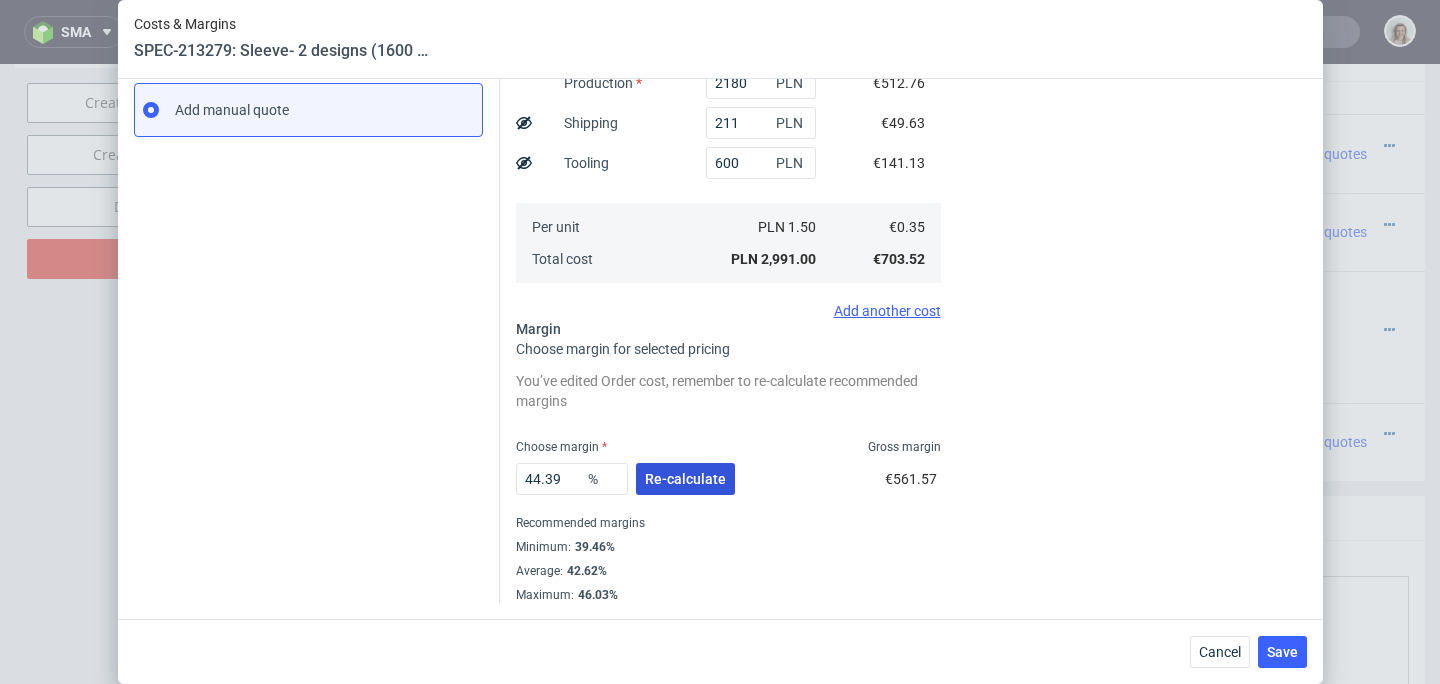 click on "Re-calculate" at bounding box center (685, 479) 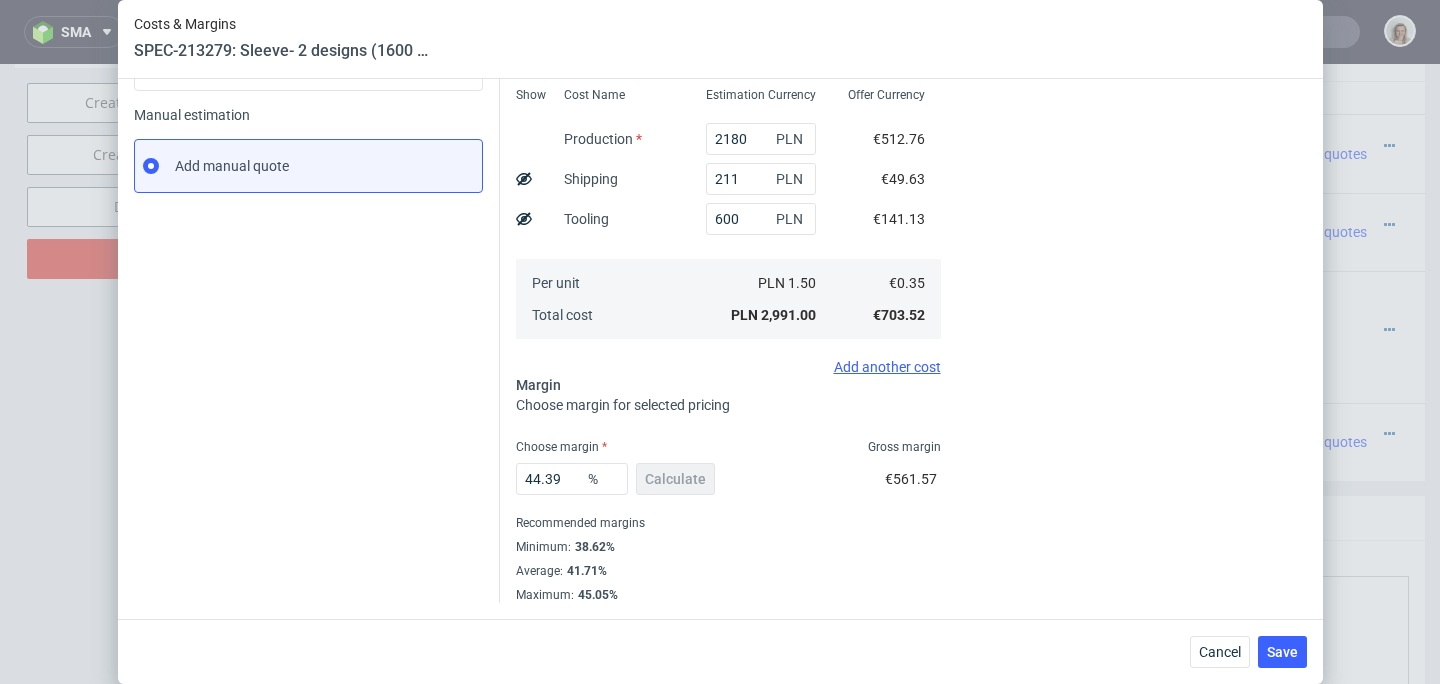 scroll, scrollTop: 288, scrollLeft: 0, axis: vertical 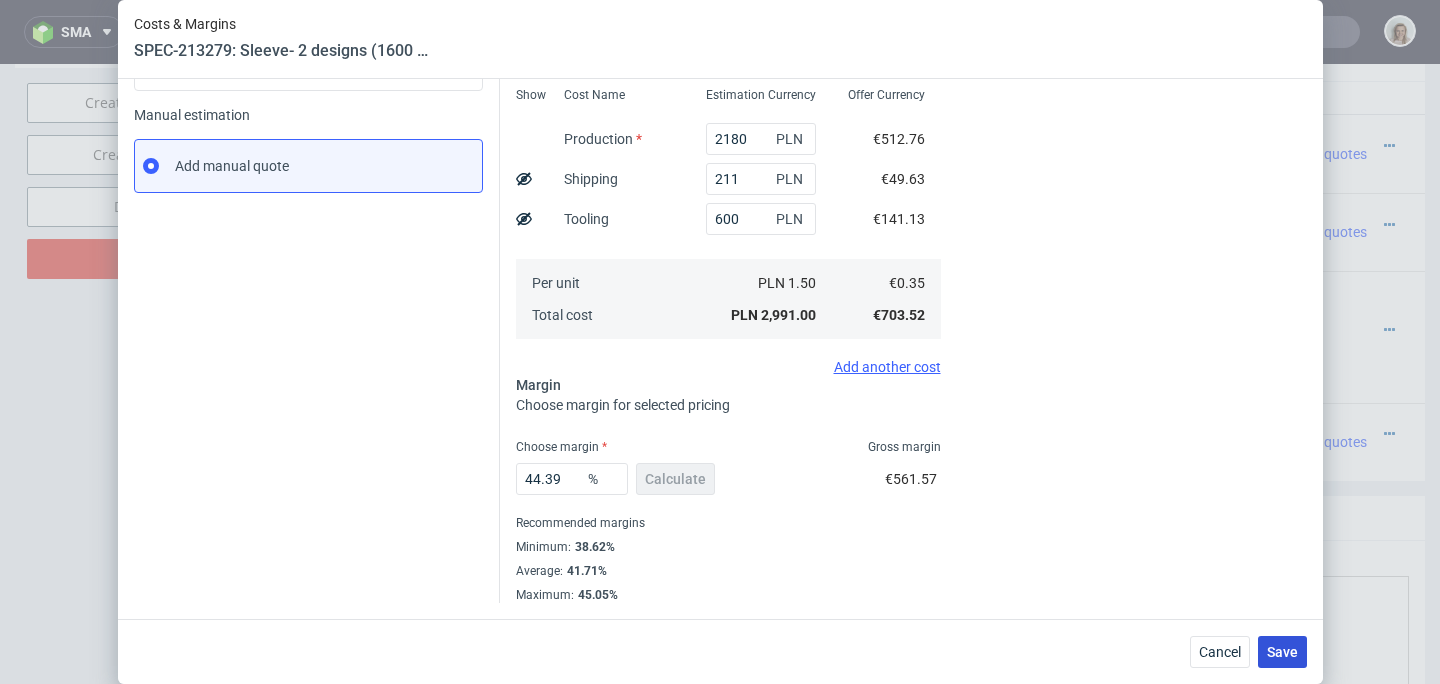 click on "Save" at bounding box center [1282, 652] 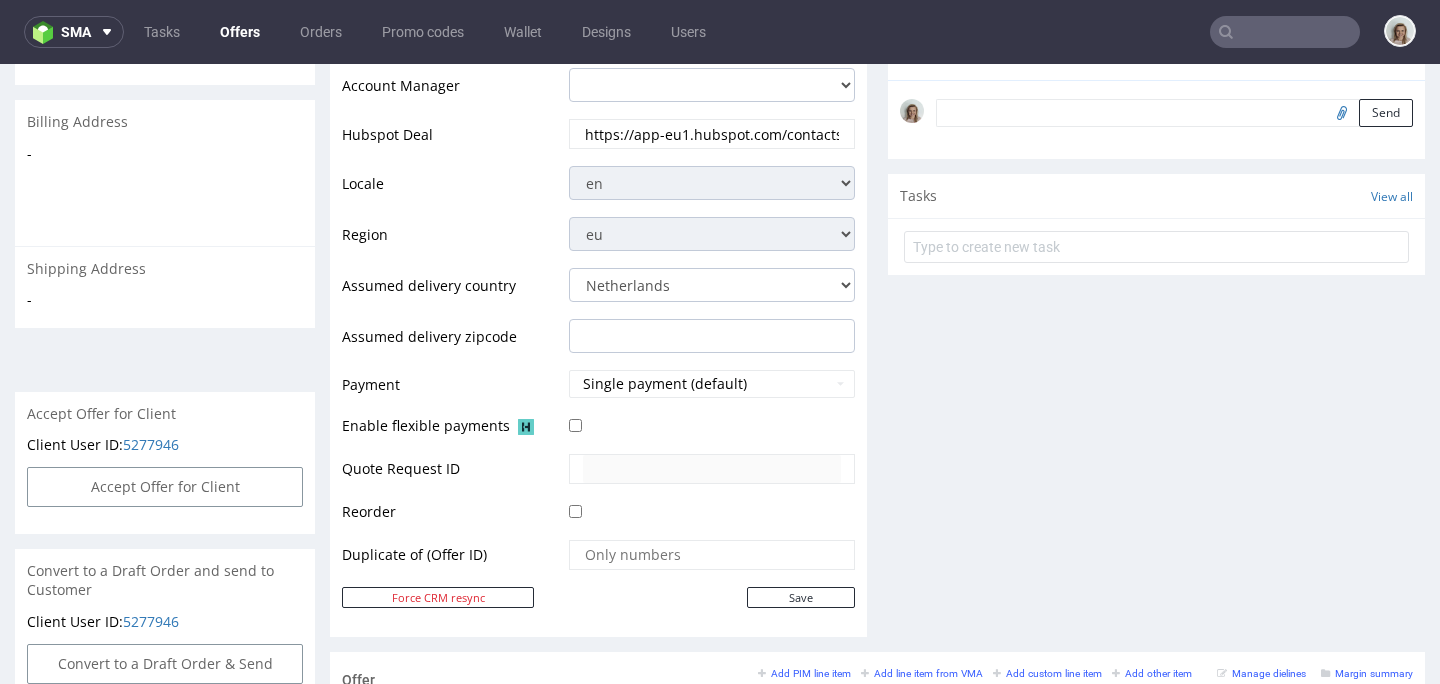 scroll, scrollTop: 12, scrollLeft: 0, axis: vertical 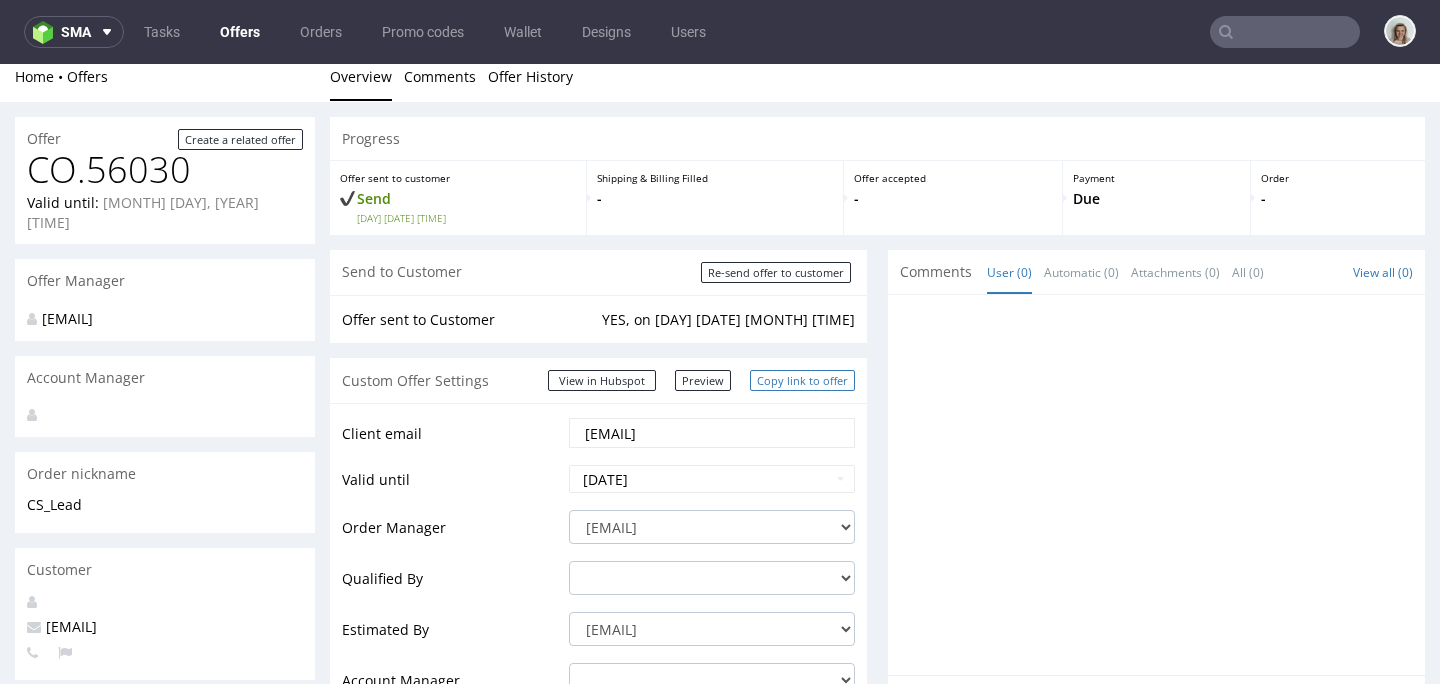 click on "Copy link to offer" at bounding box center (802, 380) 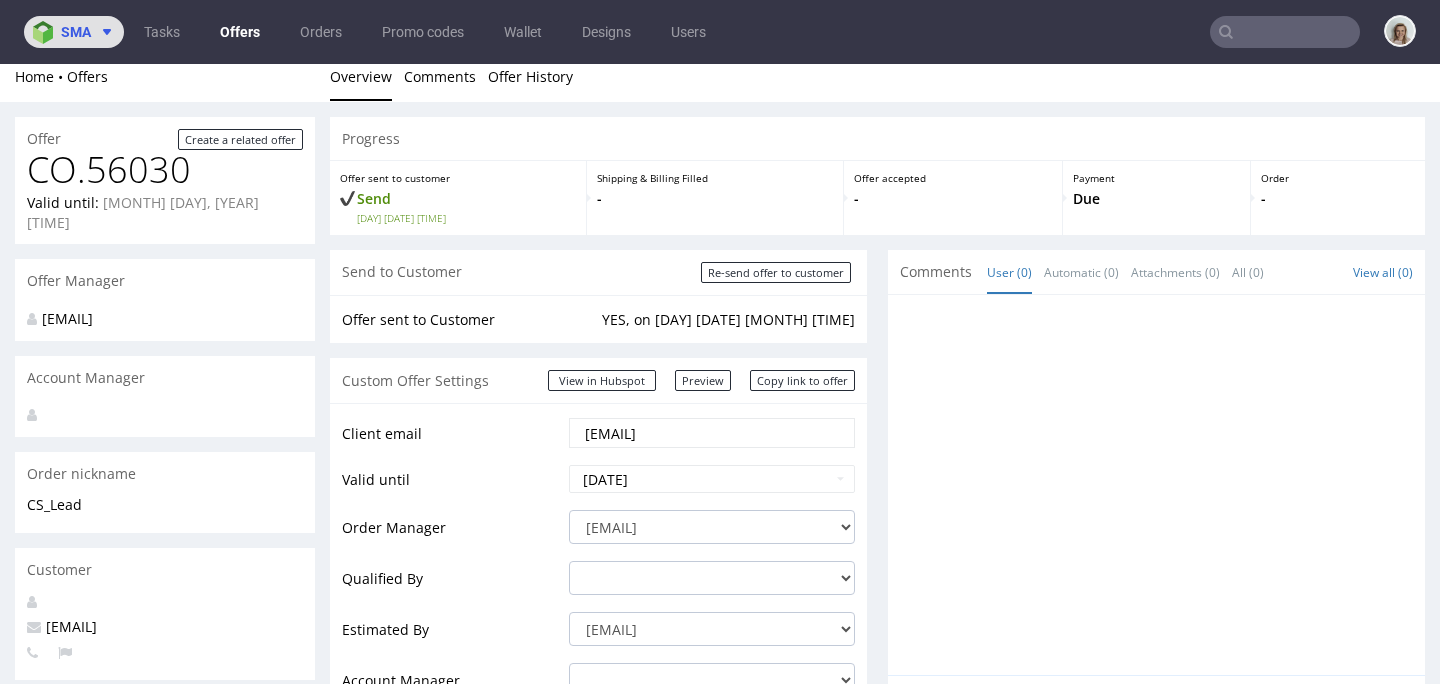 click on "sma" at bounding box center (74, 32) 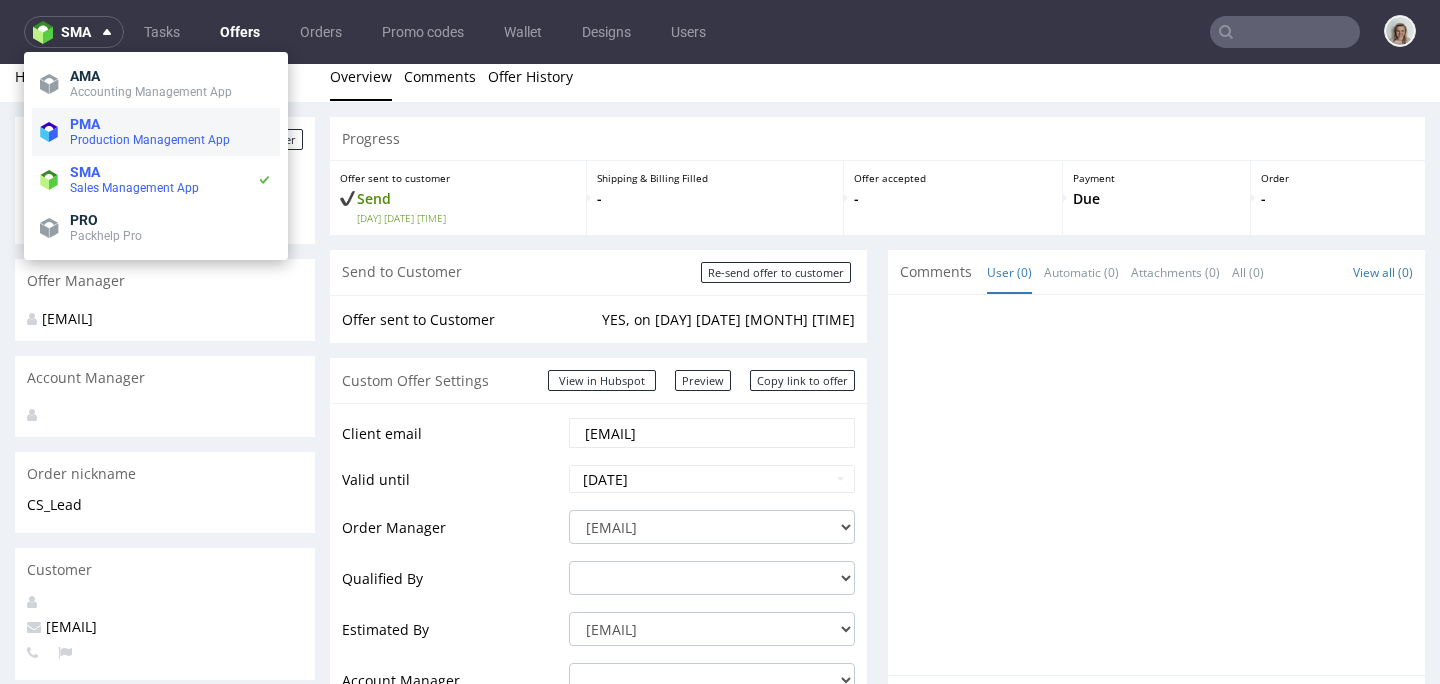 click on "PMA Production Management App" at bounding box center (156, 132) 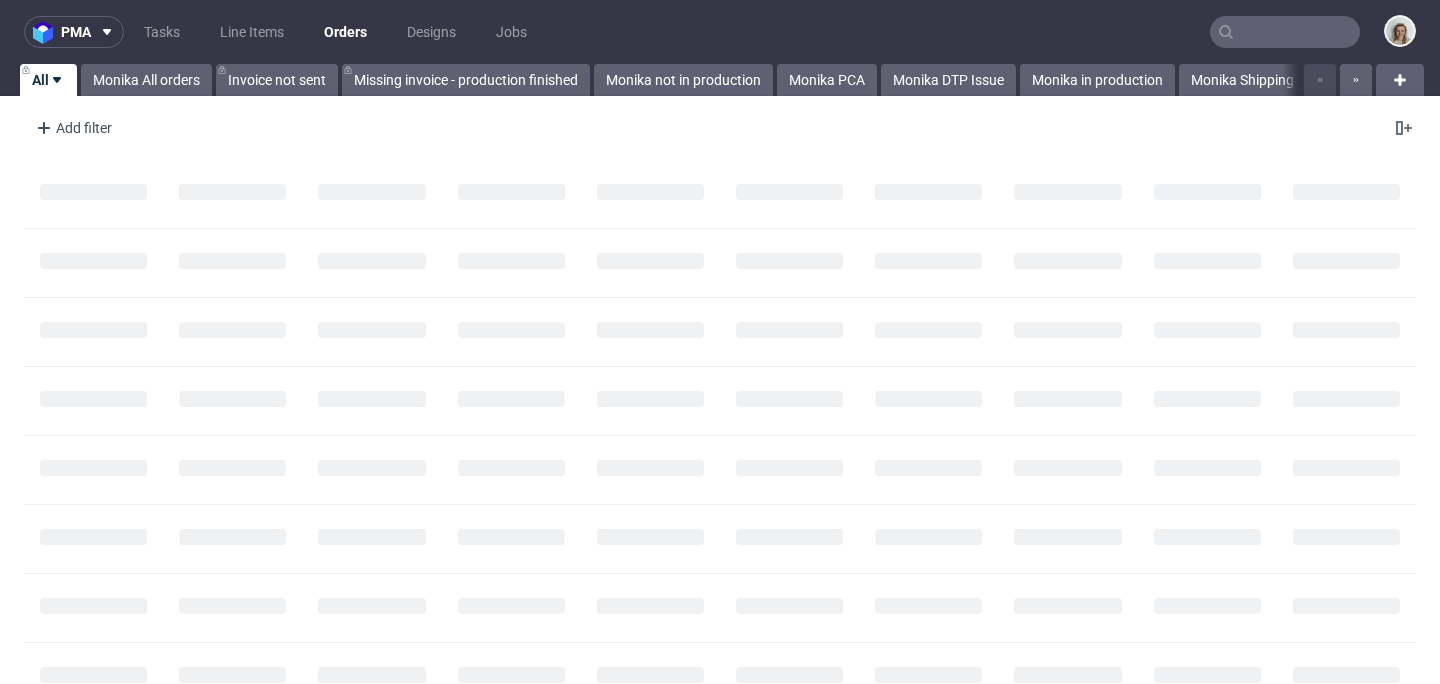 click at bounding box center [1285, 32] 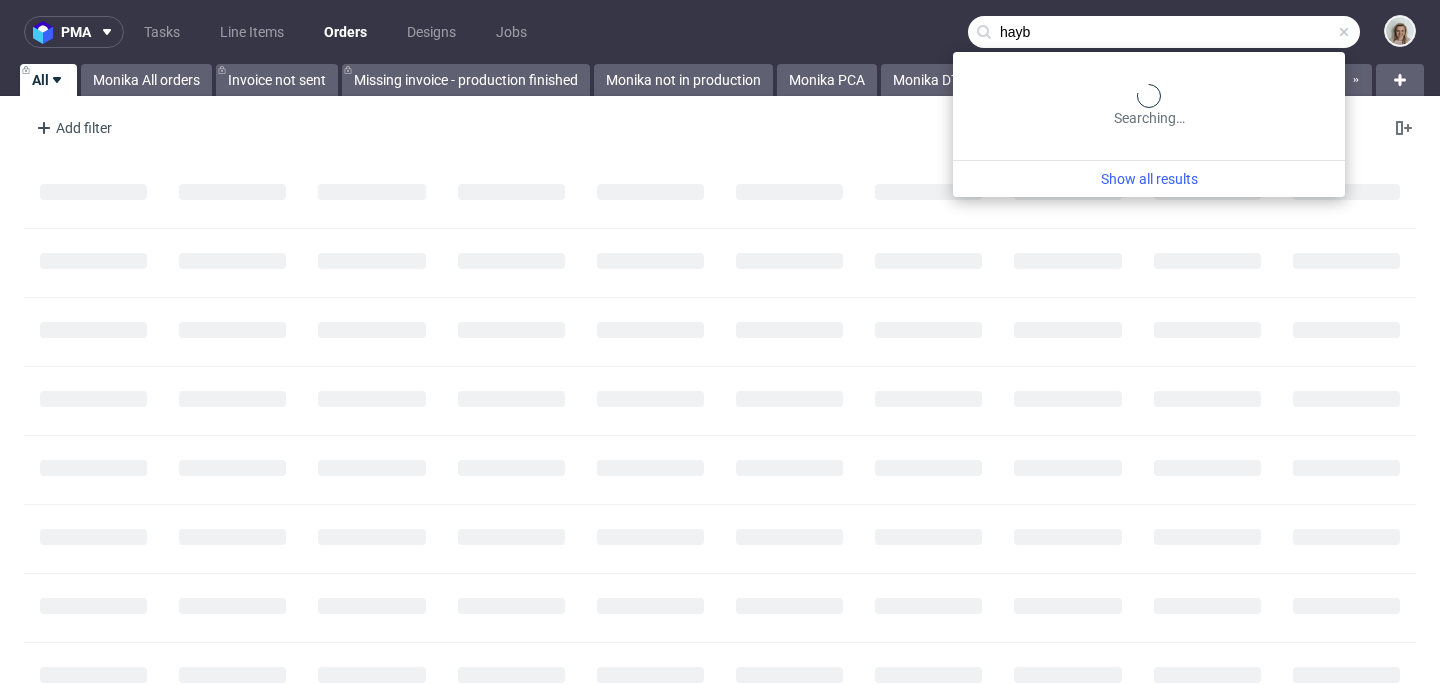 type on "hayb" 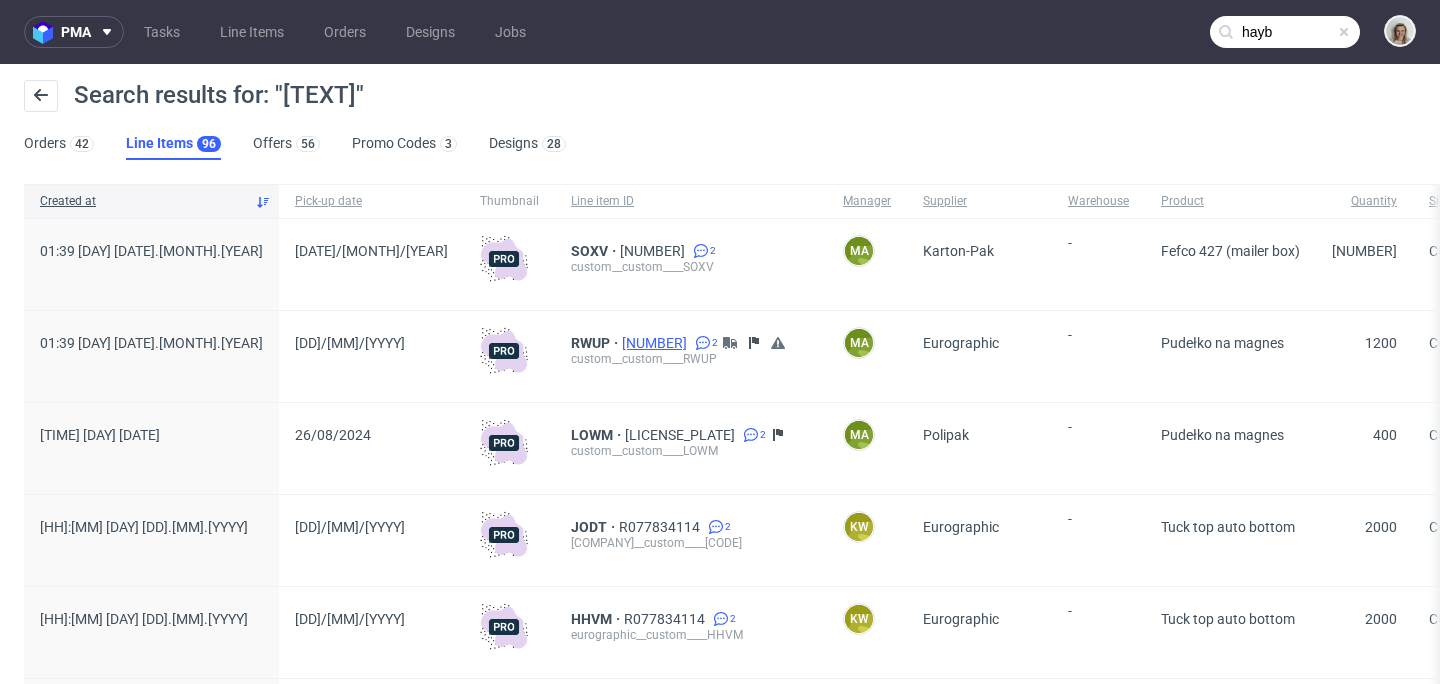 click on "R850798485" at bounding box center [656, 343] 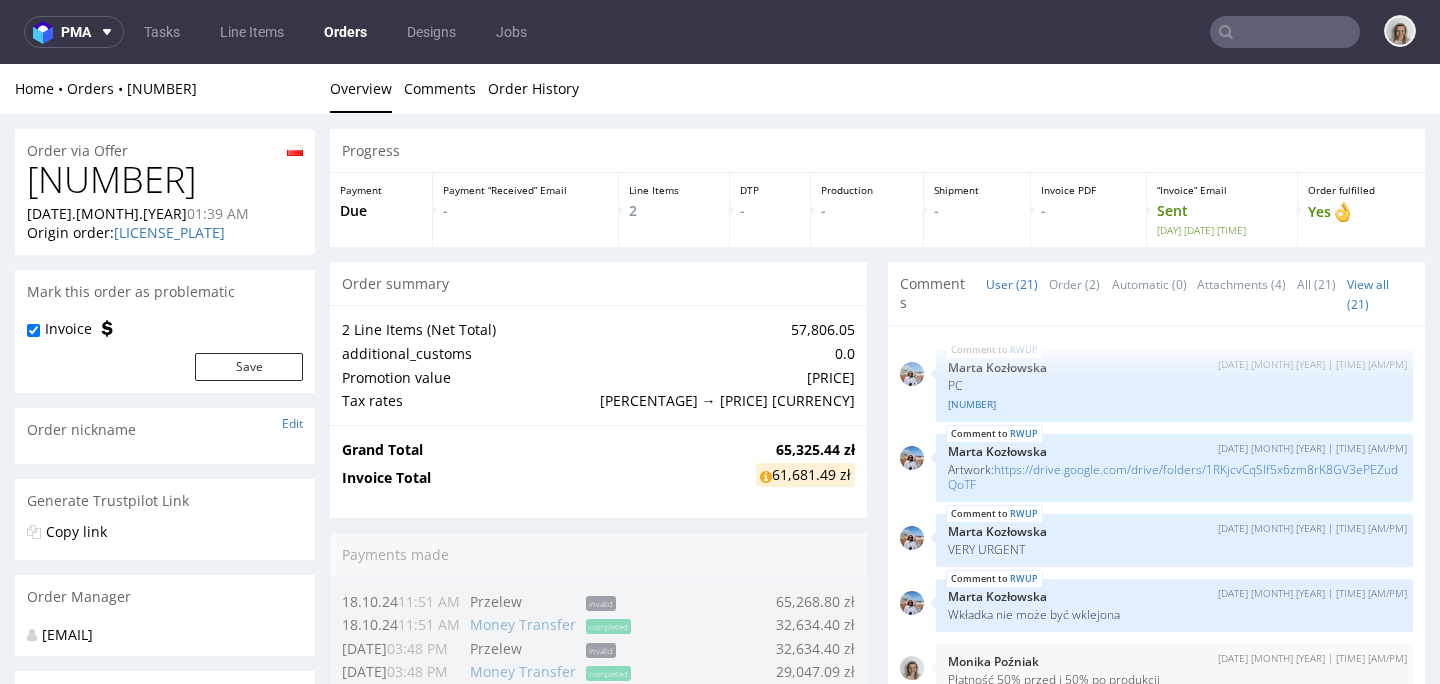 scroll, scrollTop: 86, scrollLeft: 0, axis: vertical 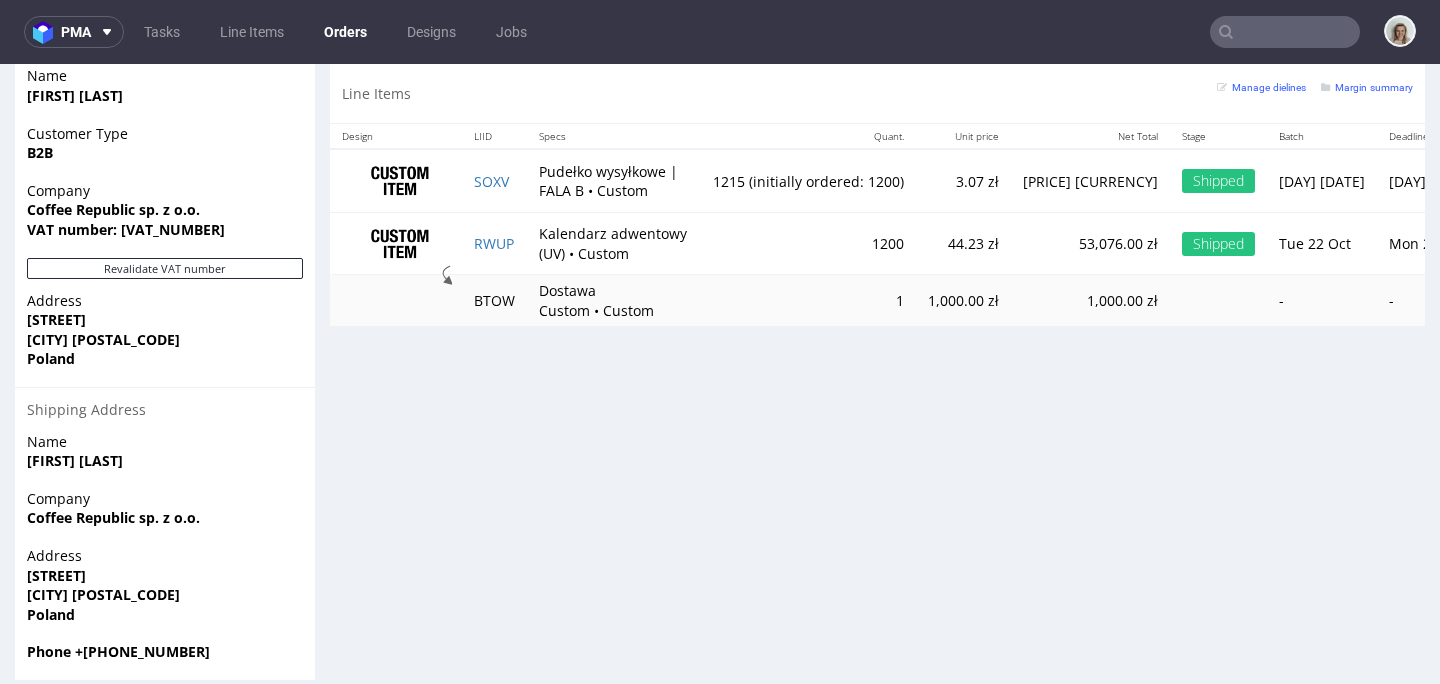 click at bounding box center (1285, 32) 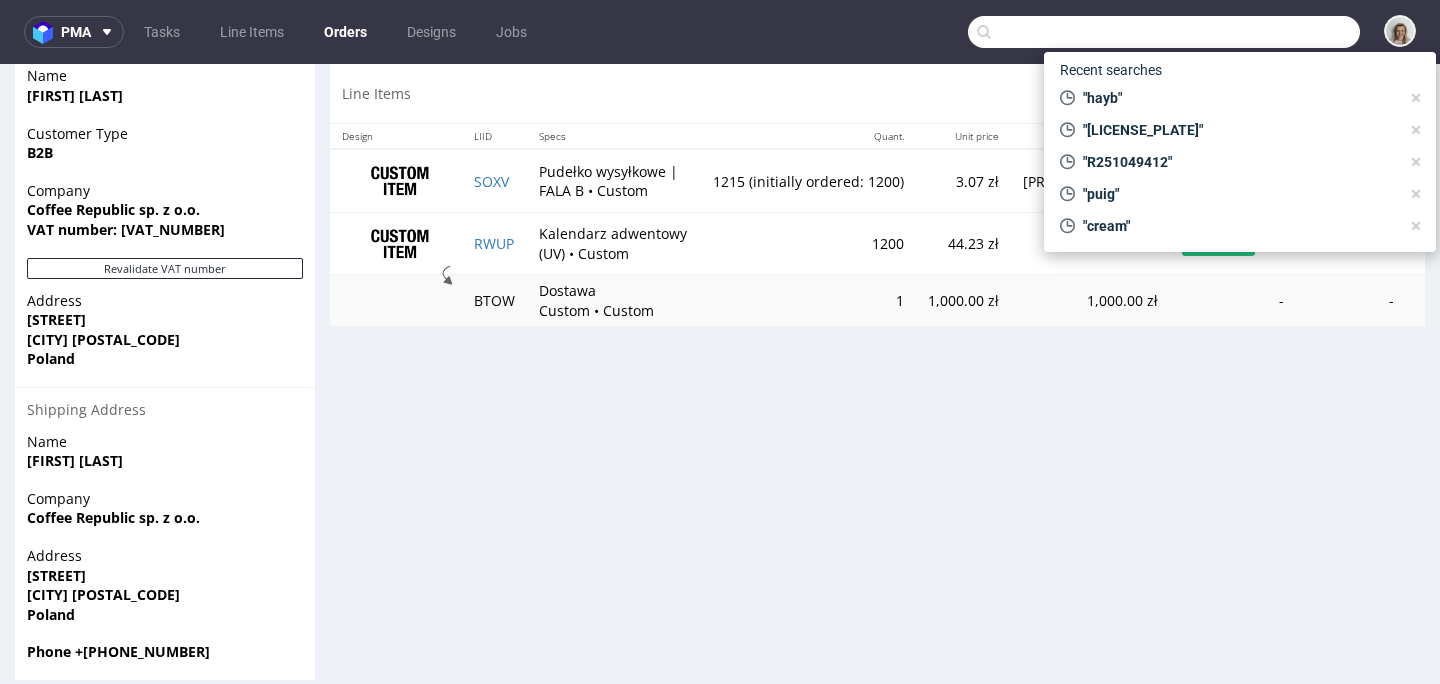 paste on "olivia.zhao@matchaflix.com" 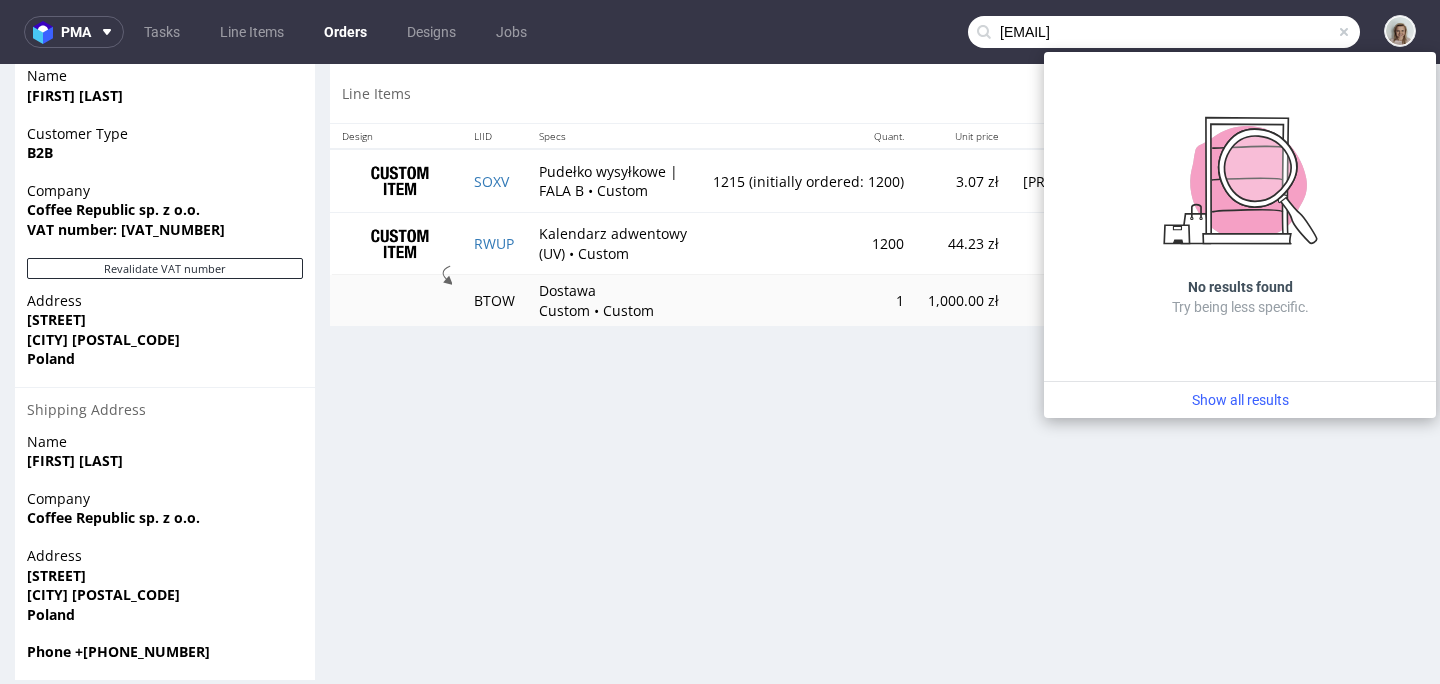drag, startPoint x: 1051, startPoint y: 28, endPoint x: 952, endPoint y: 35, distance: 99.24717 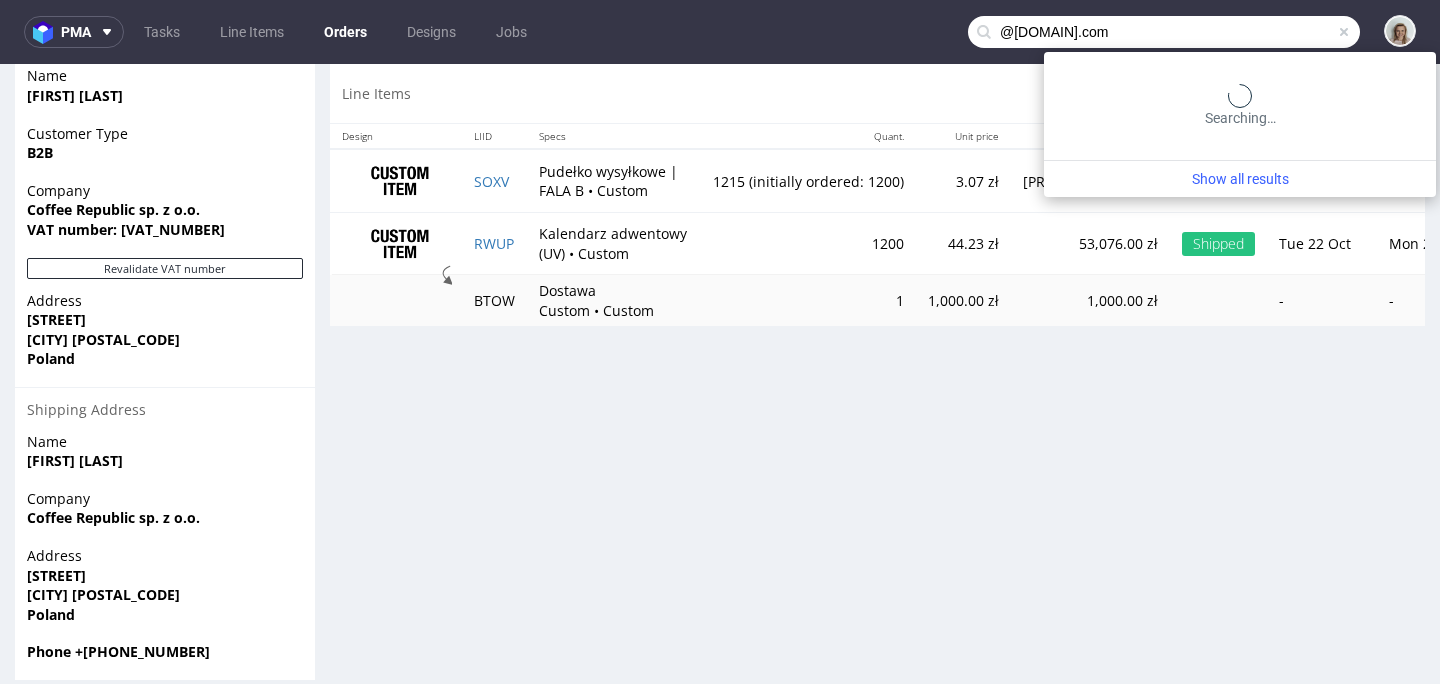 type on "@matchaflix.com" 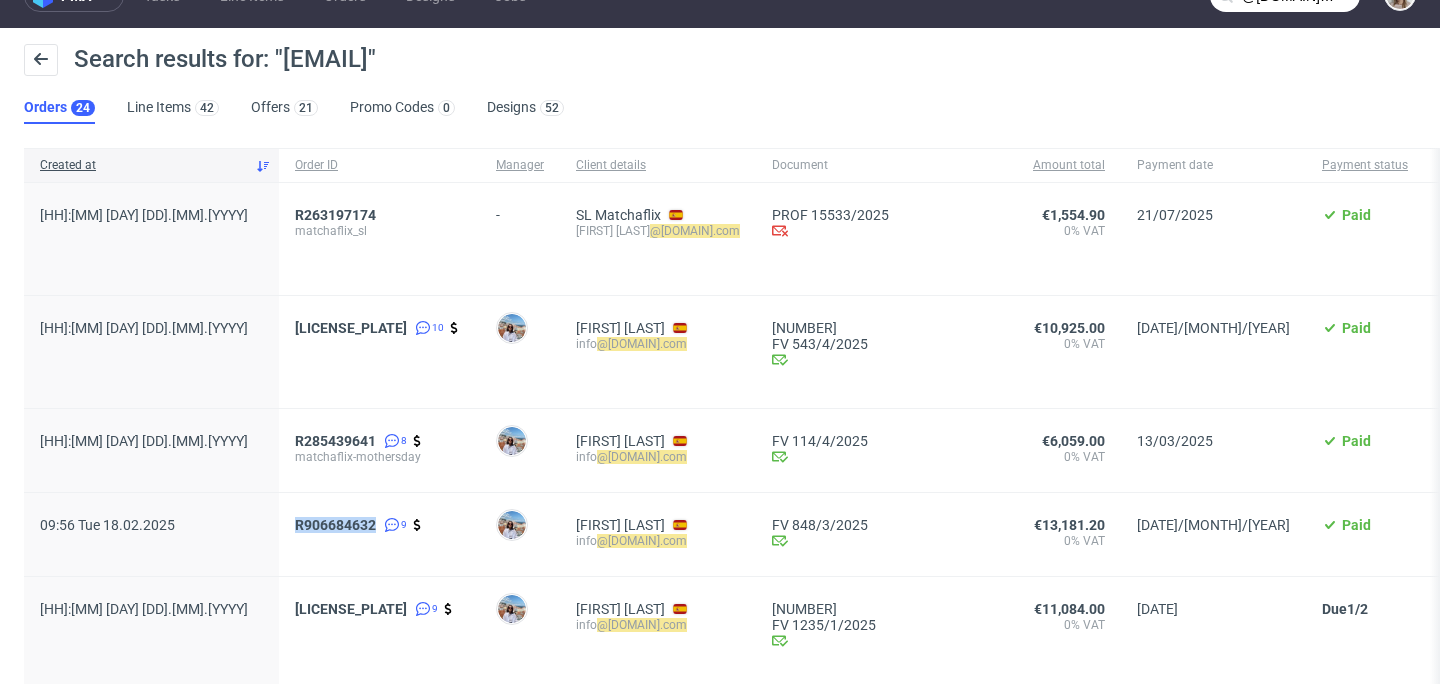 scroll, scrollTop: 37, scrollLeft: 0, axis: vertical 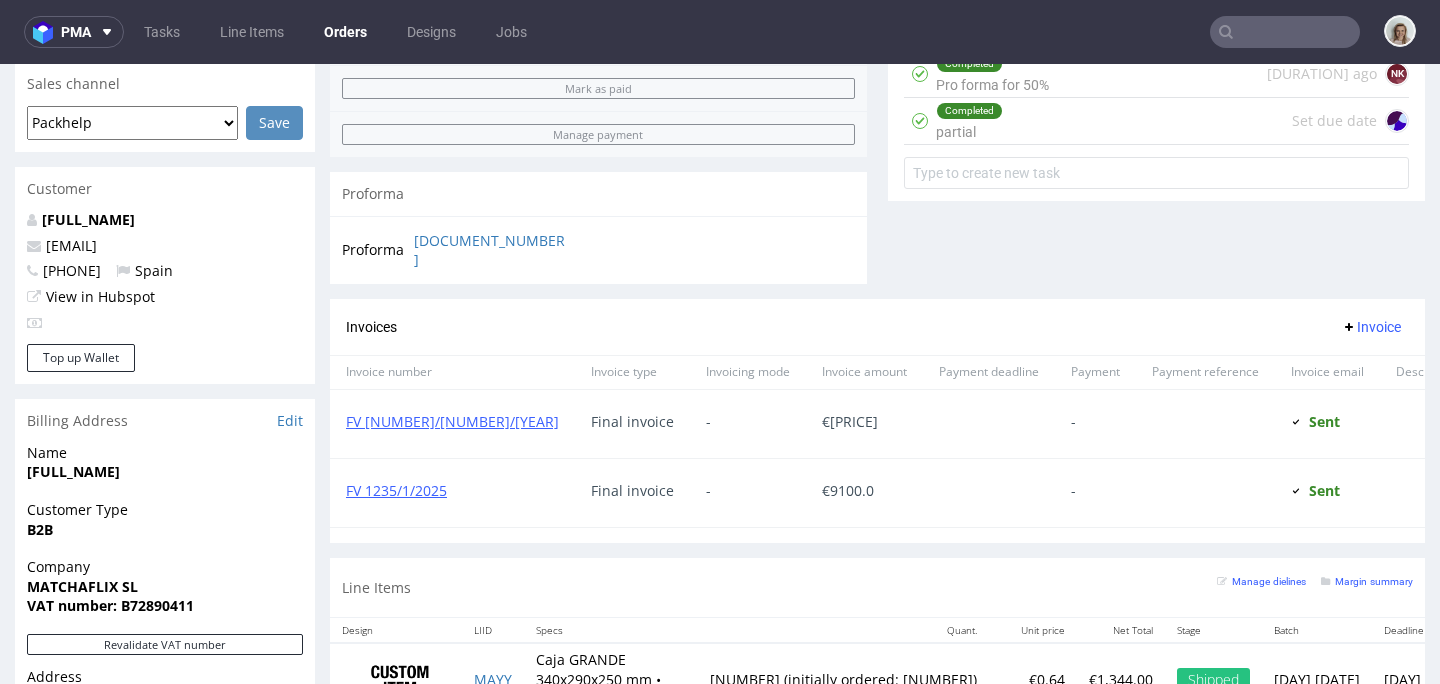 drag, startPoint x: 187, startPoint y: 244, endPoint x: 11, endPoint y: 234, distance: 176.28386 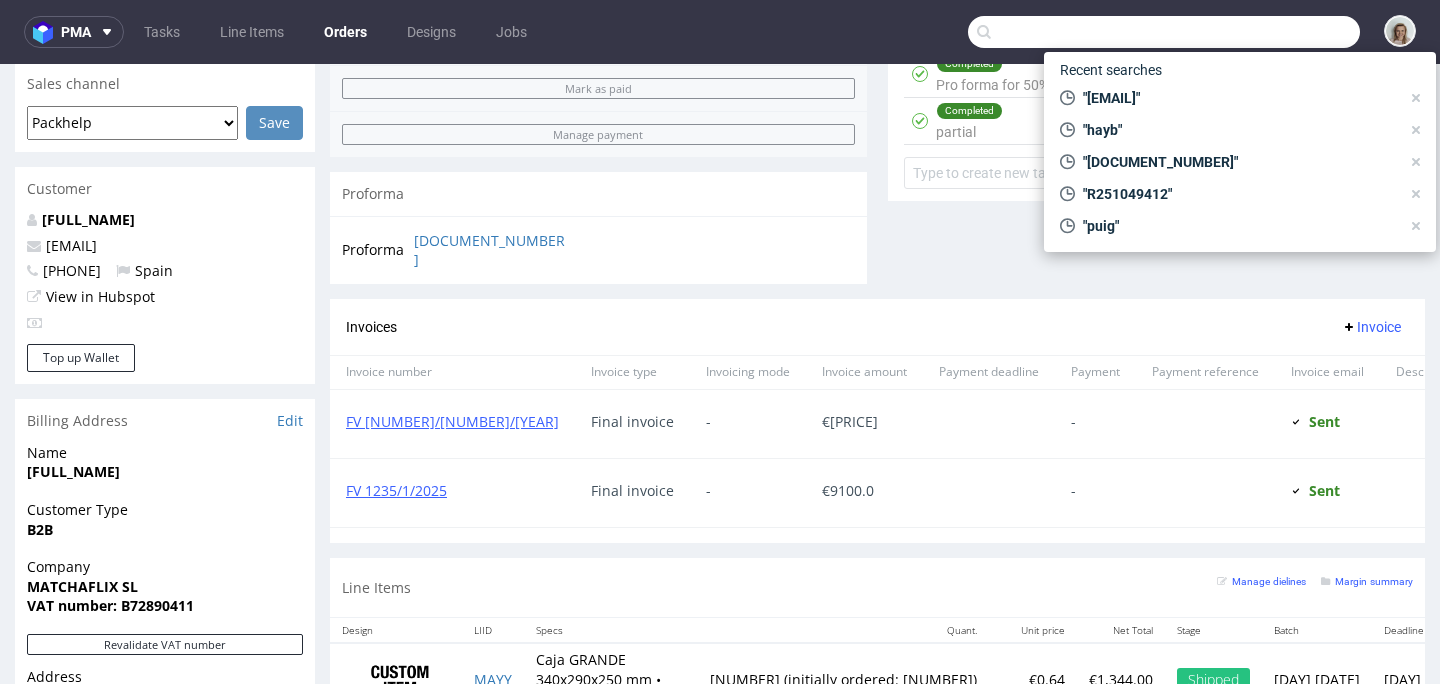 paste on "[EMAIL]" 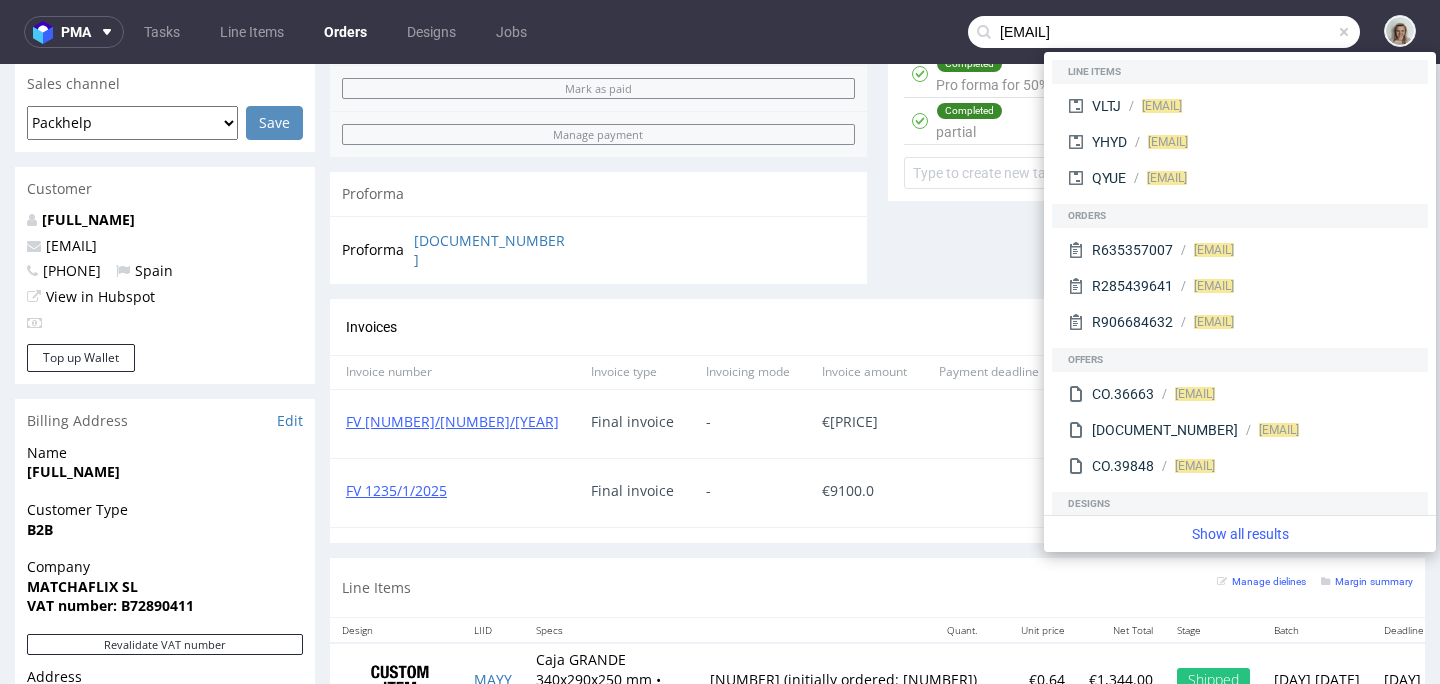 drag, startPoint x: 1018, startPoint y: 26, endPoint x: 959, endPoint y: 31, distance: 59.211487 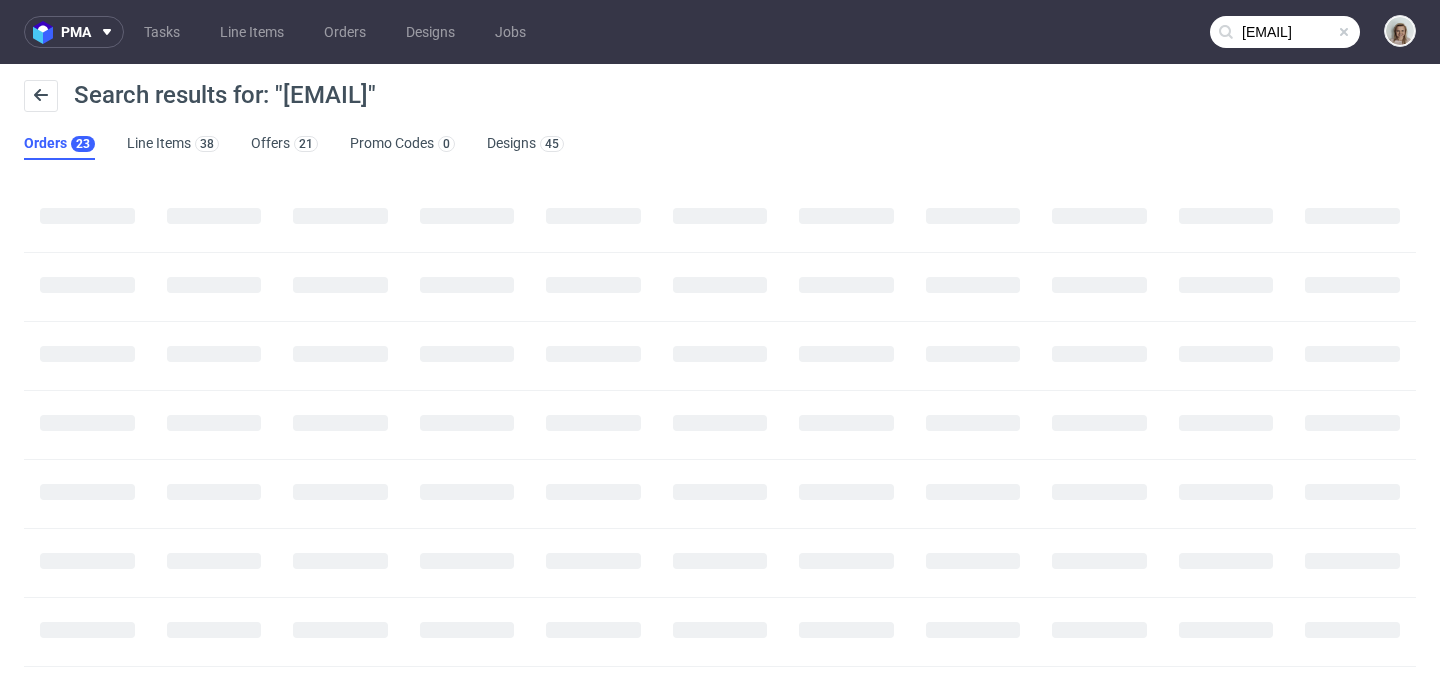 click on "[EMAIL]" at bounding box center [1285, 32] 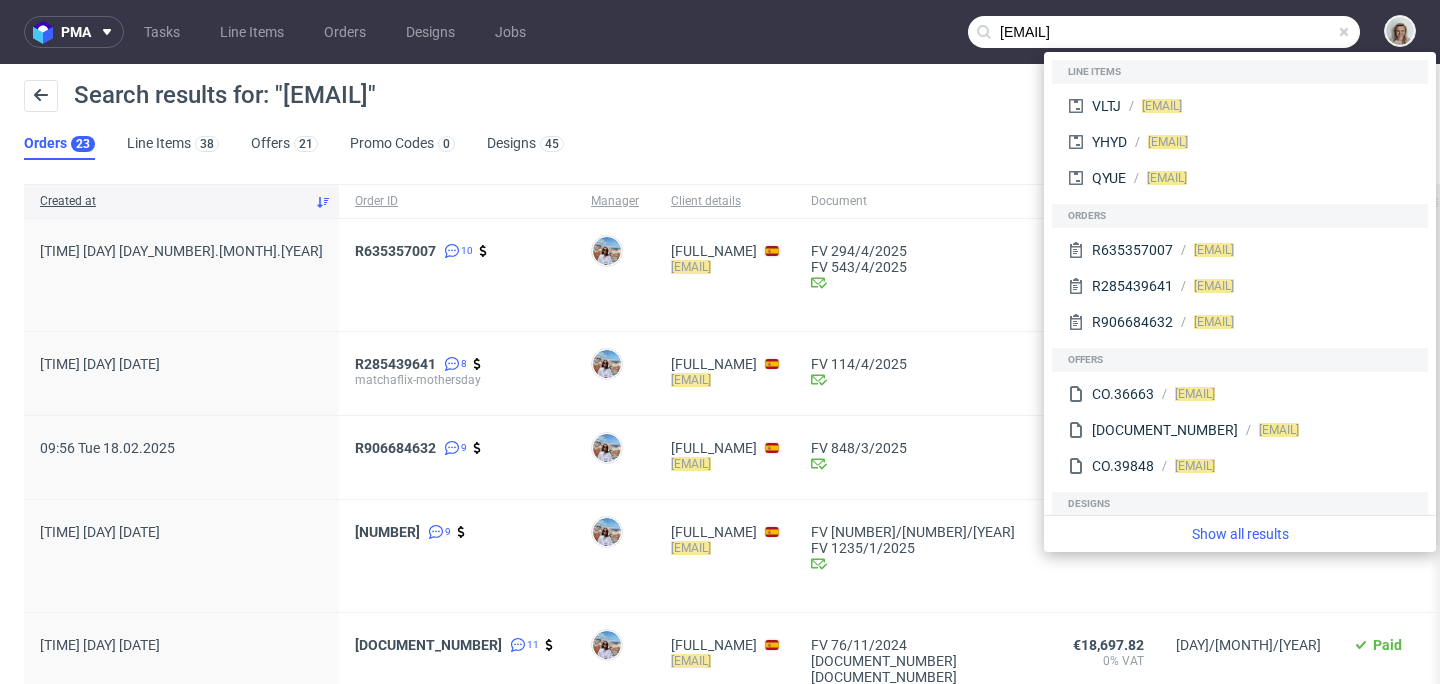 drag, startPoint x: 1019, startPoint y: 30, endPoint x: 951, endPoint y: 32, distance: 68.0294 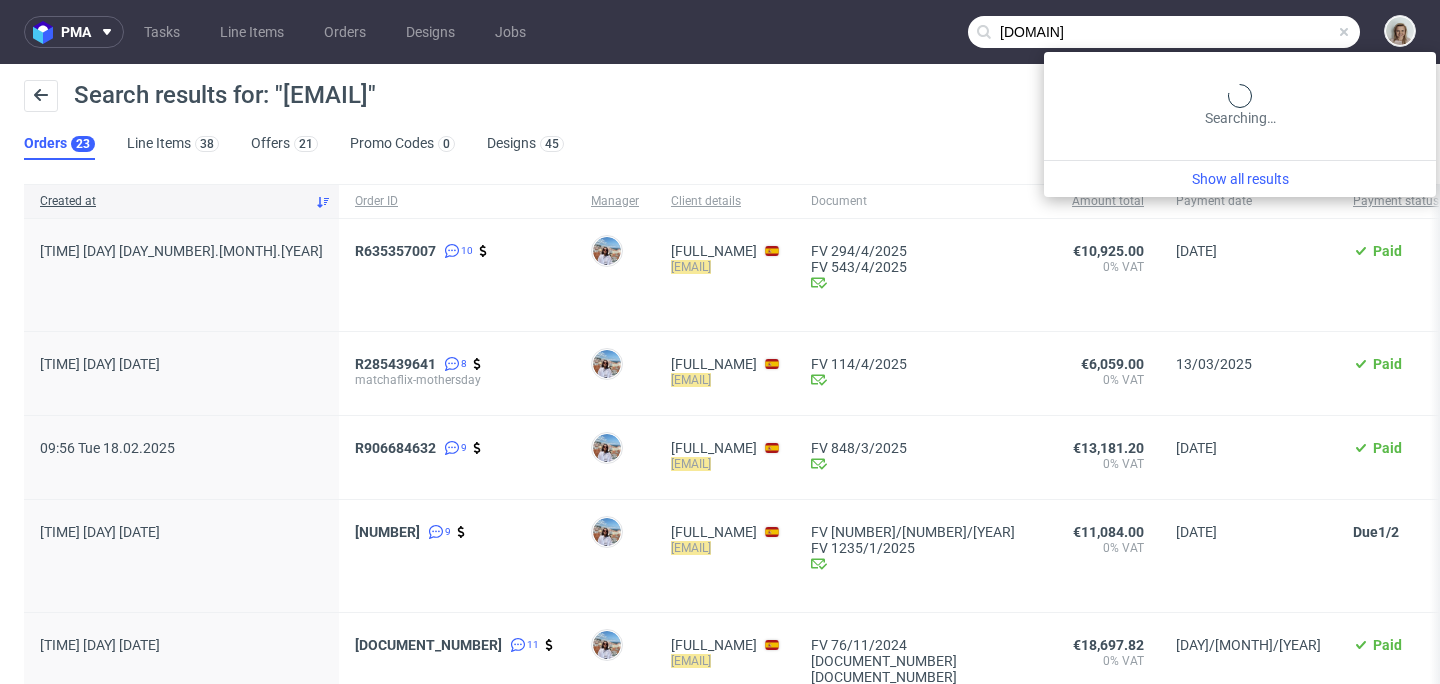 type on "matchaflix.com" 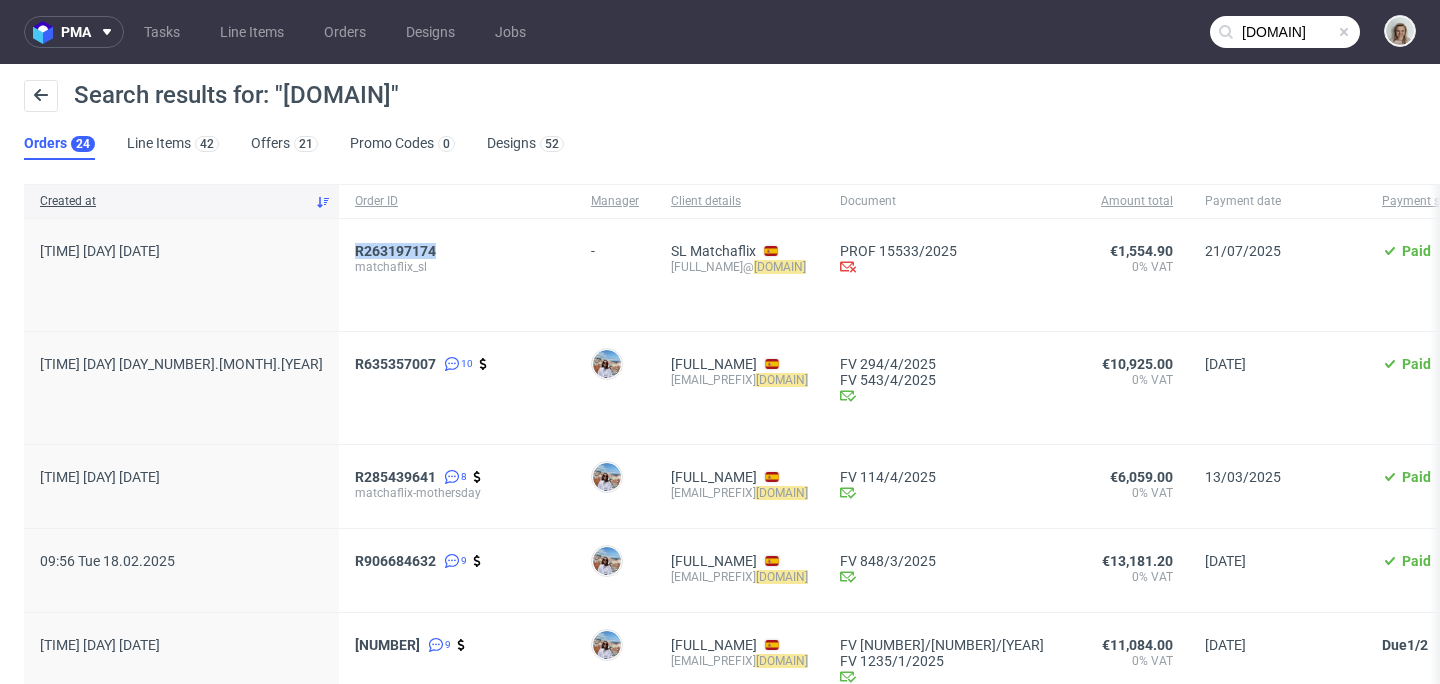 drag, startPoint x: 311, startPoint y: 247, endPoint x: 211, endPoint y: 252, distance: 100.12492 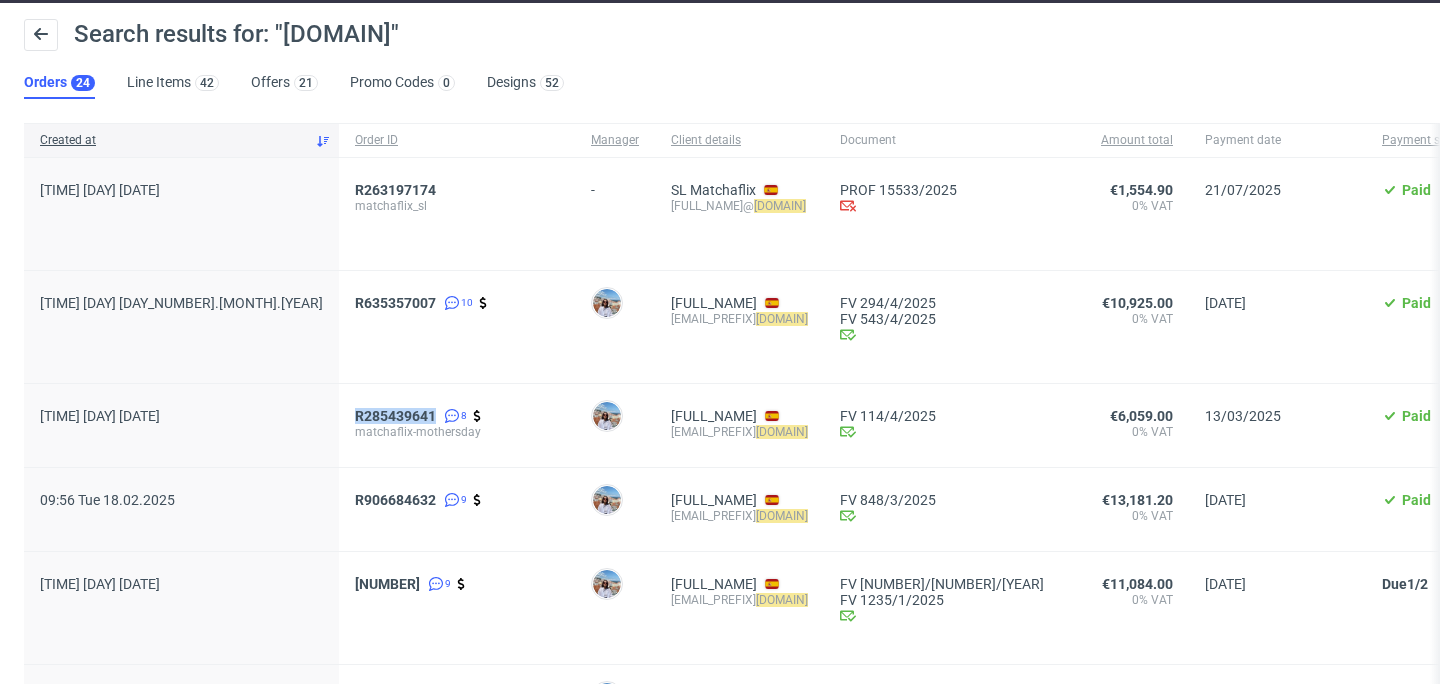 scroll, scrollTop: 160, scrollLeft: 0, axis: vertical 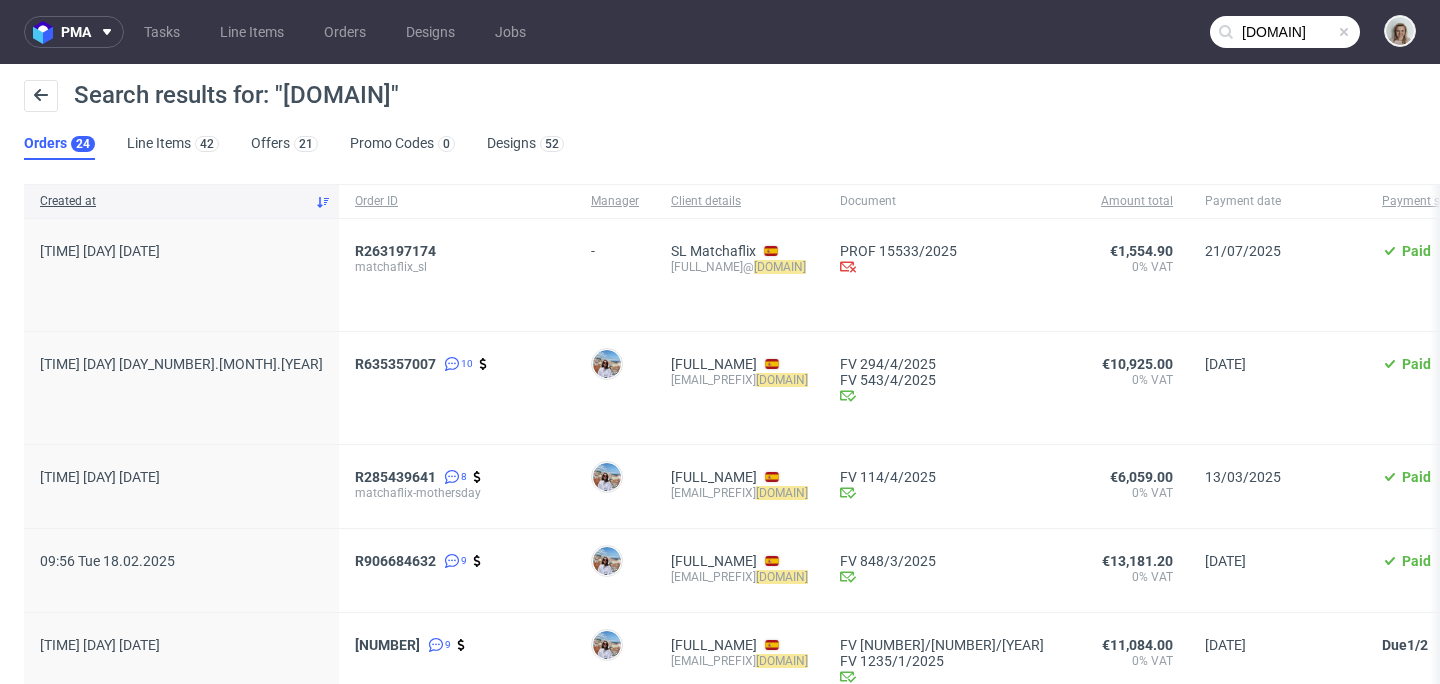 click at bounding box center [1344, 32] 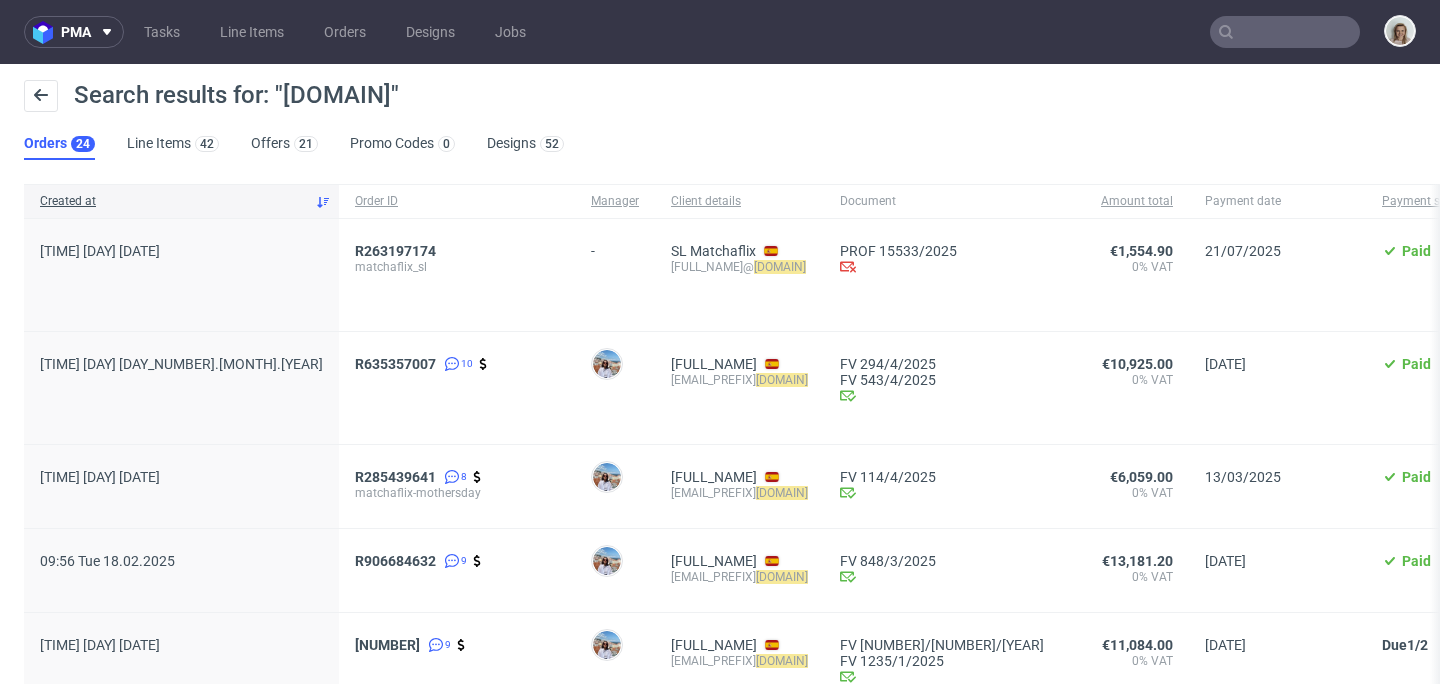 click at bounding box center [1285, 32] 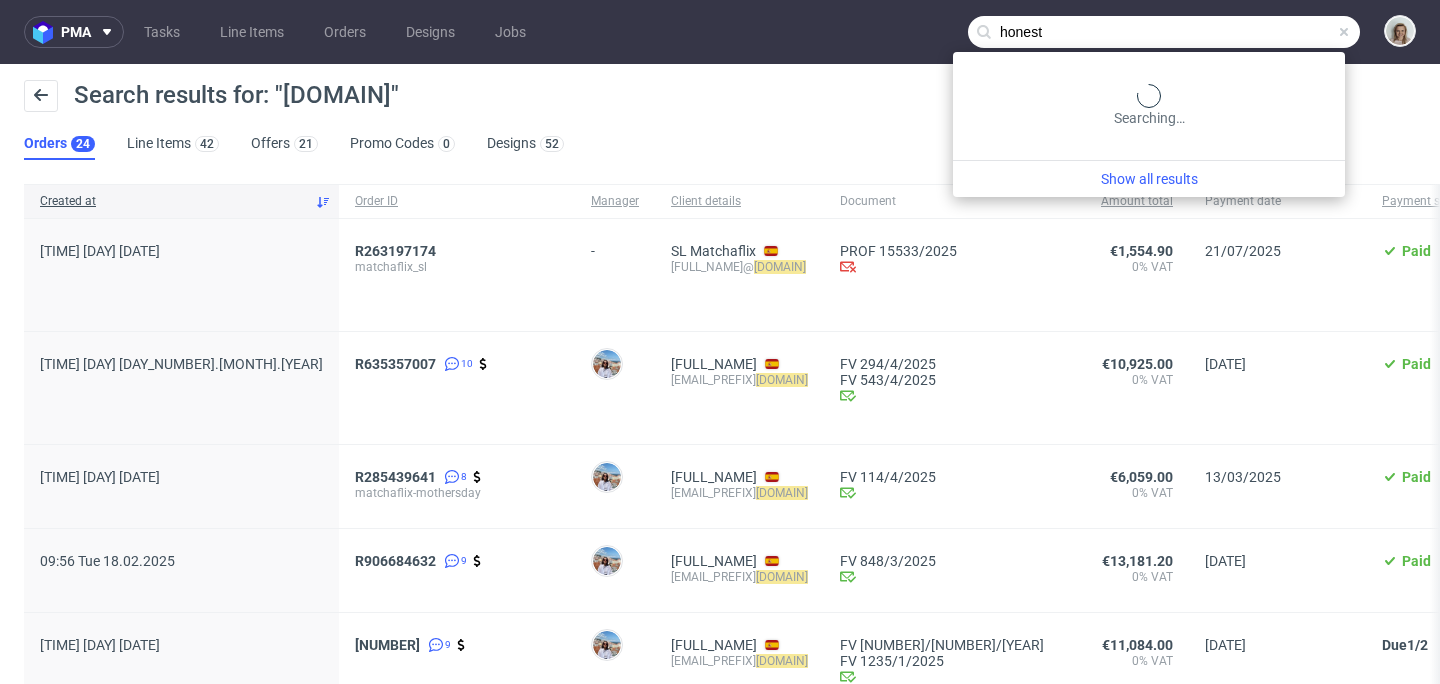 type on "honest" 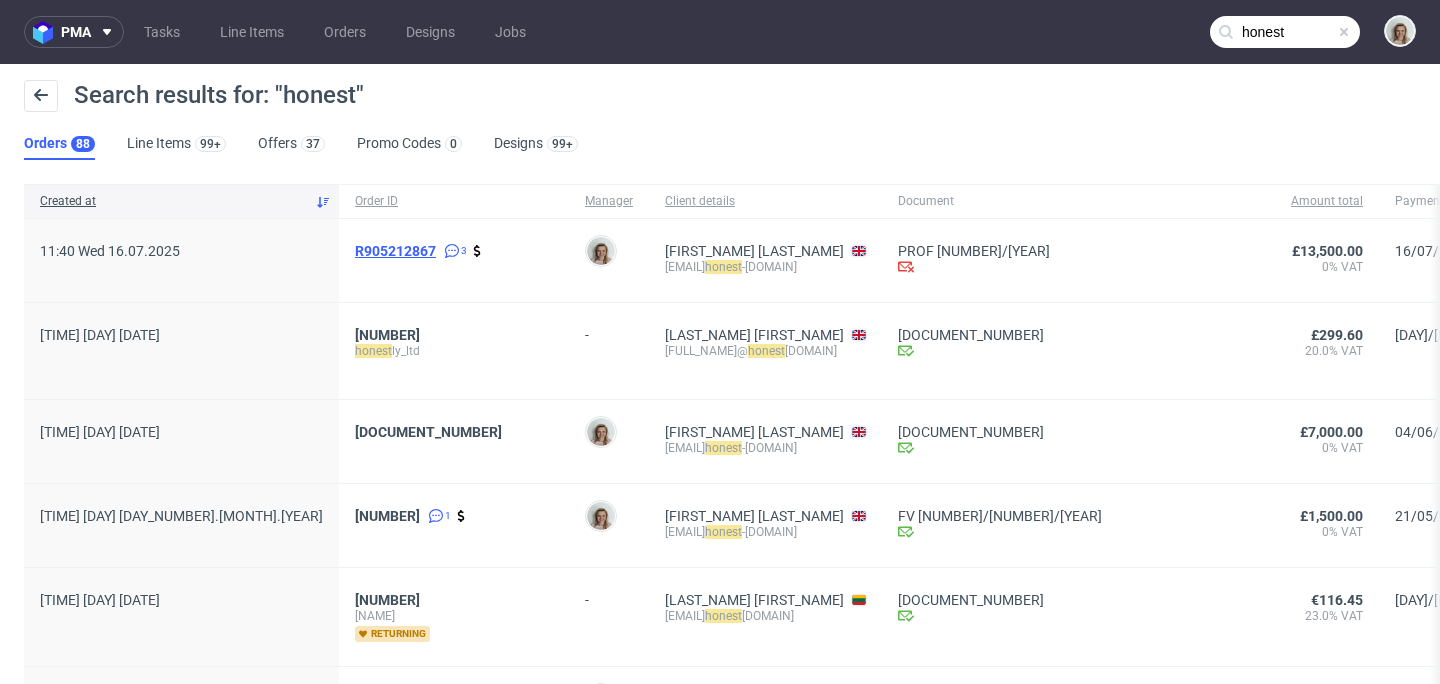 click on "R905212867" at bounding box center (395, 251) 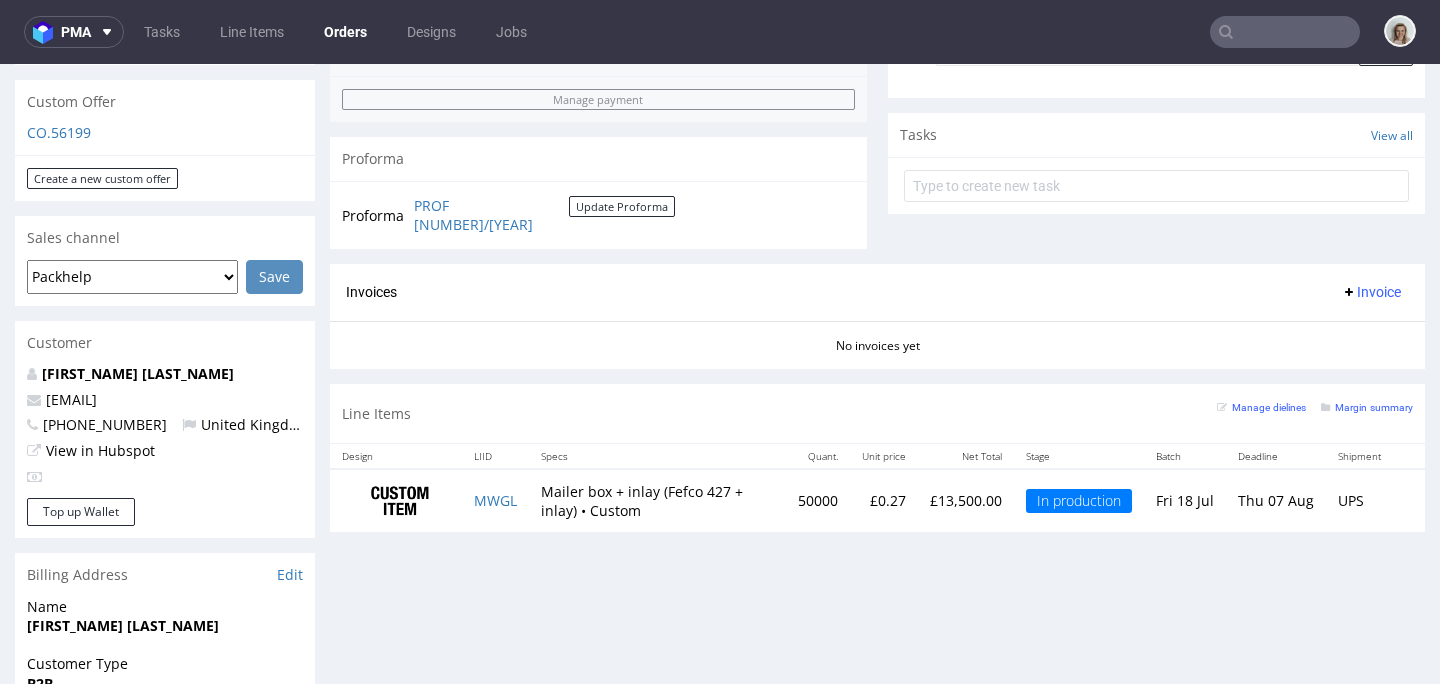 scroll, scrollTop: 669, scrollLeft: 0, axis: vertical 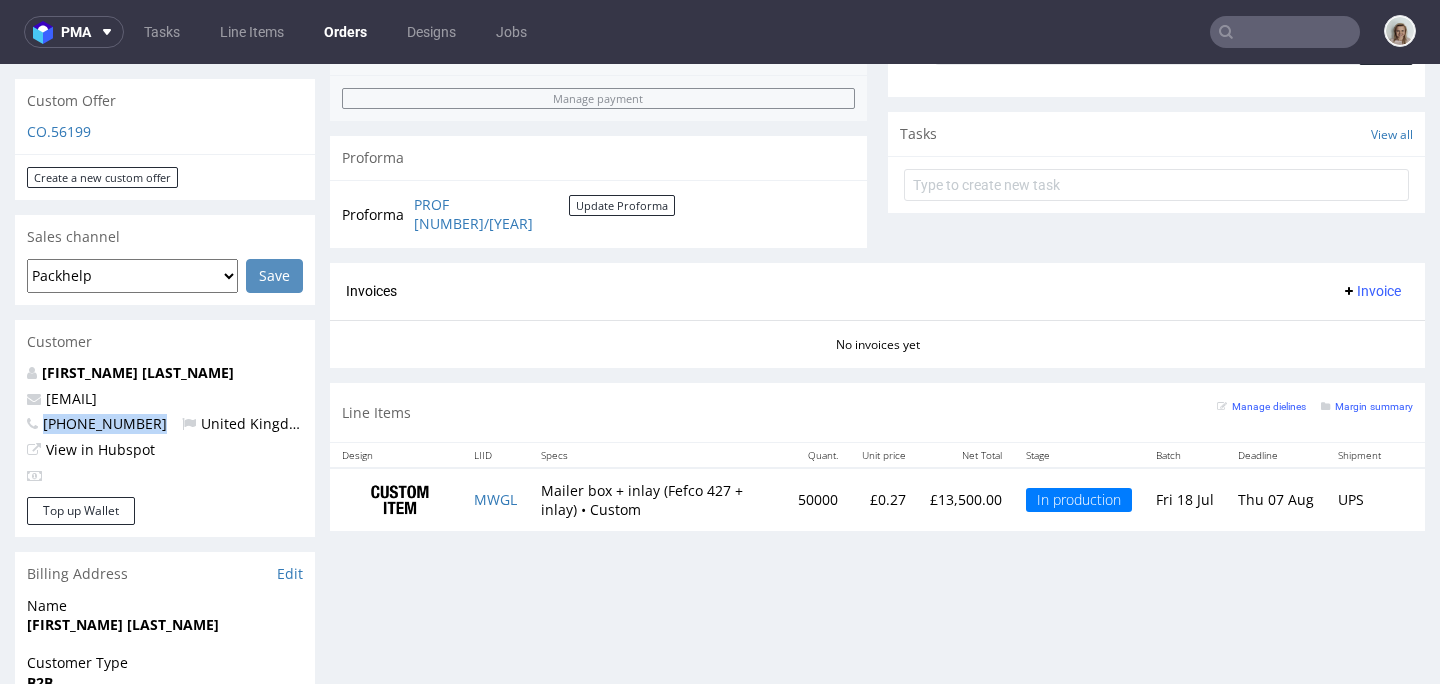 drag, startPoint x: 152, startPoint y: 426, endPoint x: 46, endPoint y: 425, distance: 106.004715 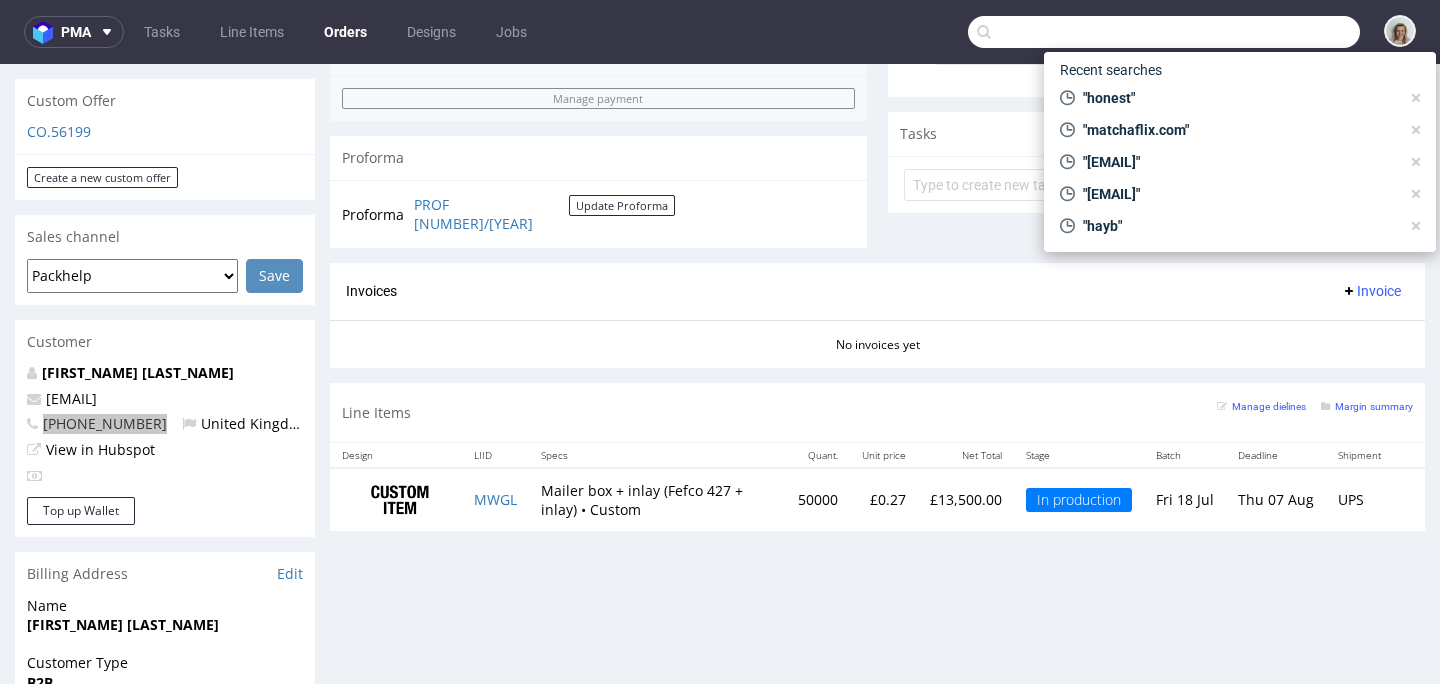 click at bounding box center [1164, 32] 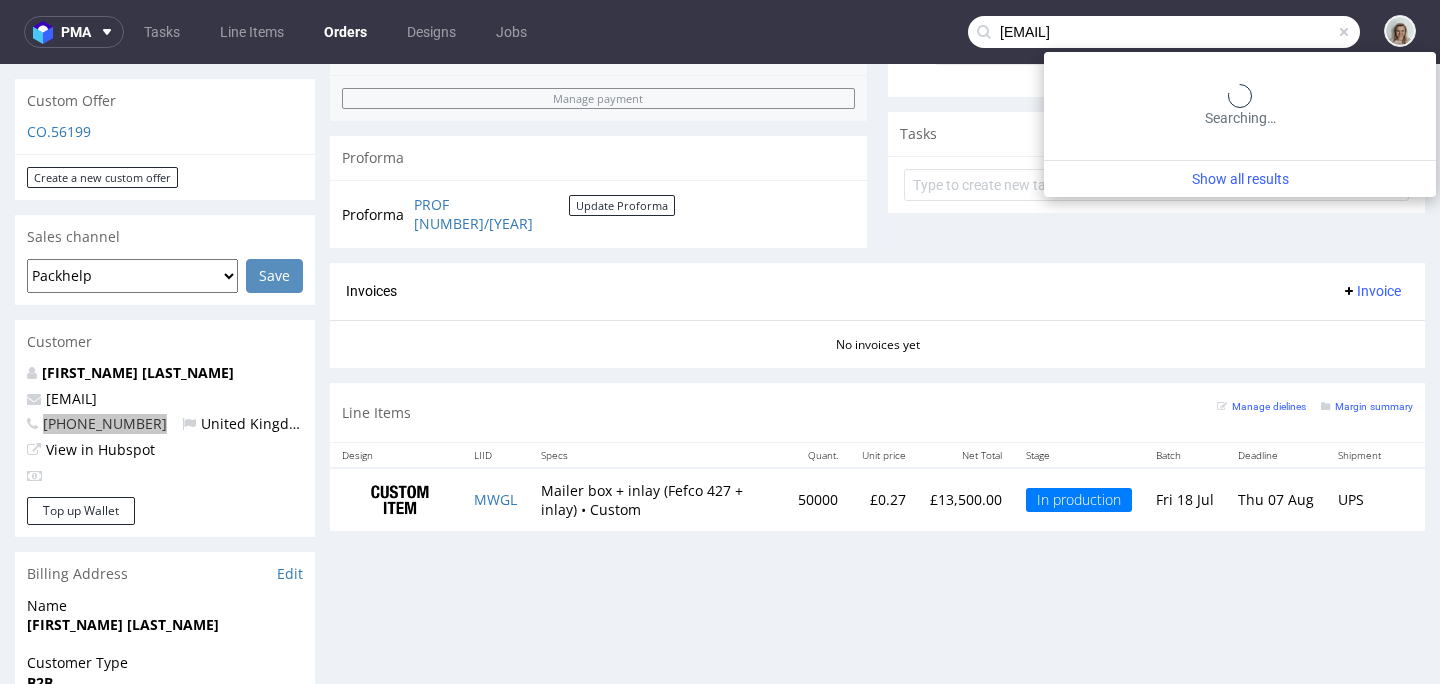 type on "[EMAIL]" 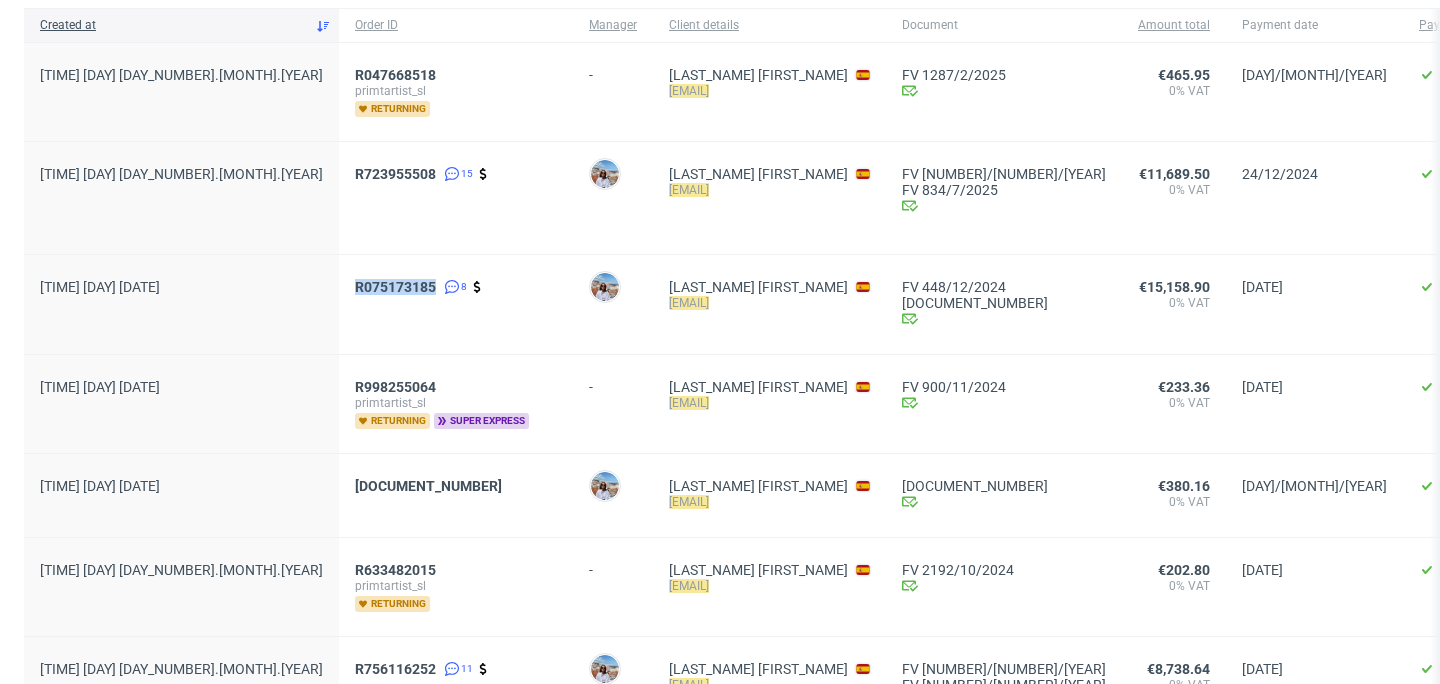 scroll, scrollTop: 4, scrollLeft: 0, axis: vertical 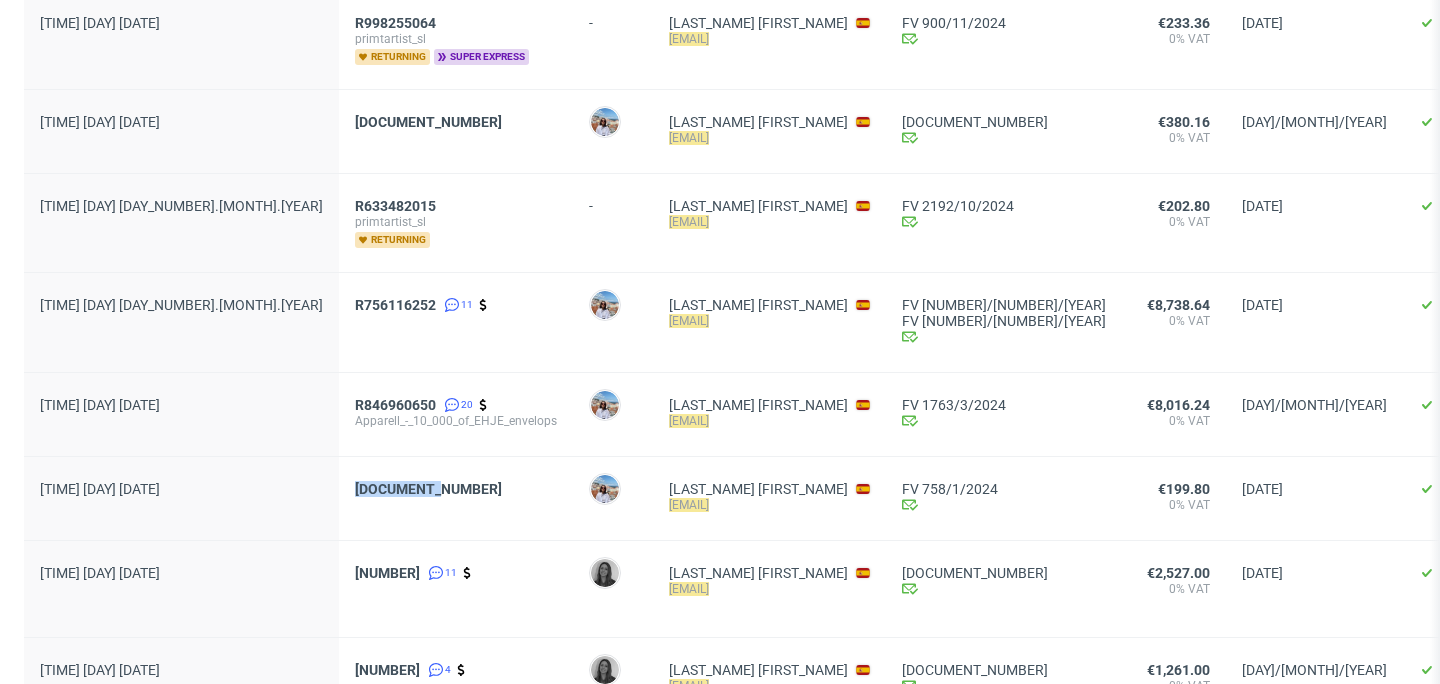 drag, startPoint x: 636, startPoint y: 40, endPoint x: 520, endPoint y: 43, distance: 116.03879 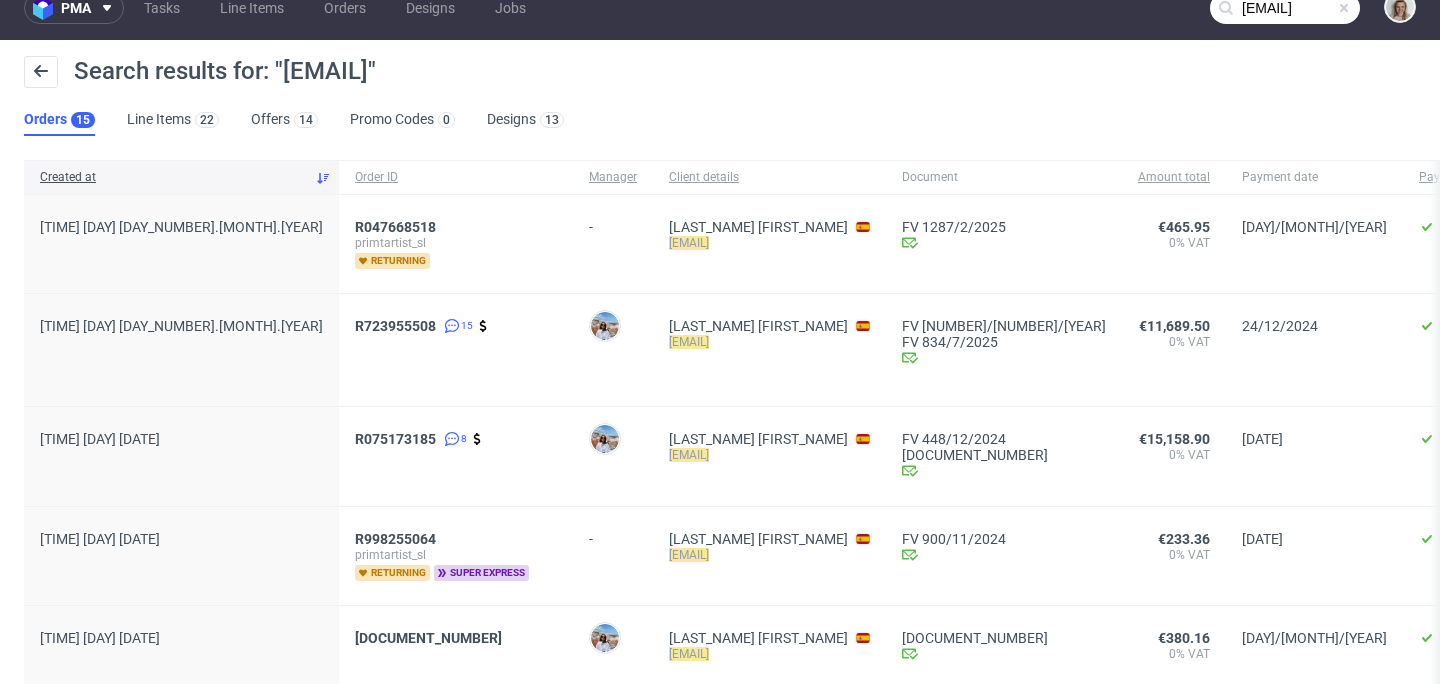 scroll, scrollTop: 0, scrollLeft: 0, axis: both 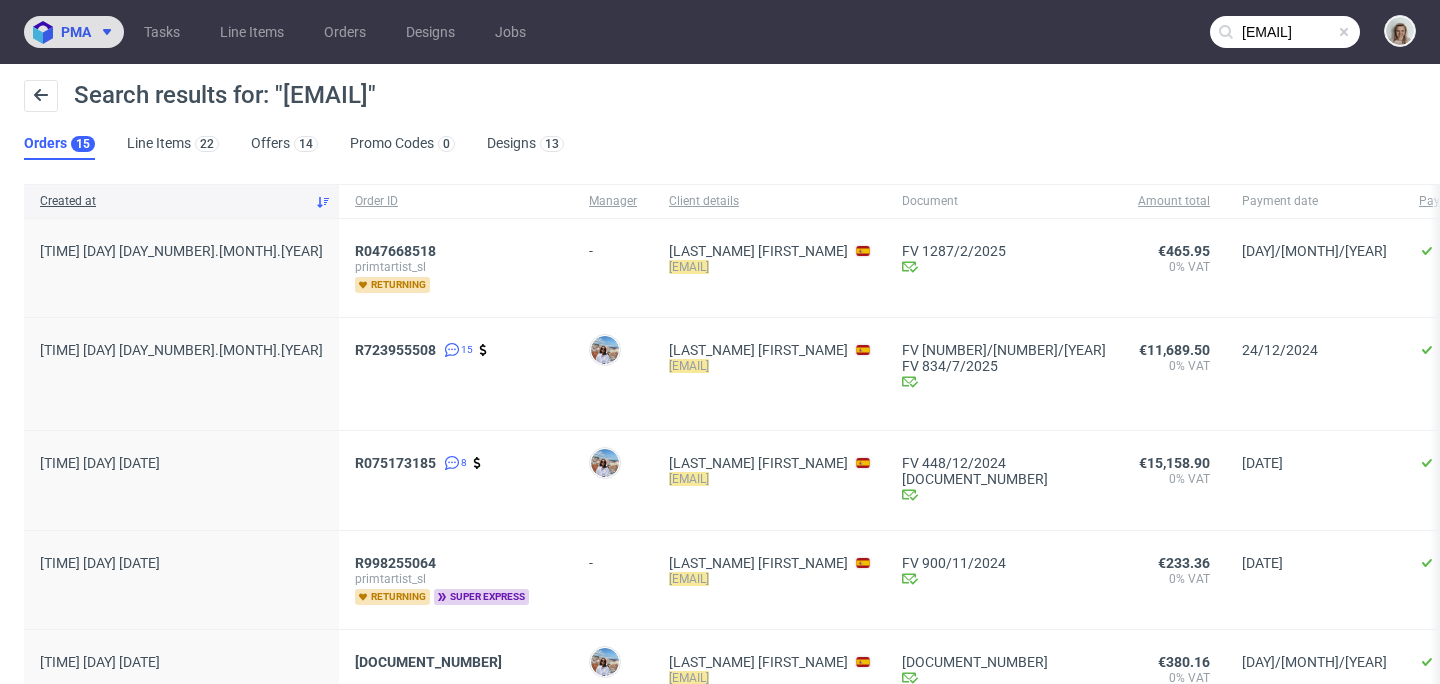 click on "pma" at bounding box center [76, 32] 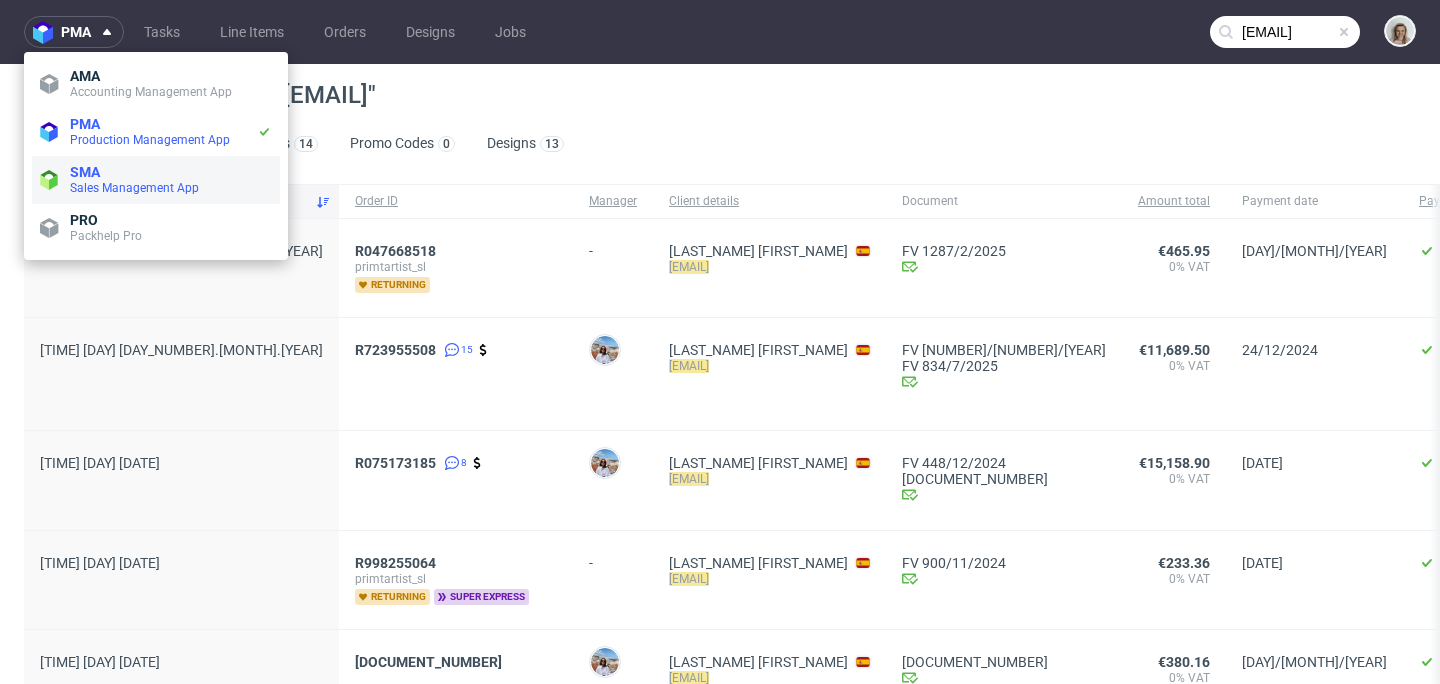 click on "Sales Management App" at bounding box center (134, 188) 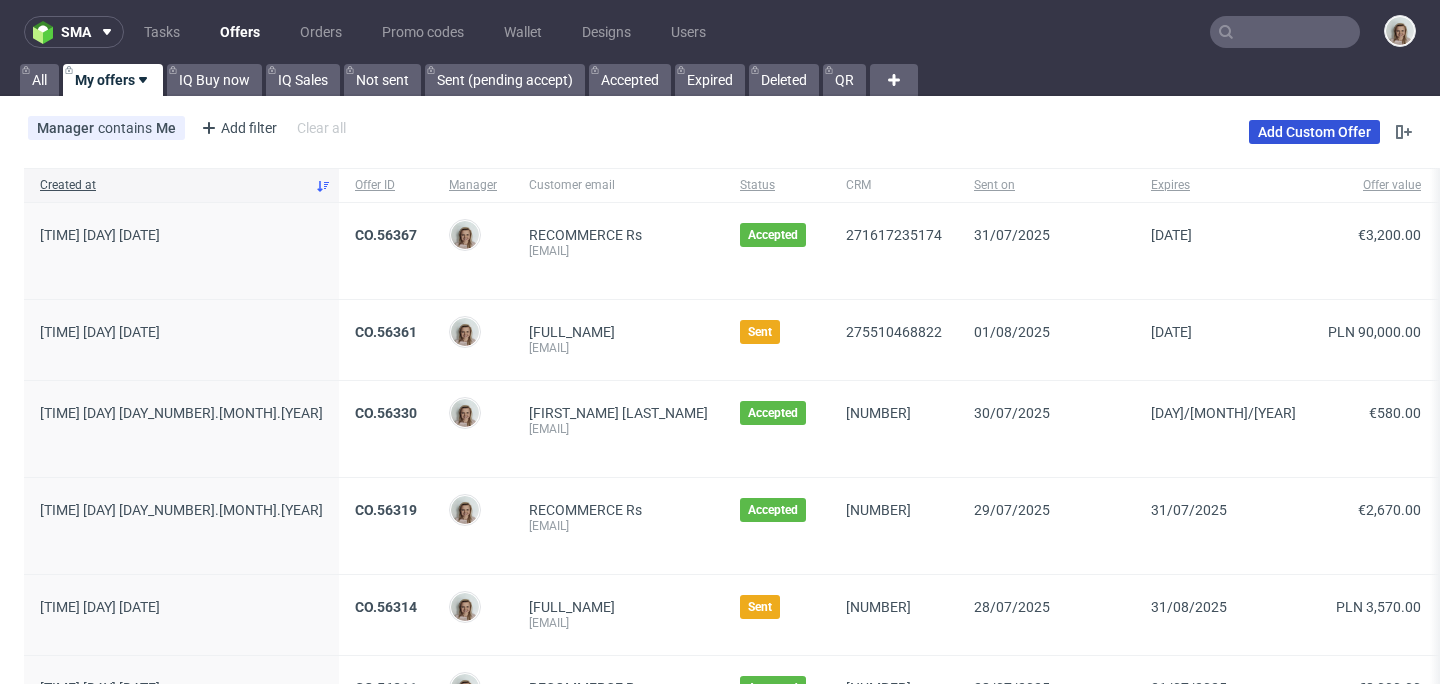 click on "Add Custom Offer" at bounding box center [1314, 132] 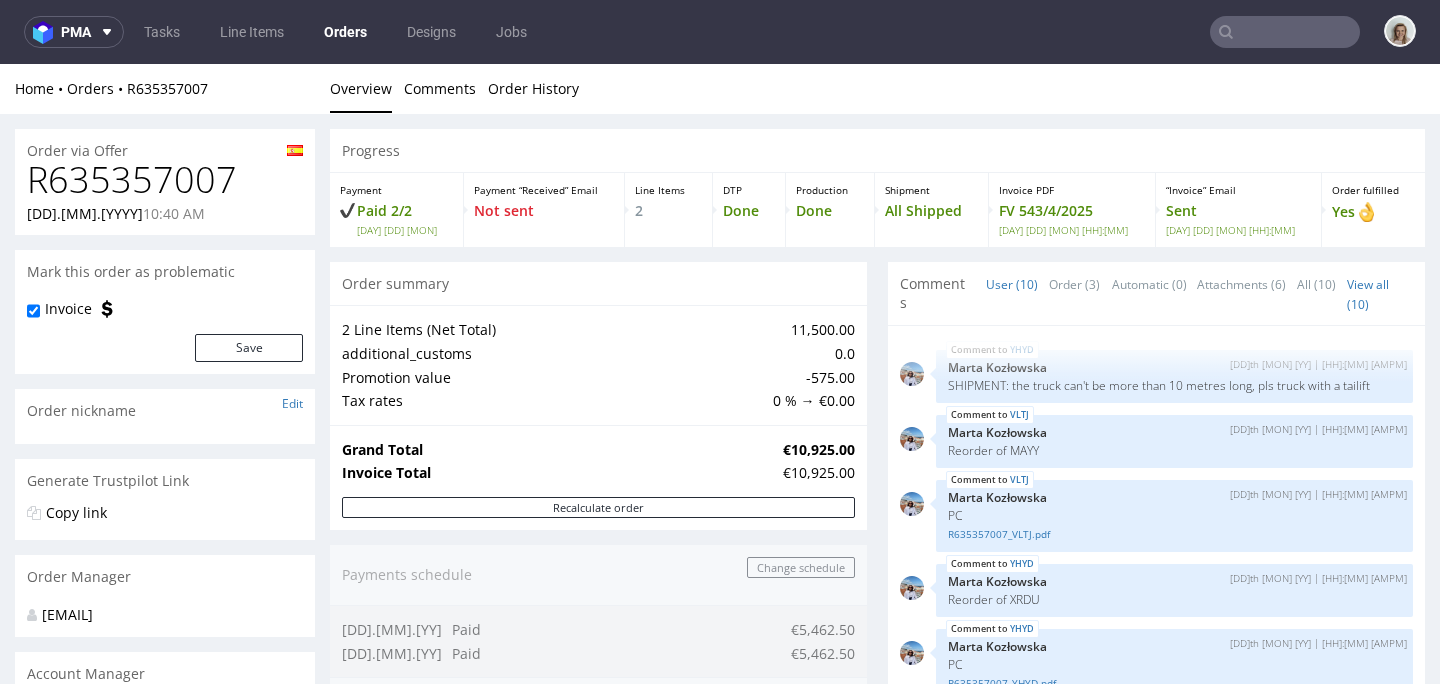 scroll, scrollTop: 0, scrollLeft: 0, axis: both 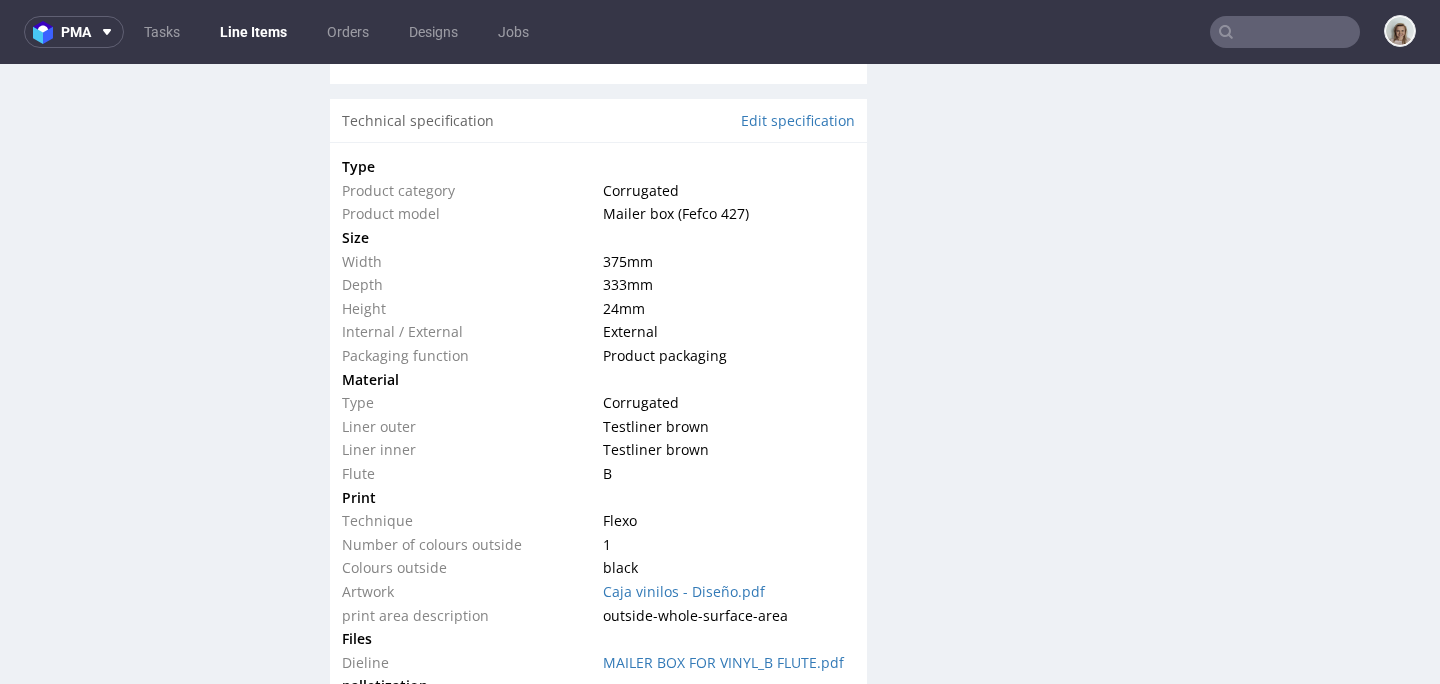 select on "in_progress" 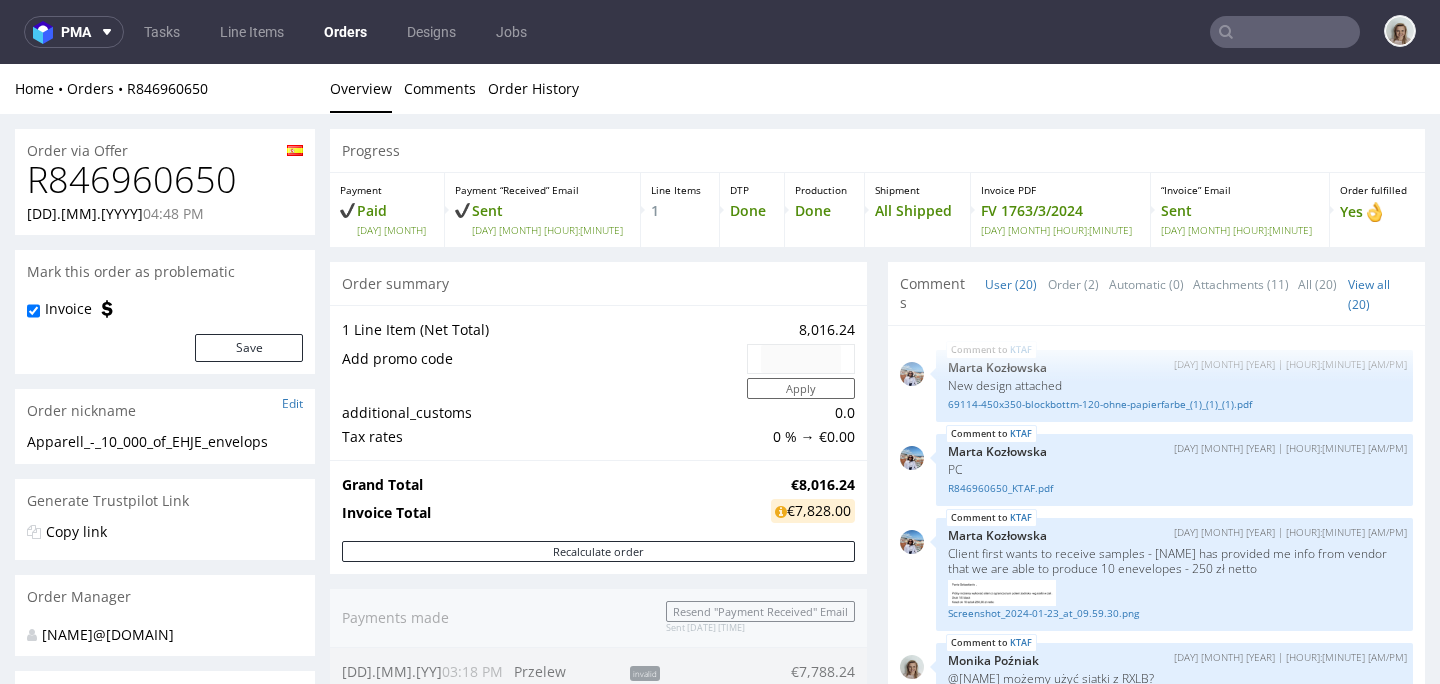 scroll, scrollTop: 0, scrollLeft: 0, axis: both 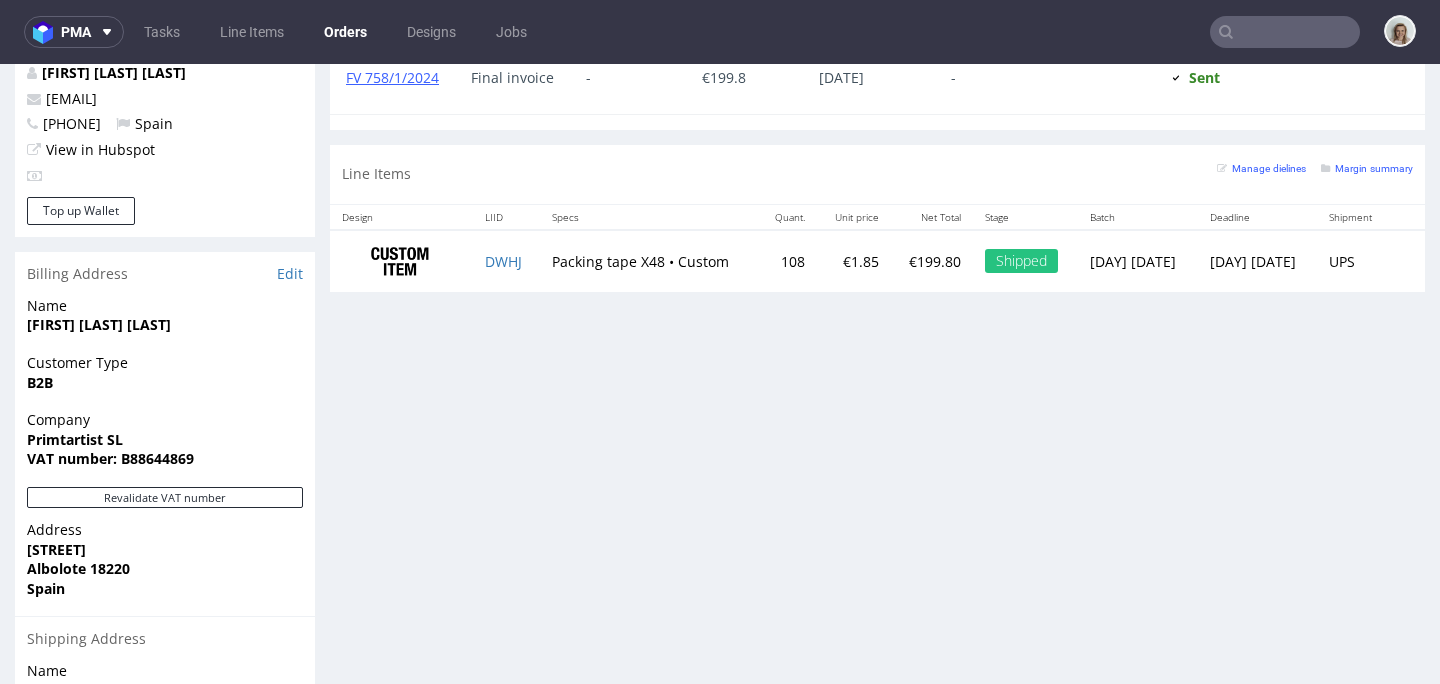 click at bounding box center [1285, 32] 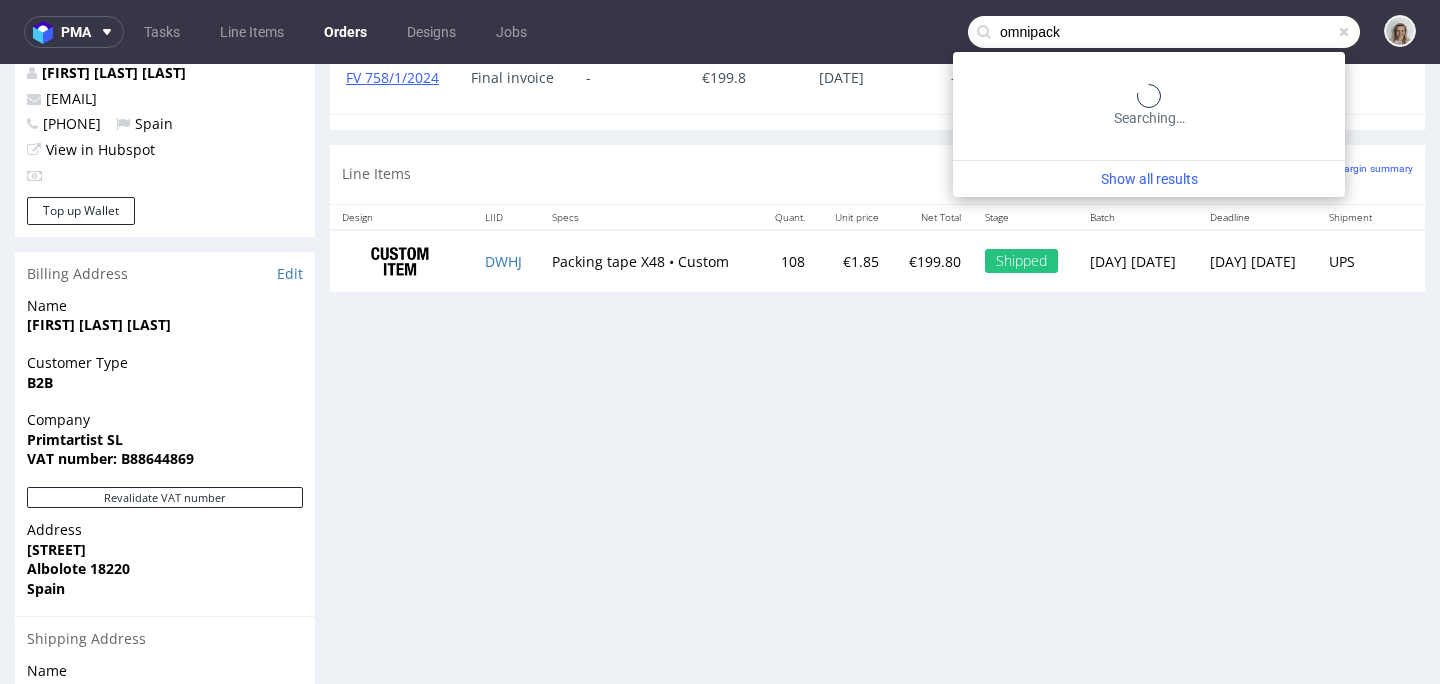 type on "omnipack" 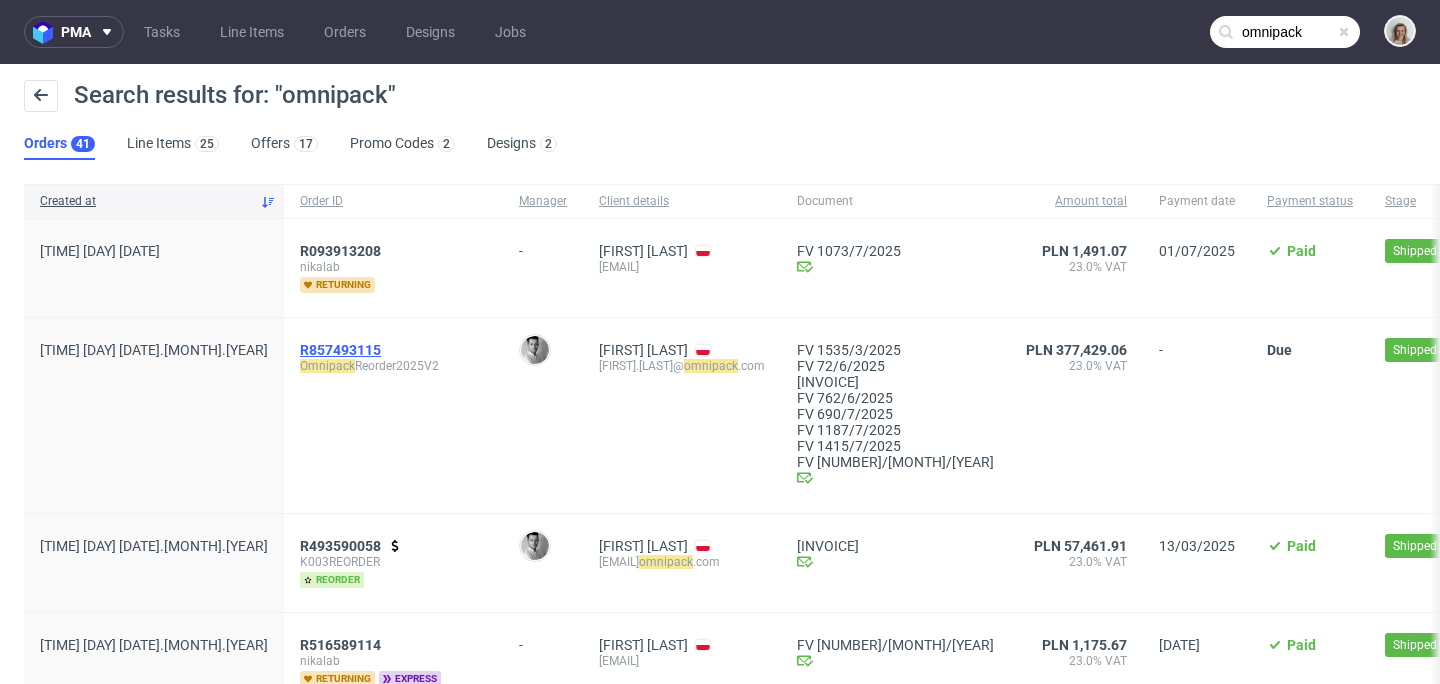 click on "R857493115" at bounding box center (340, 350) 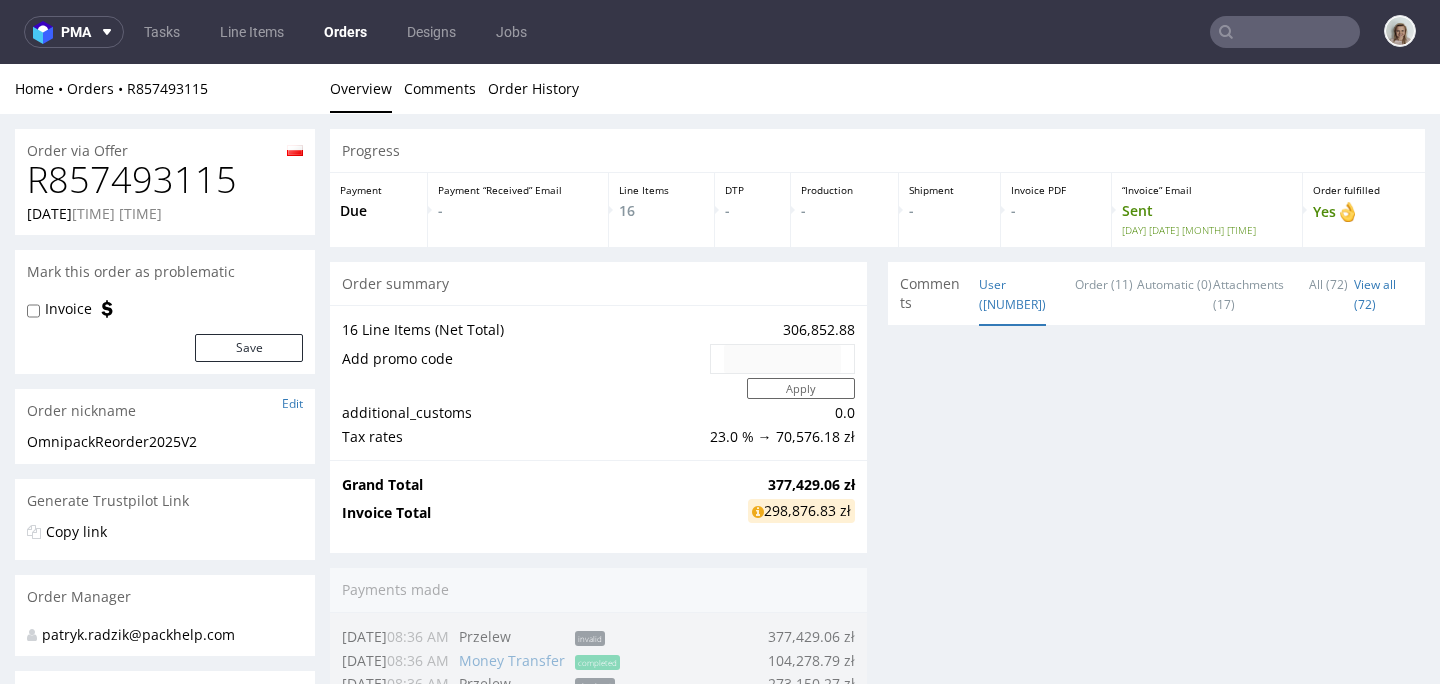 scroll, scrollTop: 0, scrollLeft: 0, axis: both 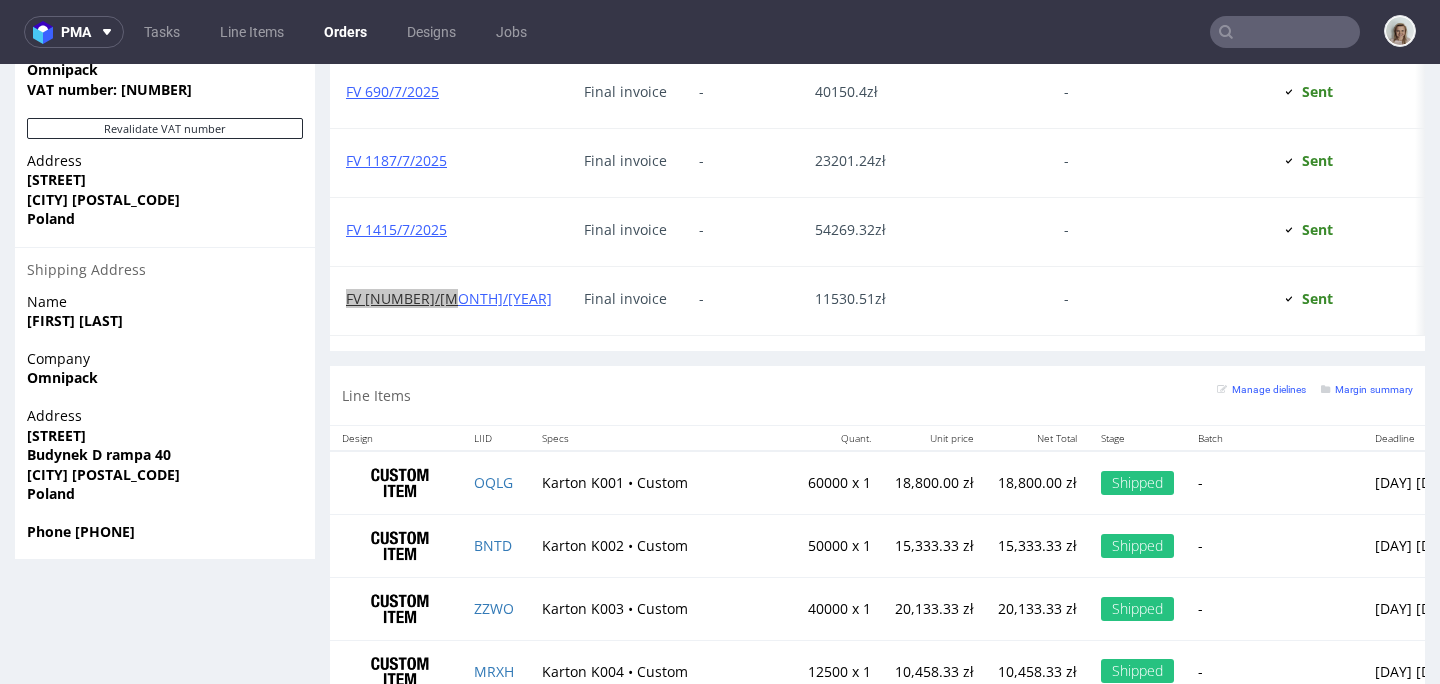 click at bounding box center (1285, 32) 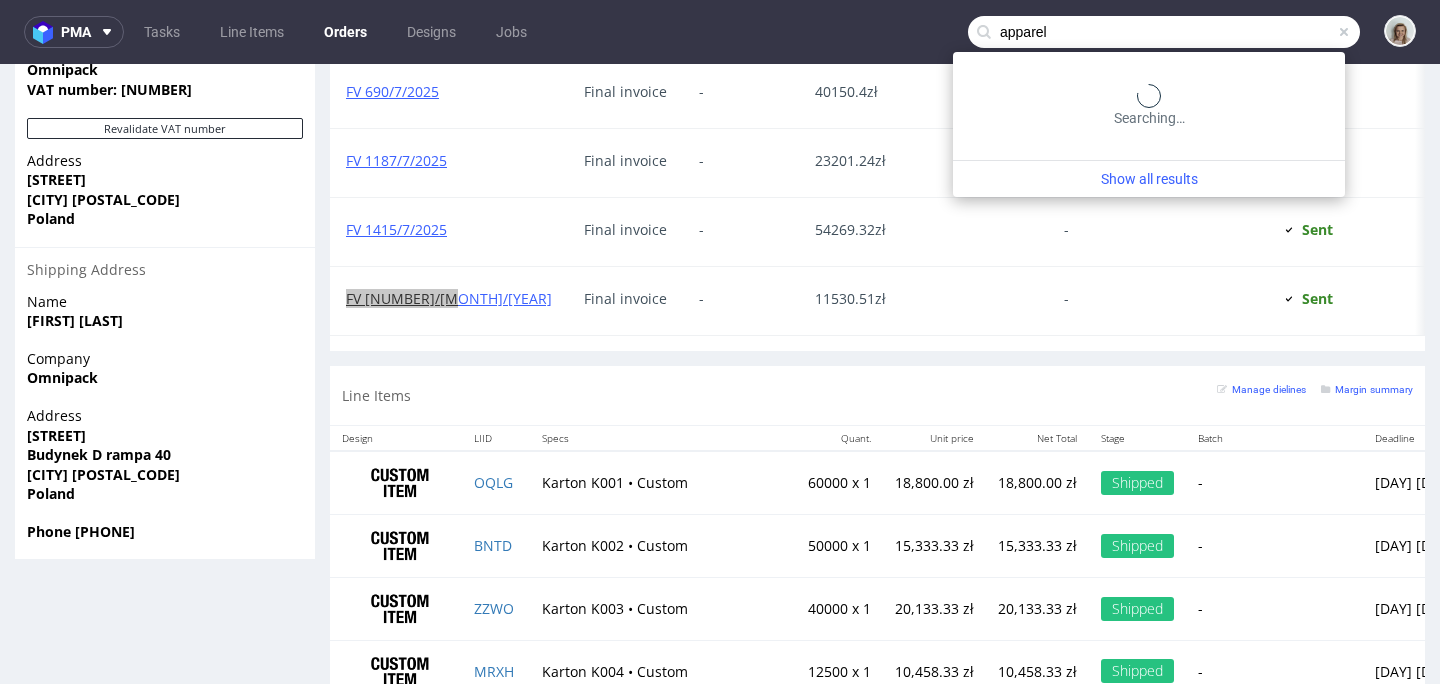 type on "apparel" 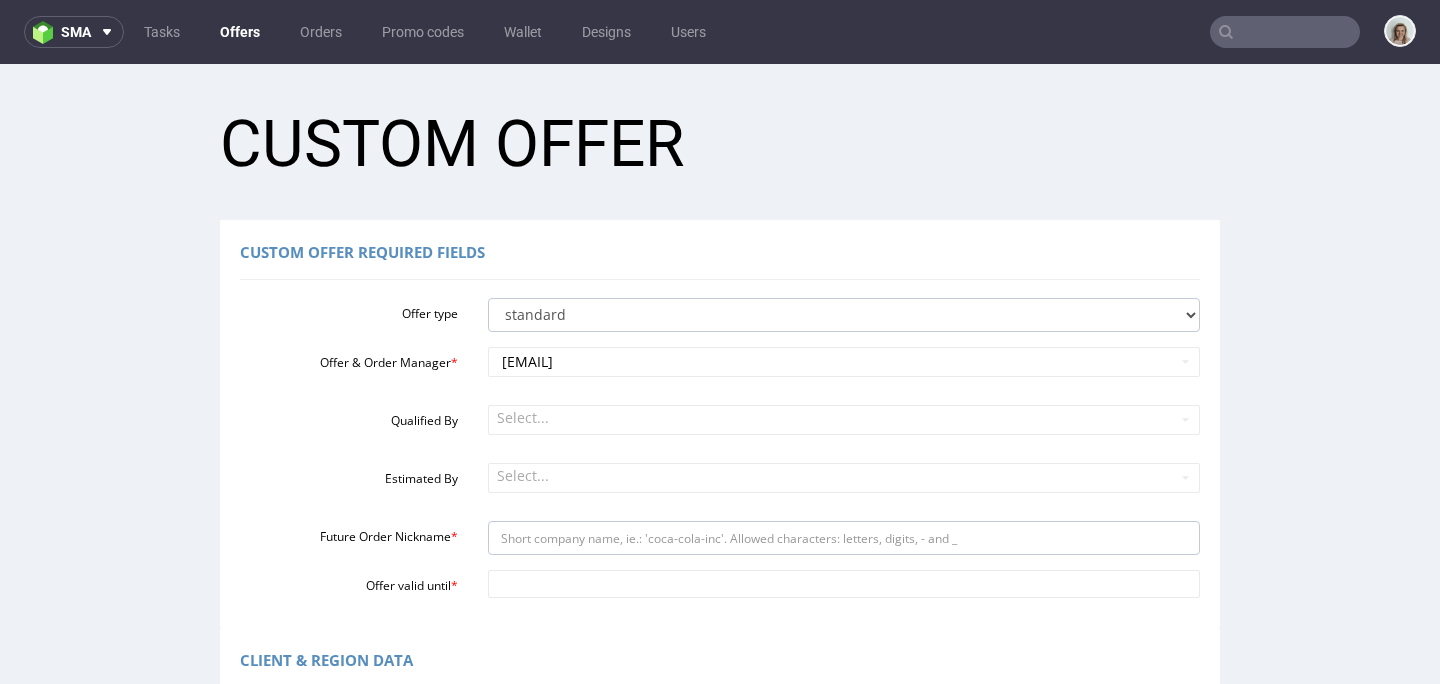 scroll, scrollTop: 0, scrollLeft: 0, axis: both 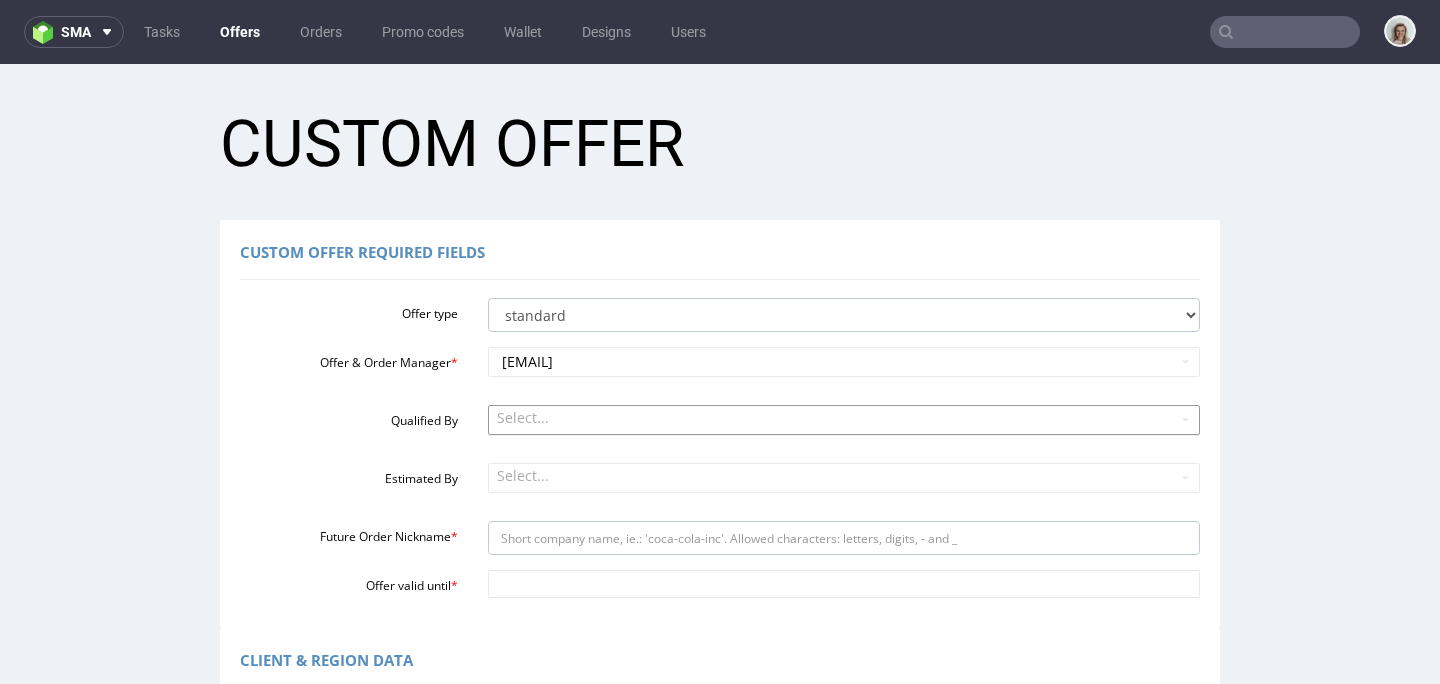 click on "Select..." at bounding box center (844, 419) 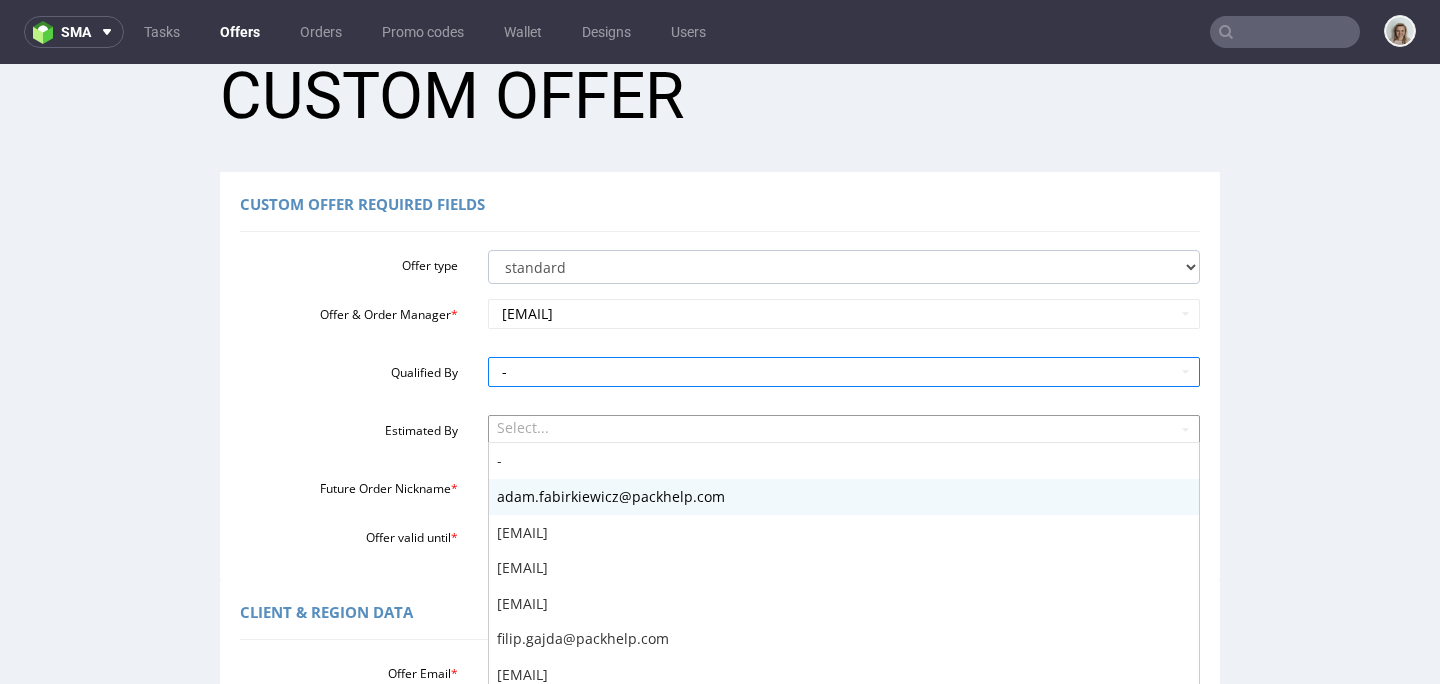scroll, scrollTop: 106, scrollLeft: 0, axis: vertical 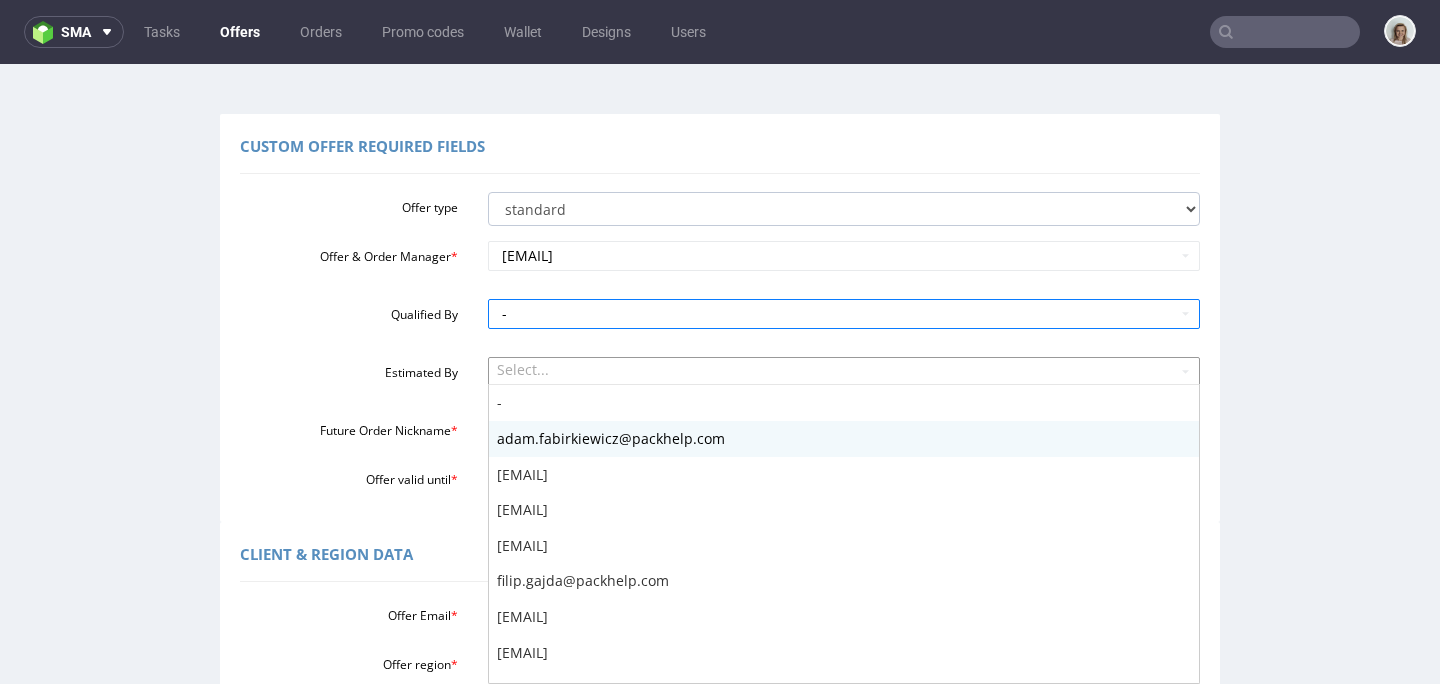 click on "Select... - [EMAIL] [EMAIL] [EMAIL] [EMAIL] [EMAIL] [EMAIL] [EMAIL] [EMAIL] [EMAIL] [EMAIL] [EMAIL] [EMAIL] [EMAIL] [EMAIL] [EMAIL] [EMAIL] [EMAIL] [EMAIL] [EMAIL] [EMAIL] [EMAIL] [EMAIL] [EMAIL] [EMAIL] [EMAIL]" at bounding box center [844, 371] 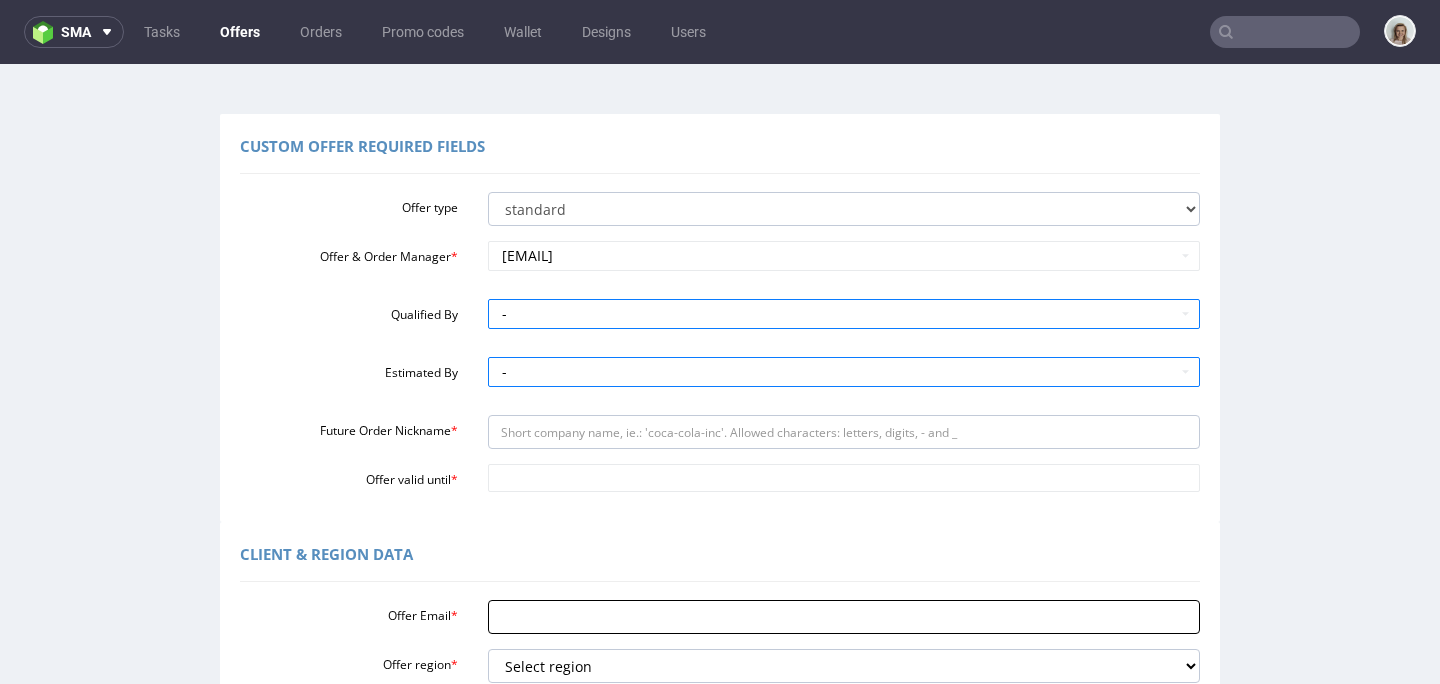 click on "Offer Email  *" at bounding box center (844, 617) 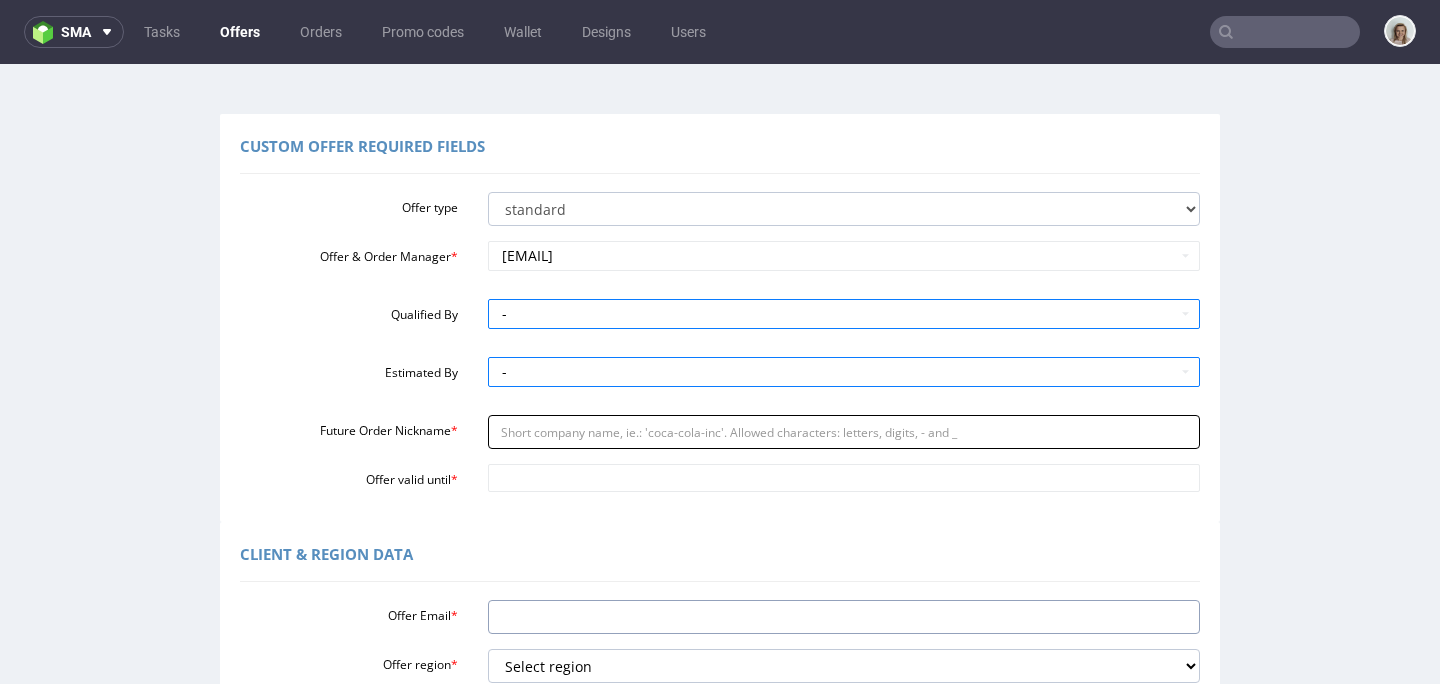 paste on "[EMAIL]" 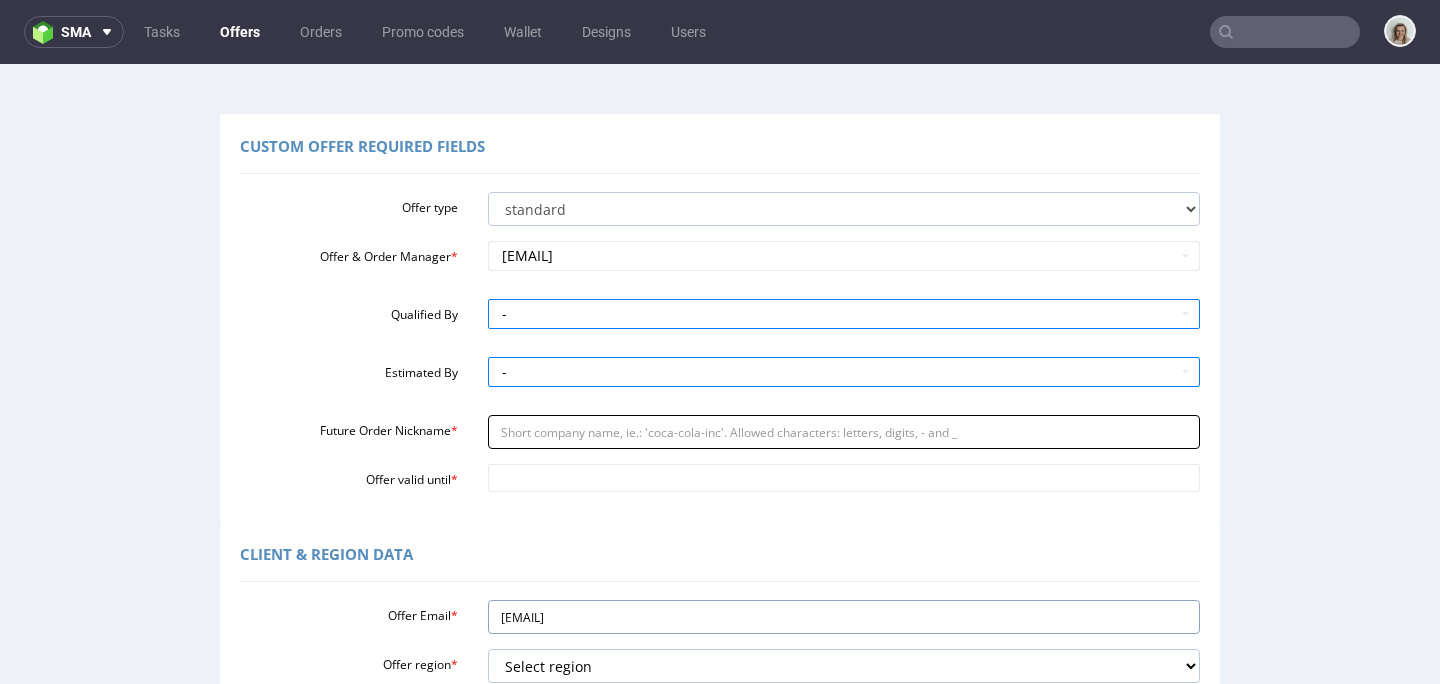 type on "[EMAIL]" 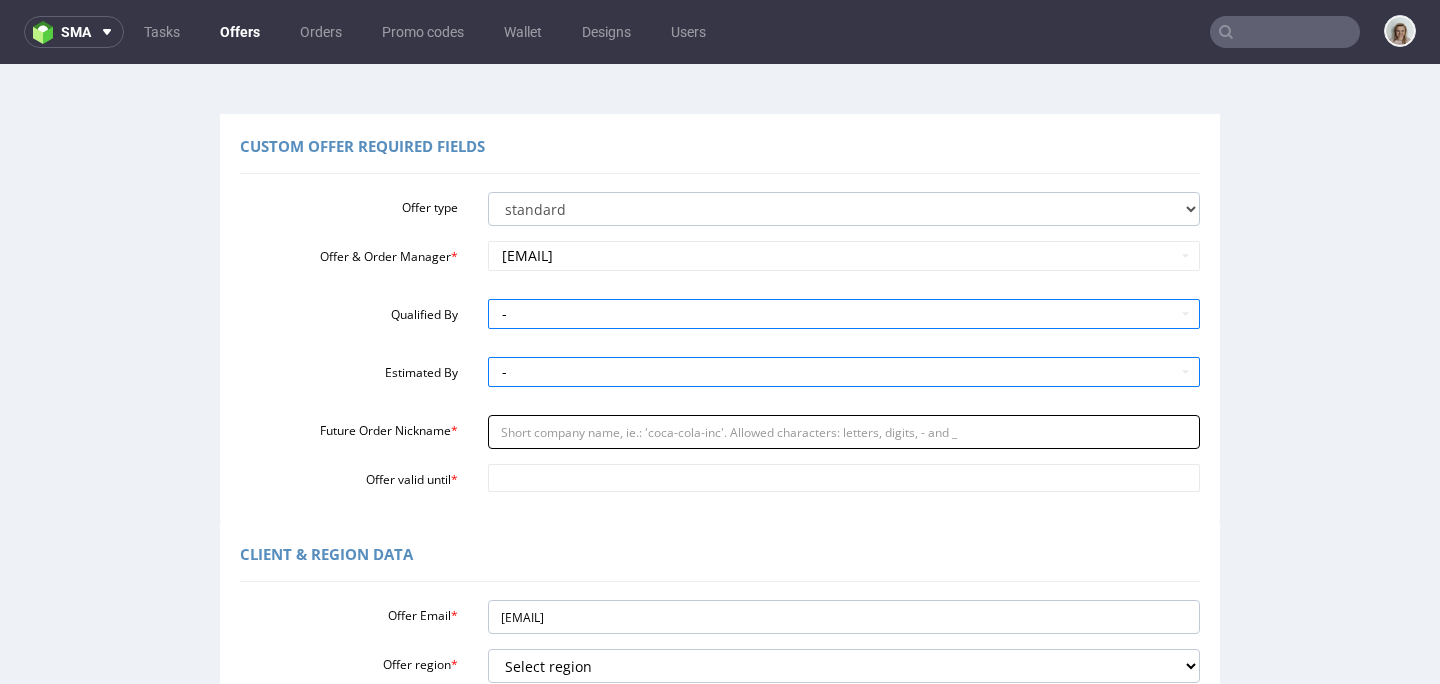 click on "Future Order Nickname  *" at bounding box center [844, 432] 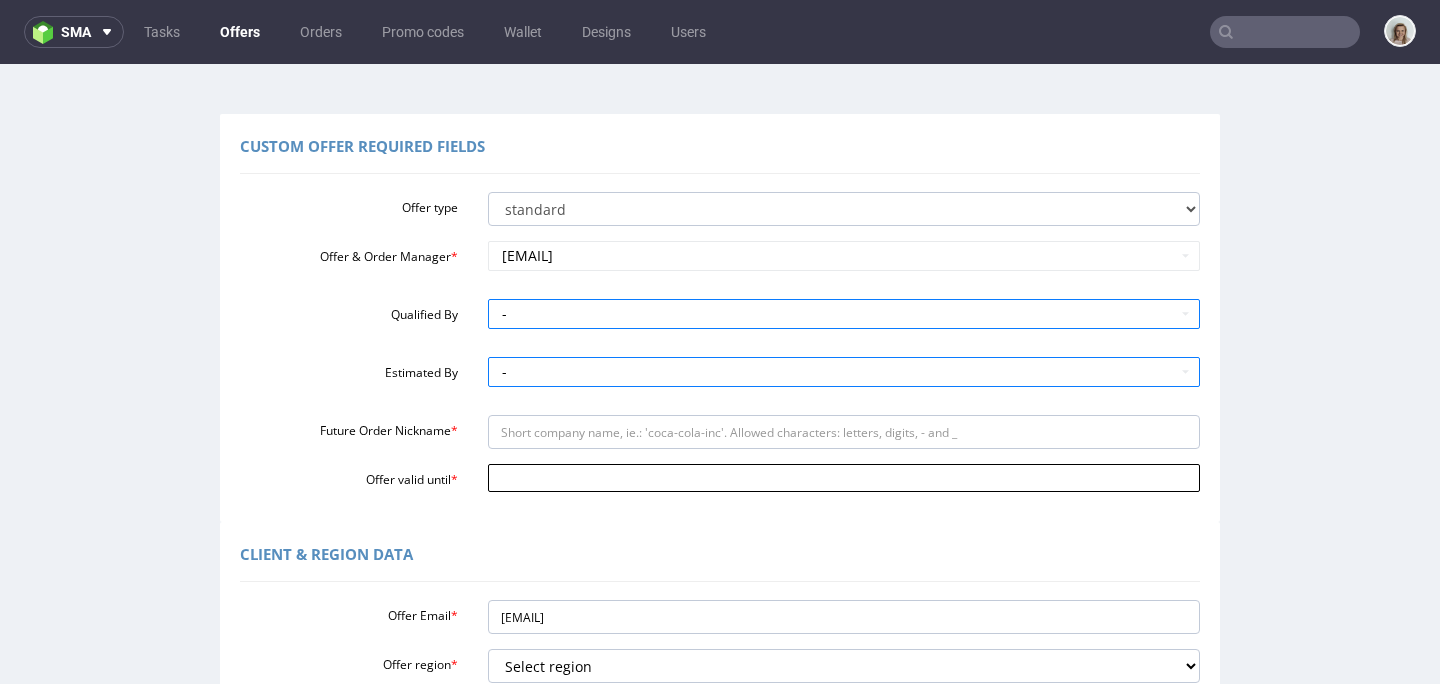 click on "Offer valid until  *" at bounding box center (844, 478) 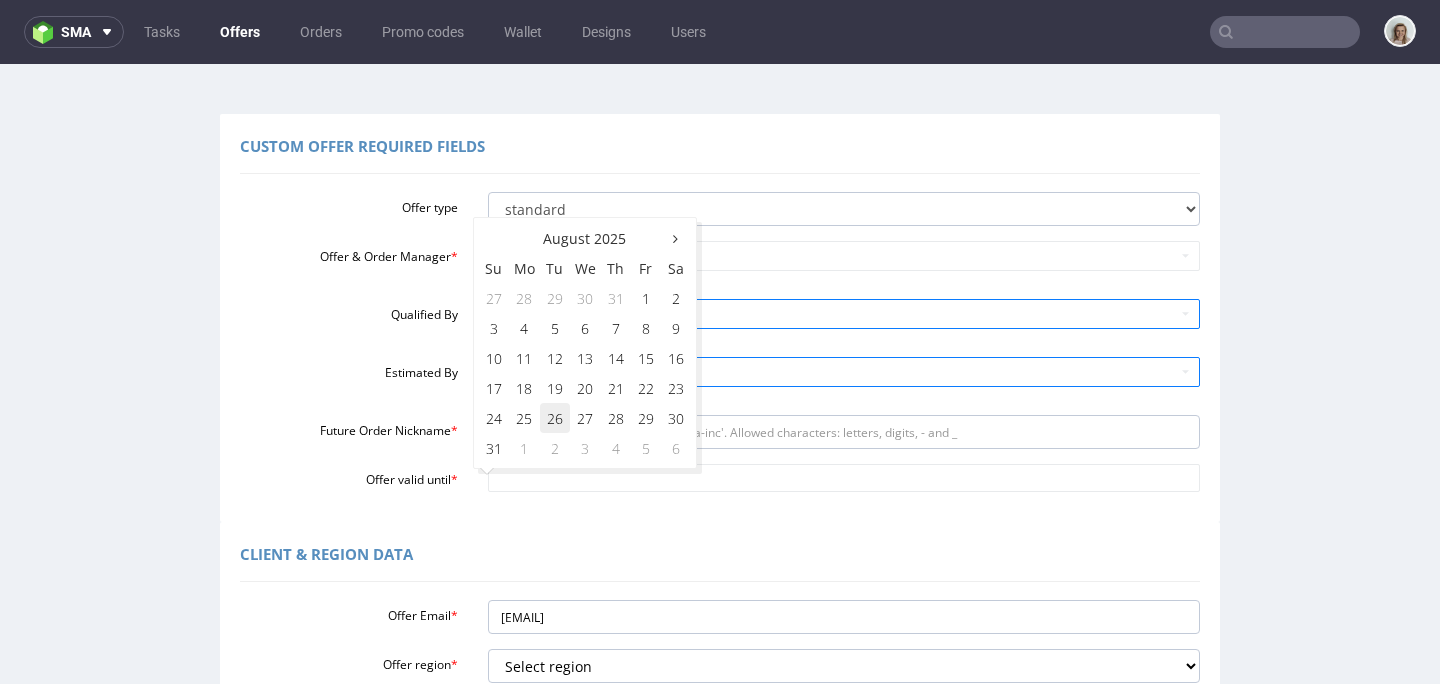 click on "26" at bounding box center (555, 418) 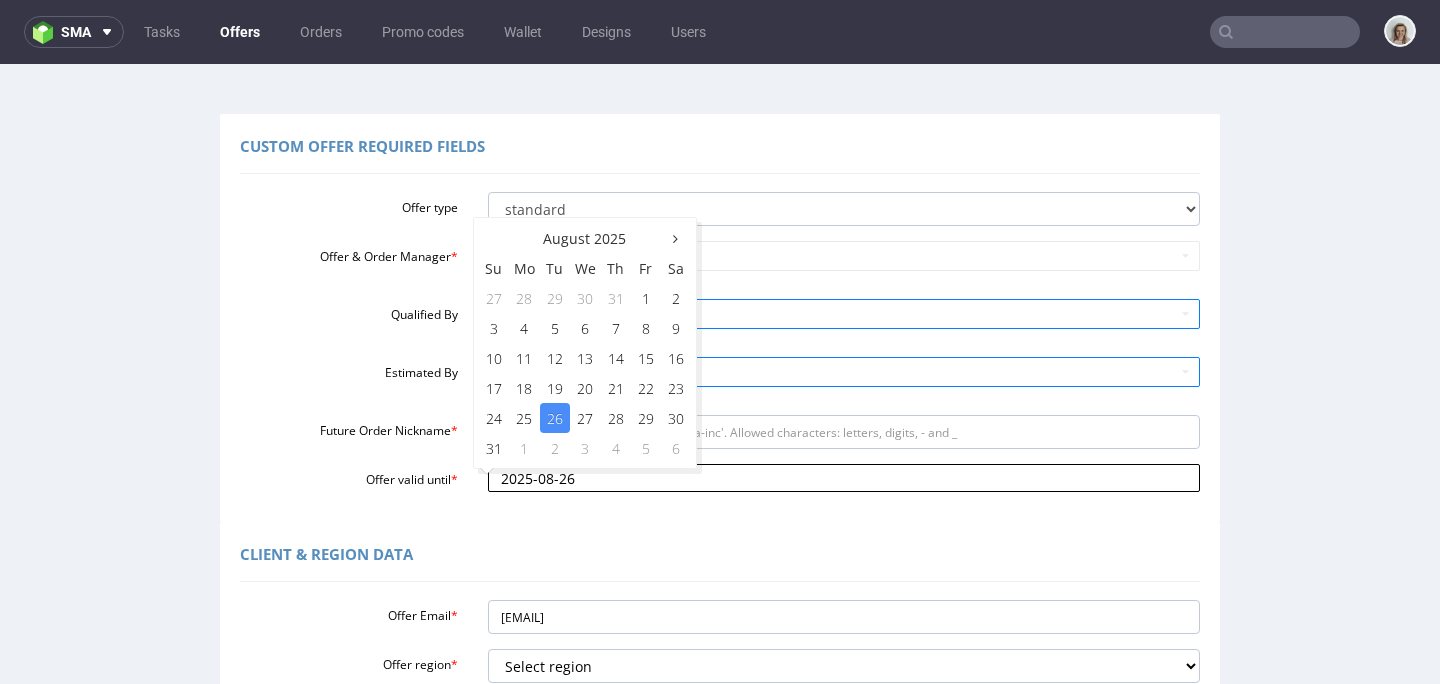 click on "2025-08-26" at bounding box center (844, 478) 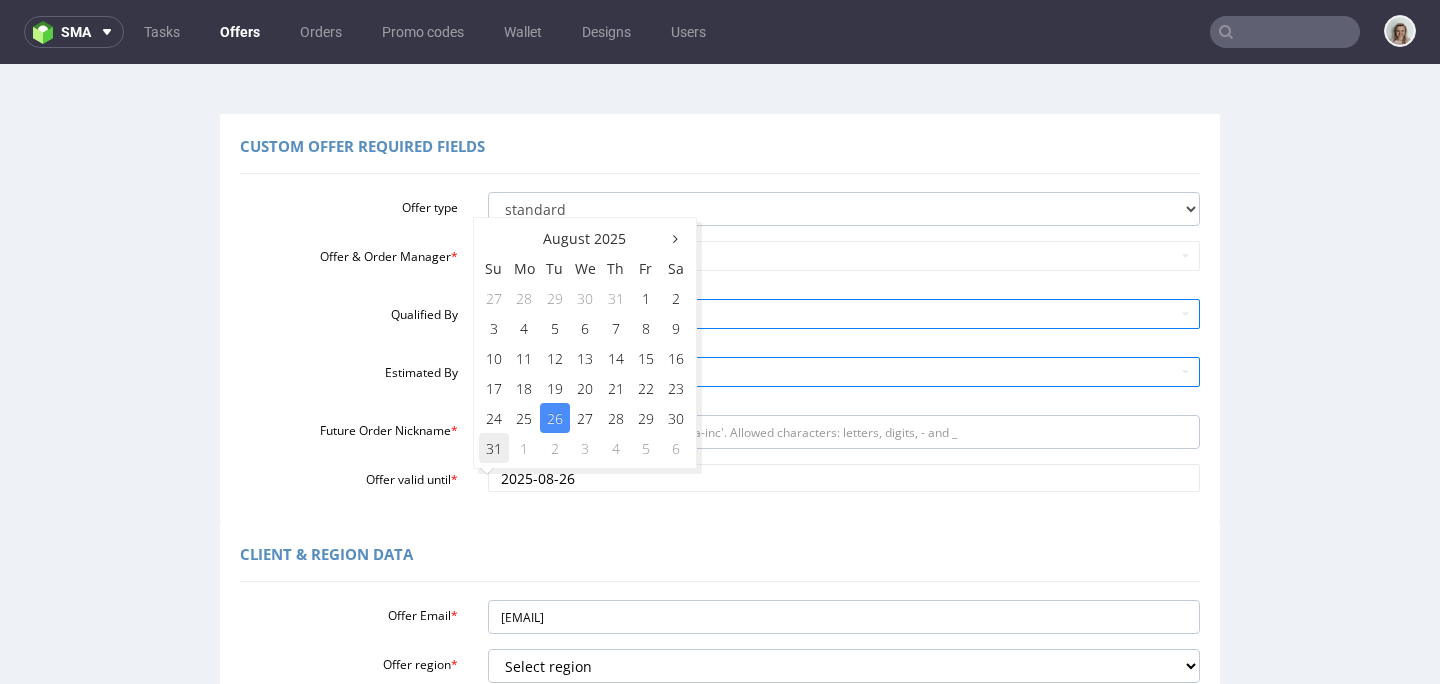 click on "31" at bounding box center [494, 448] 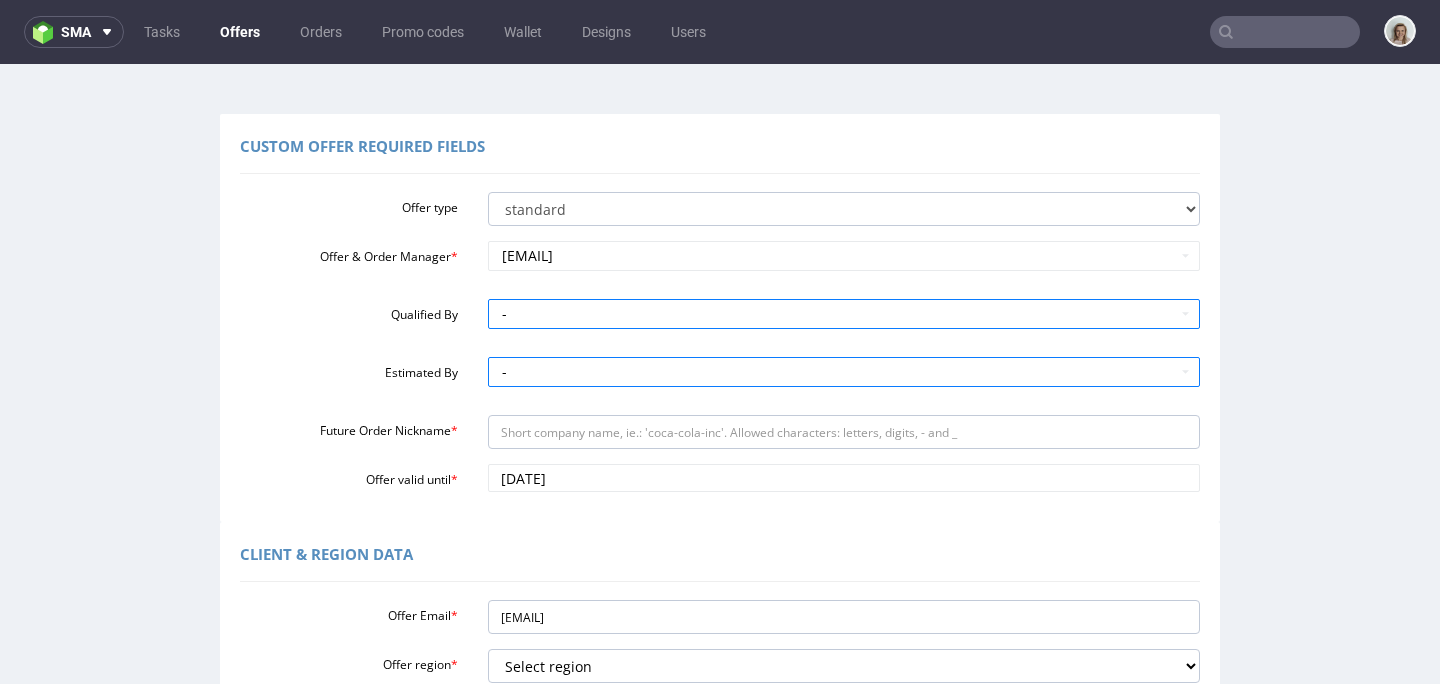 scroll, scrollTop: 458, scrollLeft: 0, axis: vertical 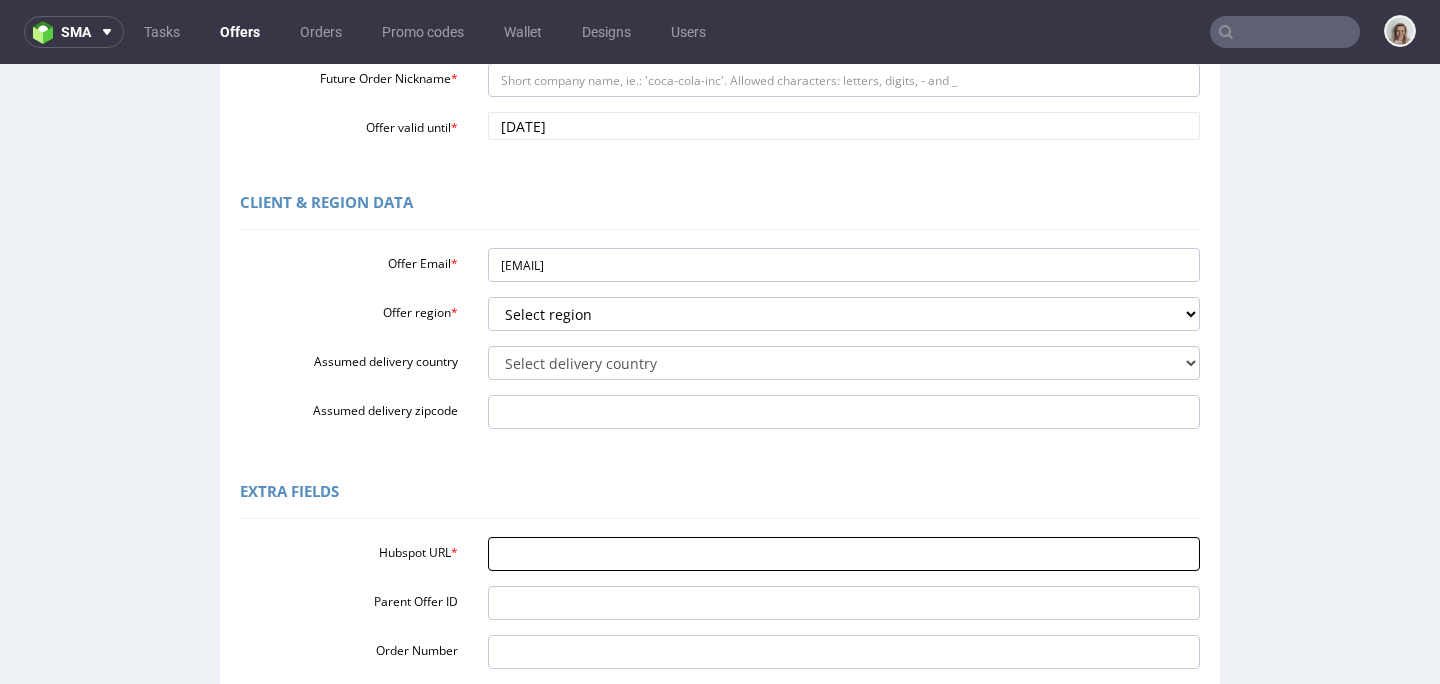 click on "Hubspot URL  *" at bounding box center (844, 554) 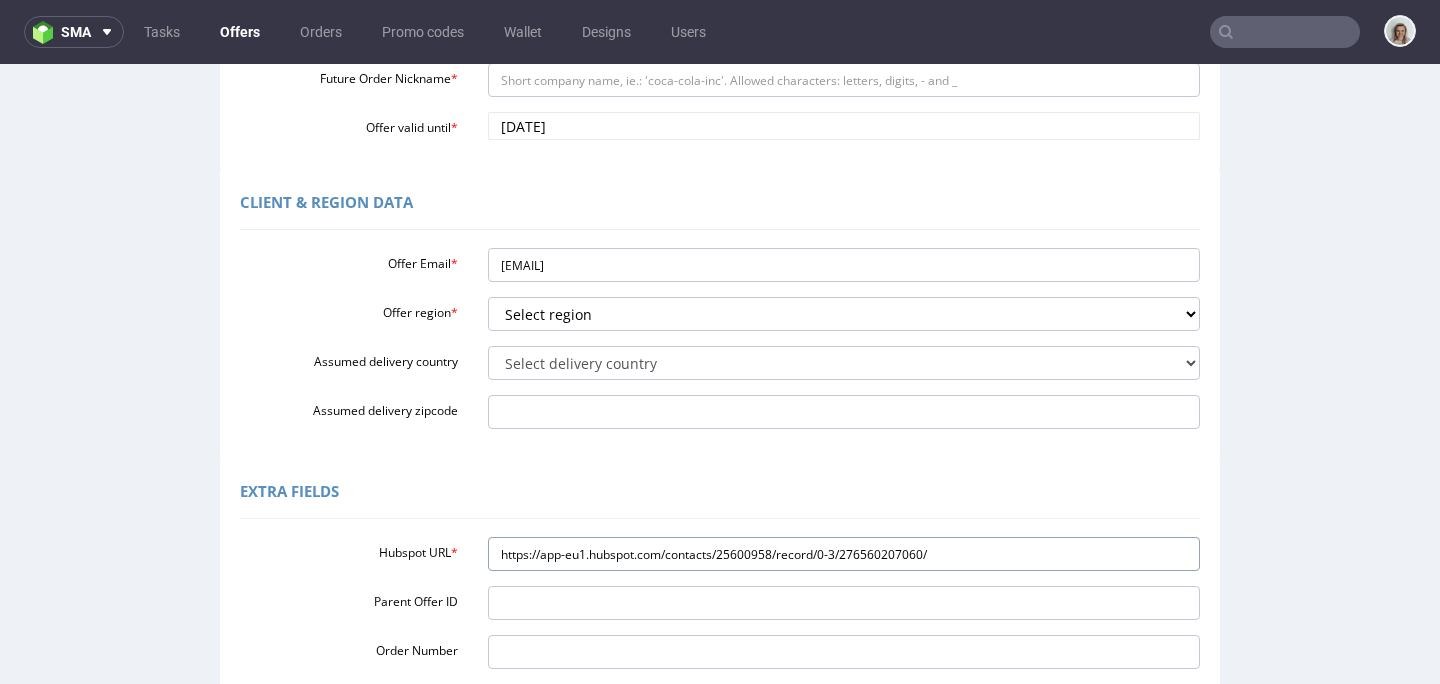 type on "https://app-eu1.hubspot.com/contacts/25600958/record/0-3/276560207060/" 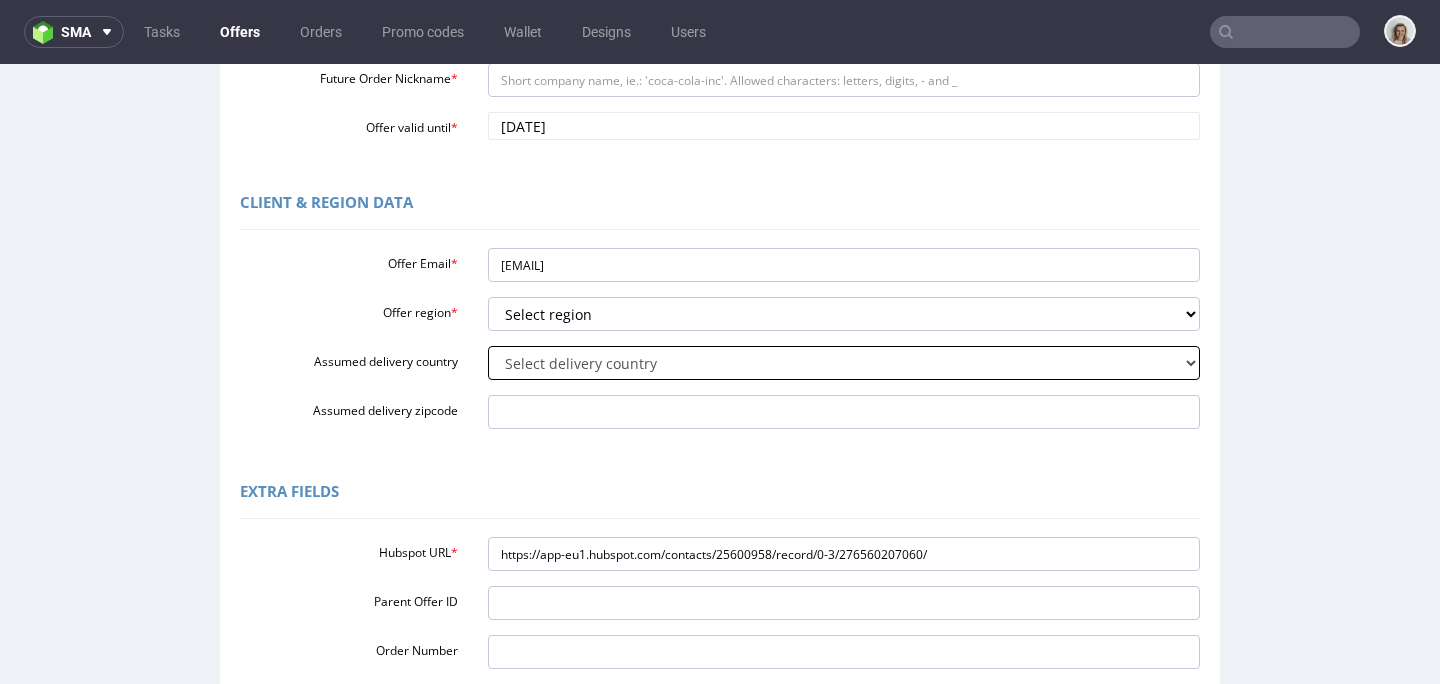 click on "Select delivery country
Andorra
Afghanistan
Anguilla
Albania
Armenia
Antarctica
Argentina
American Samoa
Austria
Australia
Åland Islands
Azerbaijan
Bosnia and Herzegovina
Barbados
Bangladesh
Belgium
Bulgaria
Bahrain
Saint Barthélemy
Brunei Darussalam
Bonaire, Sint Eustatius and Saba
Brazil
Bhutan
Bouvet Island
Belarus
Canada
Cocos (Keeling) Islands
Switzerland
Chile
China
Colombia
Costa Rica
Cuba
Cape Verde
Curaçao
Christmas Island
Cyprus
Czech Republic
Germany
Denmark
Dominican Republic
Algeria
Ecuador
Estonia
Egypt
Western Sahara
Spain
Ethiopia
Finland
Falkland Islands (Malvinas)
Micronesia, Federated States of
Faroe Islands
France
Gabon
United Kingdom
Georgia
French Guiana
Guernsey
Gibraltar
Greenland
Guadeloupe
Greece
South Georgia and the South Sandwich Islands
Guatemala
Guam
Guinea-Bissau
Heard Island and McDonald Islands
Honduras
Croatia
Haiti
Hungary" at bounding box center (844, 363) 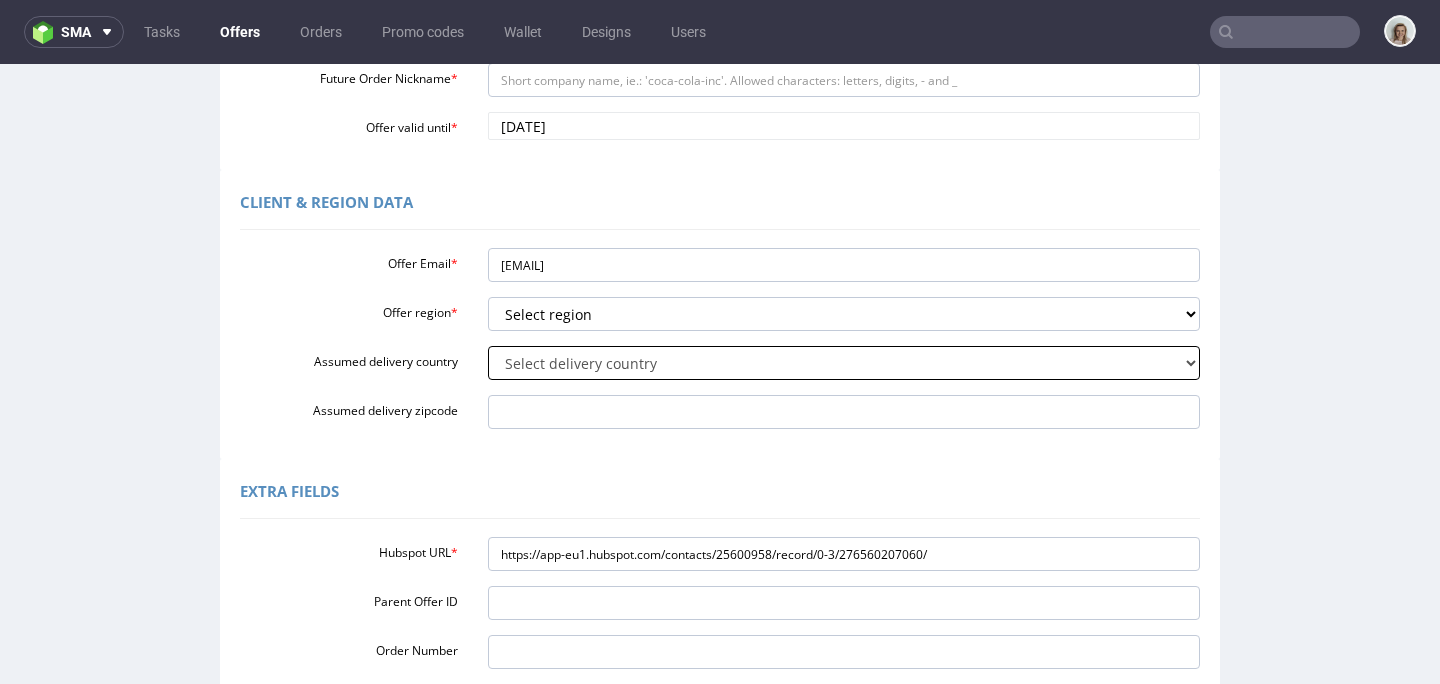 select on "68" 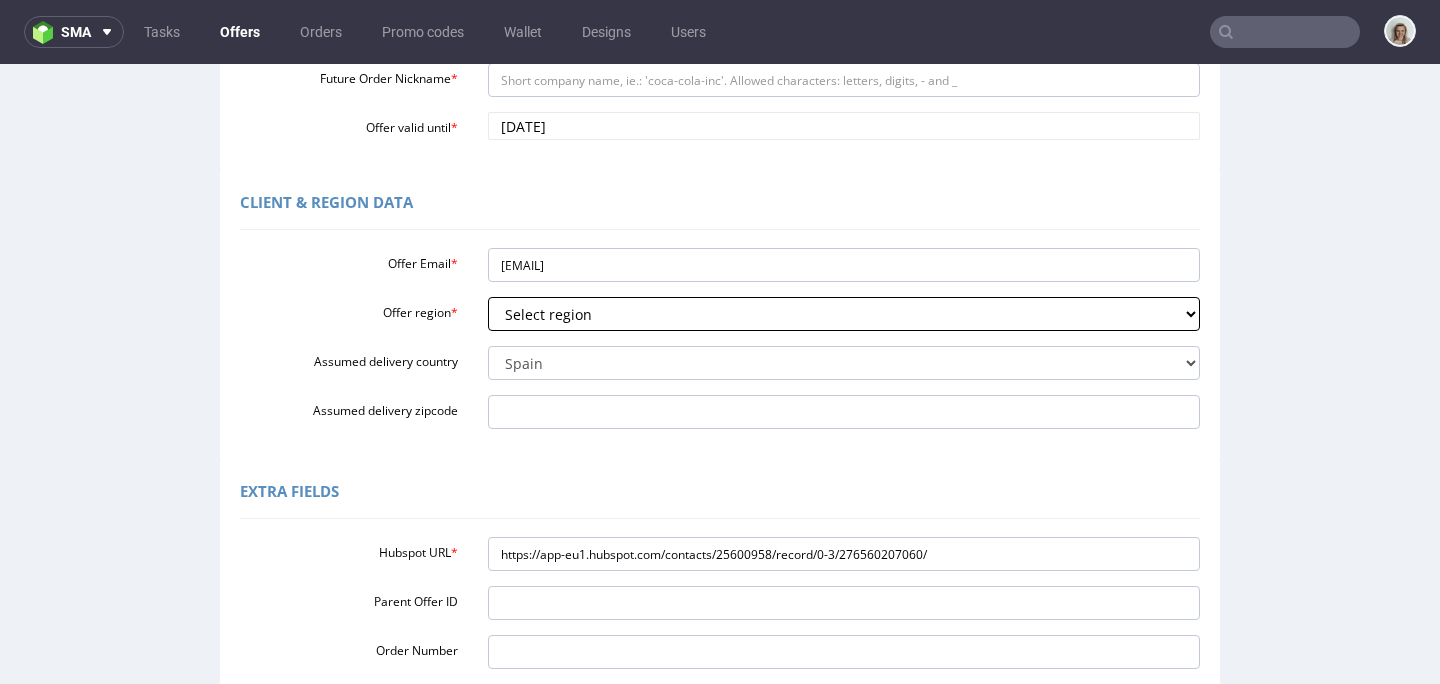click on "Select region
eu
gb
de
pl
fr
it
es" at bounding box center (844, 314) 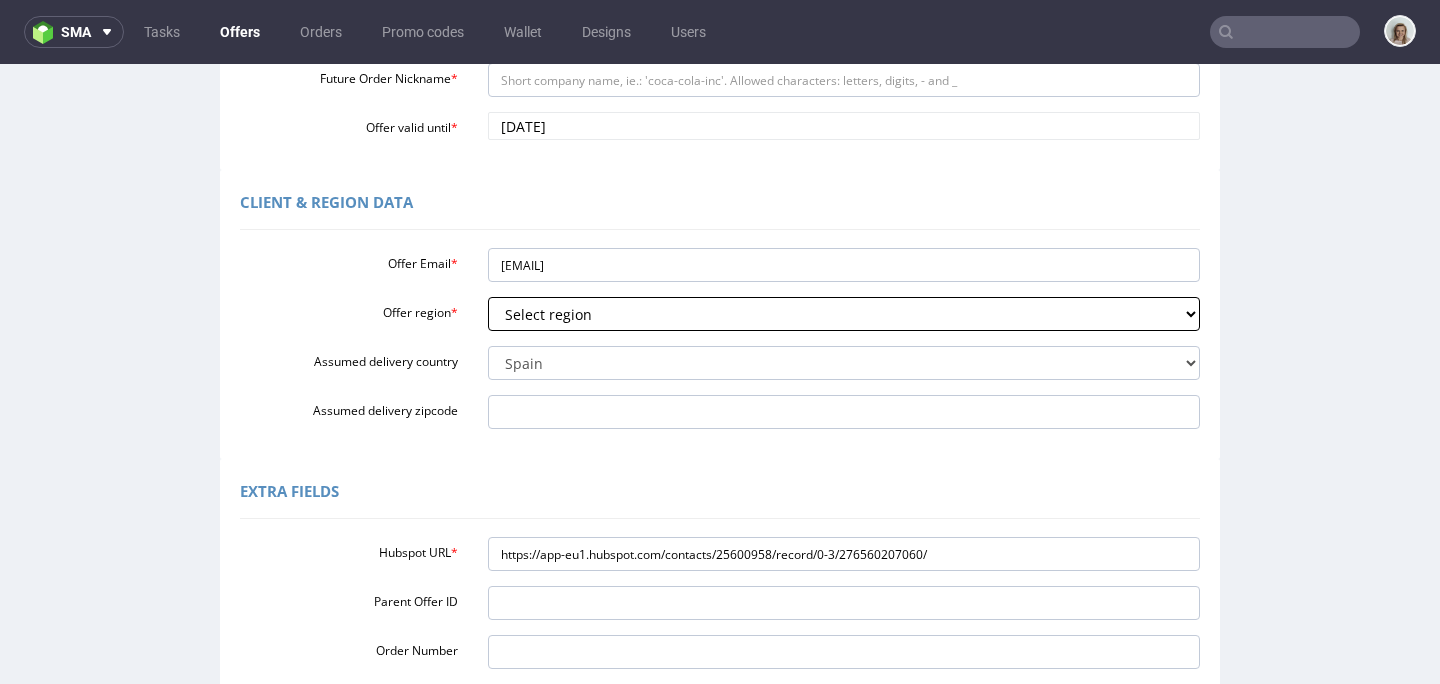 select on "es" 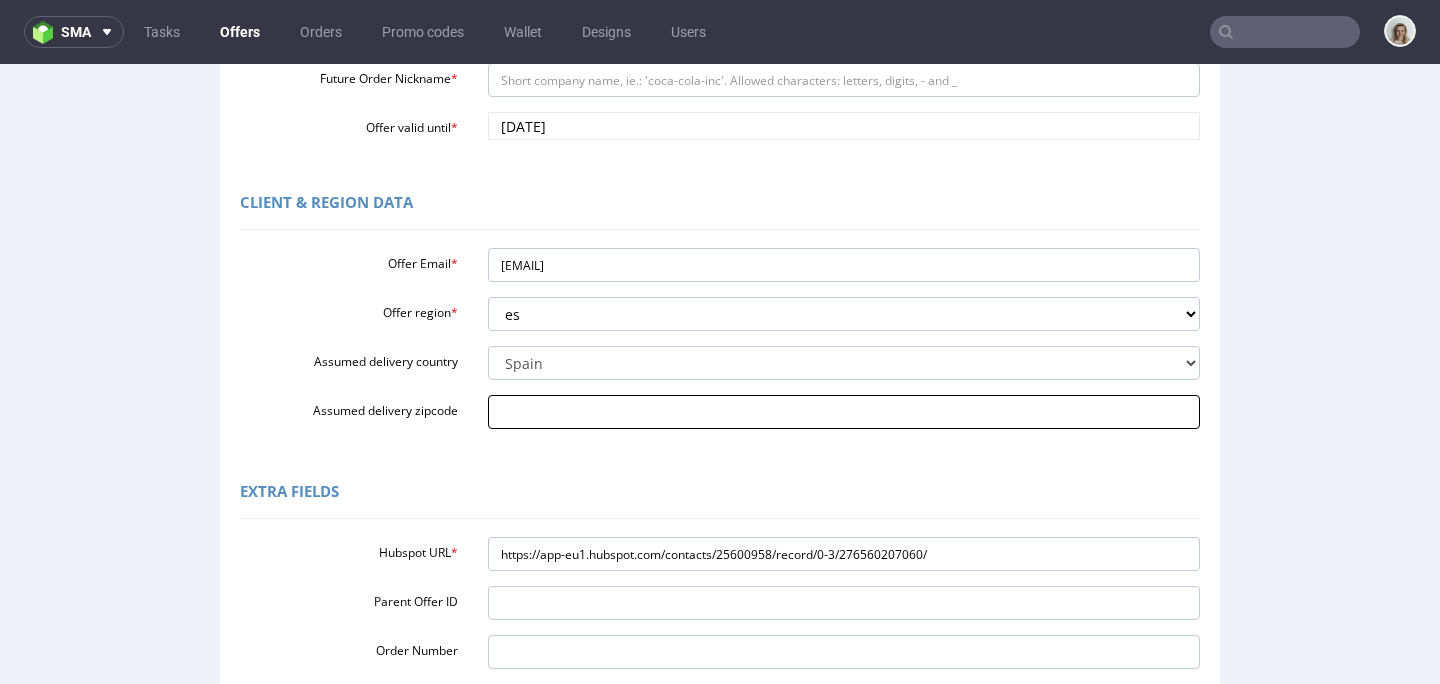click on "Assumed delivery zipcode" at bounding box center [844, 412] 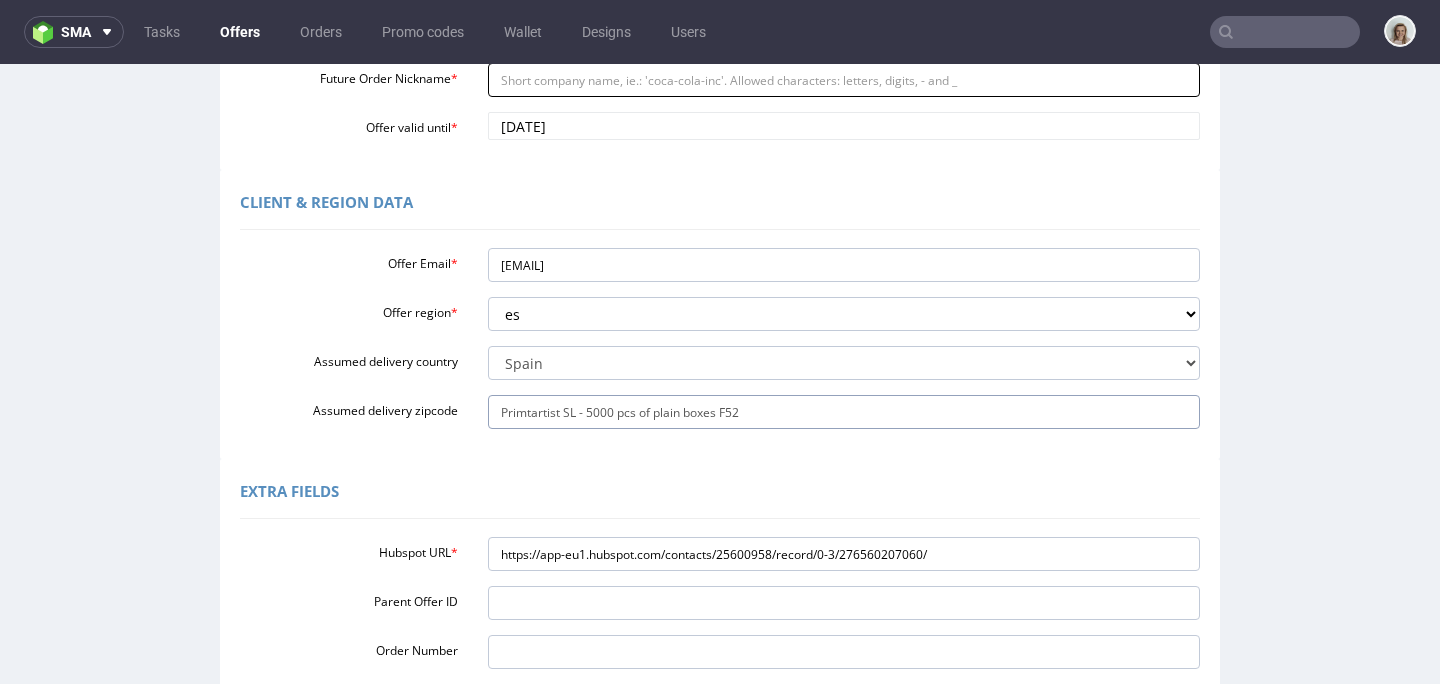 type on "Primtartist SL - 5000 pcs of plain boxes F52" 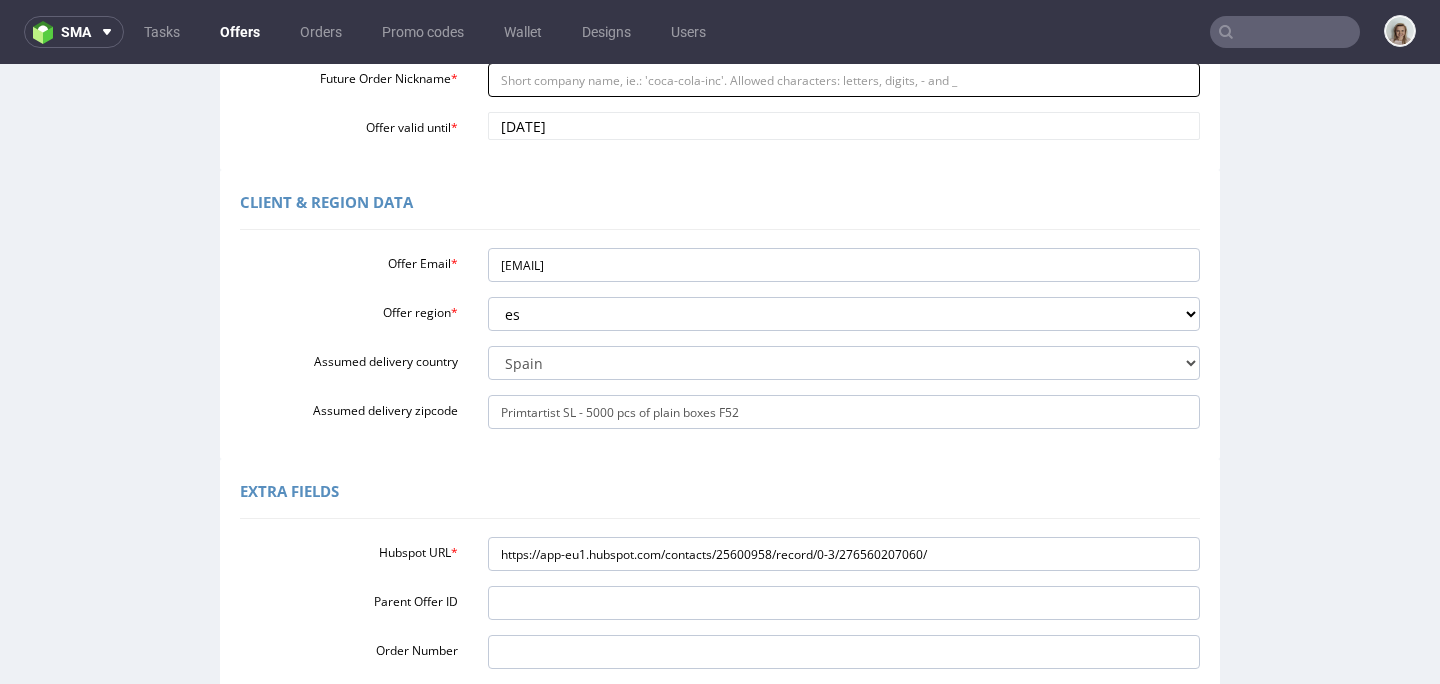 click on "Future Order Nickname  *" at bounding box center [844, 80] 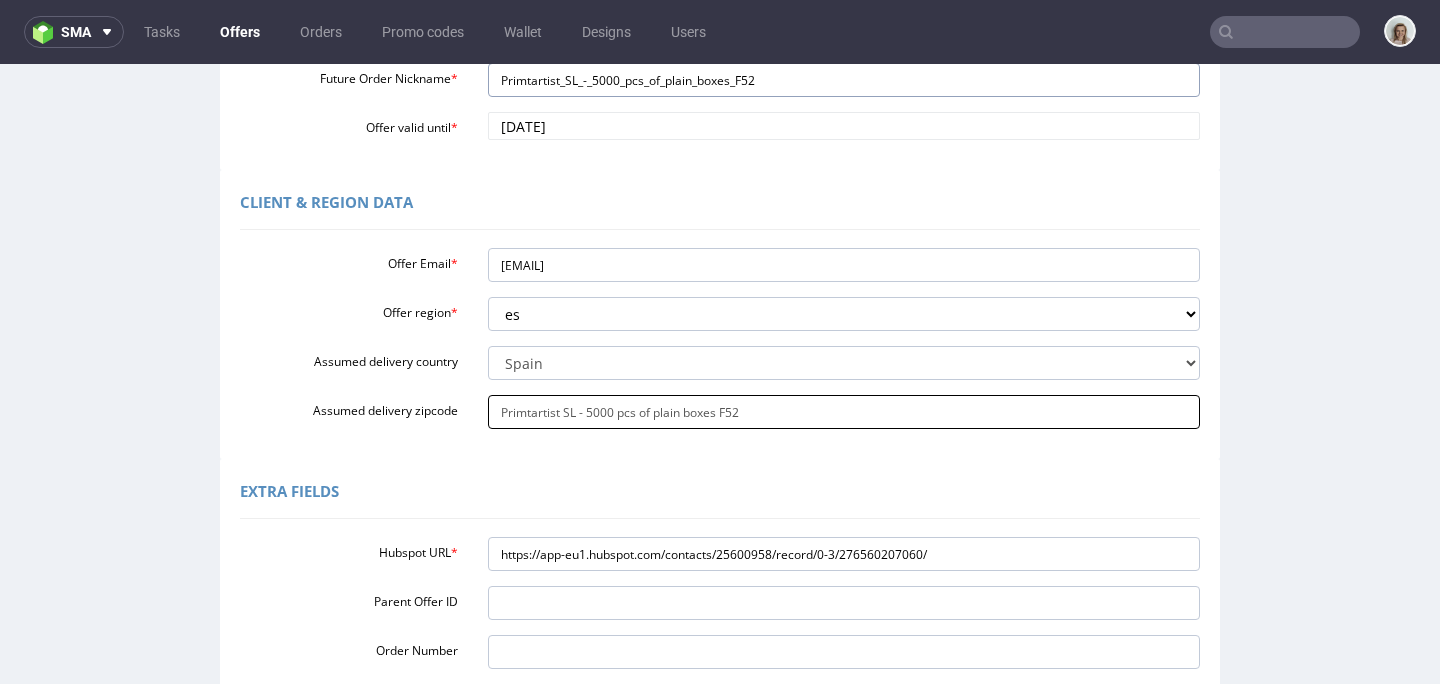 type on "Primtartist_SL_-_5000_pcs_of_plain_boxes_F52" 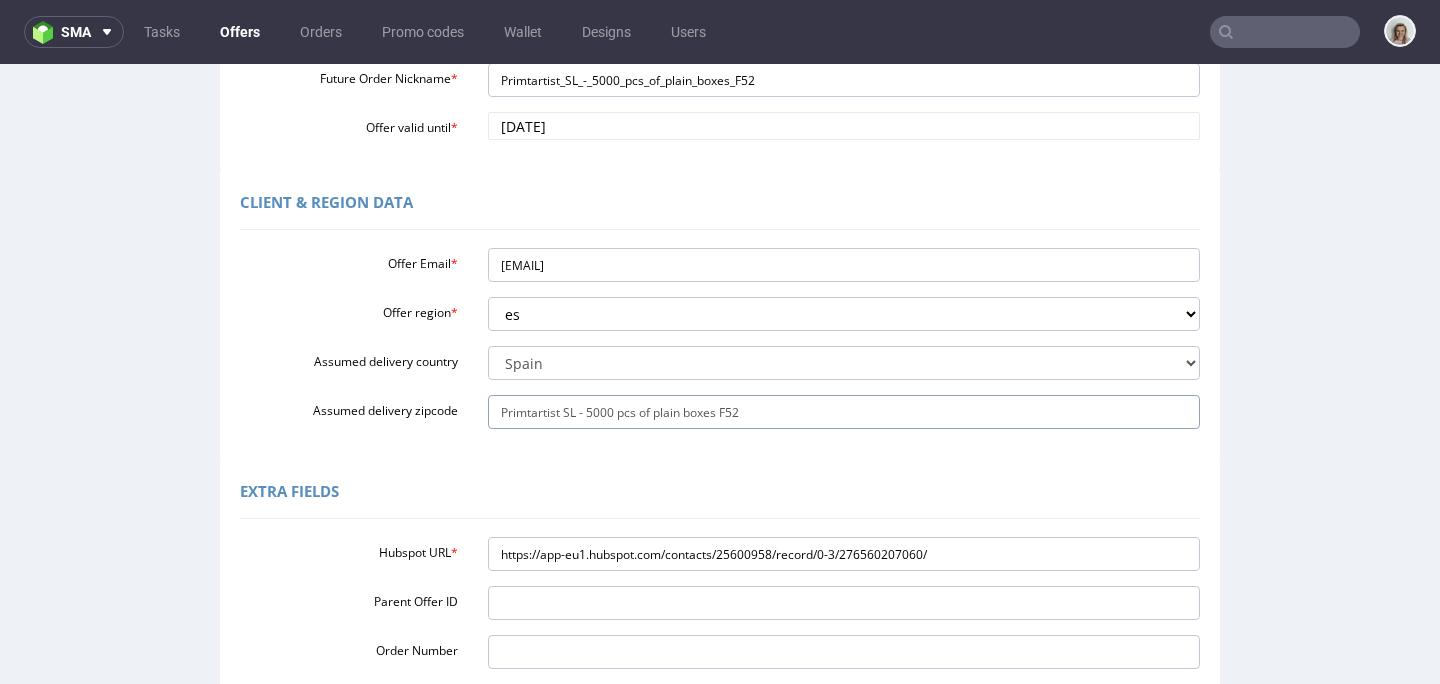 drag, startPoint x: 699, startPoint y: 414, endPoint x: 439, endPoint y: 412, distance: 260.0077 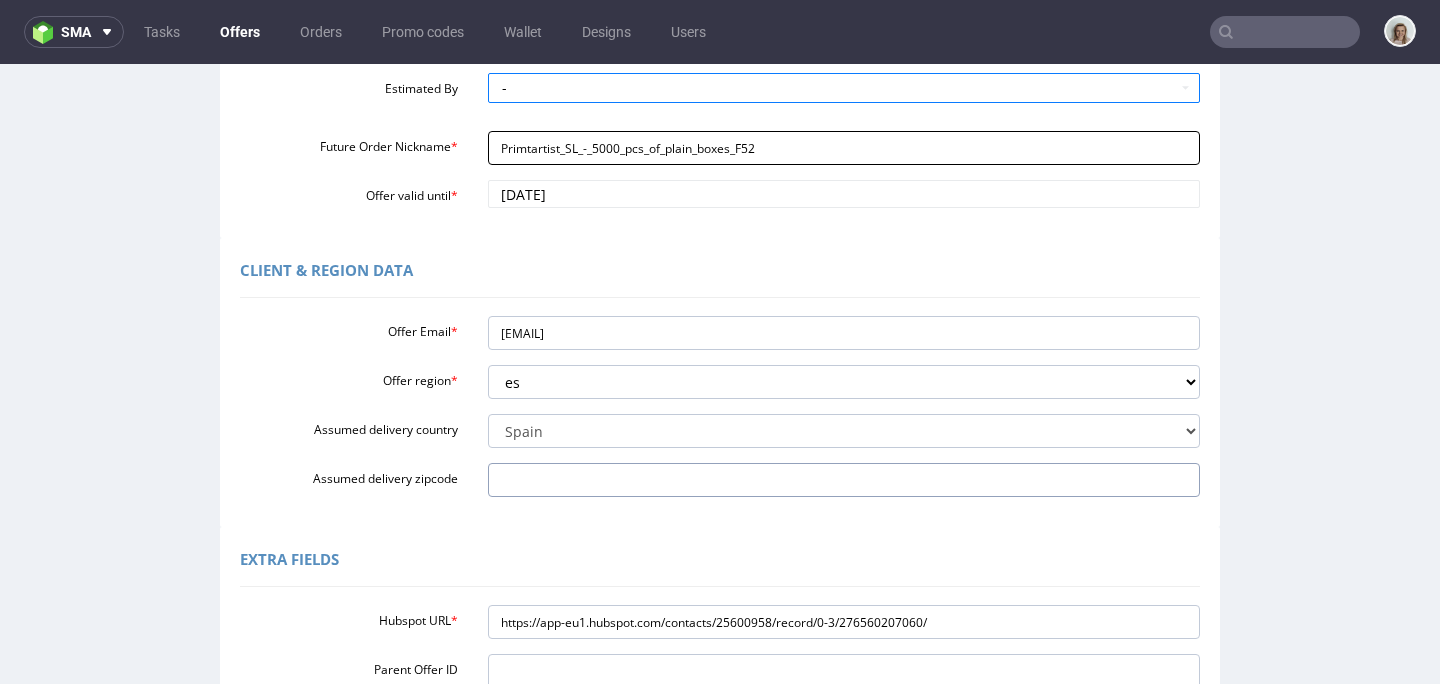 scroll, scrollTop: 716, scrollLeft: 0, axis: vertical 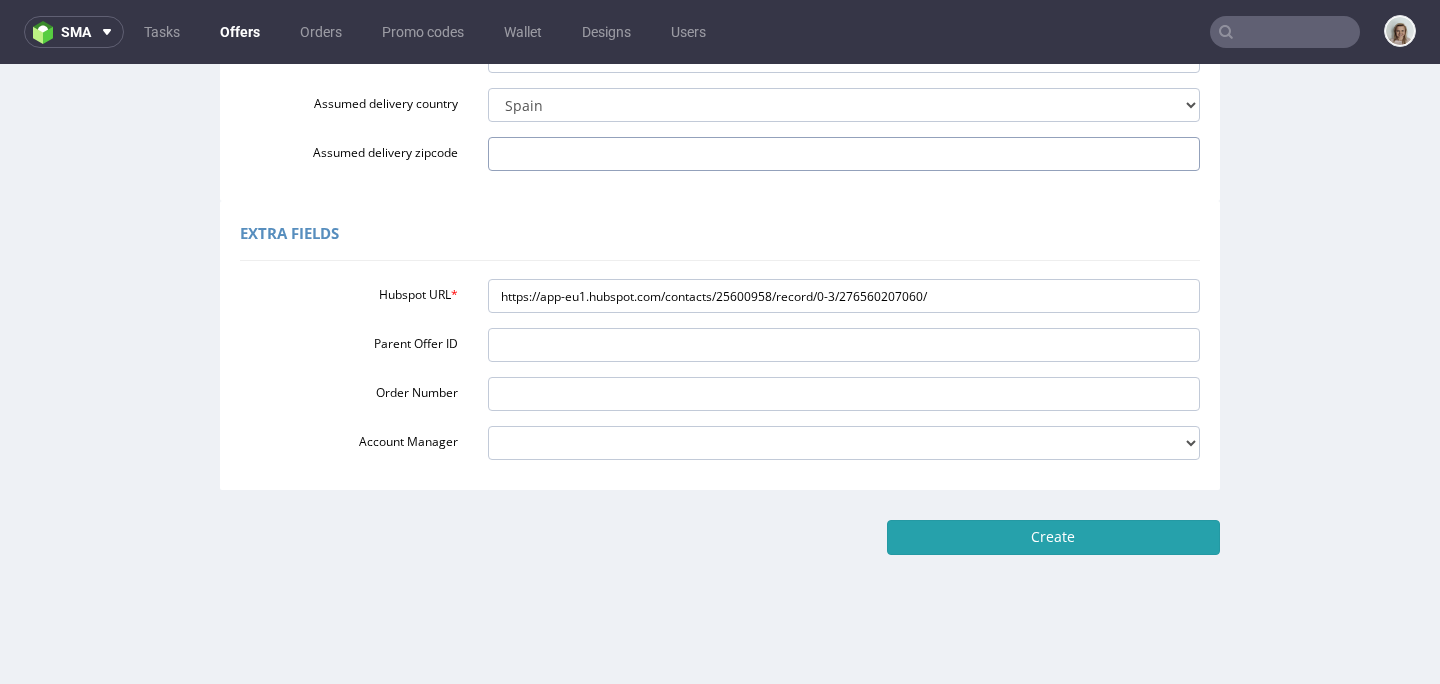 type 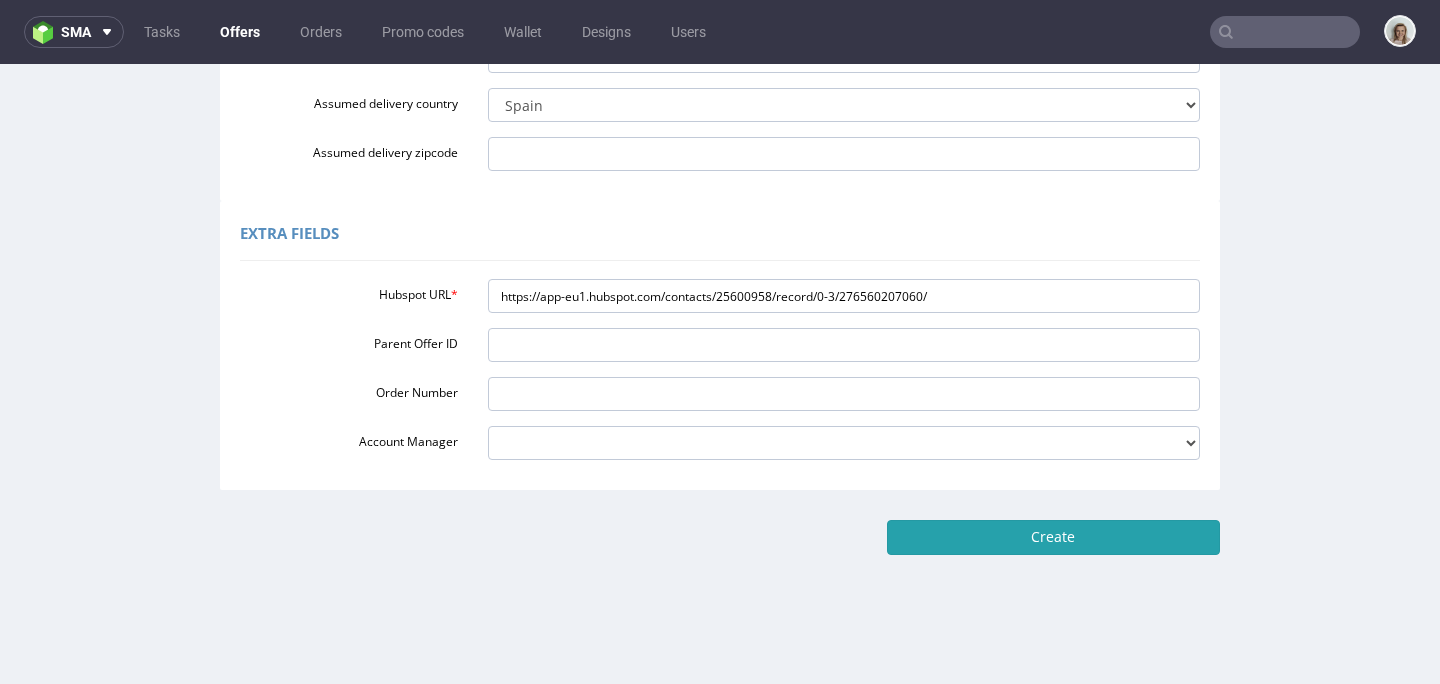 click on "Create" at bounding box center [1053, 537] 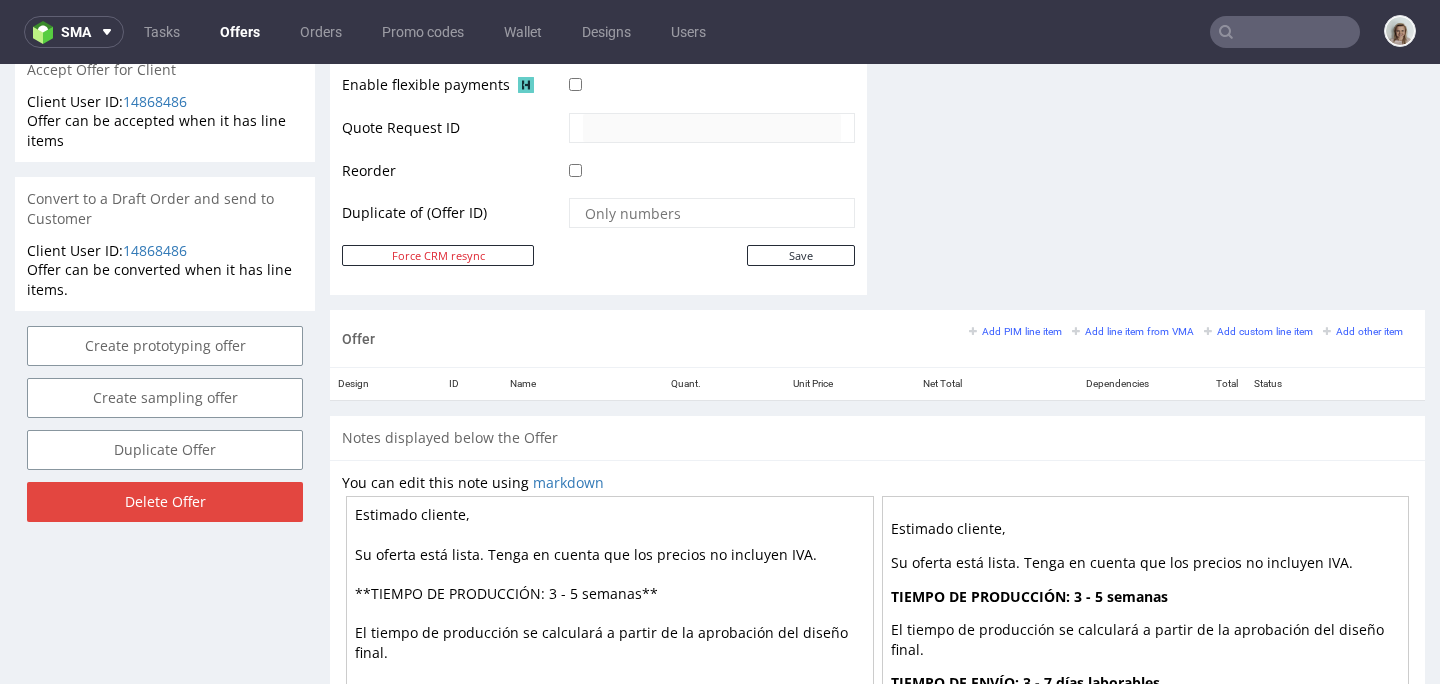 scroll, scrollTop: 935, scrollLeft: 0, axis: vertical 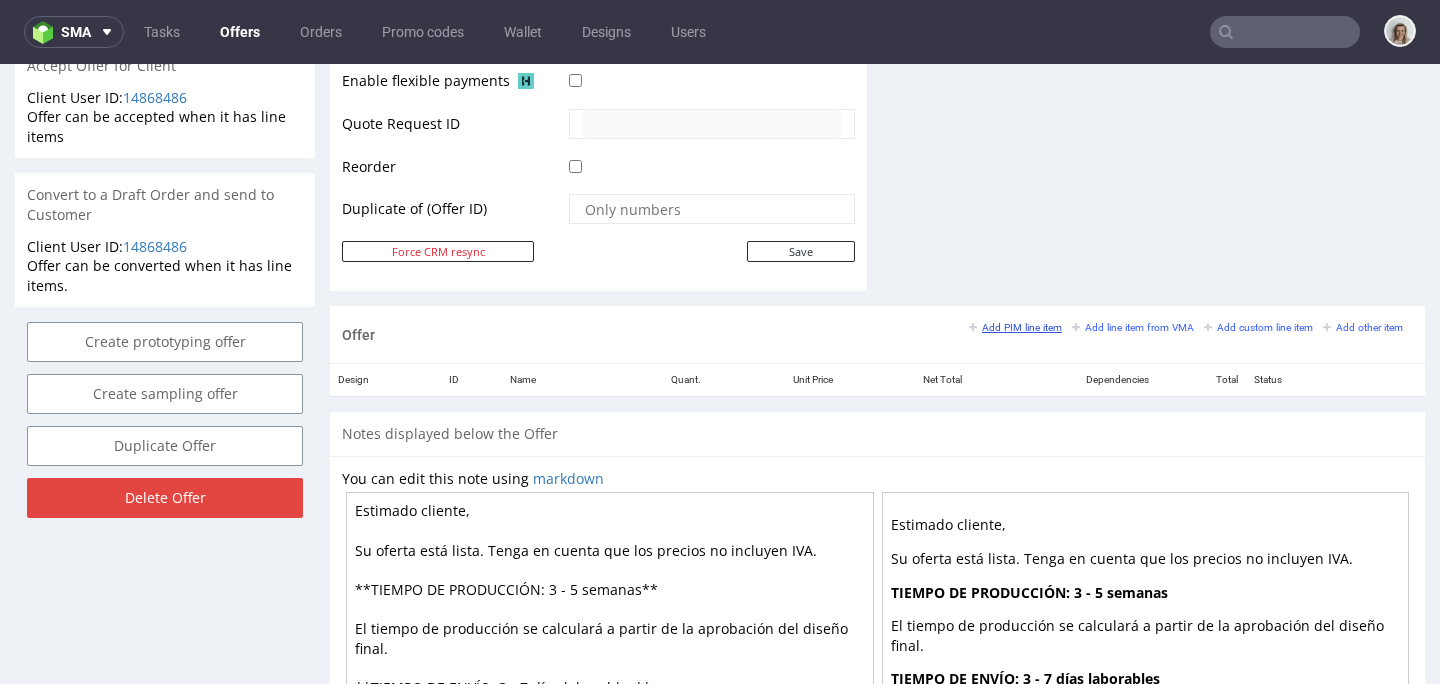 click on "Add PIM line item" at bounding box center (1015, 327) 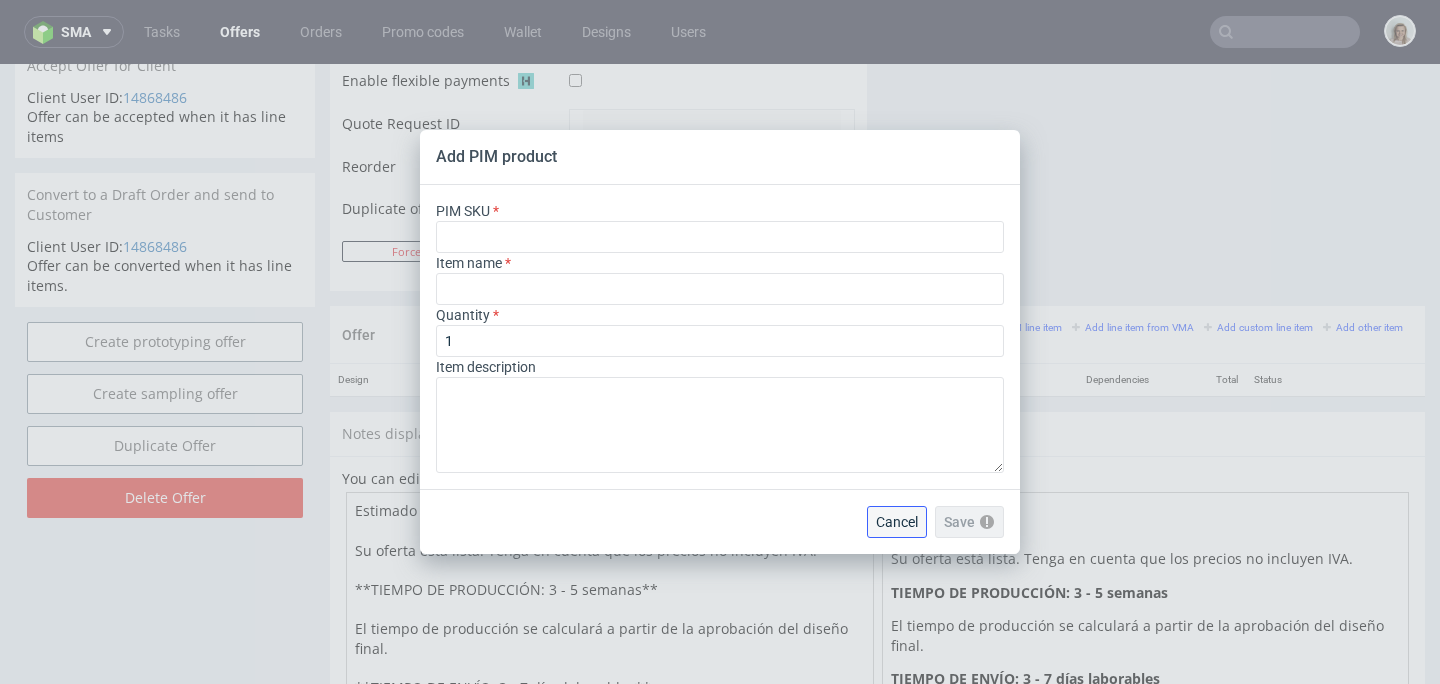 click on "Cancel" at bounding box center [897, 522] 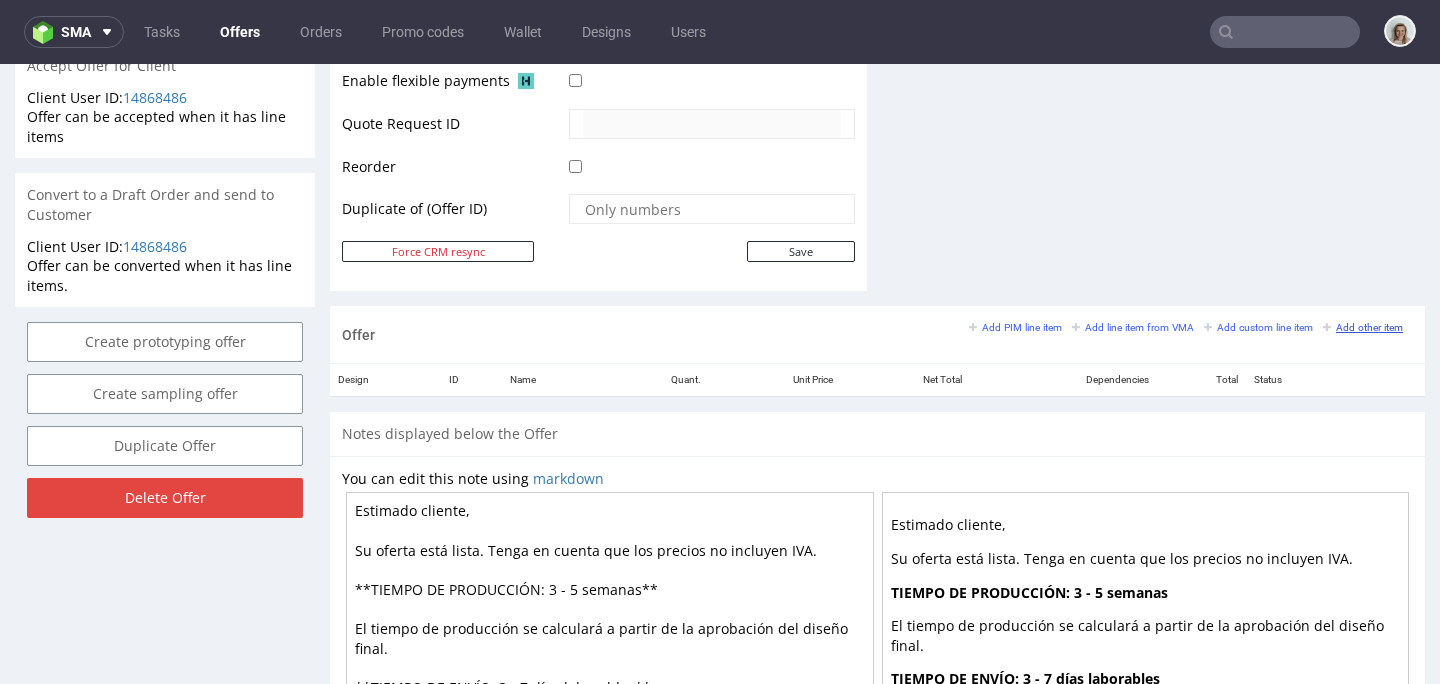 click on "Add other item" at bounding box center (1363, 327) 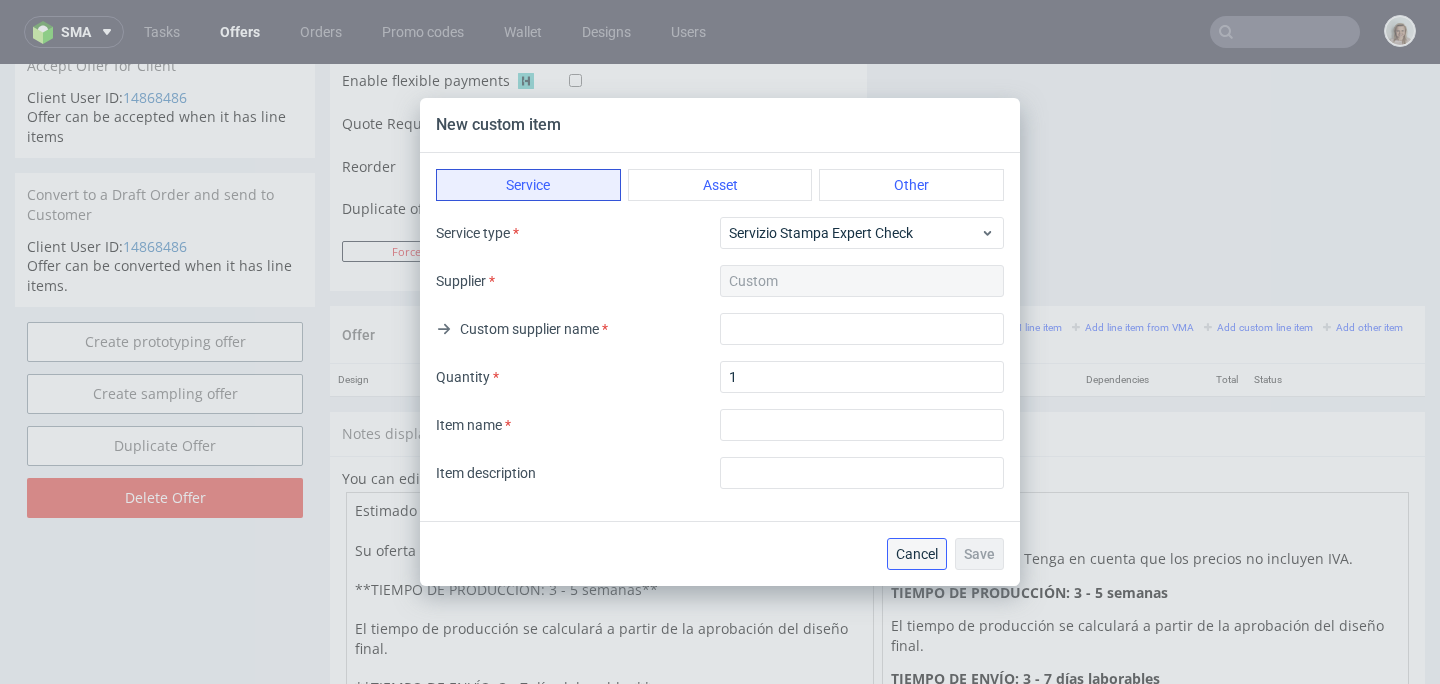 click on "Cancel" at bounding box center [917, 554] 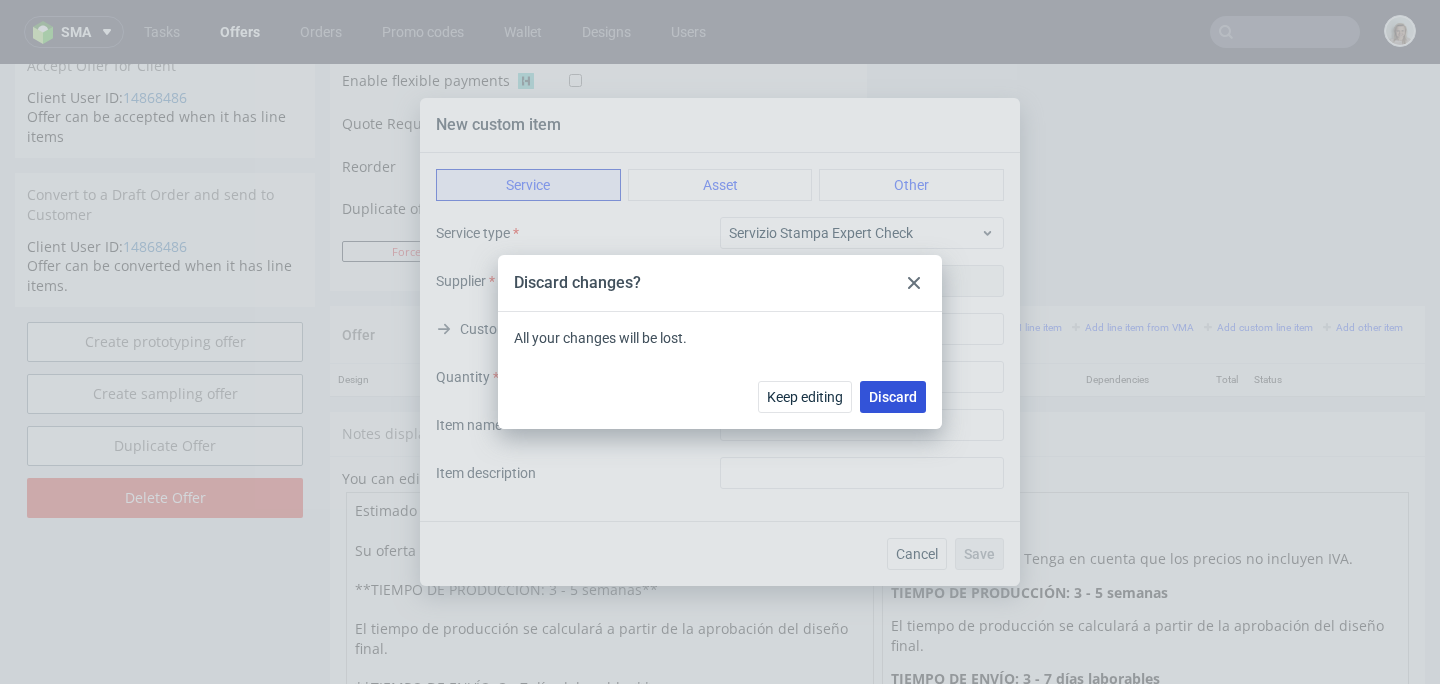 click on "Discard" at bounding box center (893, 397) 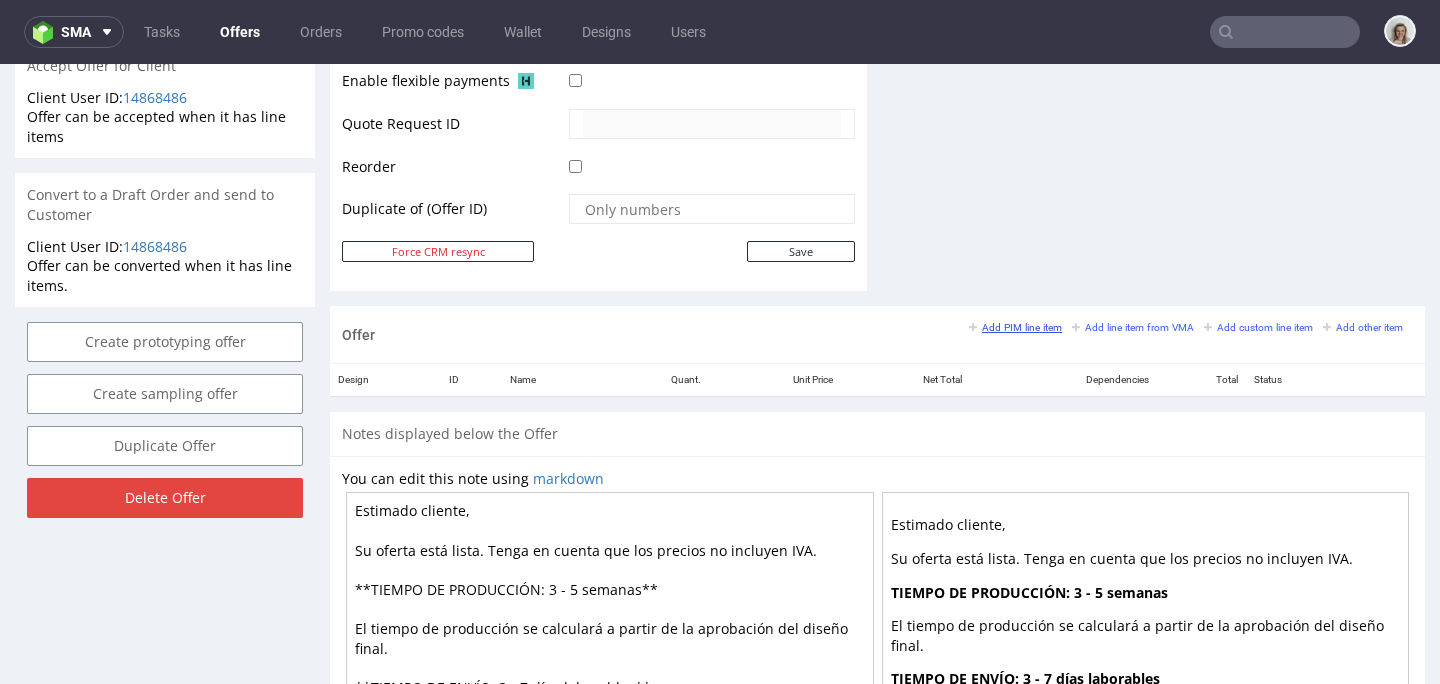 click on "Add PIM line item" at bounding box center (1015, 327) 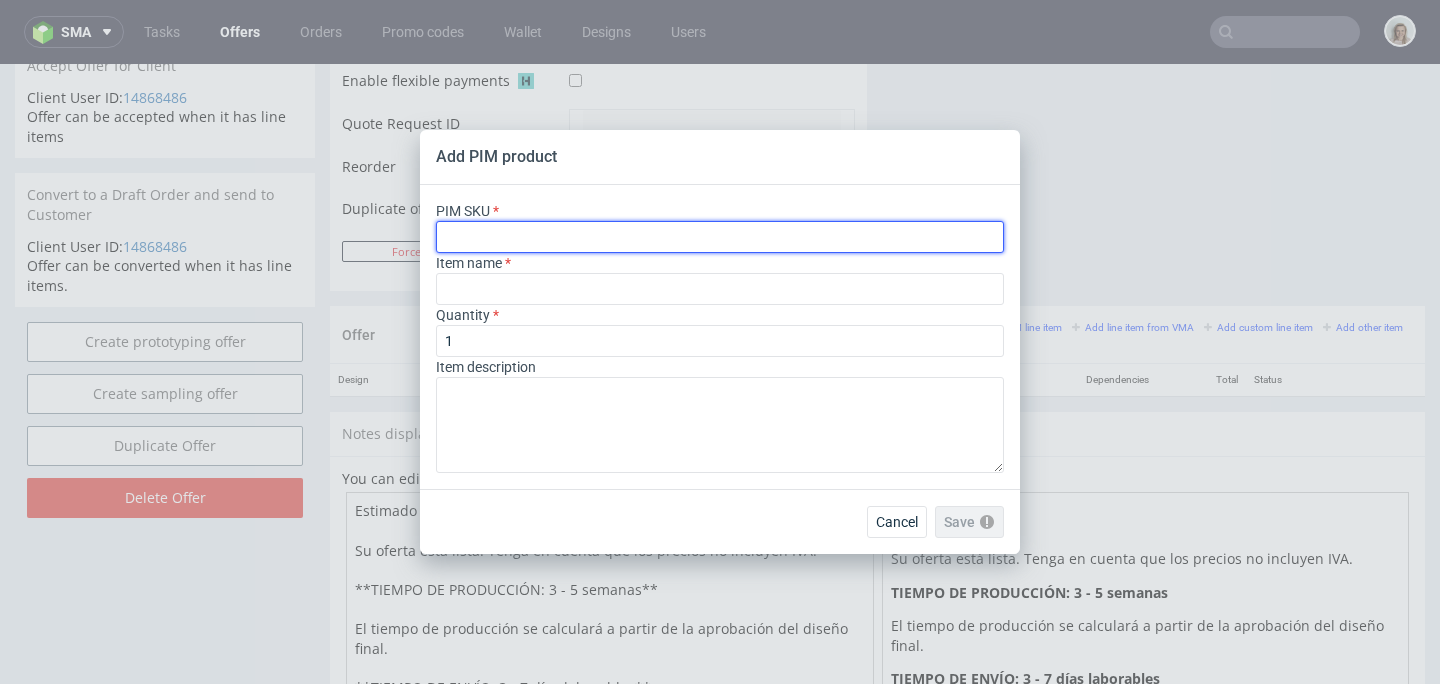 click at bounding box center [720, 237] 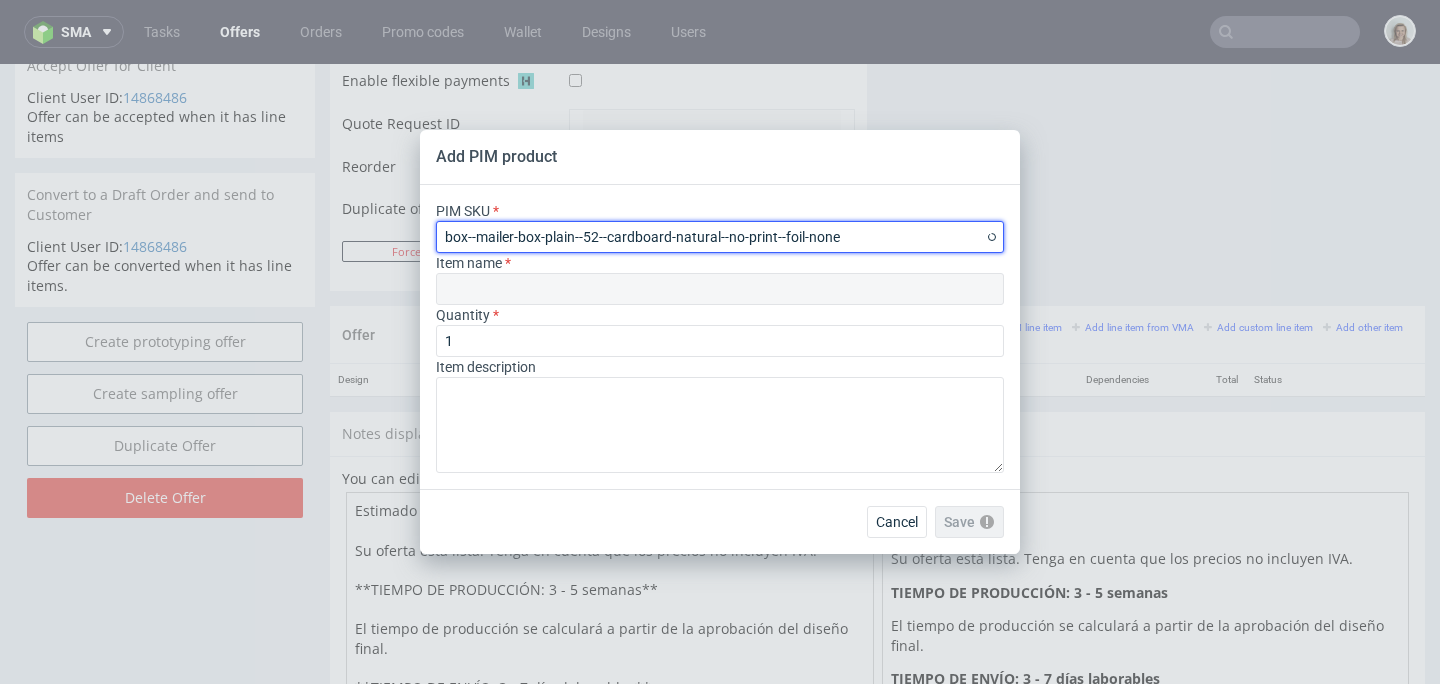 type on "Scatole postali senza stampa" 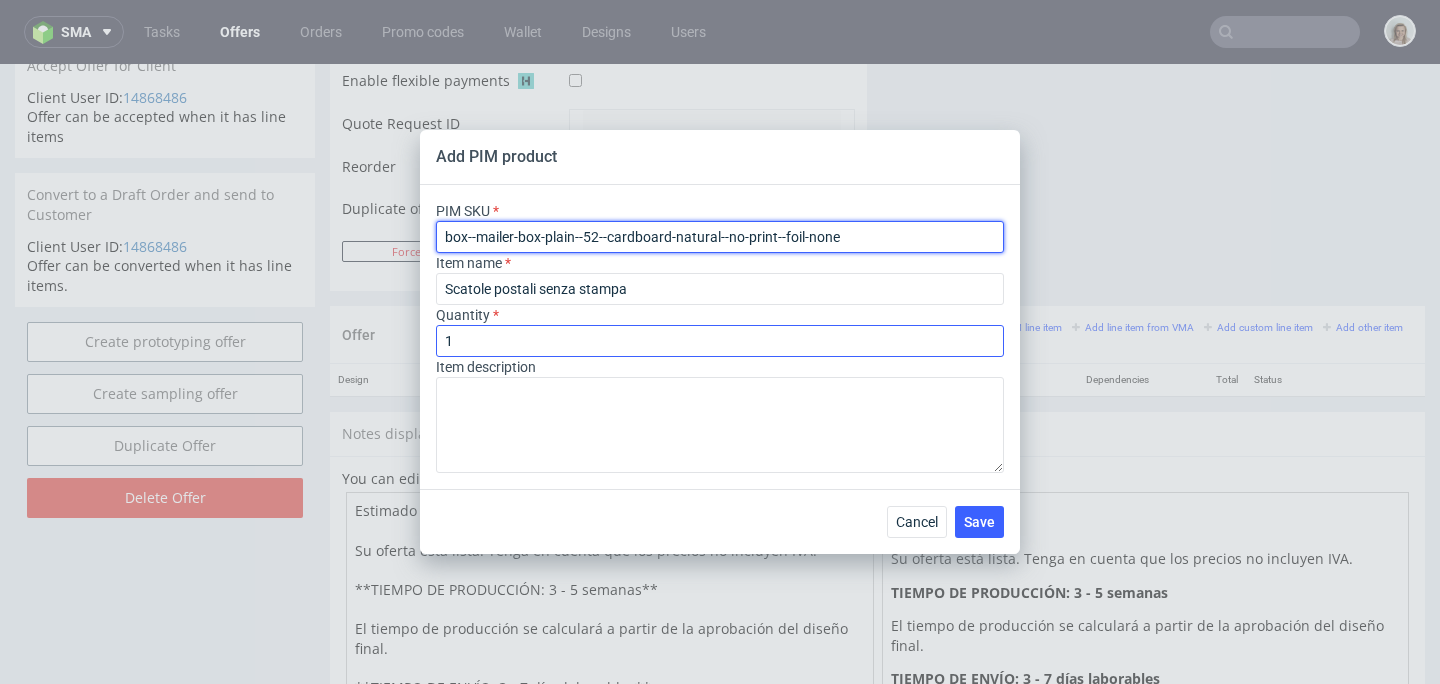 type on "box--mailer-box-plain--52--cardboard-natural--no-print--foil-none" 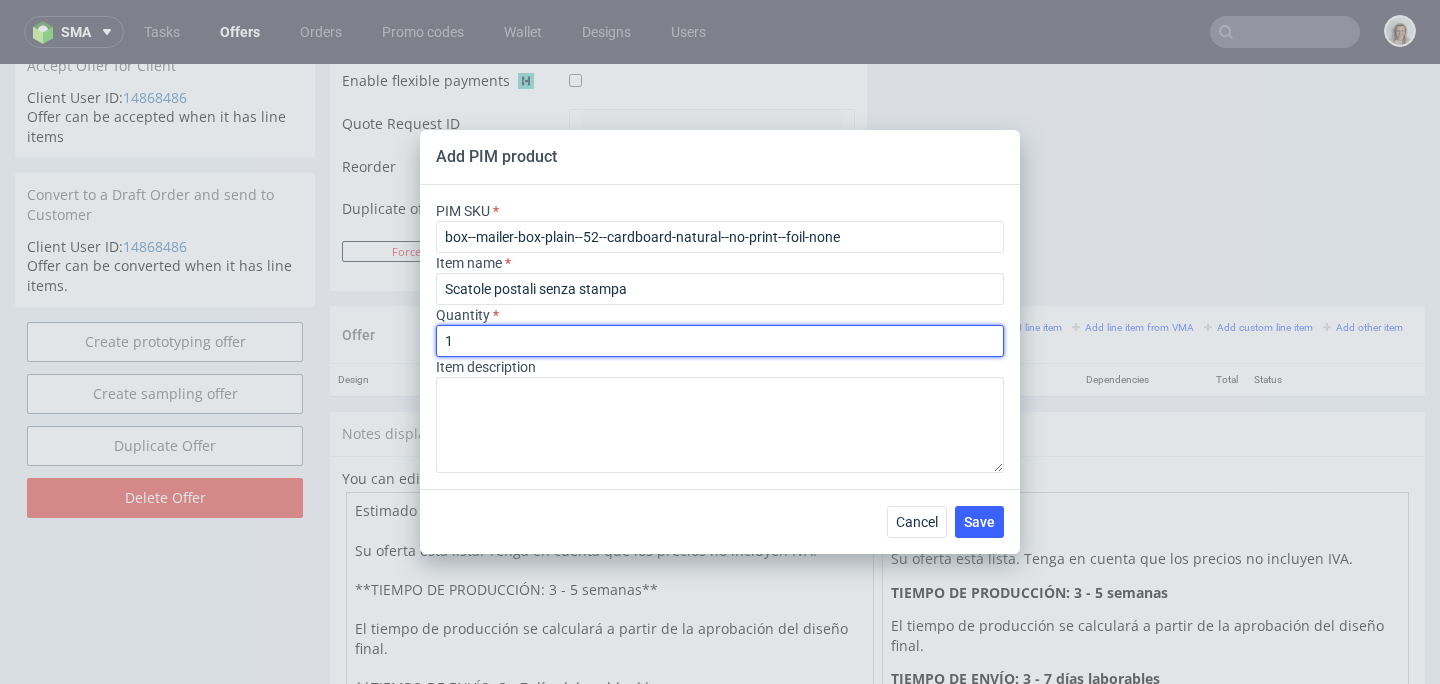 click on "1" at bounding box center (720, 341) 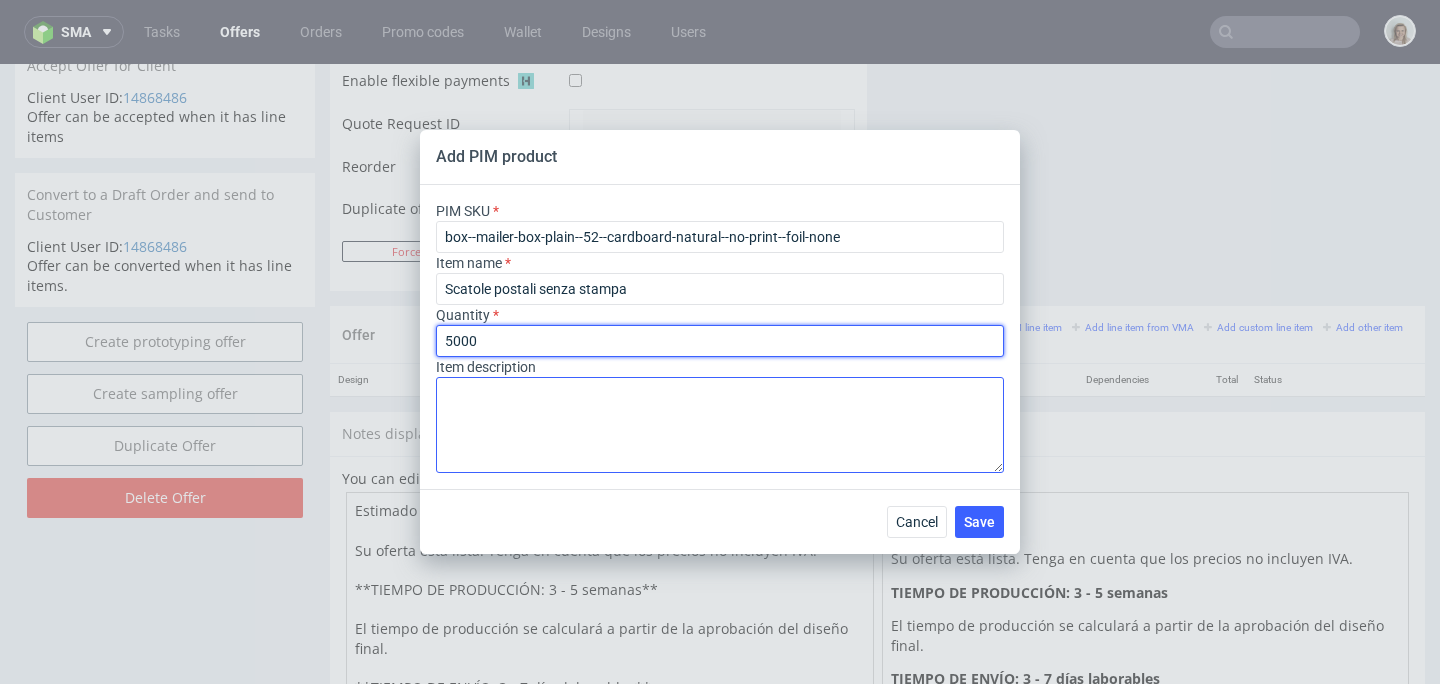 type on "5000" 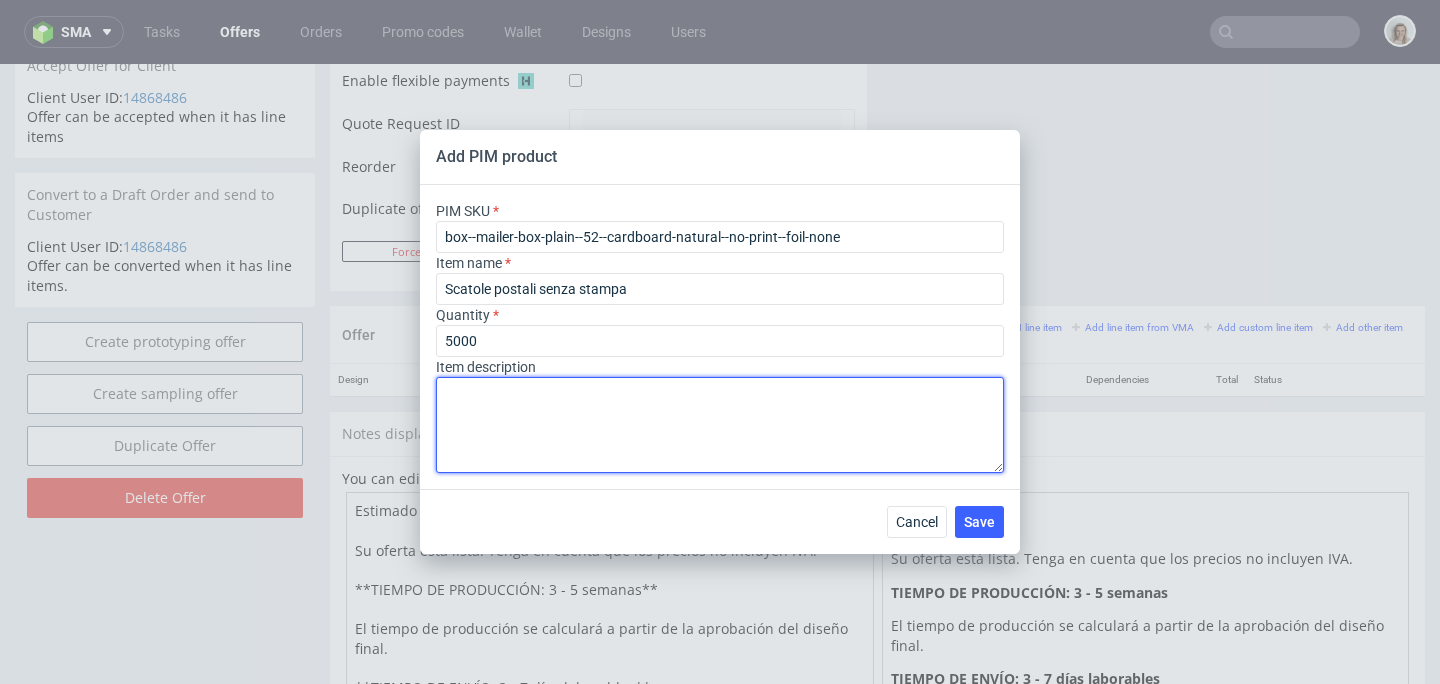 click at bounding box center [720, 425] 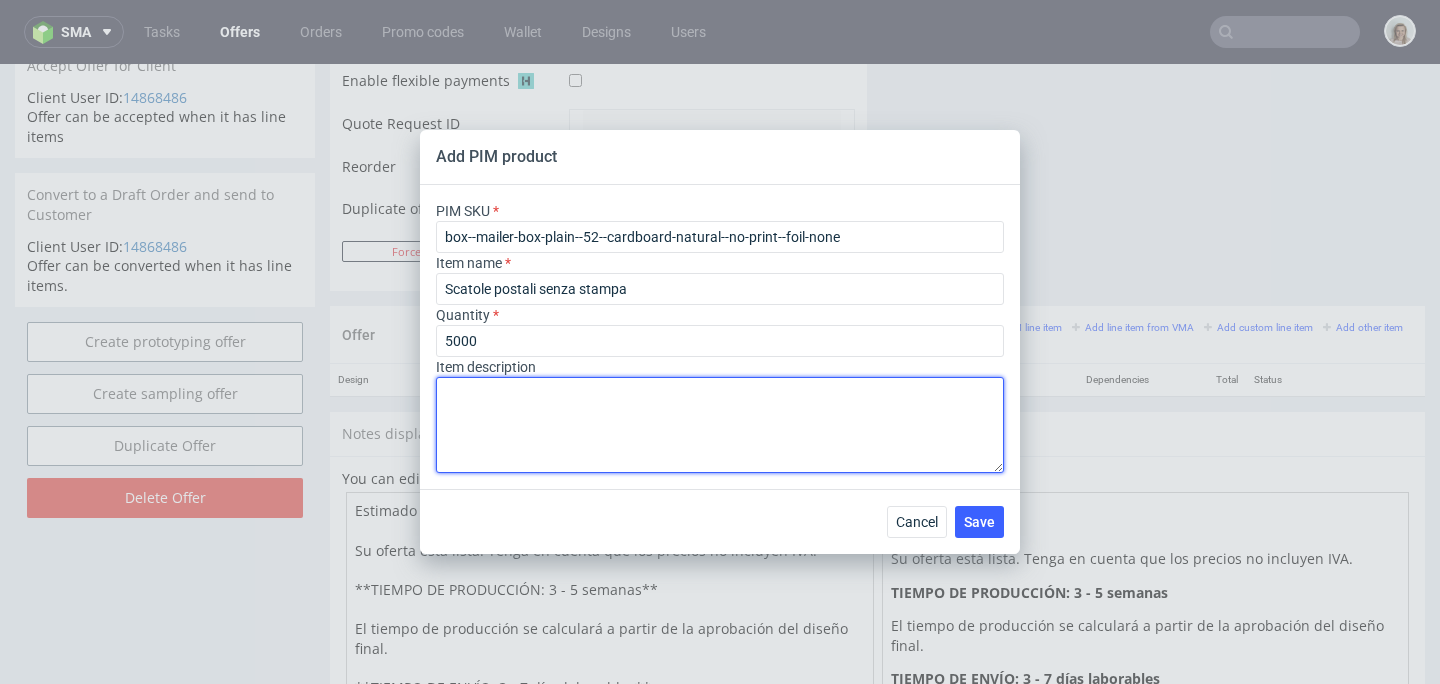 paste on "Caja postal sin impresión" 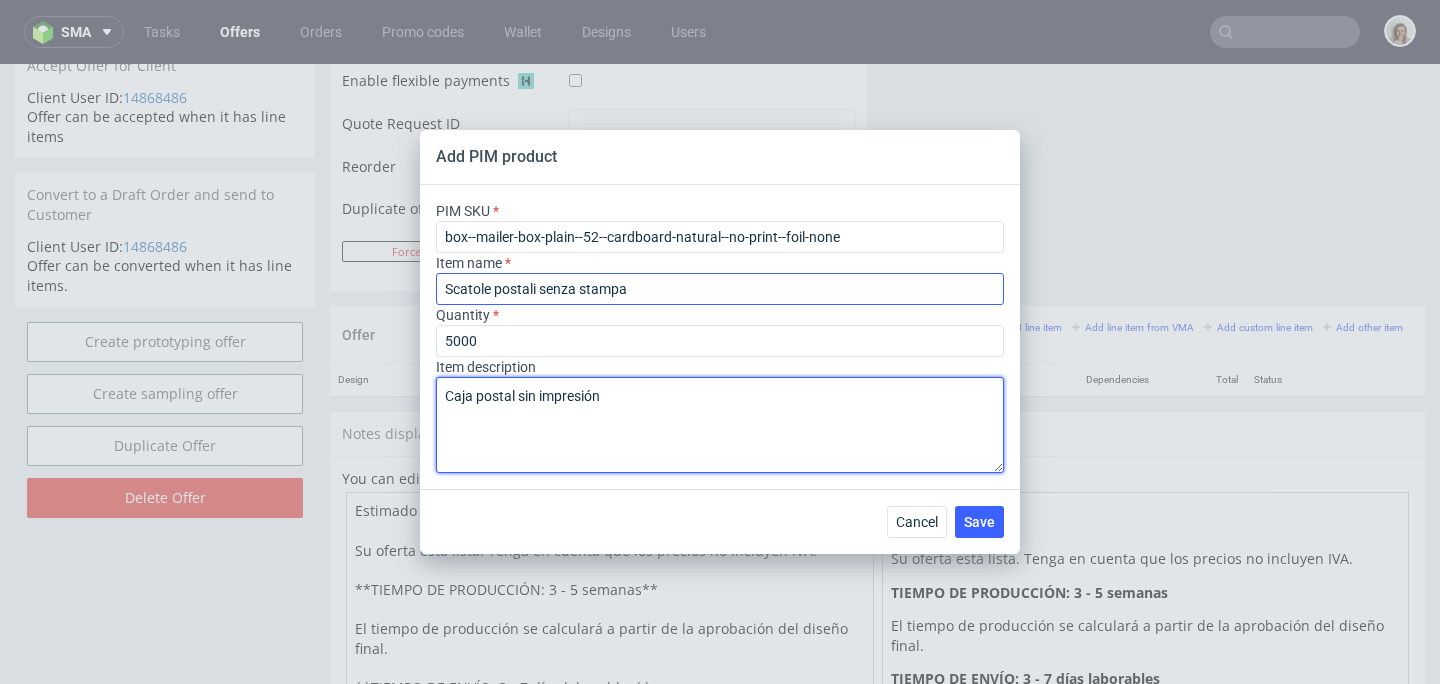 type on "Caja postal sin impresión" 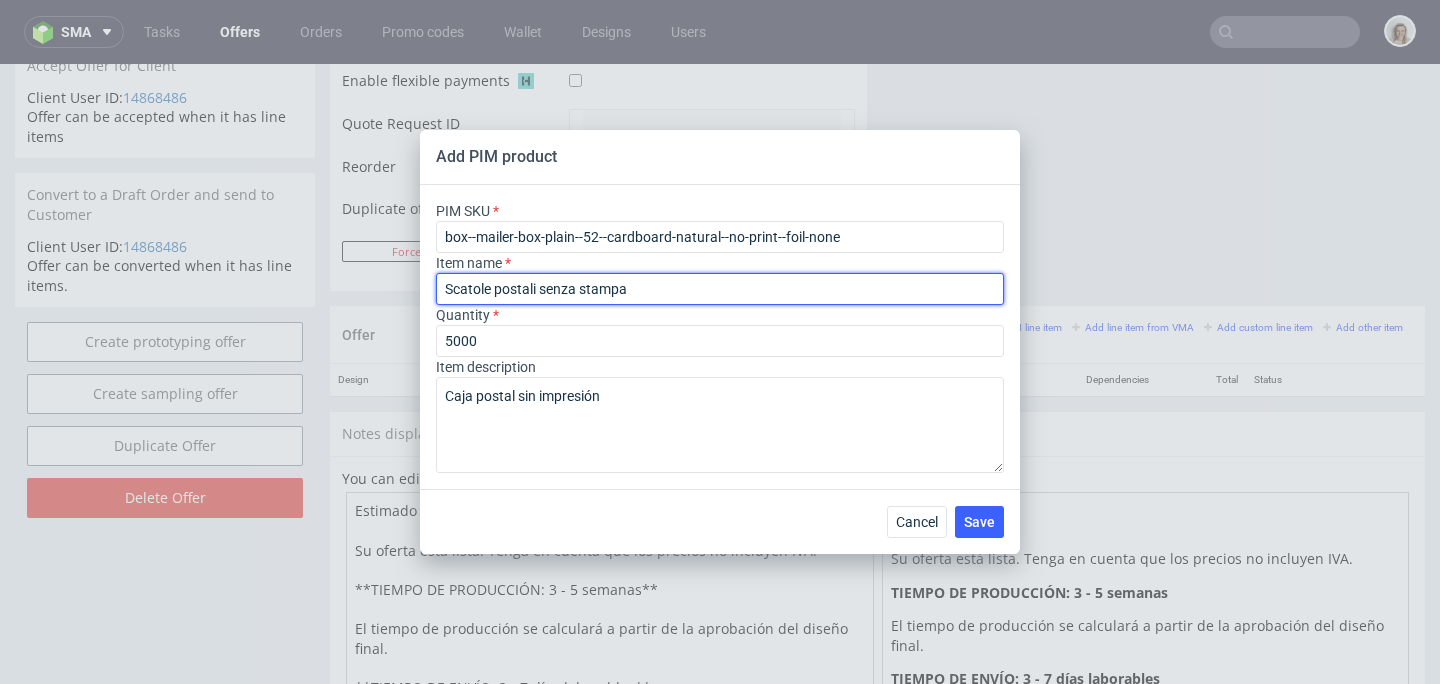 drag, startPoint x: 636, startPoint y: 279, endPoint x: 393, endPoint y: 280, distance: 243.00206 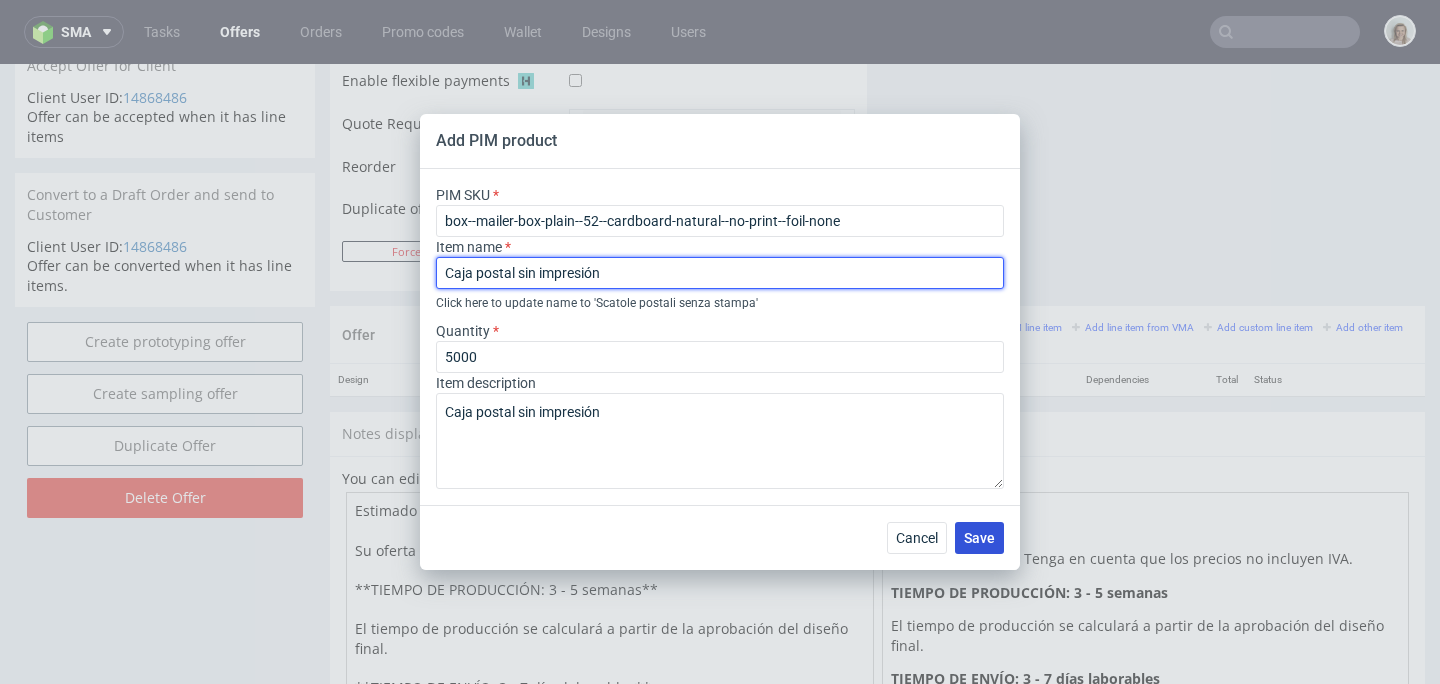 type on "Caja postal sin impresión" 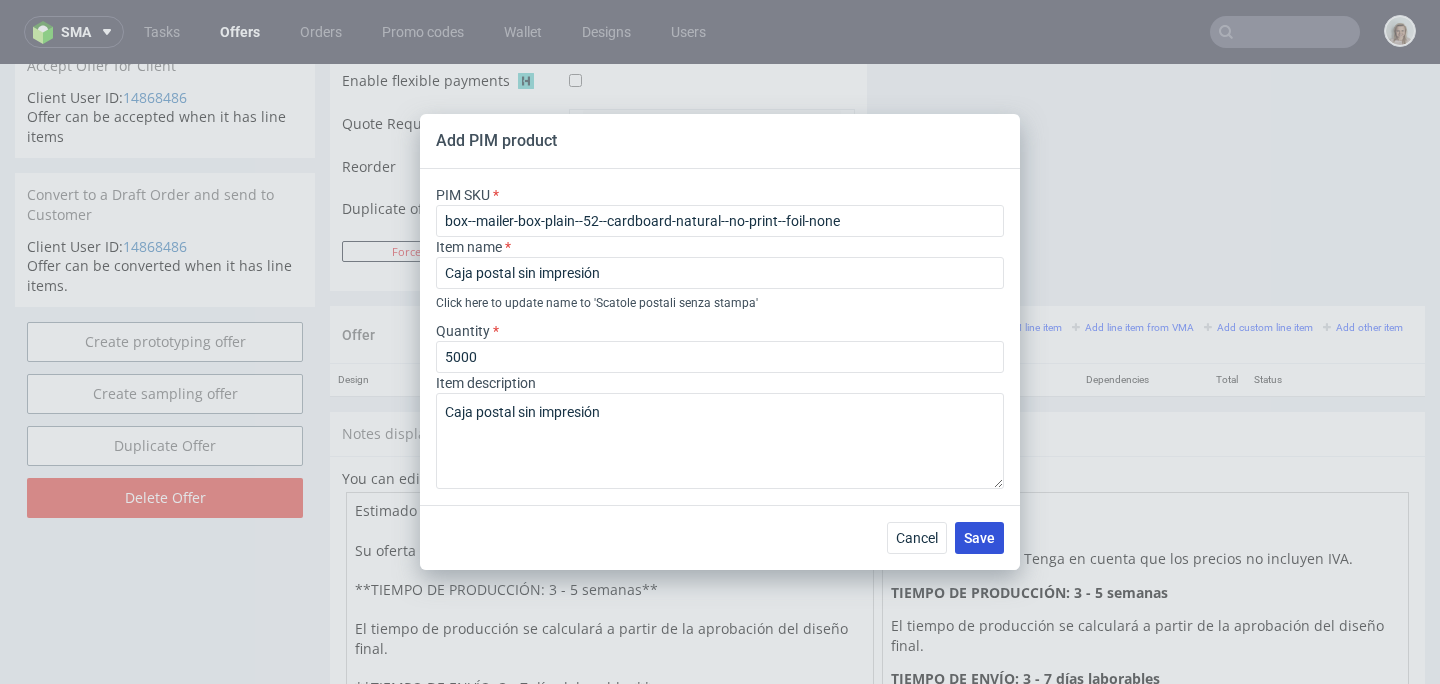 click on "Save" at bounding box center (979, 538) 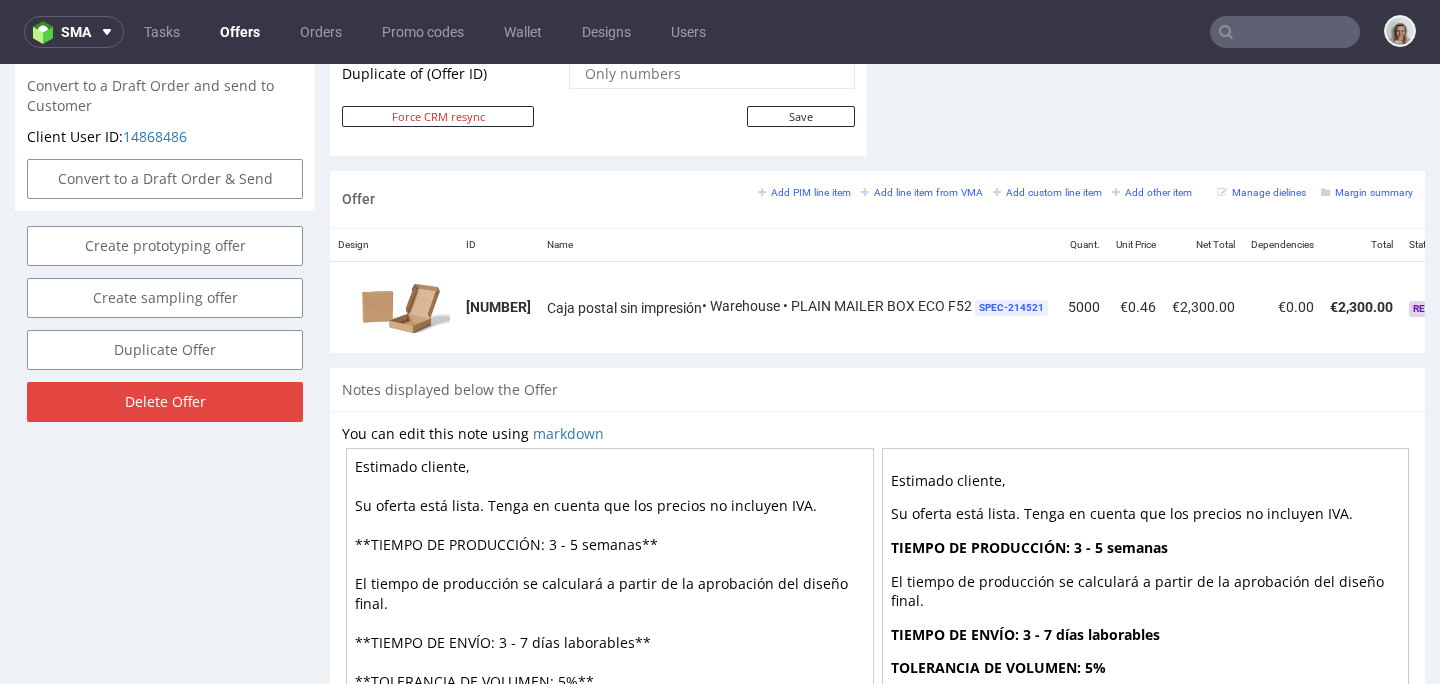 scroll, scrollTop: 1073, scrollLeft: 0, axis: vertical 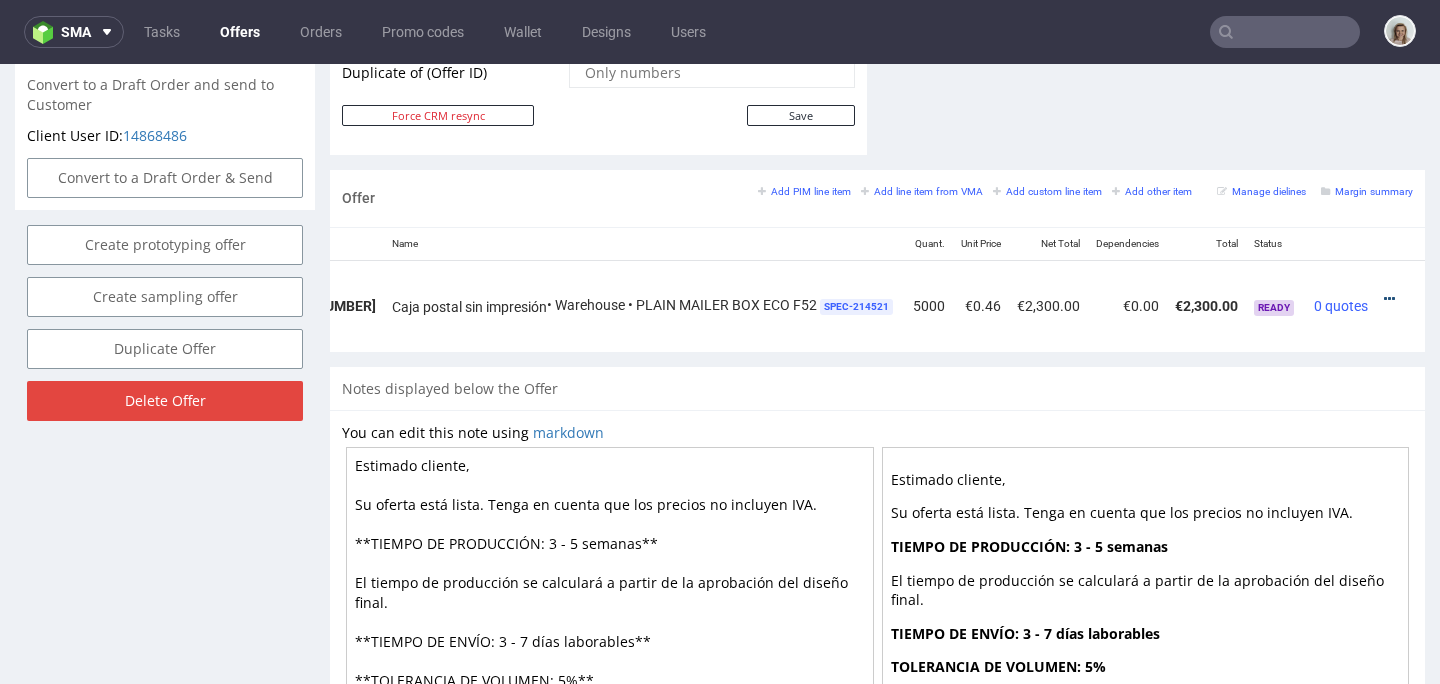 click at bounding box center [1389, 299] 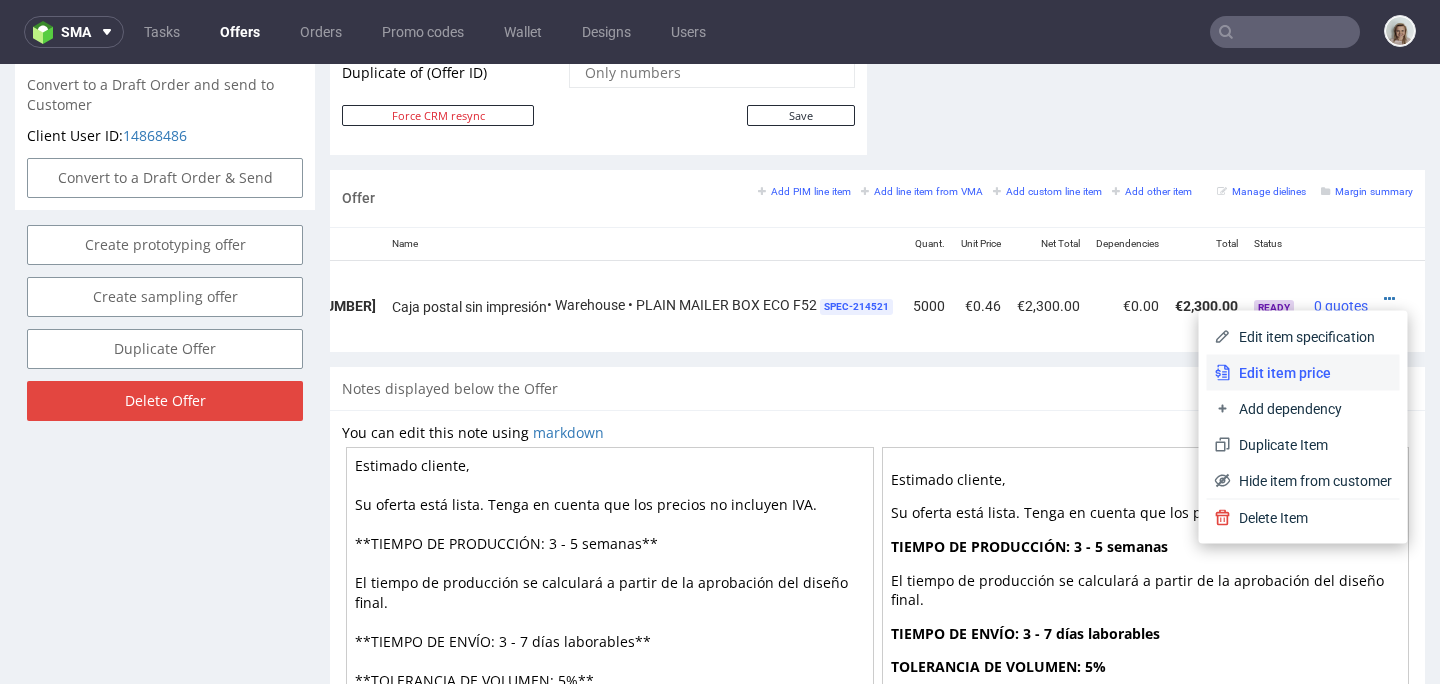 click on "Edit item price" at bounding box center [1311, 373] 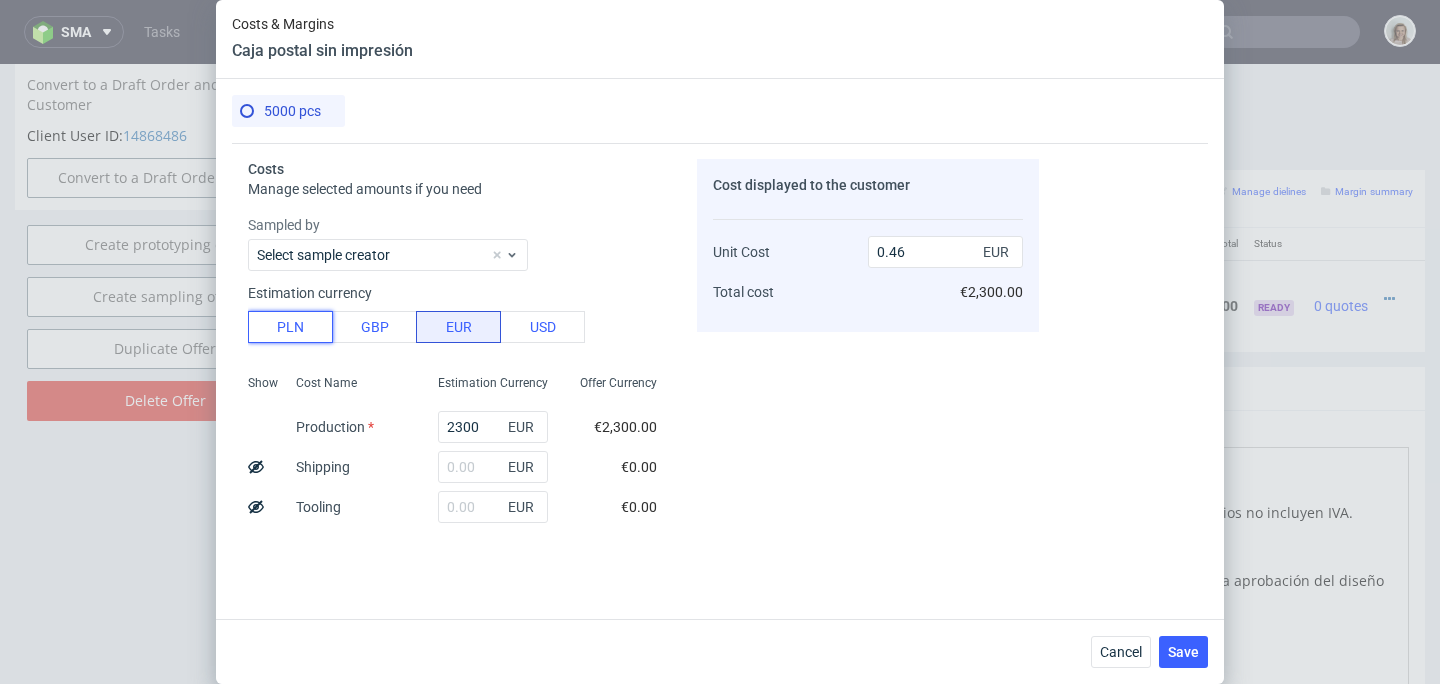click on "PLN" at bounding box center [290, 327] 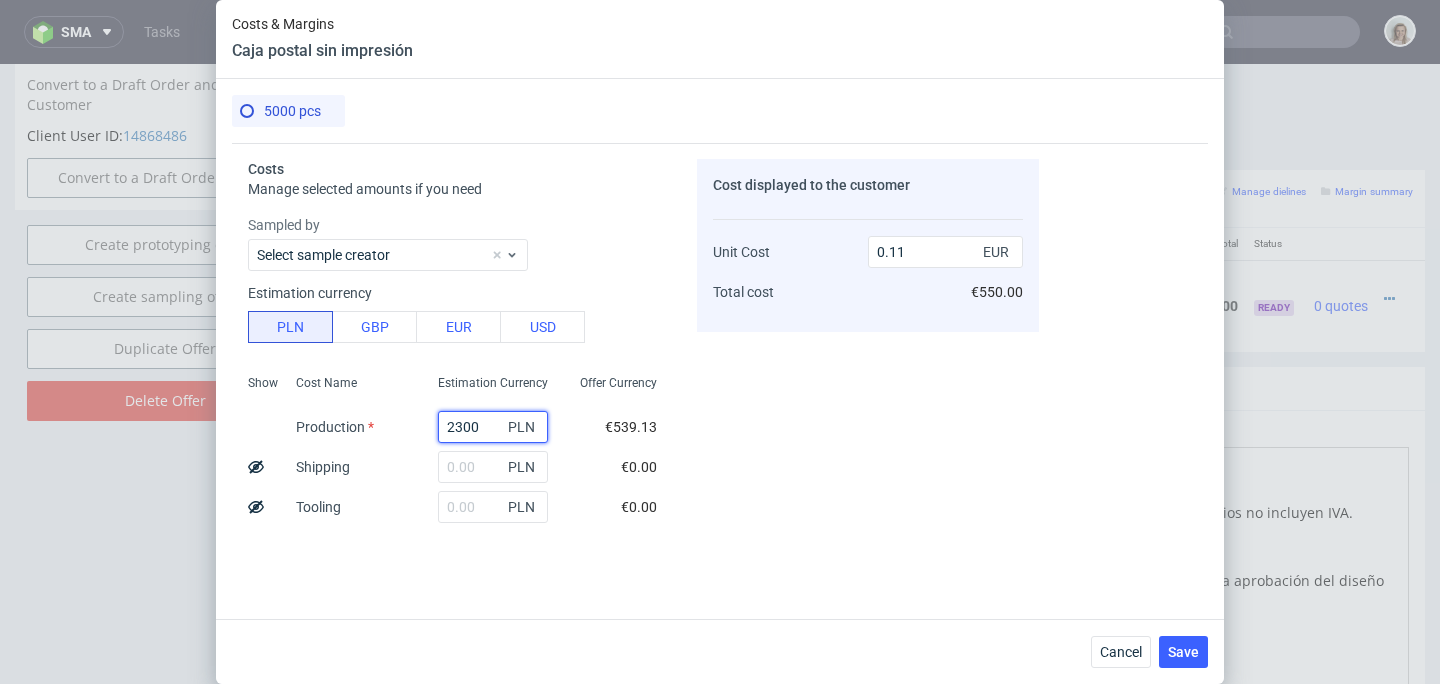 drag, startPoint x: 407, startPoint y: 419, endPoint x: 395, endPoint y: 419, distance: 12 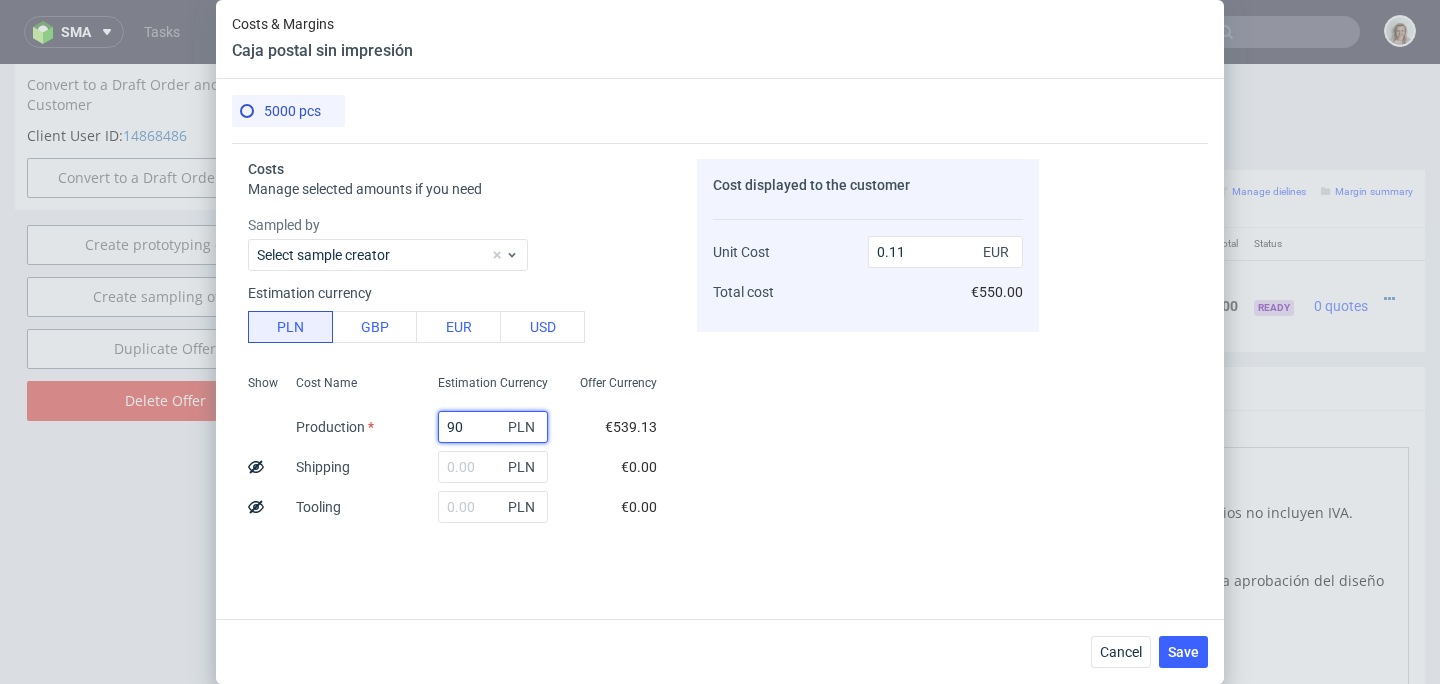type on "900" 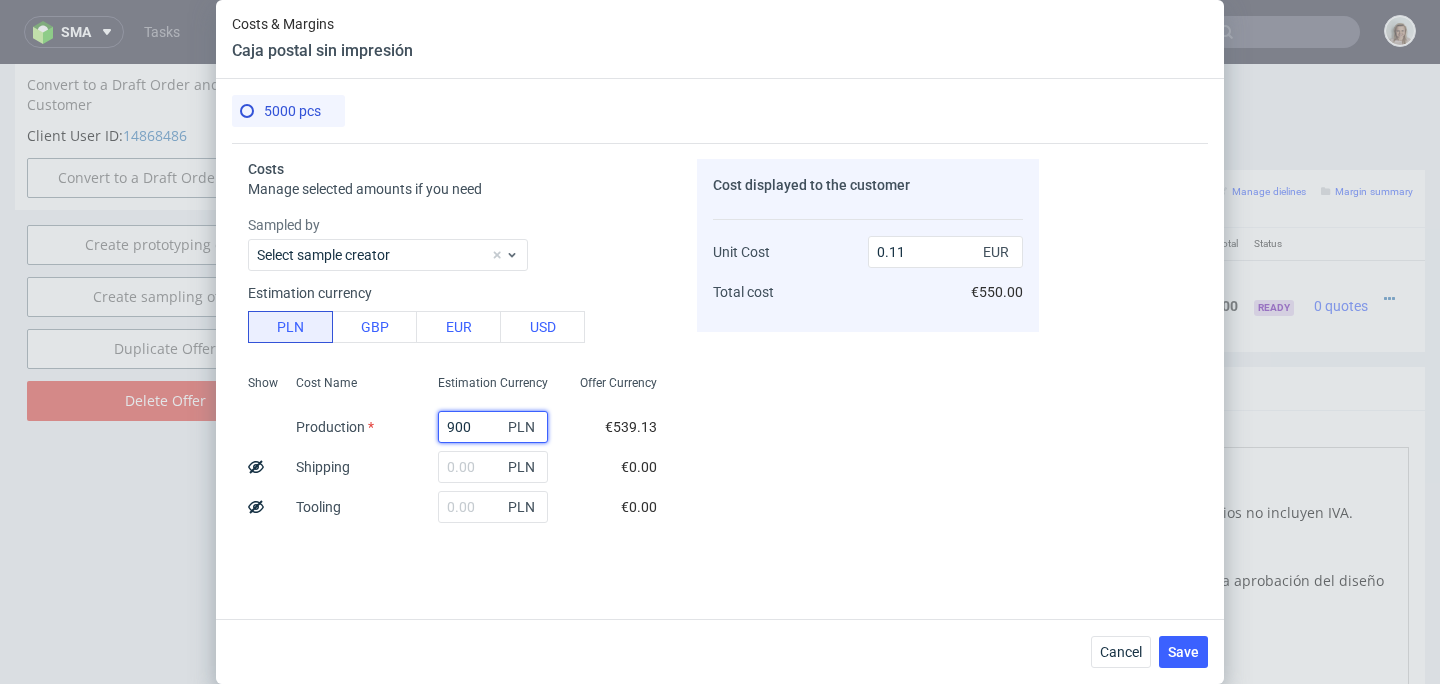 type on "0.04" 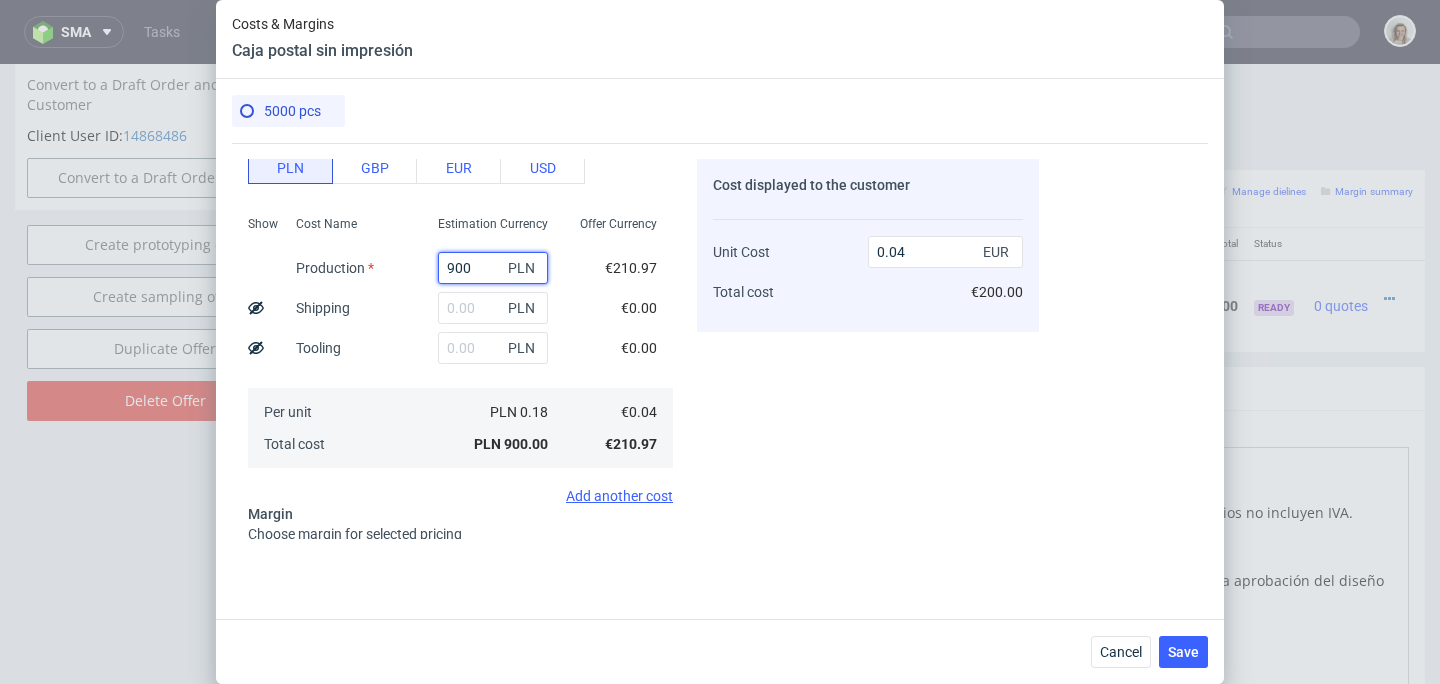 scroll, scrollTop: 352, scrollLeft: 0, axis: vertical 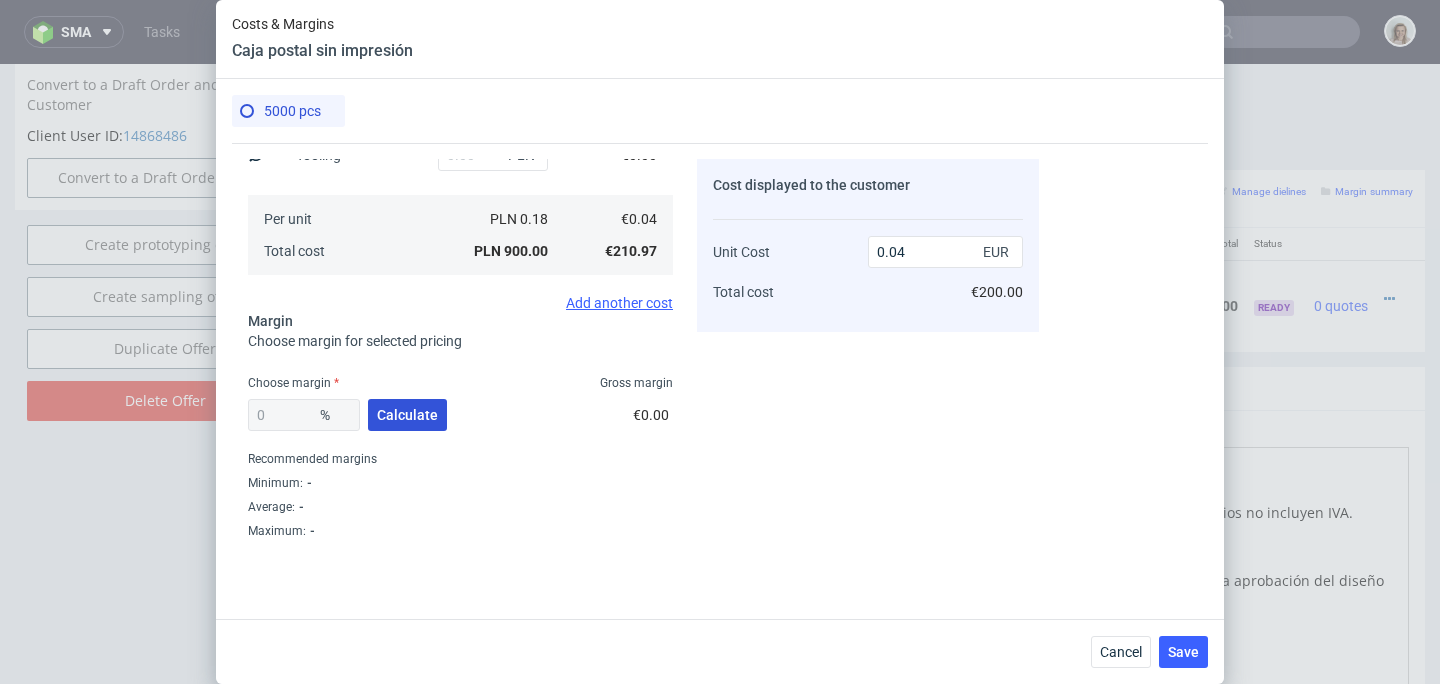 type on "900" 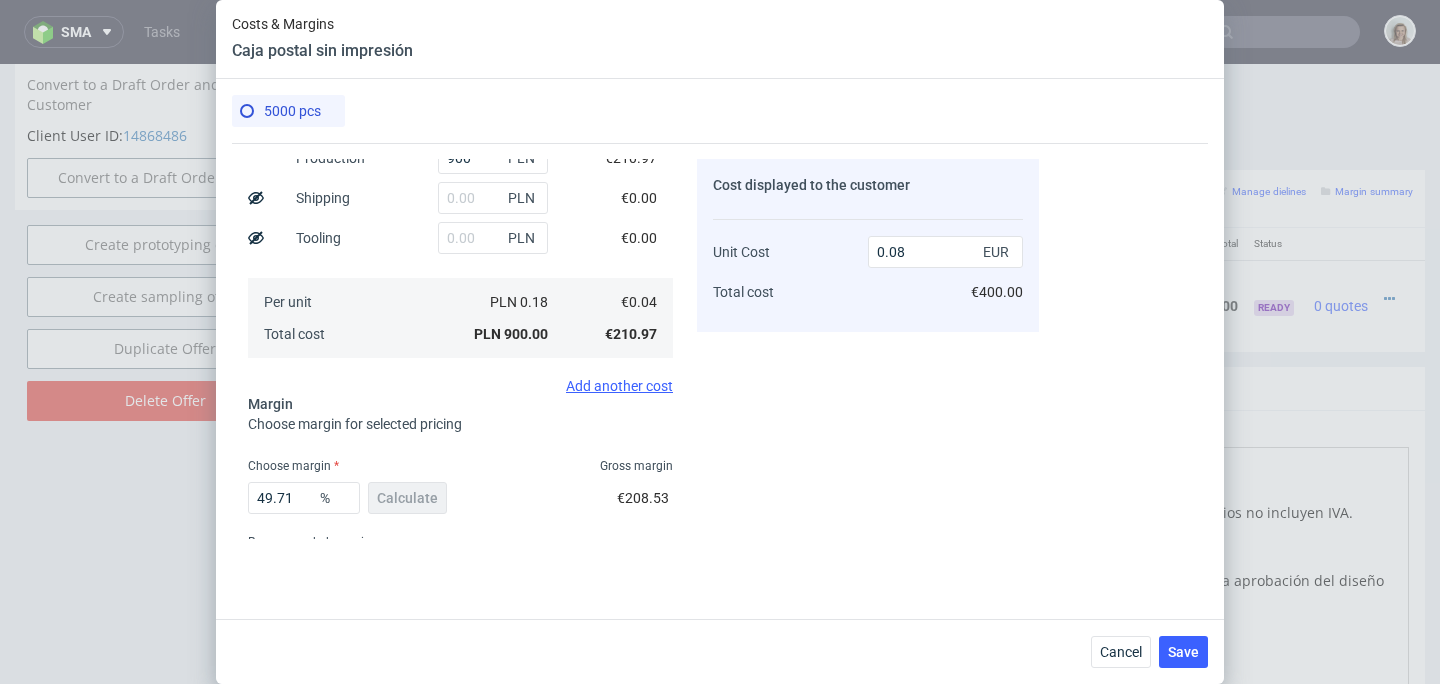 scroll, scrollTop: 187, scrollLeft: 0, axis: vertical 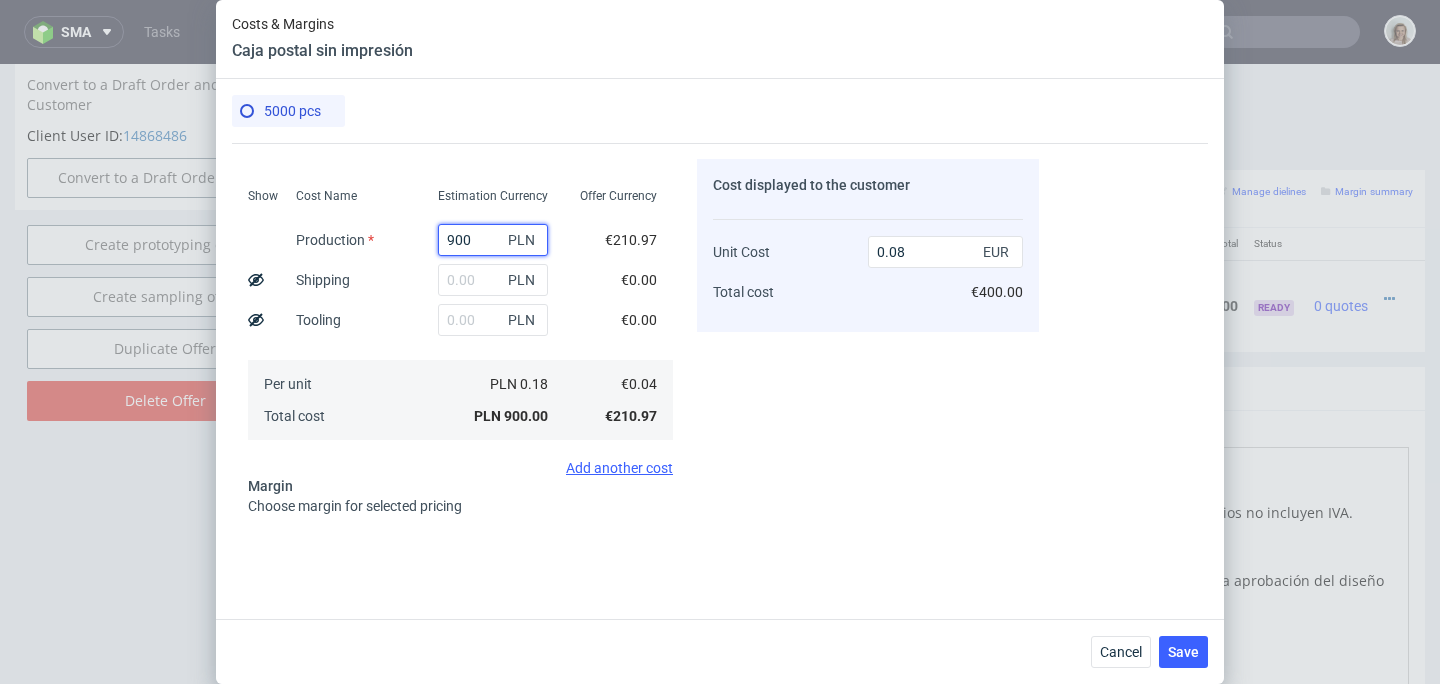 drag, startPoint x: 440, startPoint y: 238, endPoint x: 415, endPoint y: 238, distance: 25 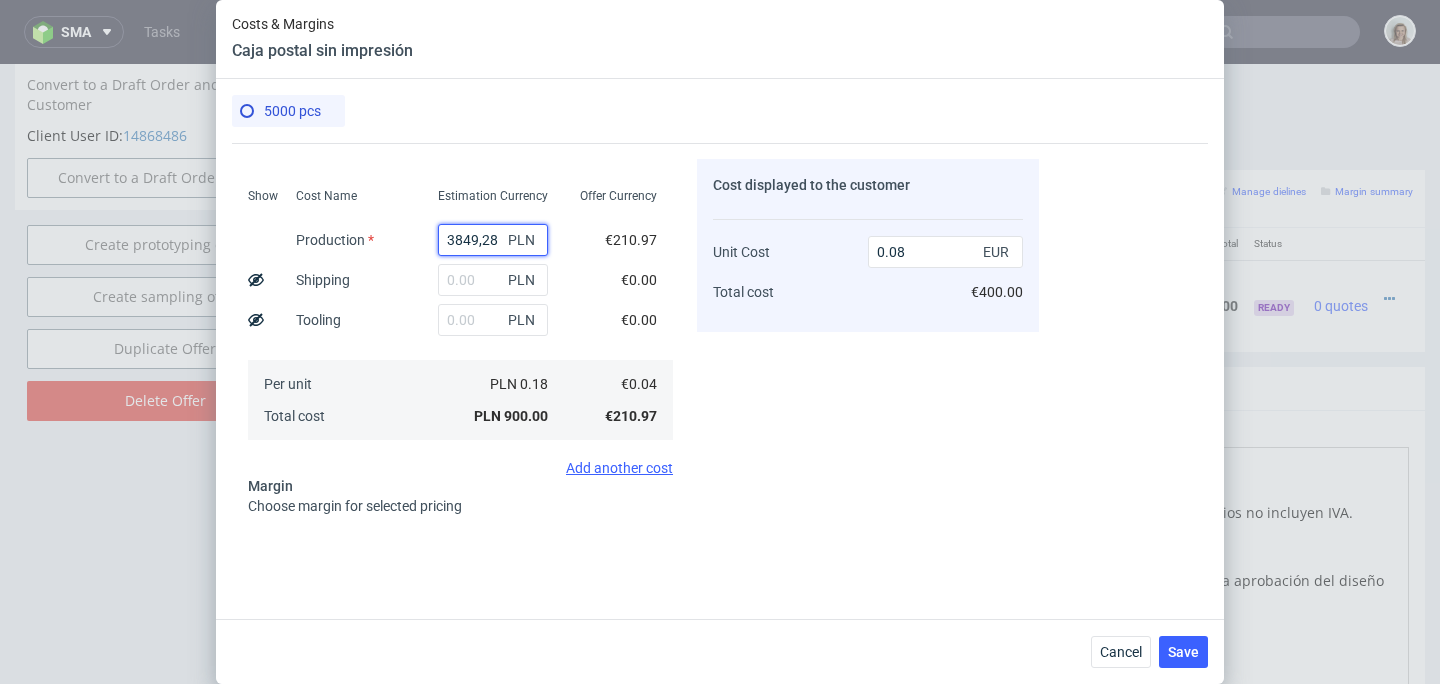 type on "3849.28" 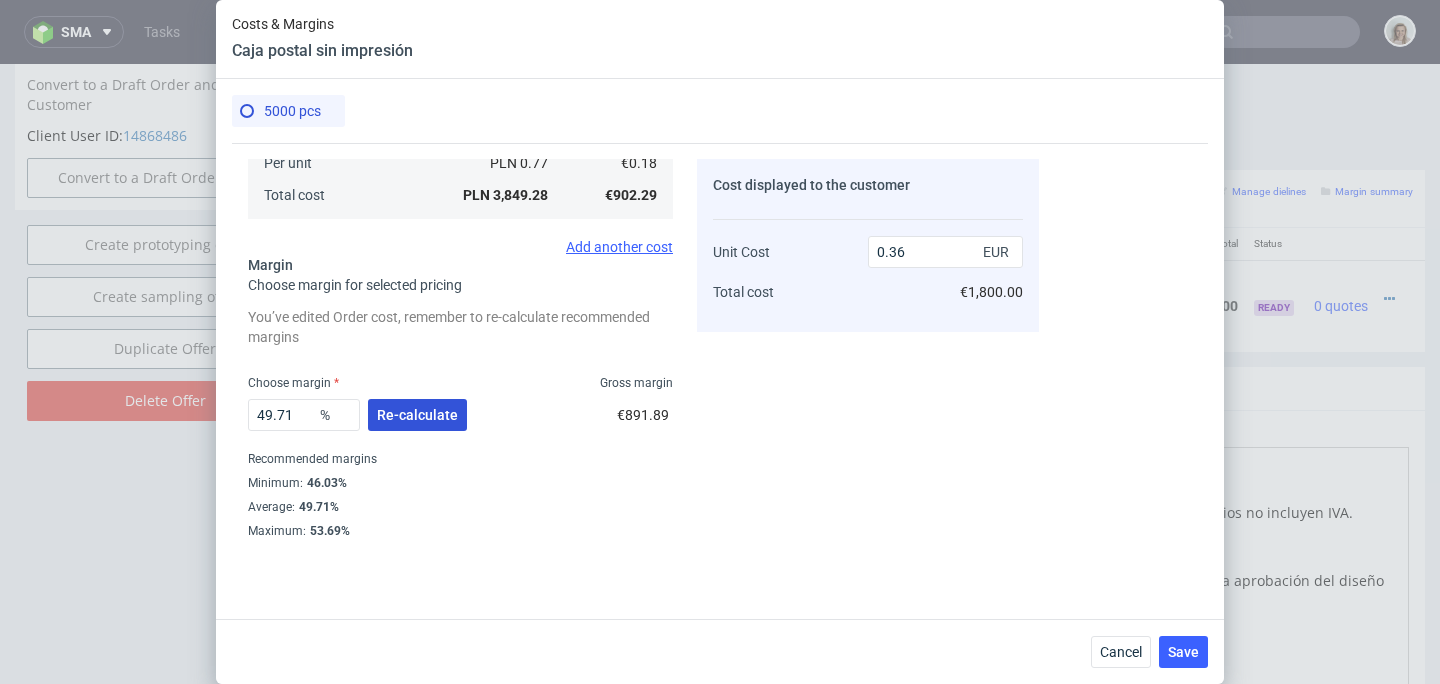 type on "3849.28" 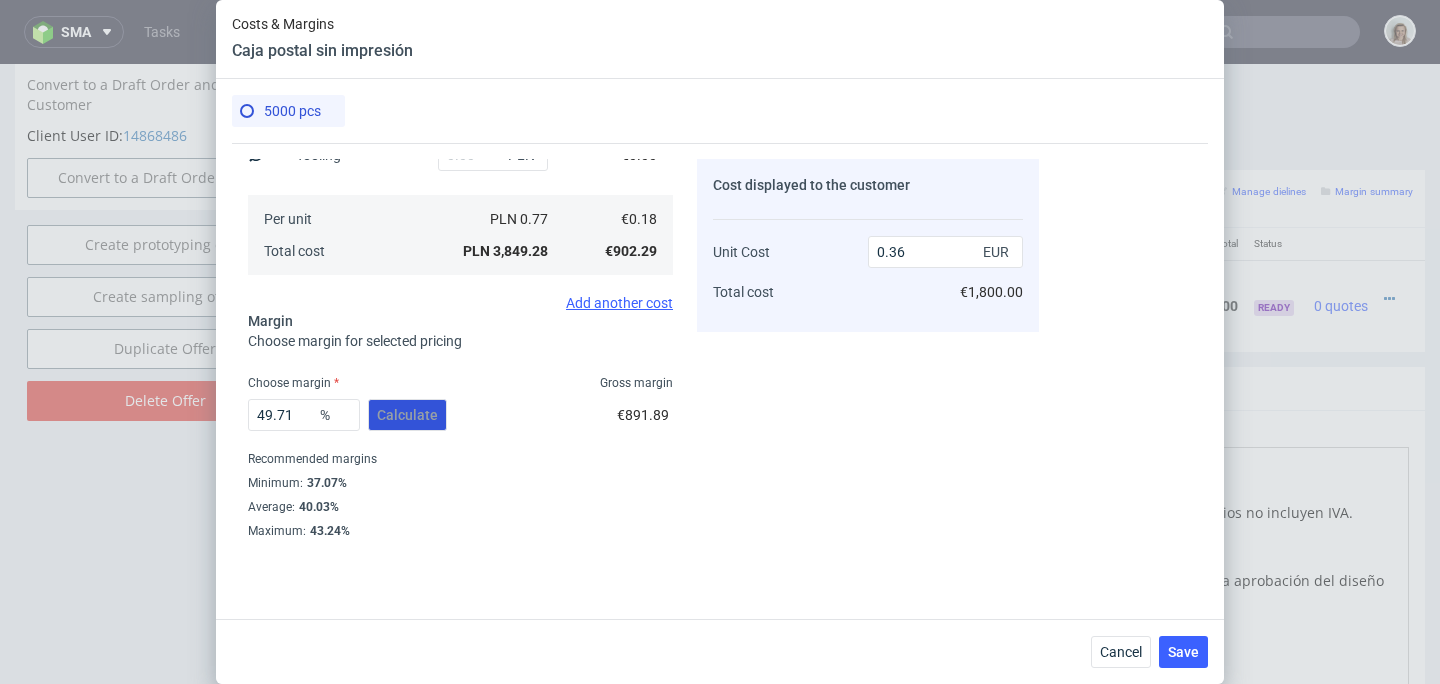 scroll, scrollTop: 352, scrollLeft: 0, axis: vertical 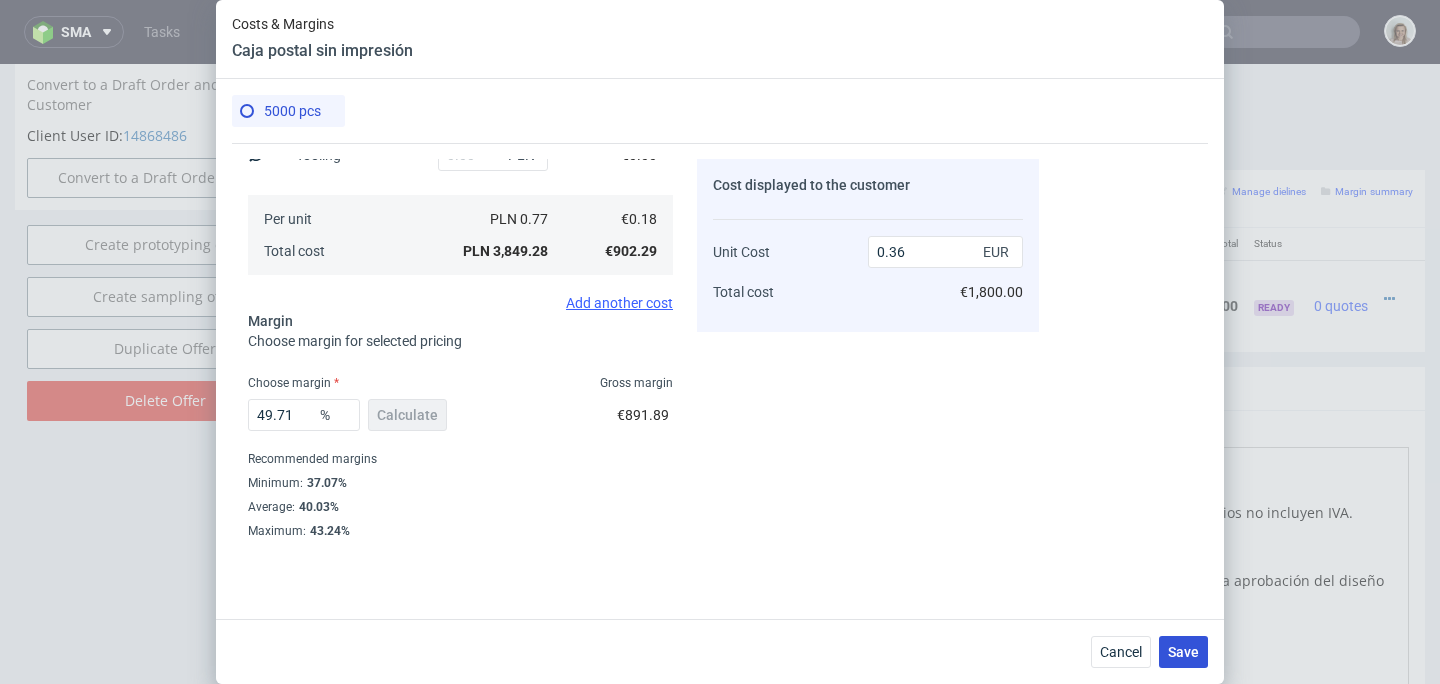 click on "Save" at bounding box center (1183, 652) 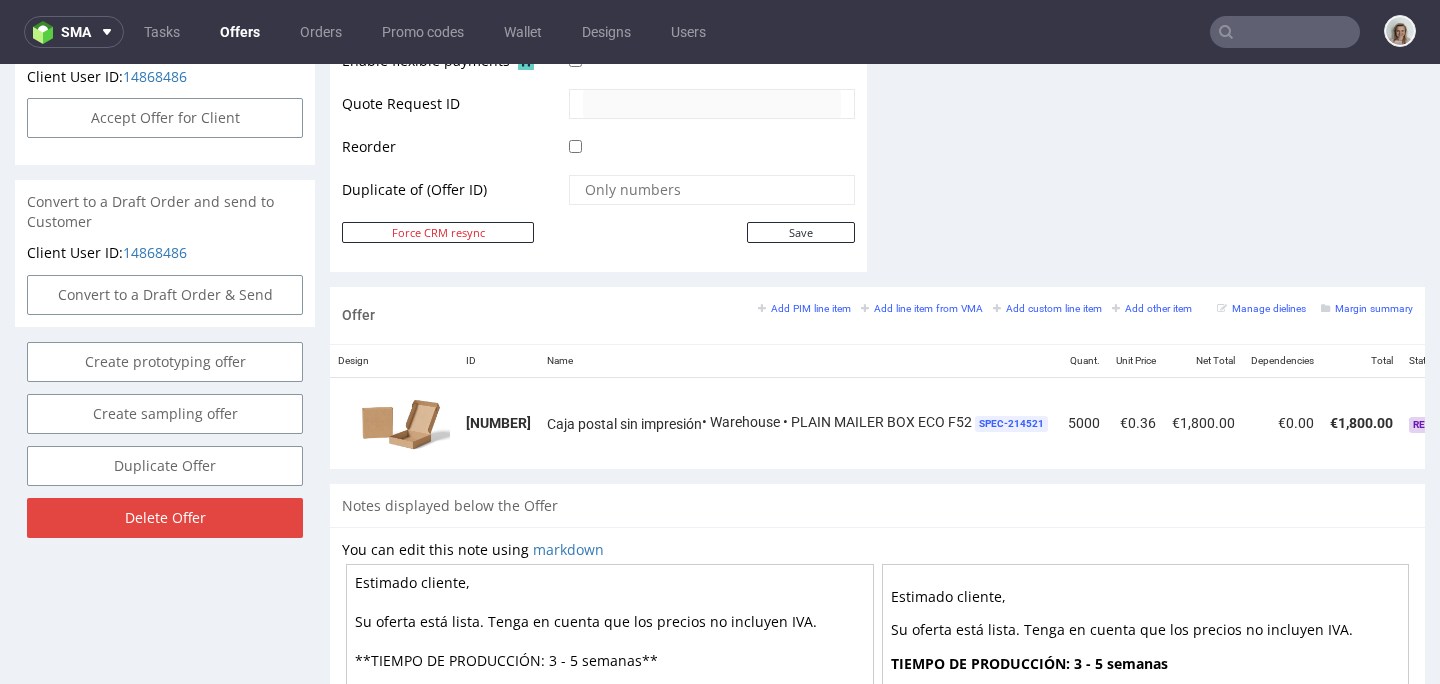 scroll, scrollTop: 960, scrollLeft: 0, axis: vertical 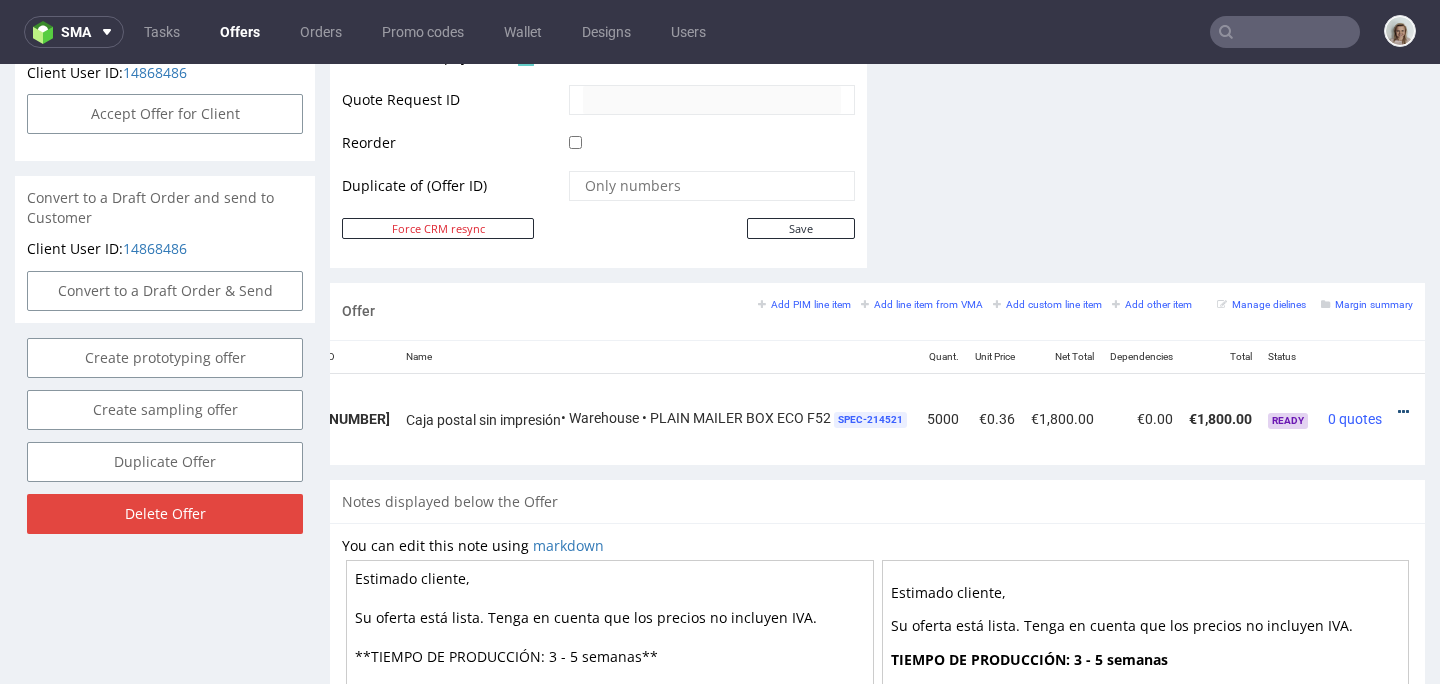 click at bounding box center [1403, 412] 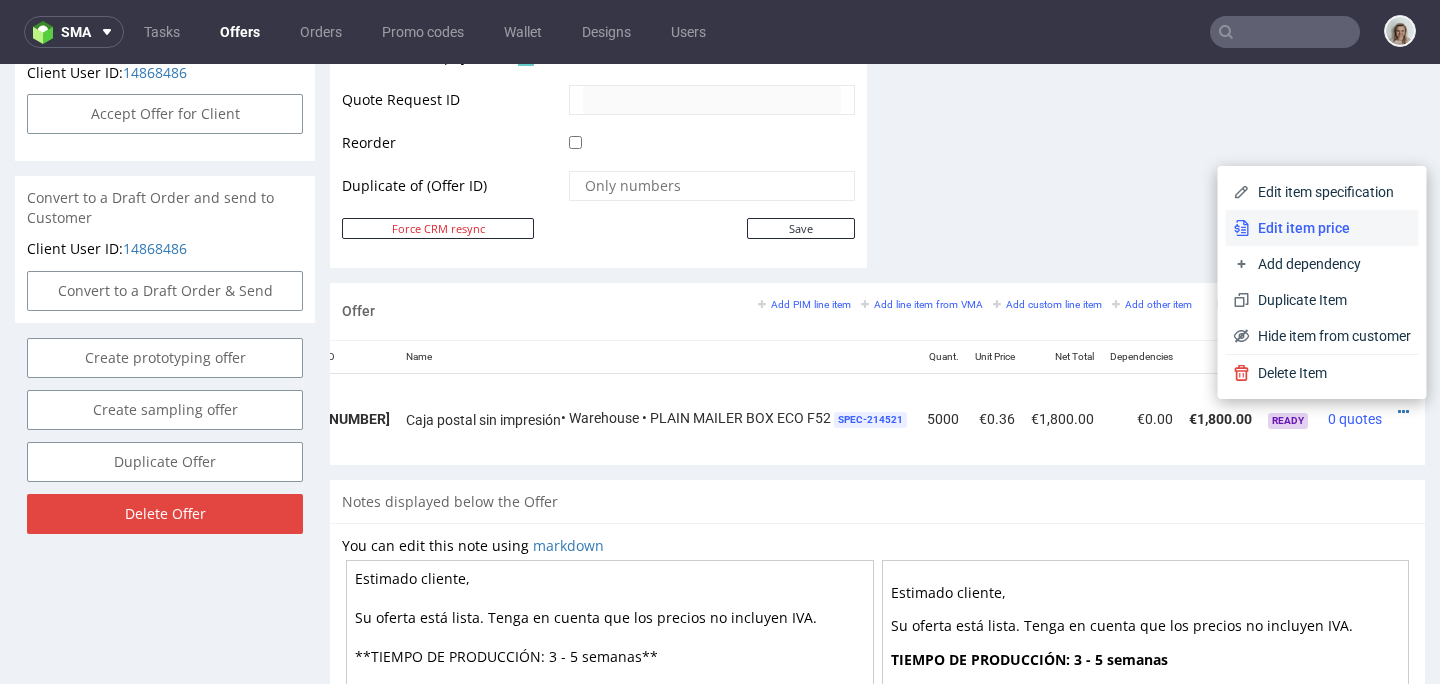 click on "Edit item price" at bounding box center [1330, 228] 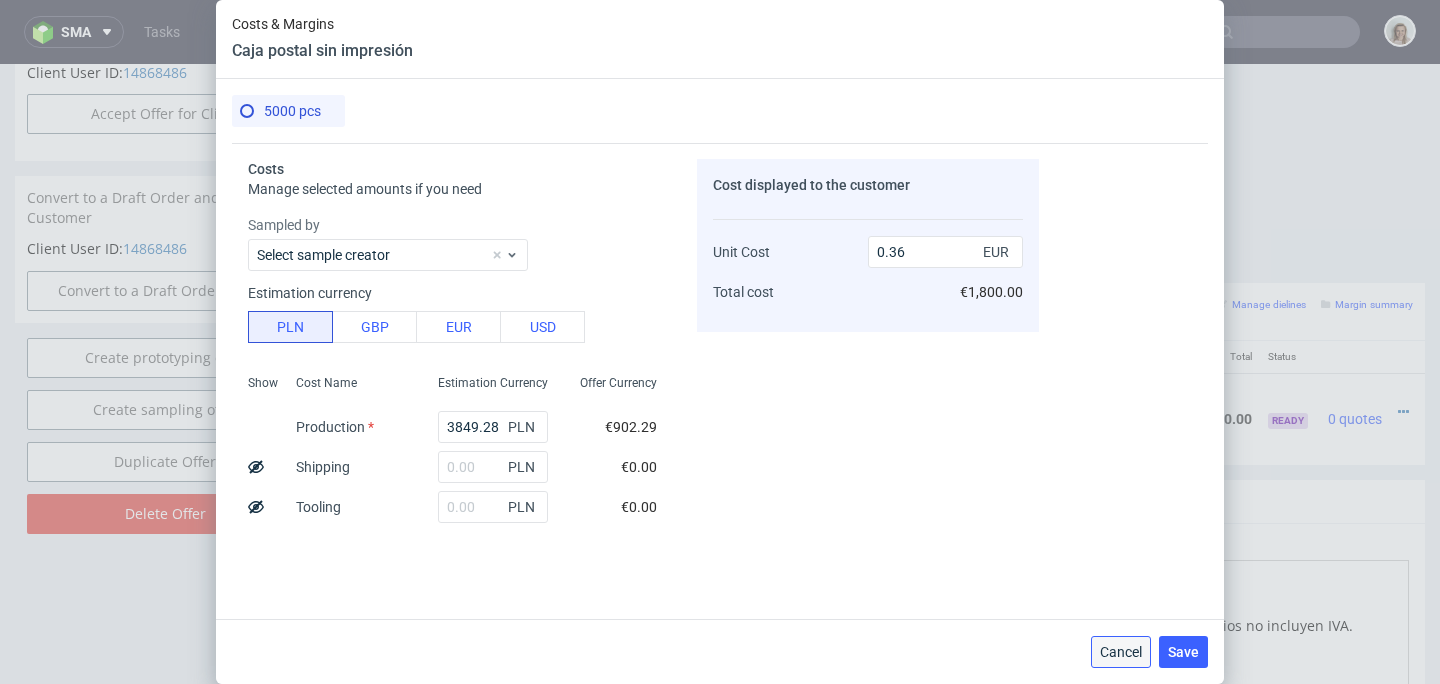 click on "Cancel" at bounding box center (1121, 652) 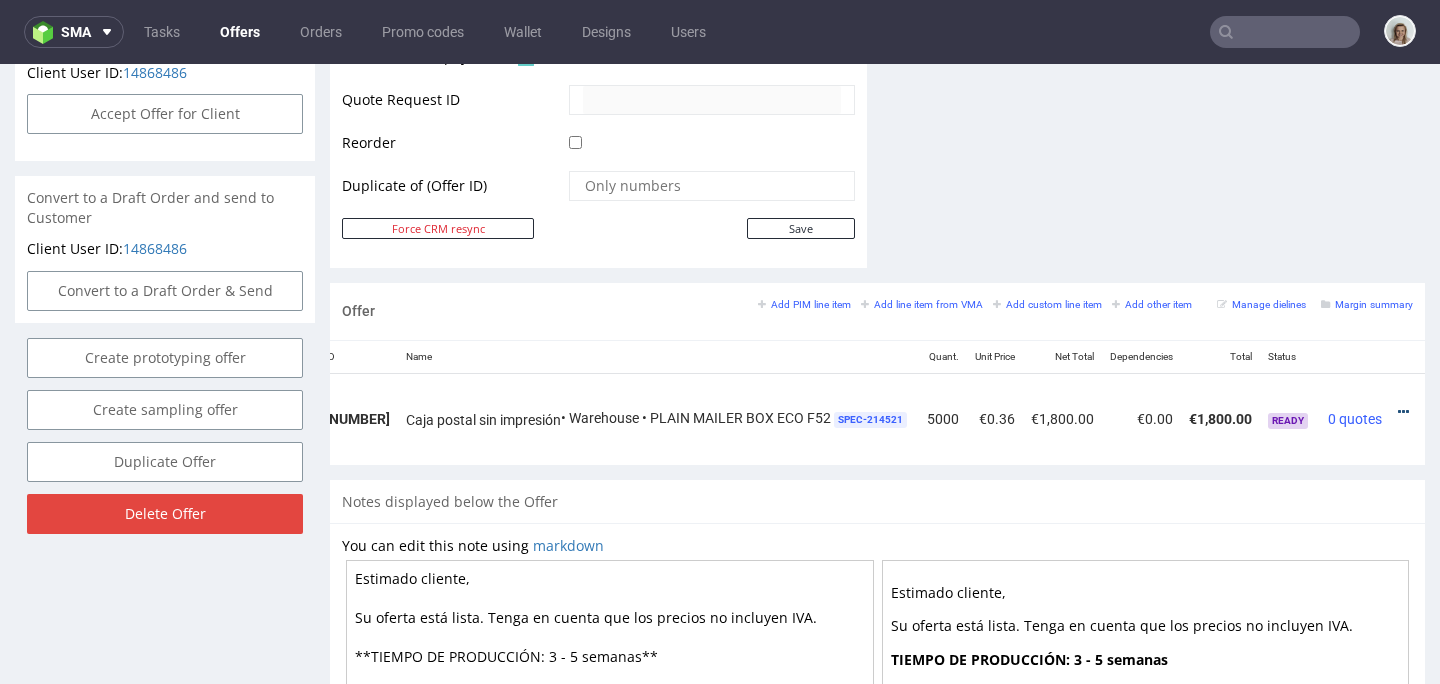 click at bounding box center [1403, 412] 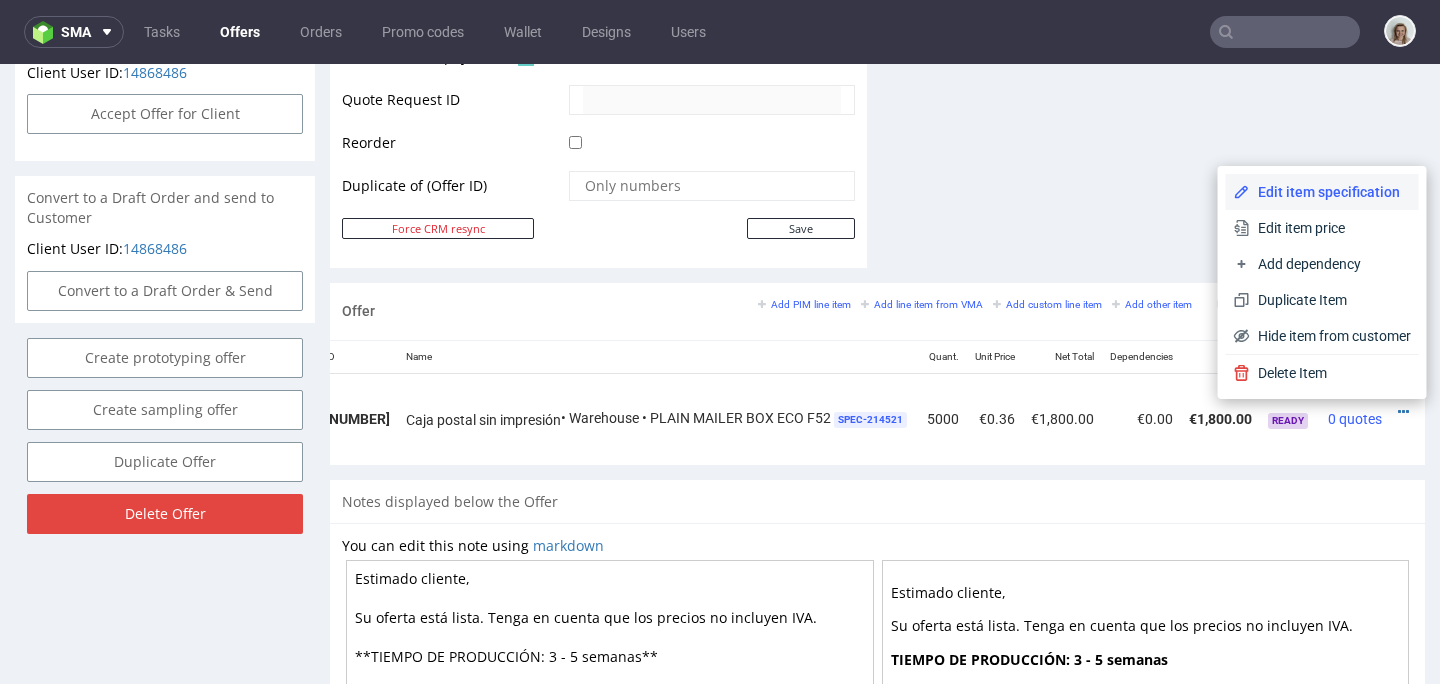 click on "Edit item specification" at bounding box center (1330, 192) 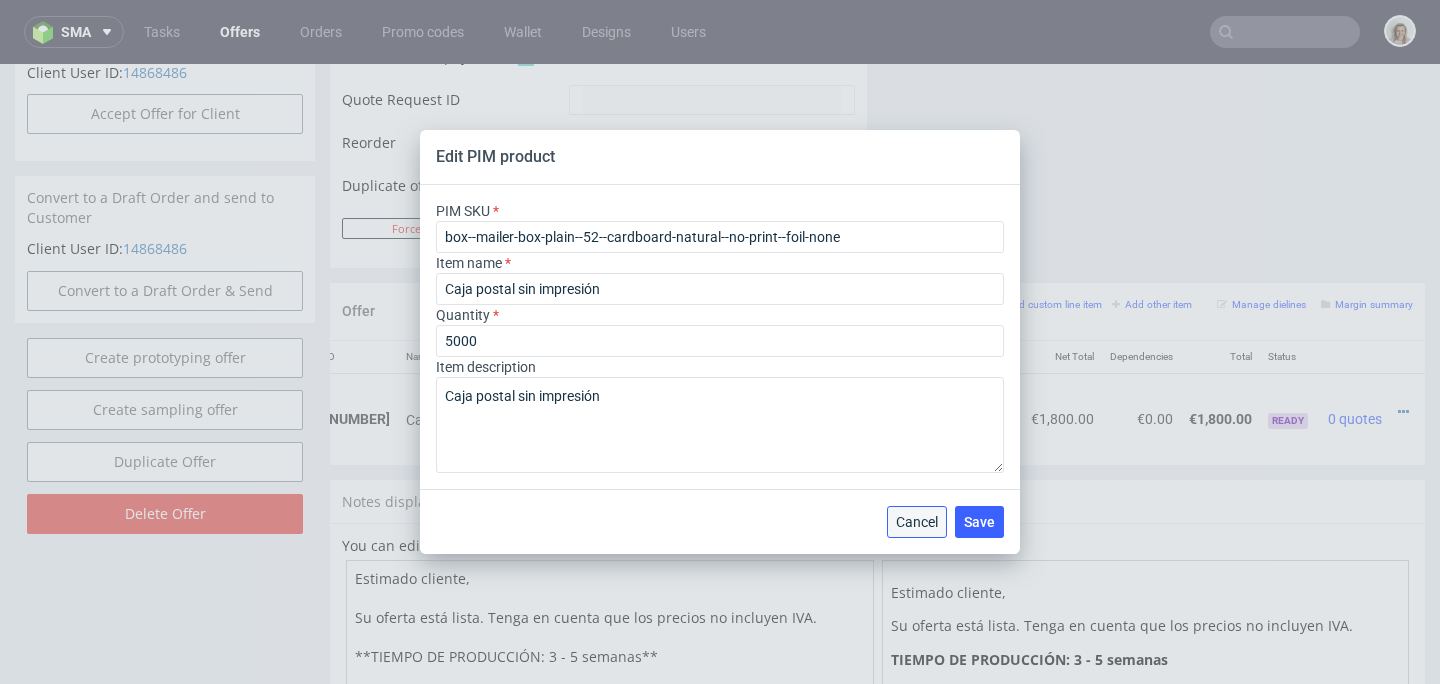 click on "Cancel" at bounding box center (917, 522) 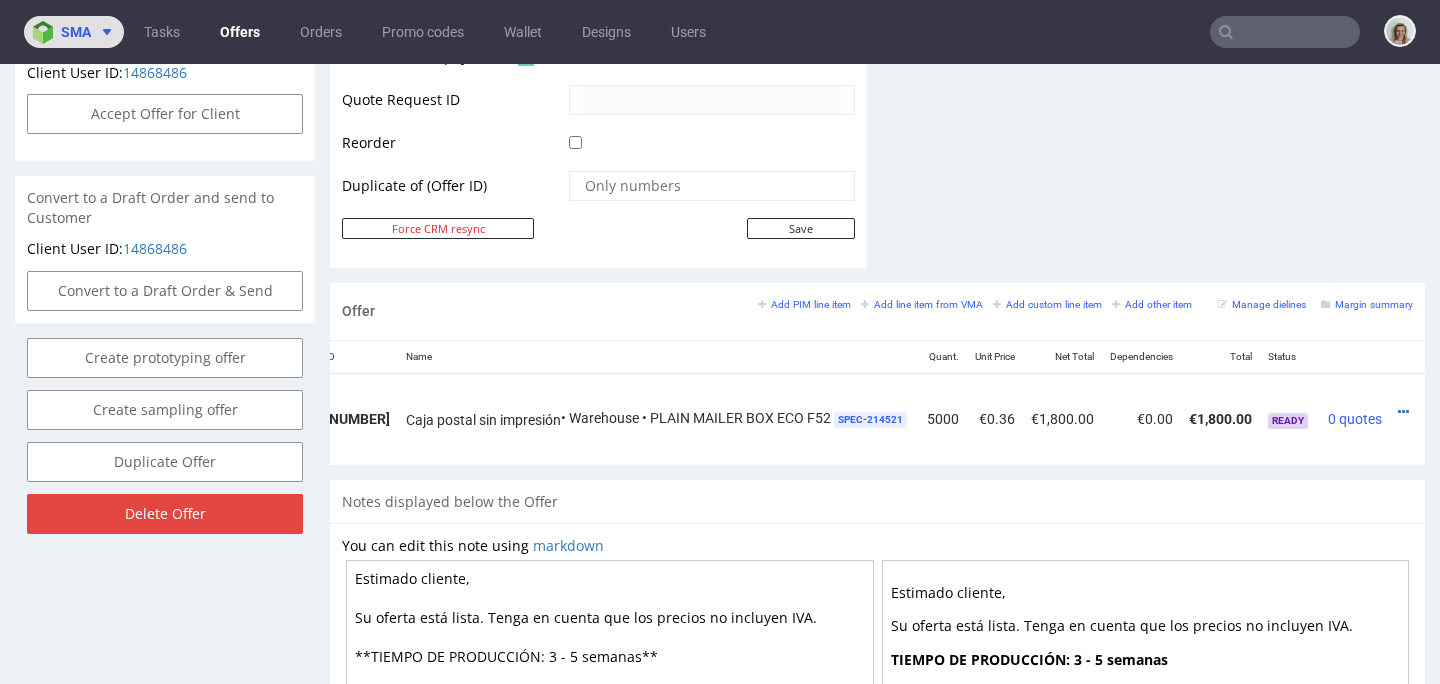 click at bounding box center [47, 32] 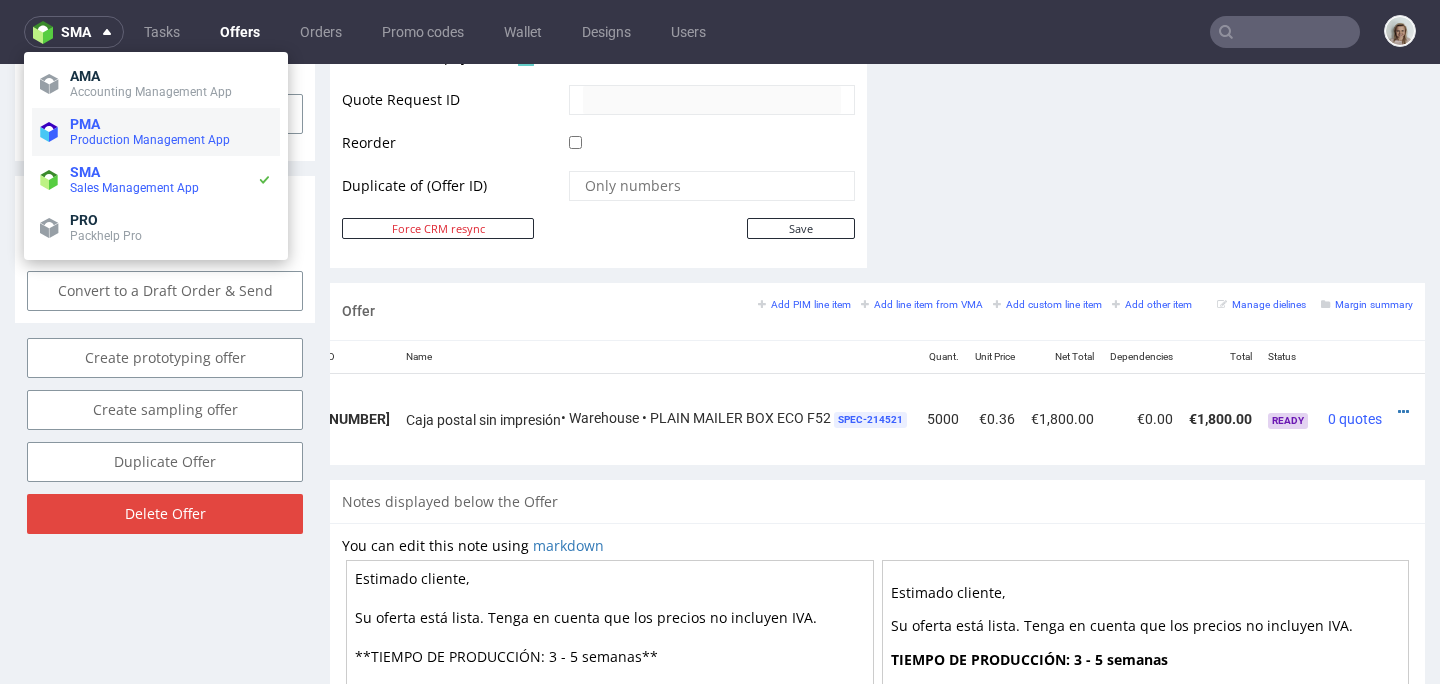 click on "PMA" at bounding box center (171, 124) 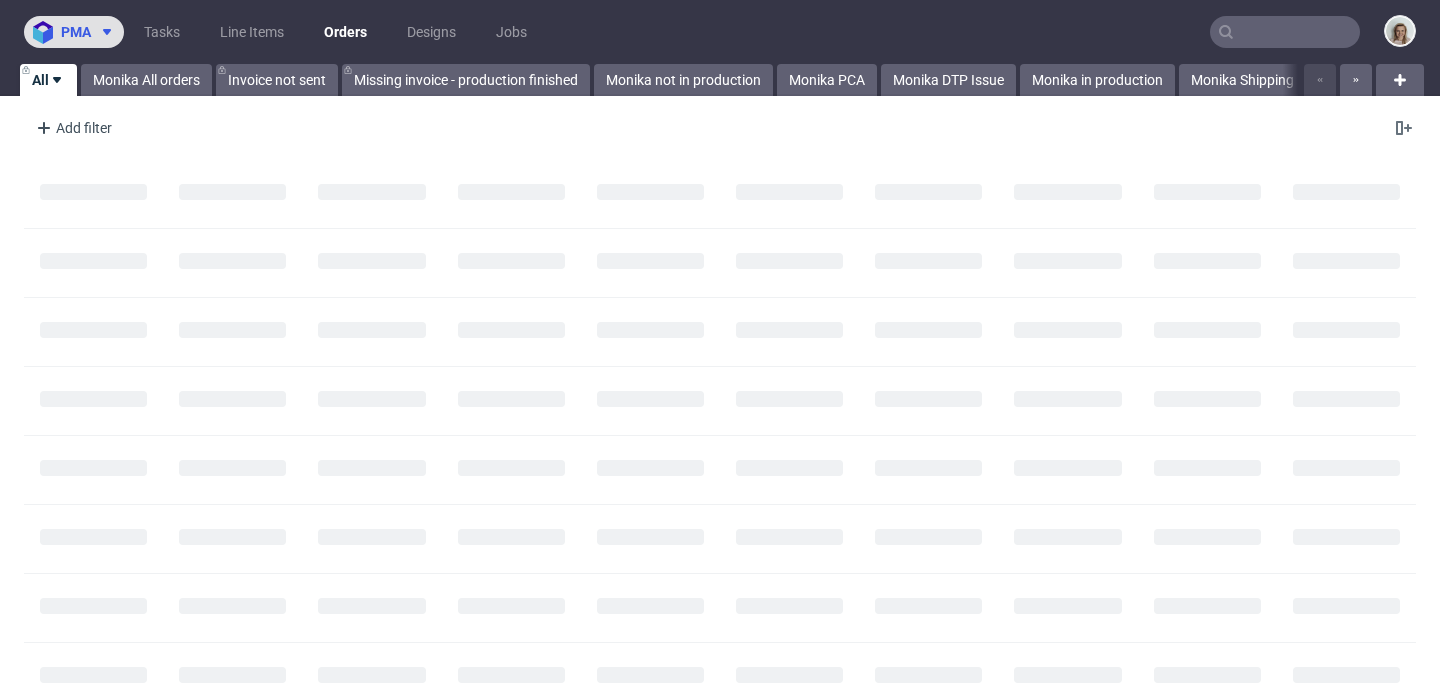 click on "pma" at bounding box center (76, 32) 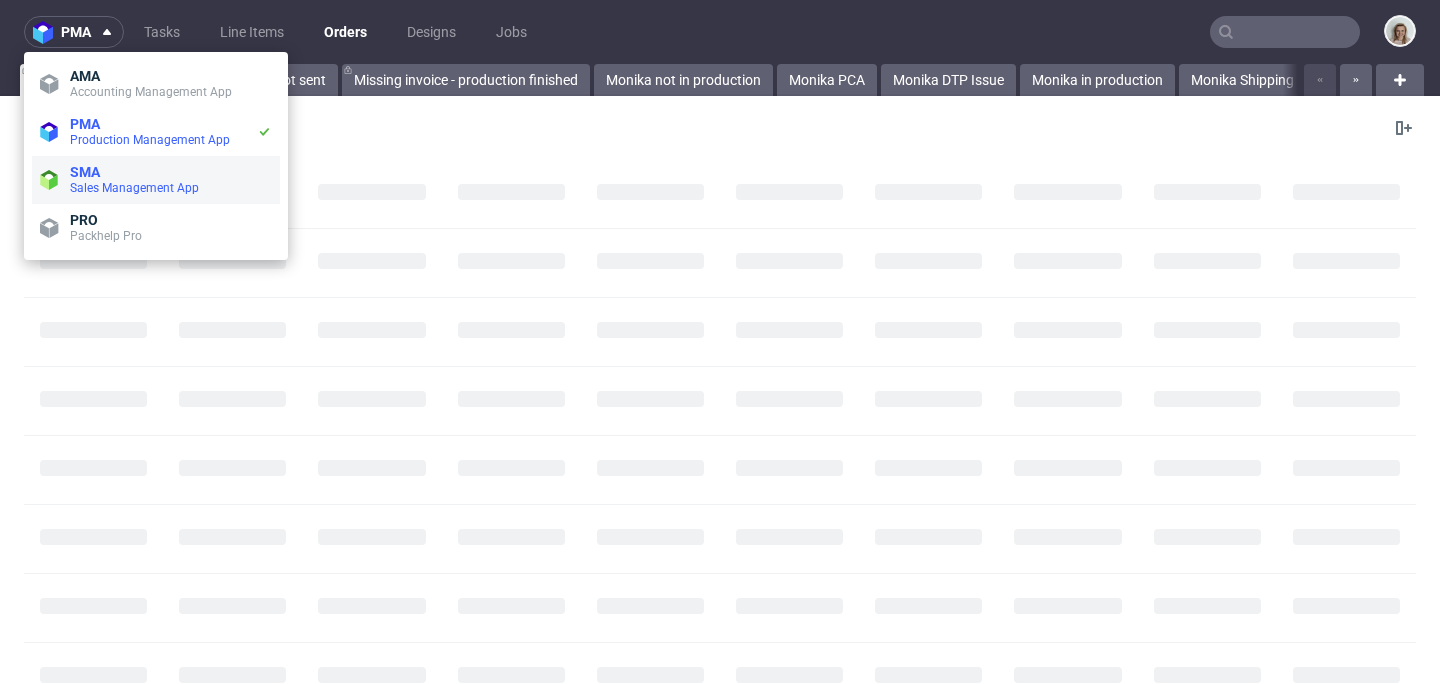click on "SMA" at bounding box center [171, 172] 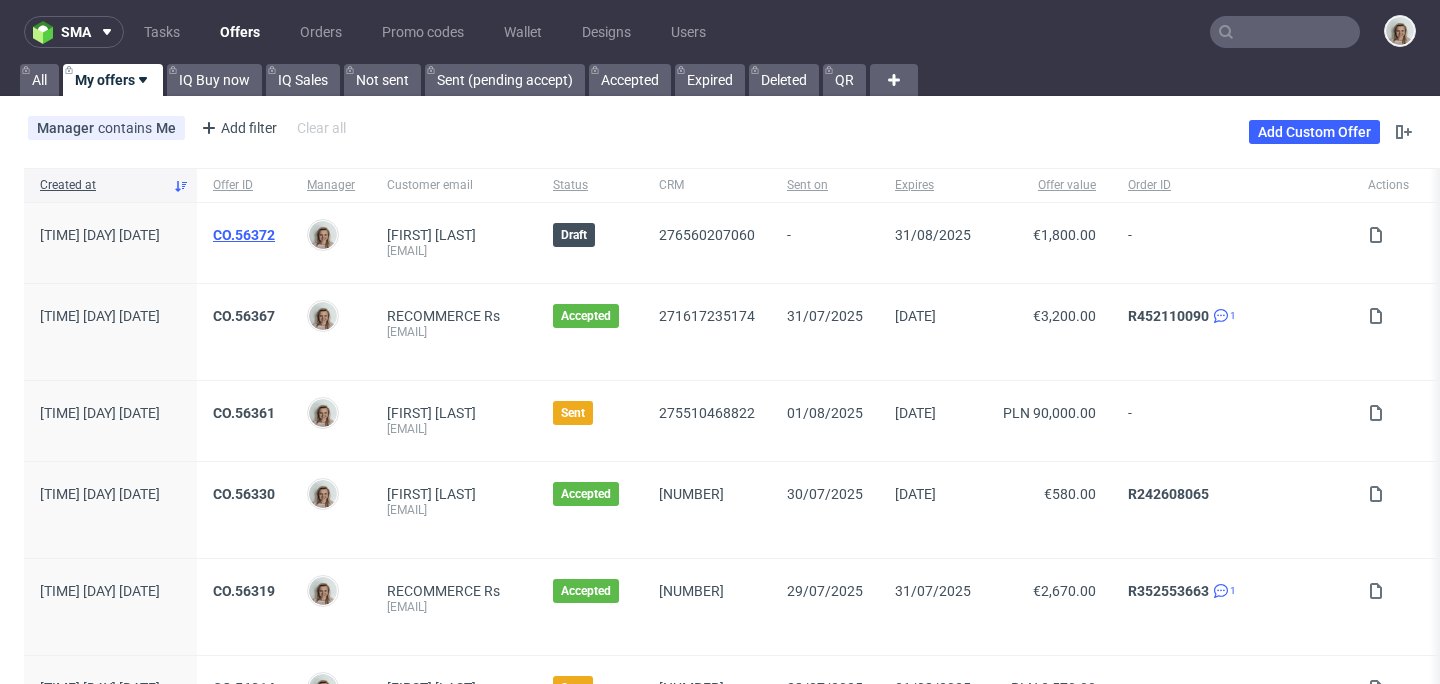 click on "CO.56372" at bounding box center [244, 235] 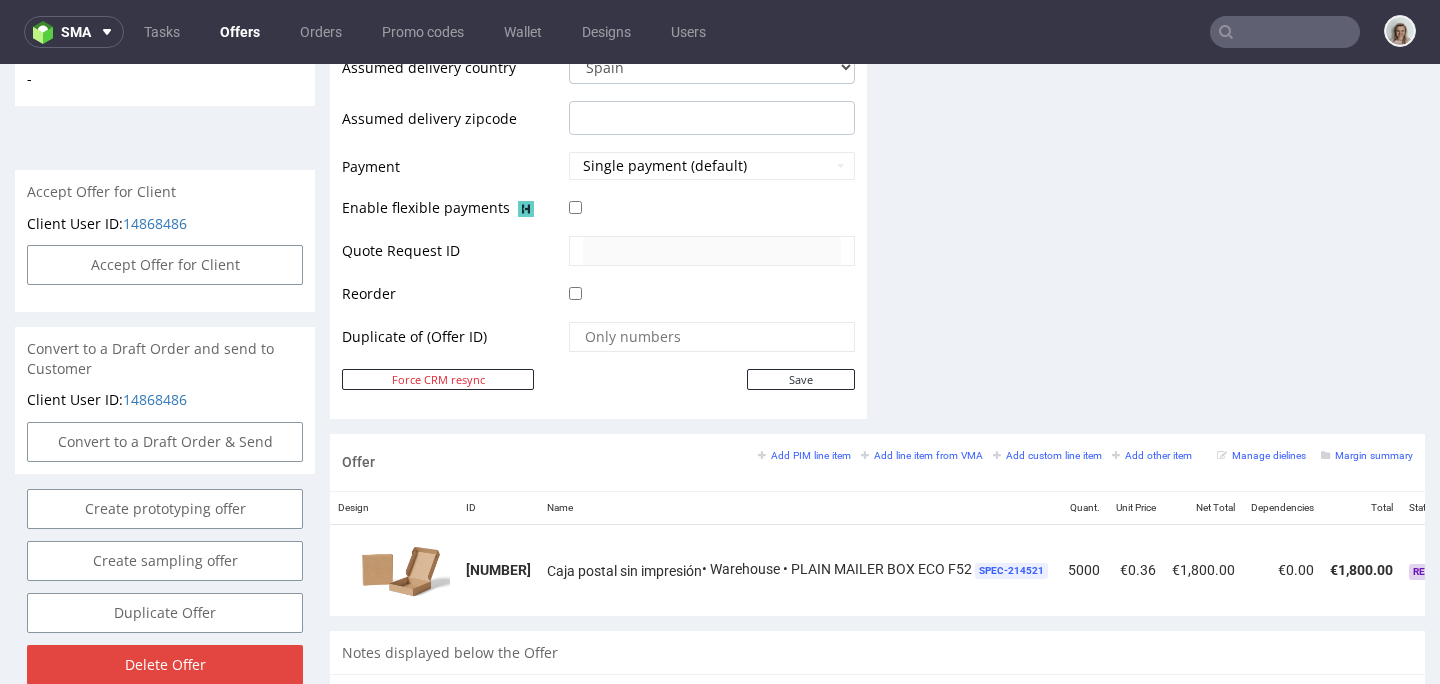 scroll, scrollTop: 845, scrollLeft: 0, axis: vertical 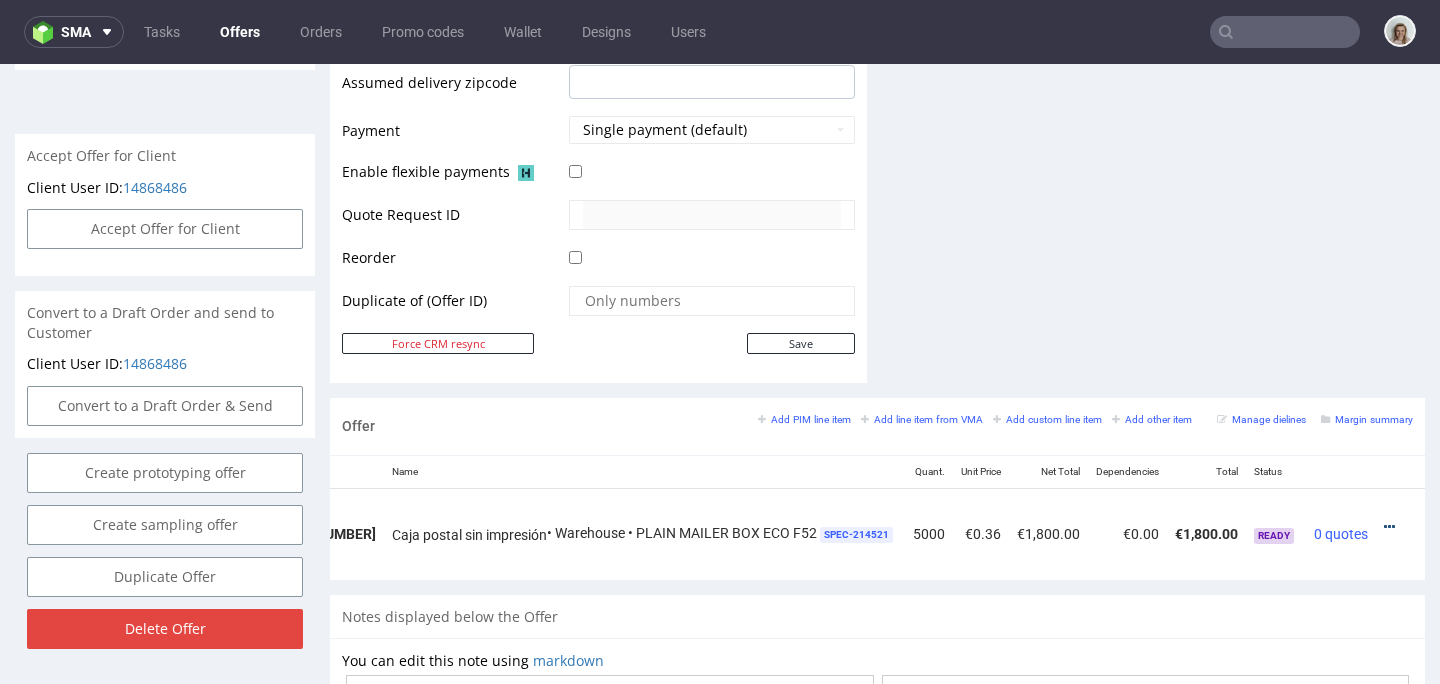 click at bounding box center [1389, 527] 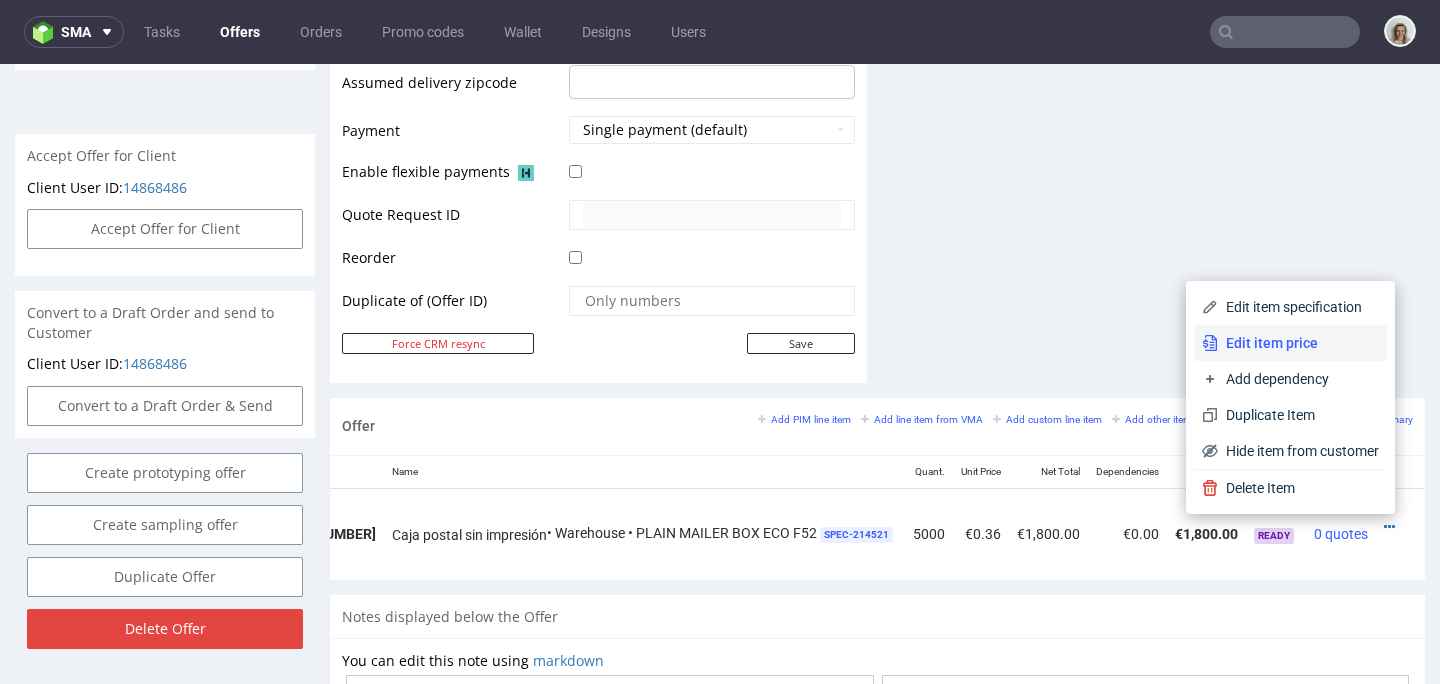 click on "Edit item price" at bounding box center [1298, 343] 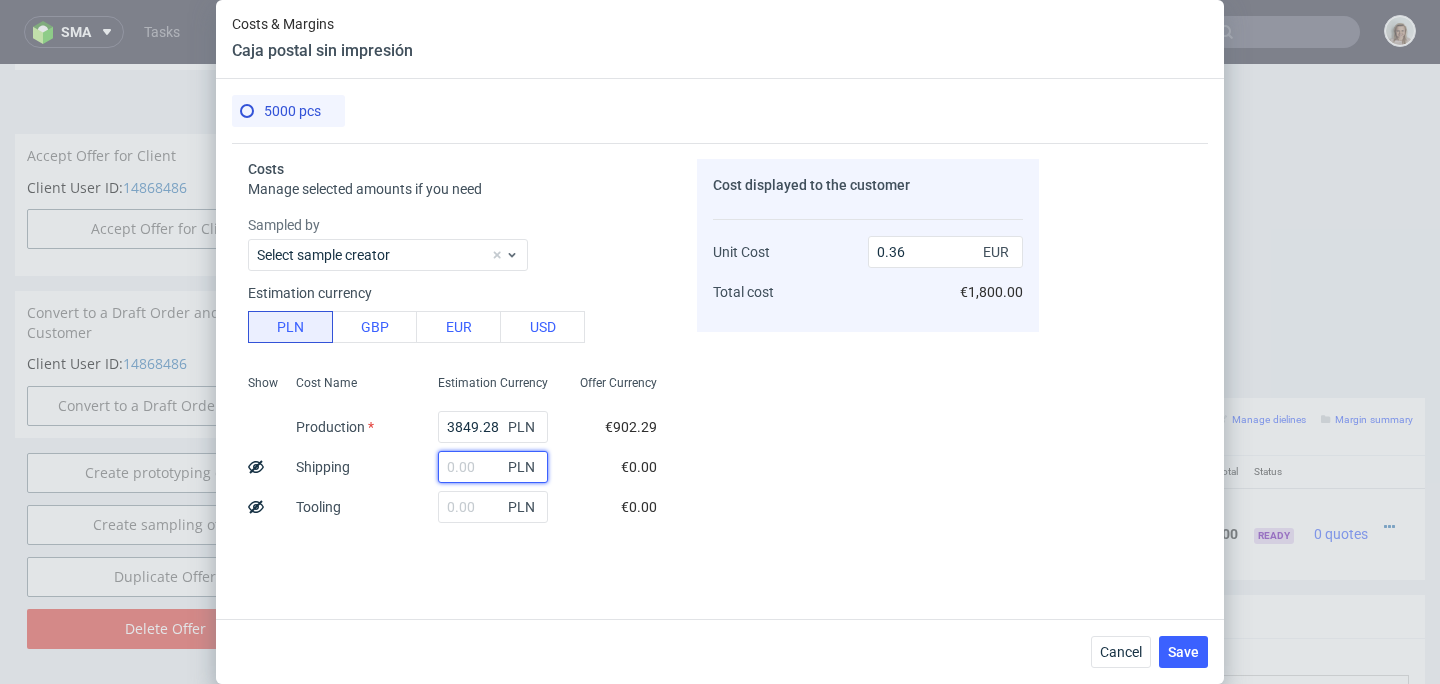 click at bounding box center [493, 467] 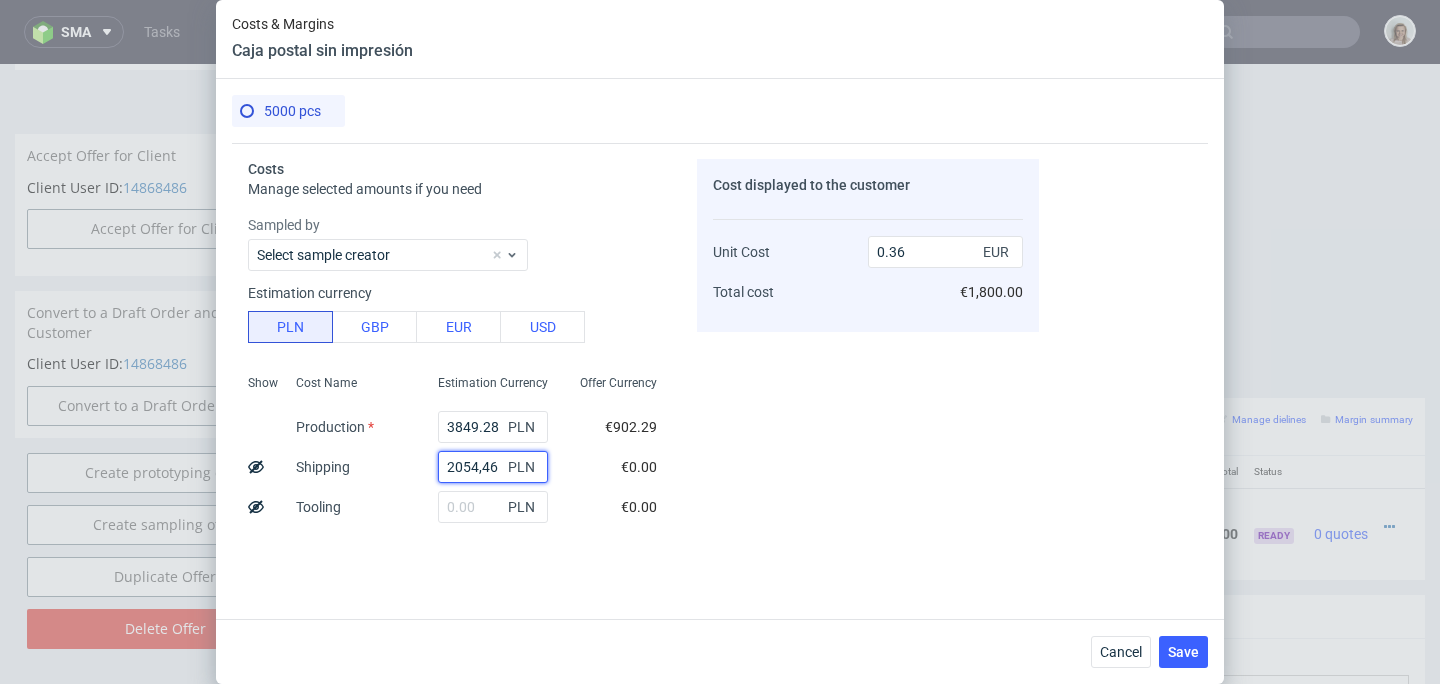 type on "2054.46" 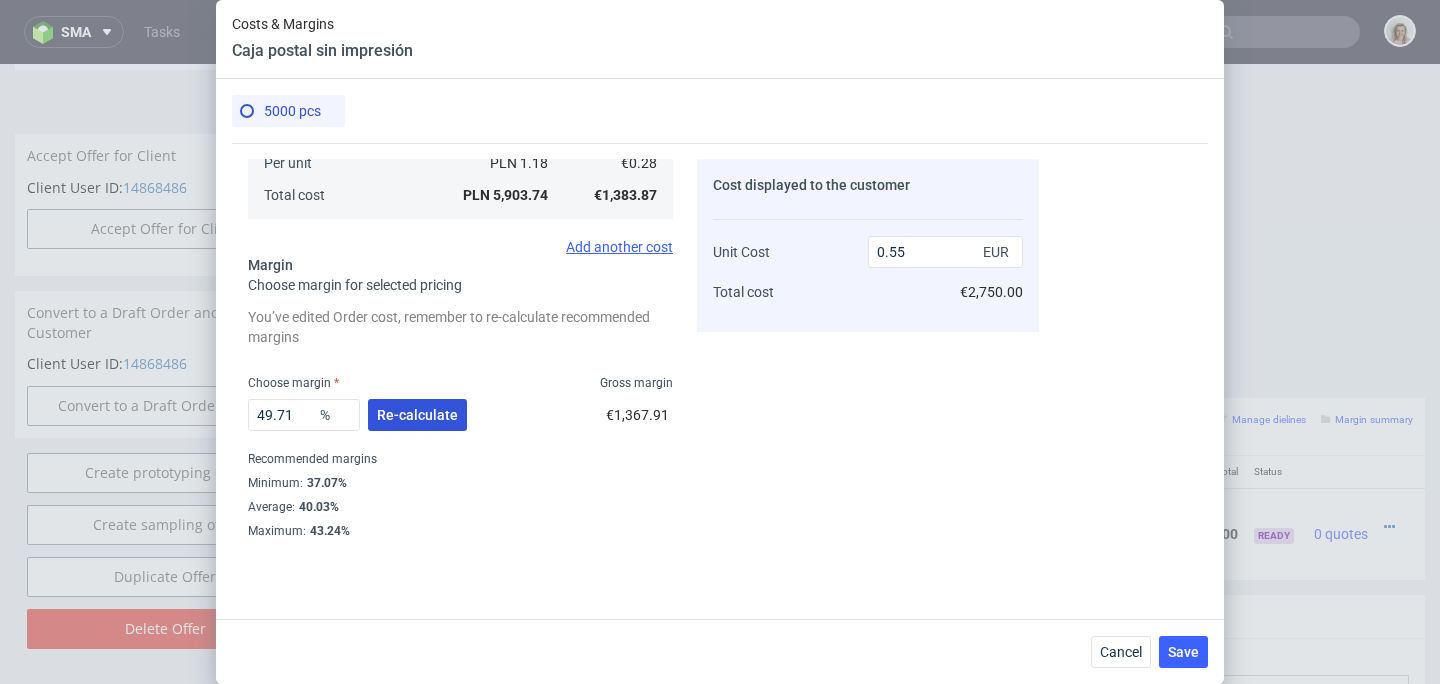 type on "2054.46" 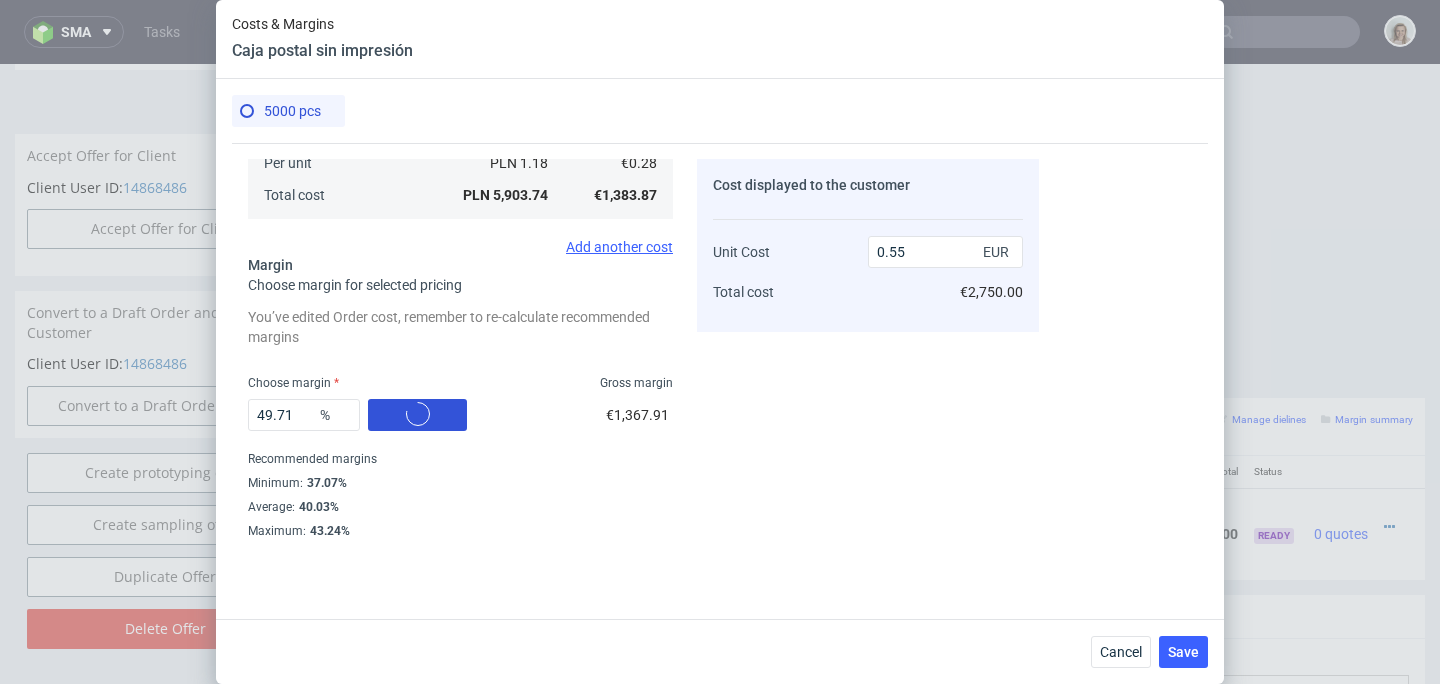 scroll, scrollTop: 352, scrollLeft: 0, axis: vertical 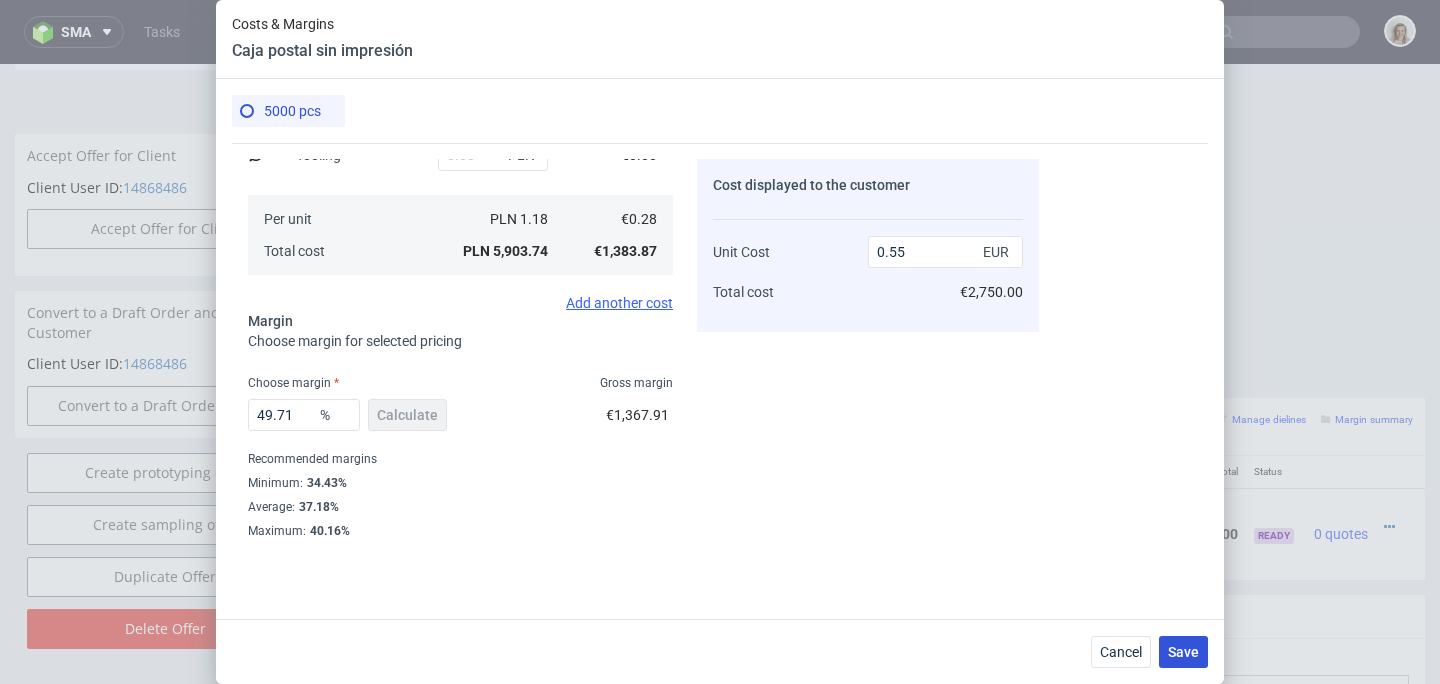 click on "Save" at bounding box center (1183, 652) 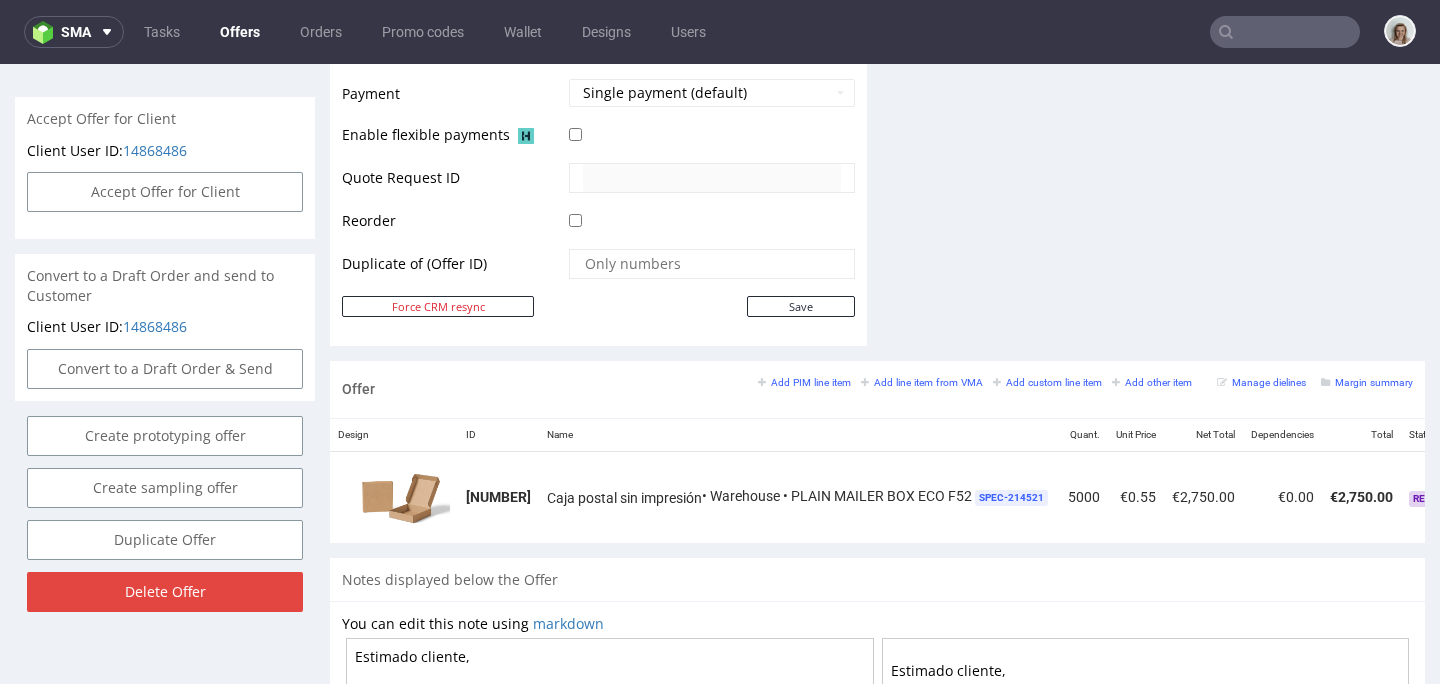 scroll, scrollTop: 1058, scrollLeft: 0, axis: vertical 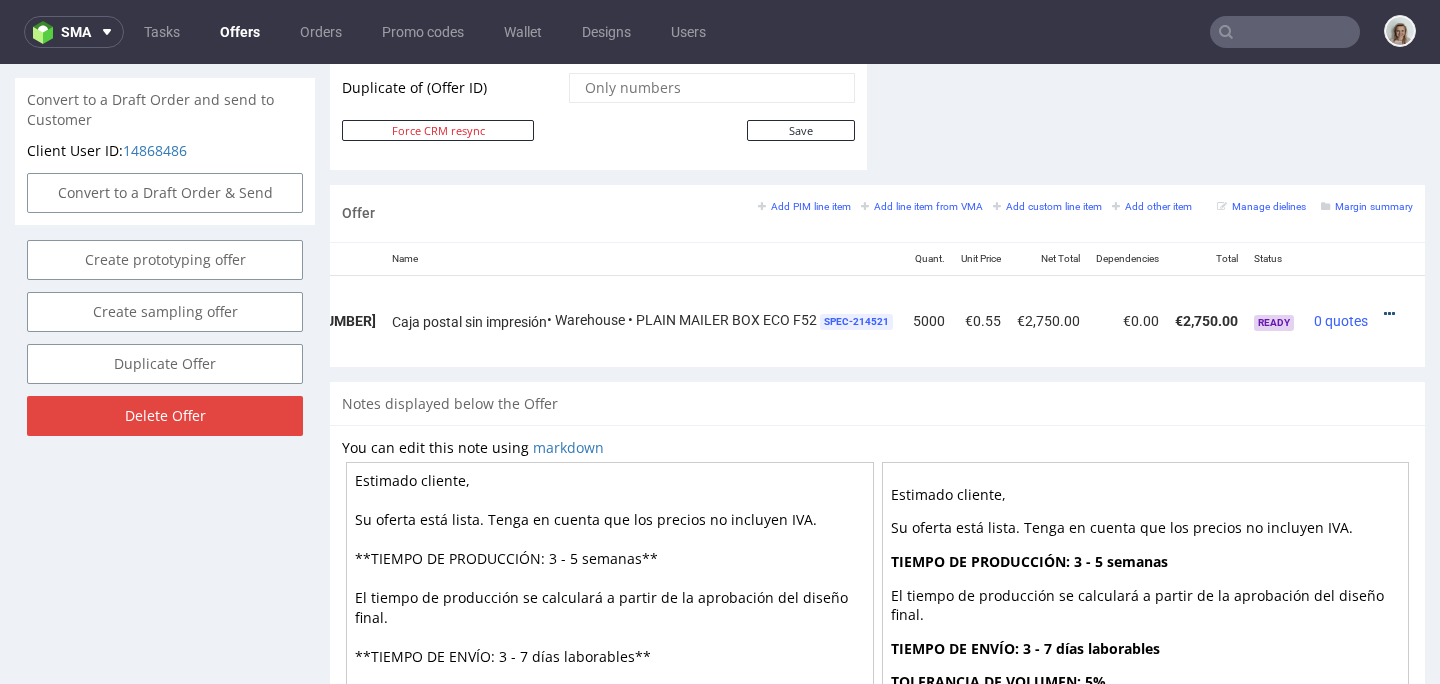click at bounding box center [1389, 314] 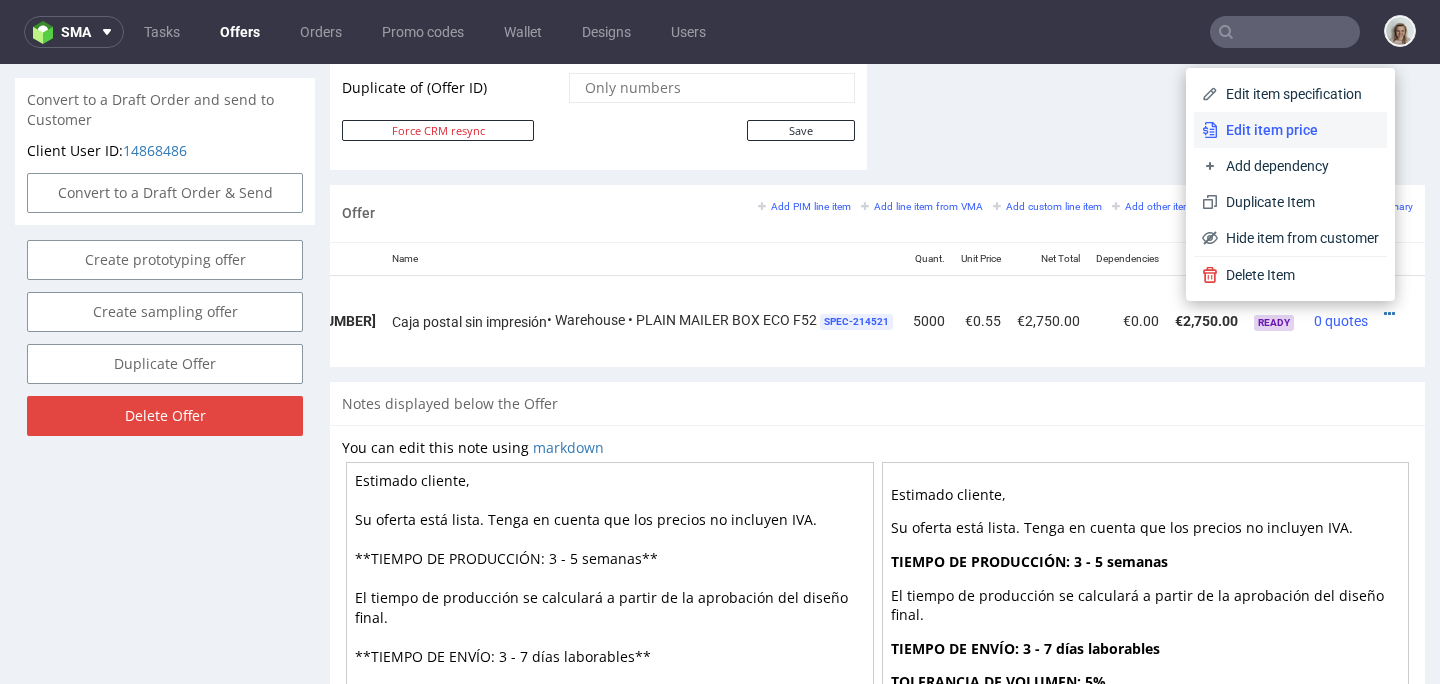 click on "Edit item price" at bounding box center [1298, 130] 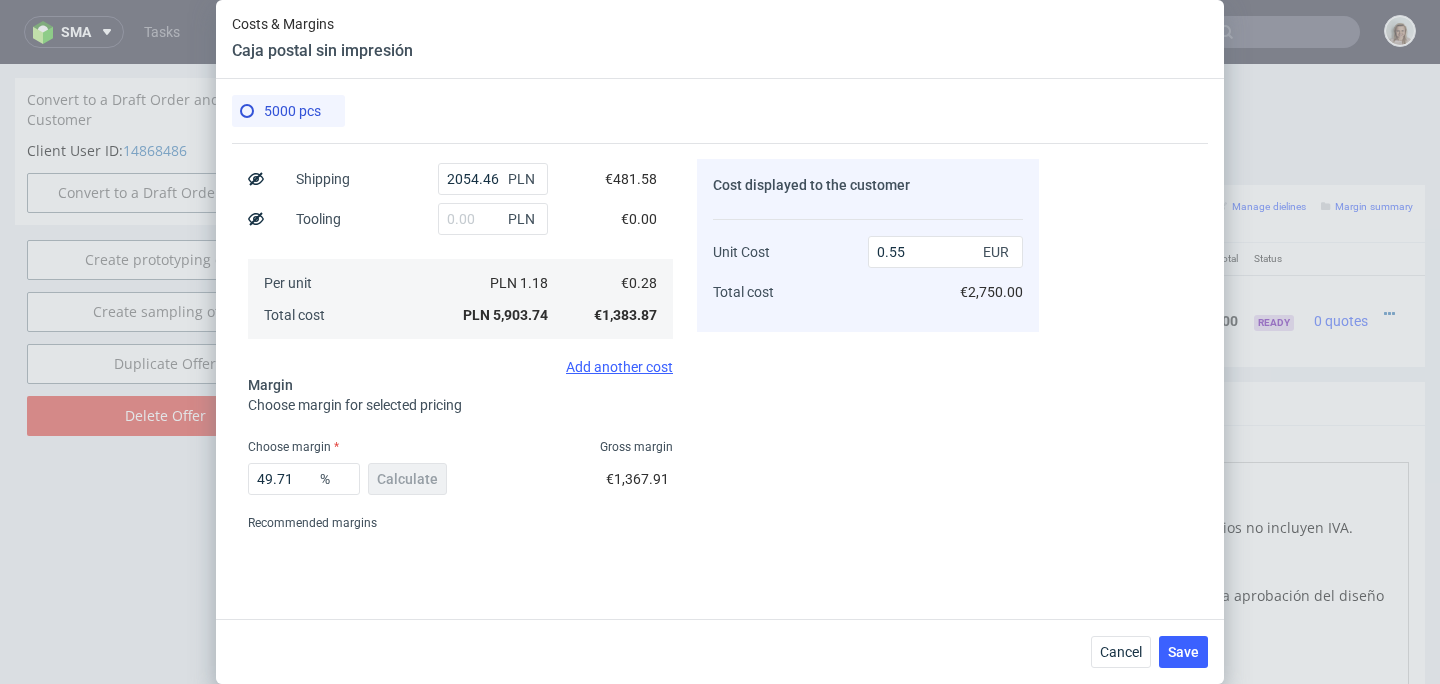 scroll, scrollTop: 352, scrollLeft: 0, axis: vertical 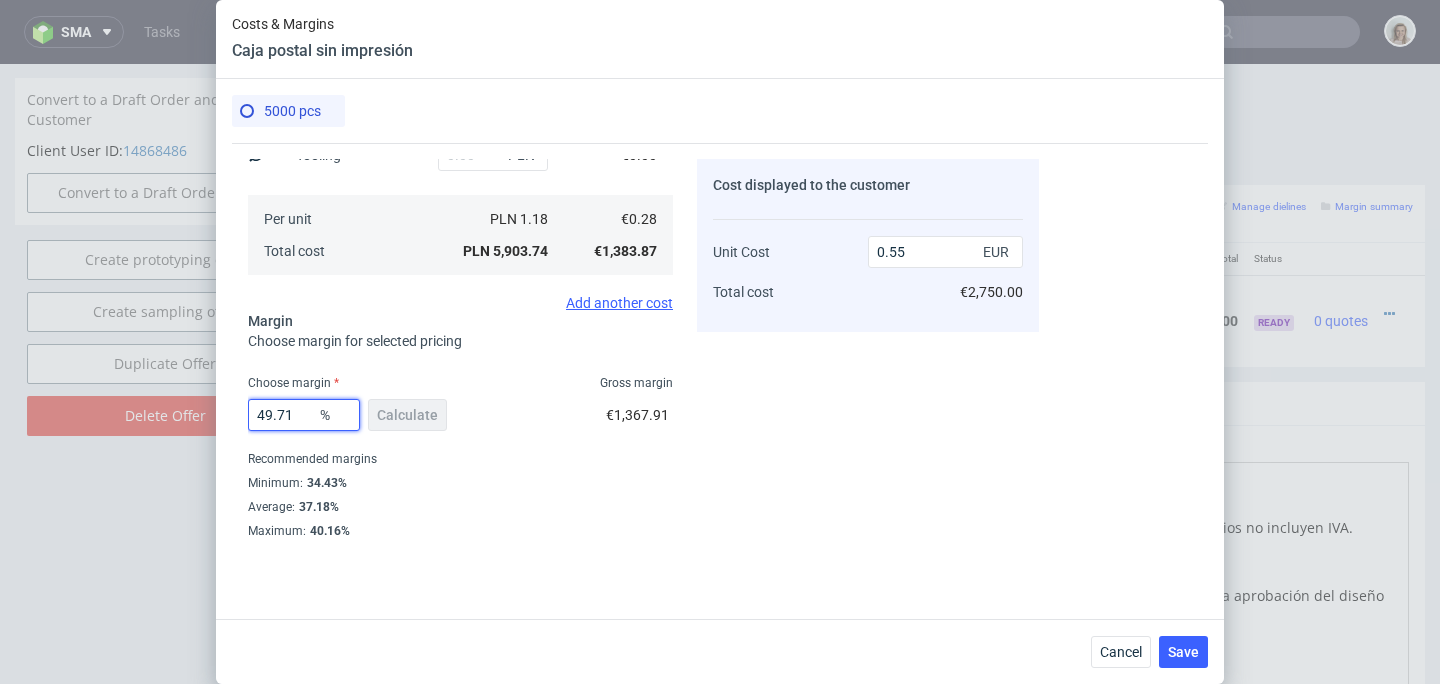 drag, startPoint x: 295, startPoint y: 409, endPoint x: 225, endPoint y: 407, distance: 70.028564 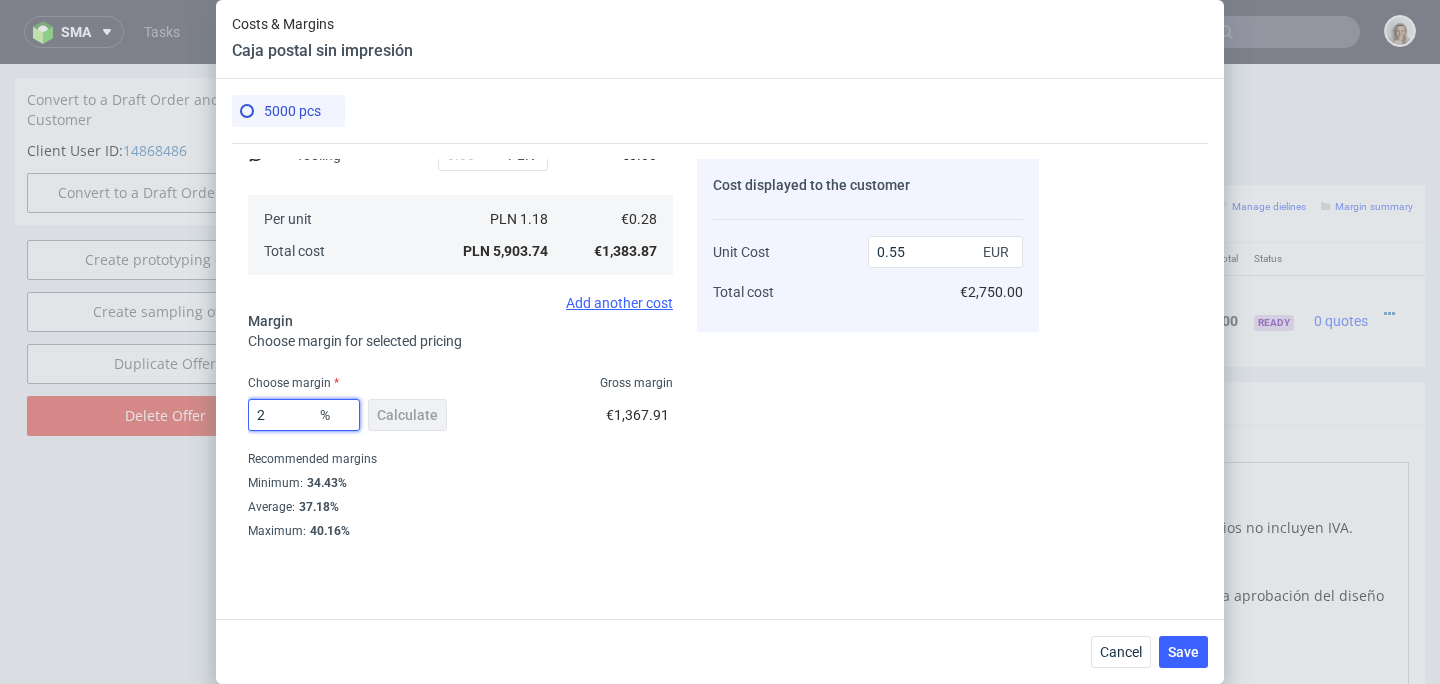 type on "25" 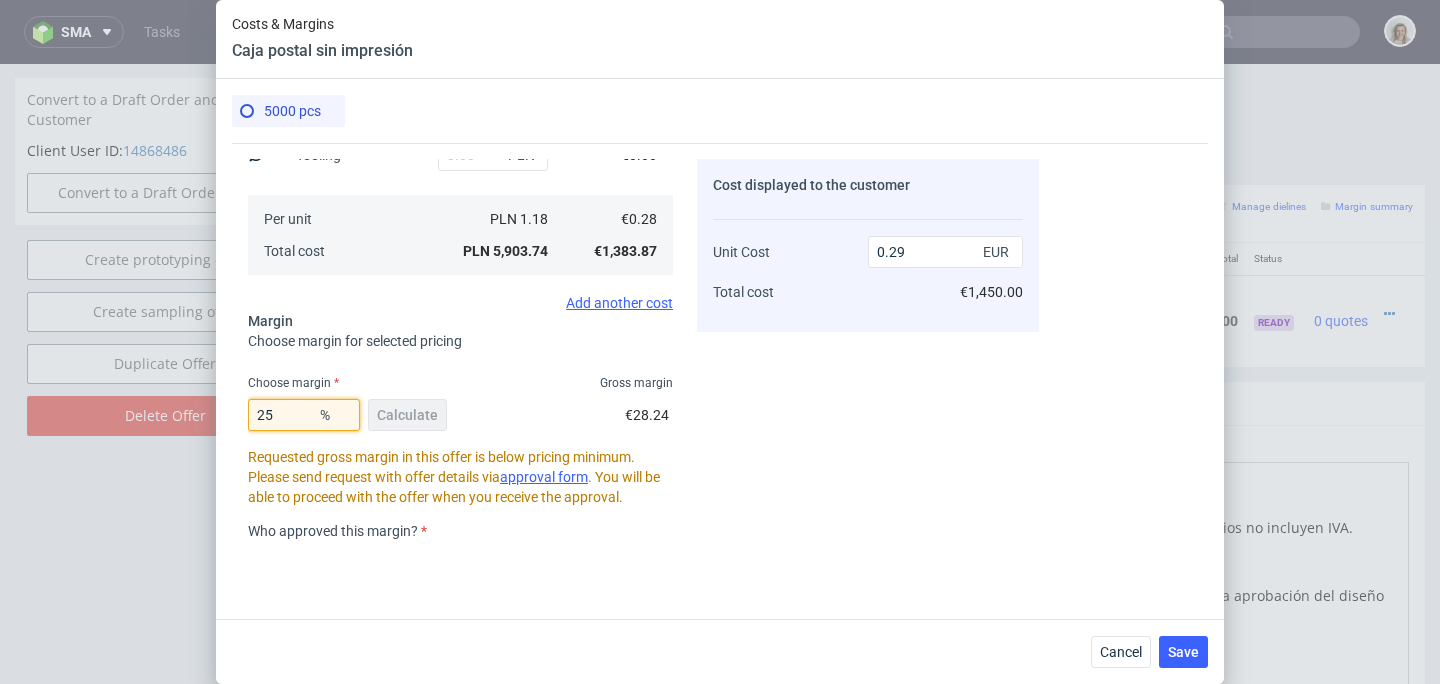 type on "0.37" 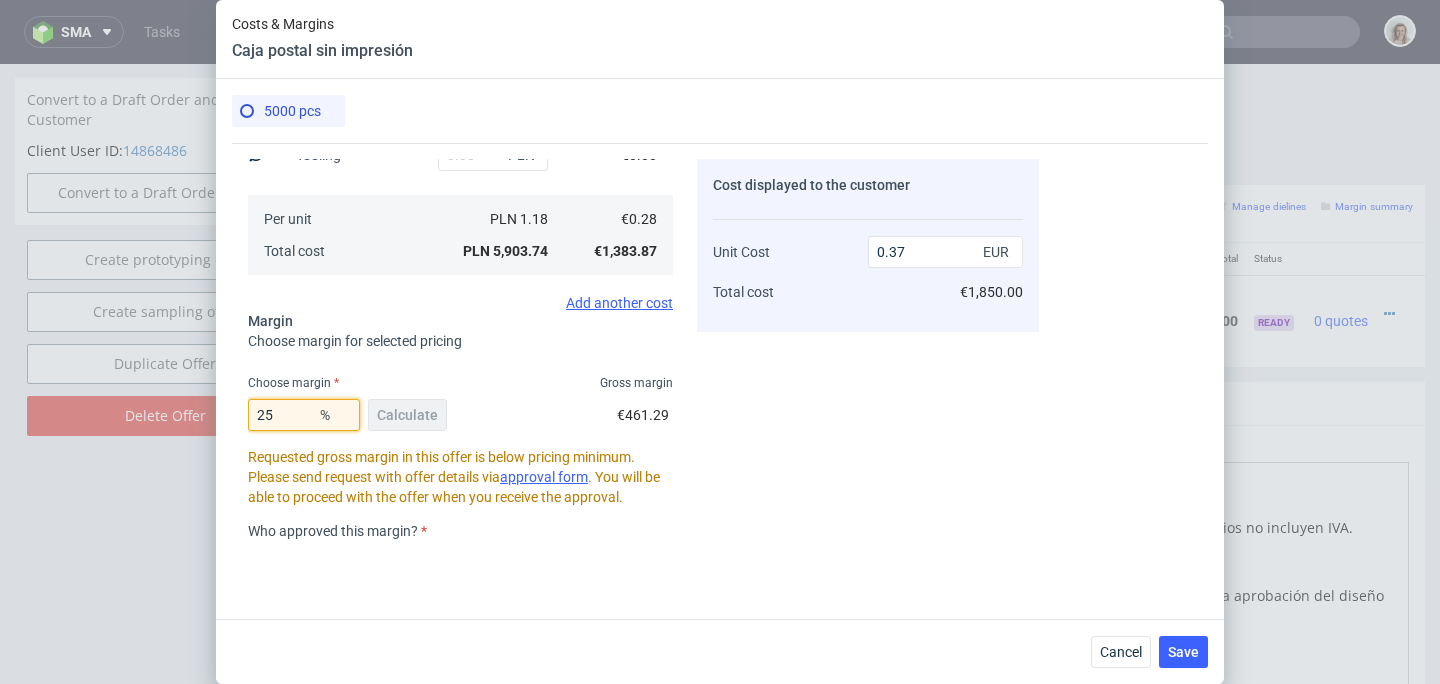 type on "25" 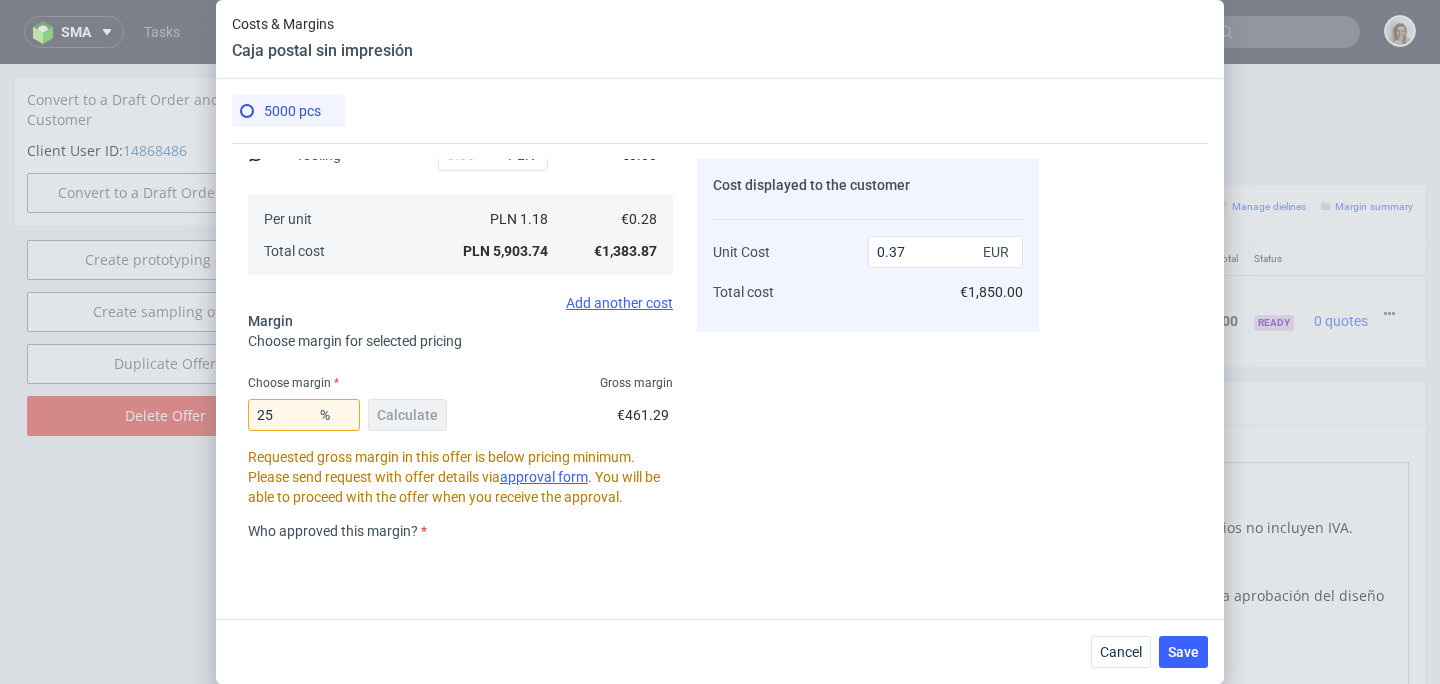 click on "25 % Calculate €461.29" at bounding box center [460, 419] 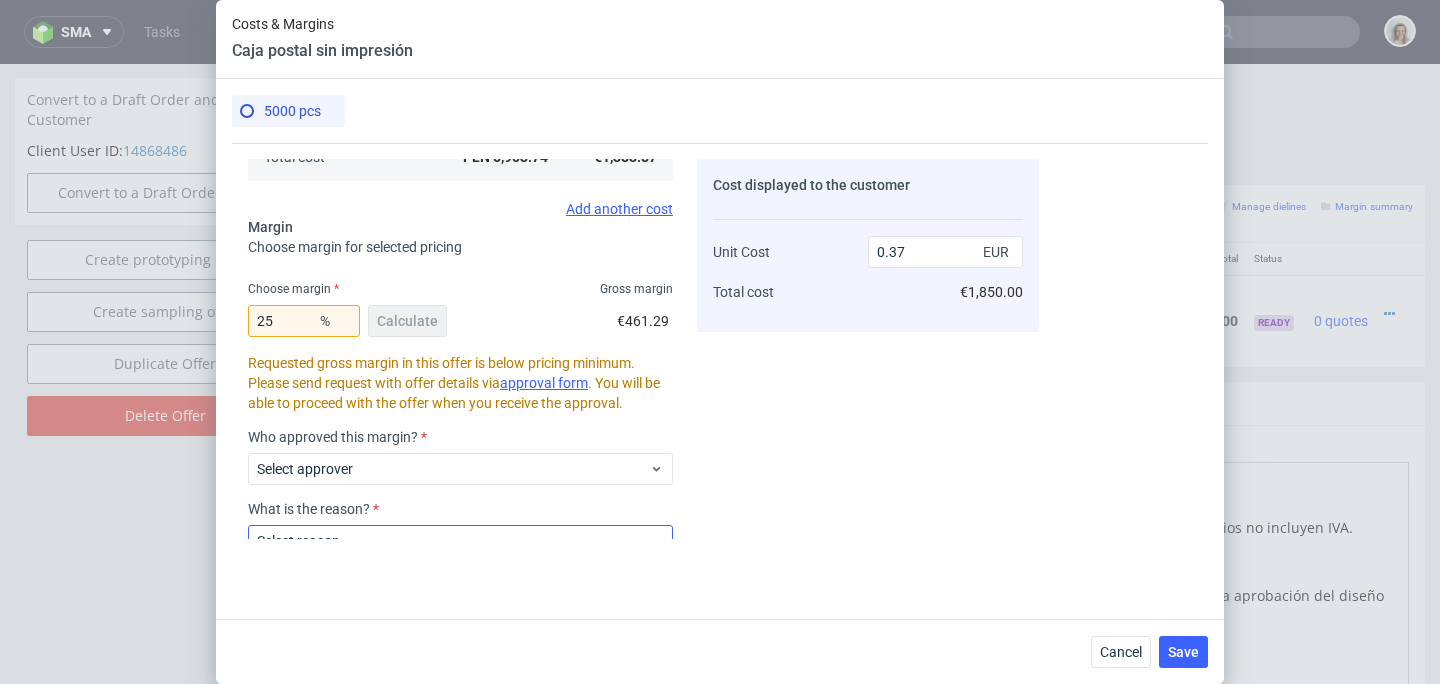scroll, scrollTop: 572, scrollLeft: 0, axis: vertical 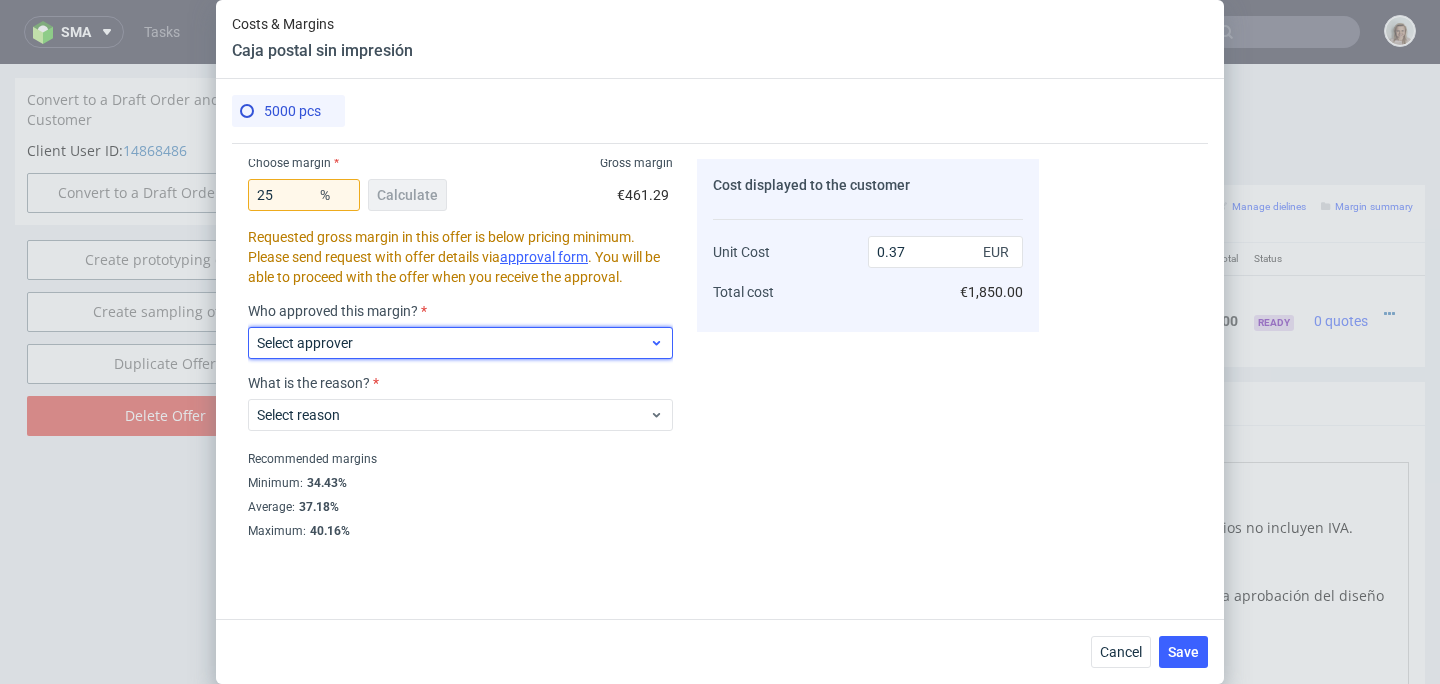 click on "Select approver" at bounding box center (453, 343) 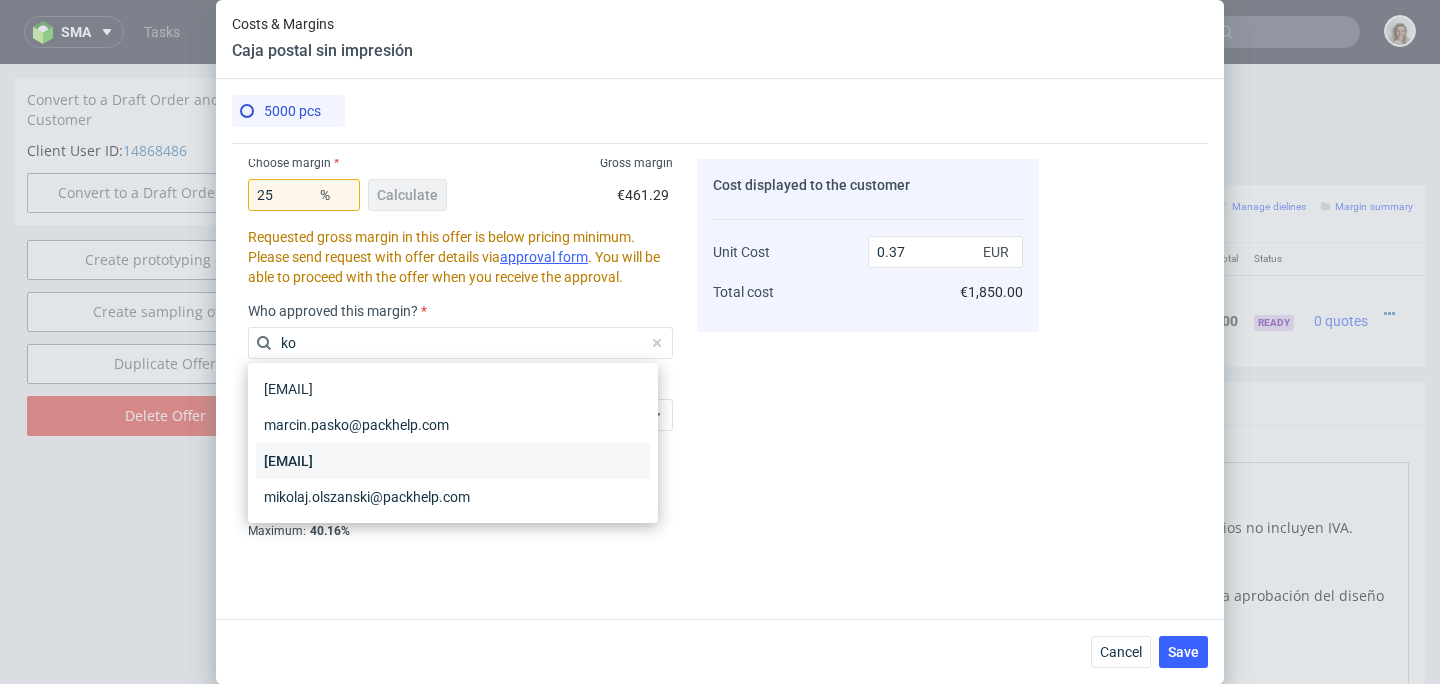 type on "ko" 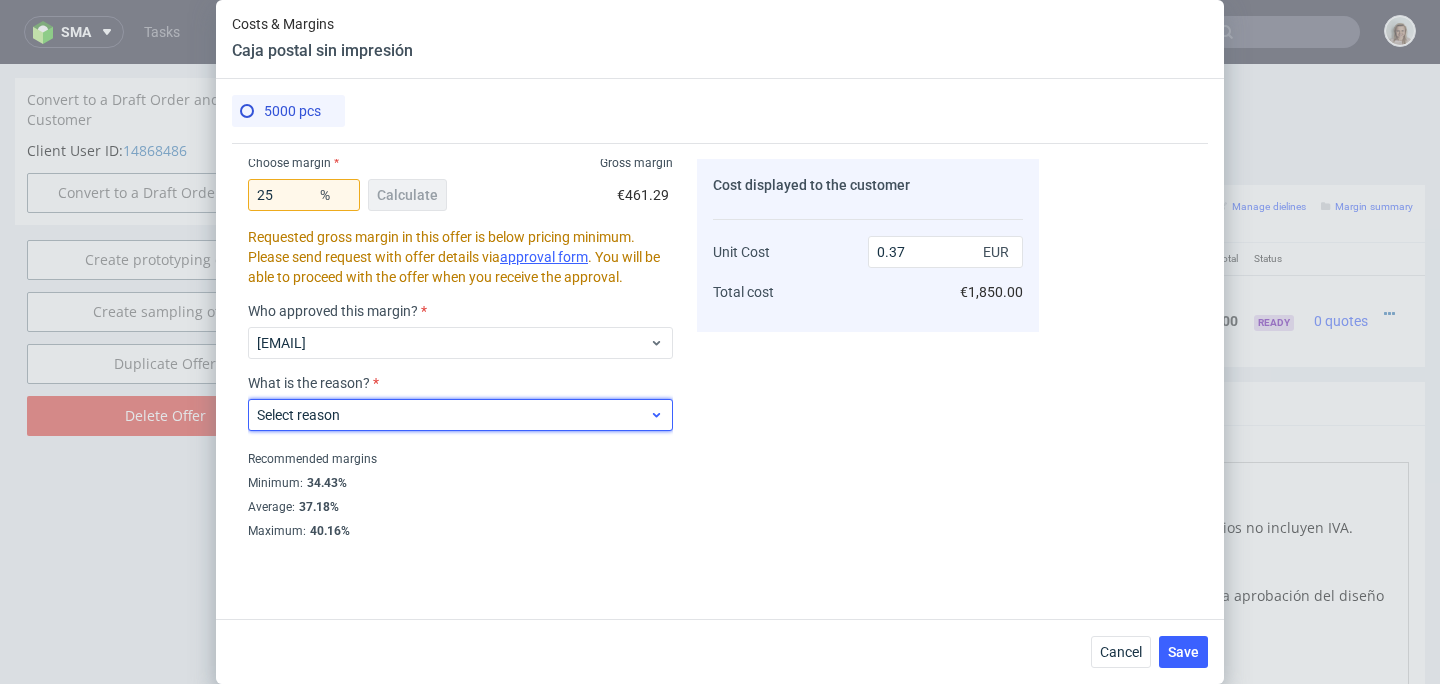 click on "Select reason" at bounding box center (453, 415) 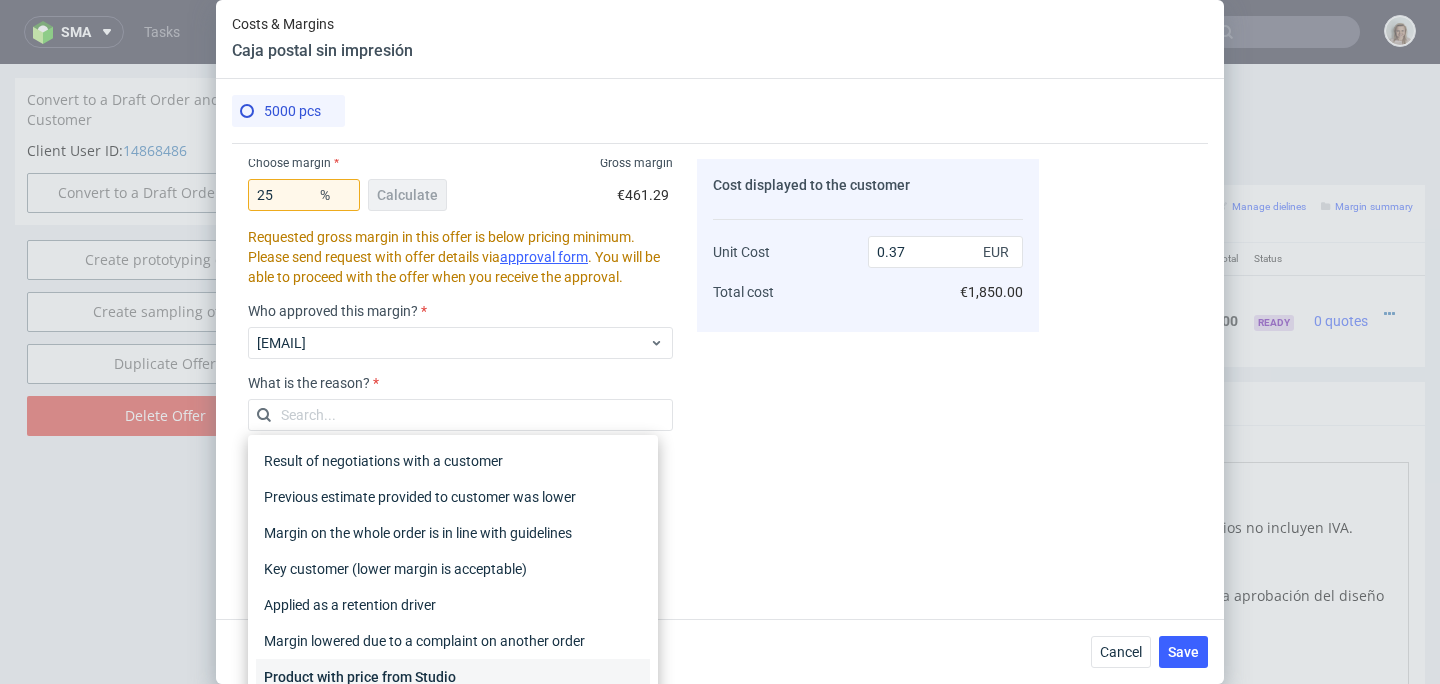 click on "Product with price from Studio" at bounding box center (453, 677) 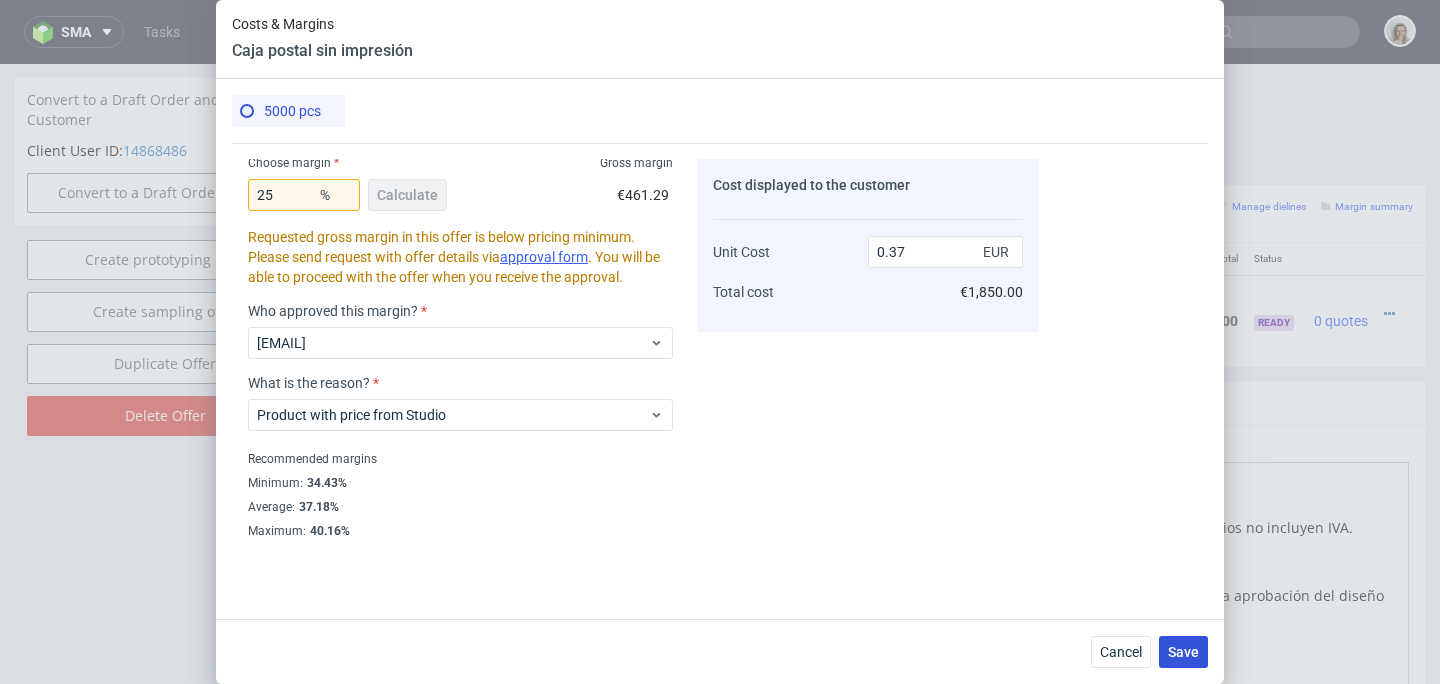 click on "Save" at bounding box center [1183, 652] 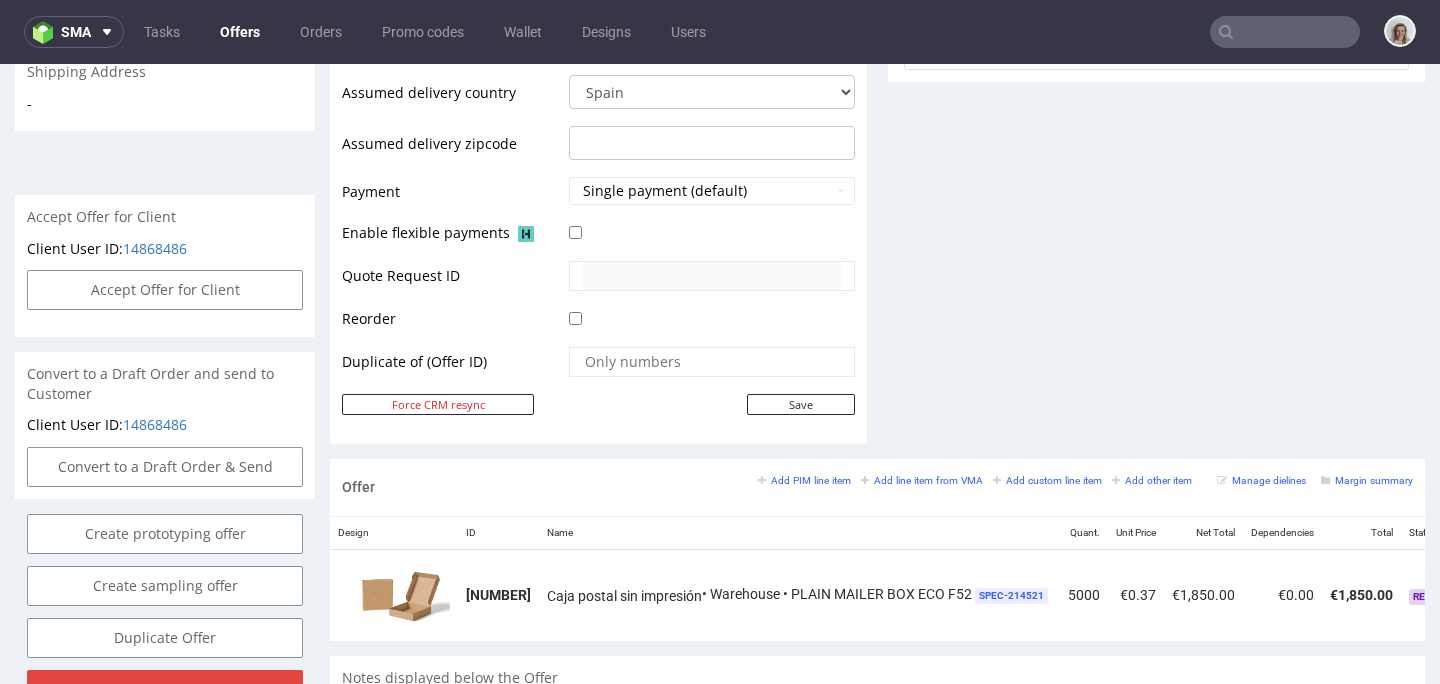 scroll, scrollTop: 1041, scrollLeft: 0, axis: vertical 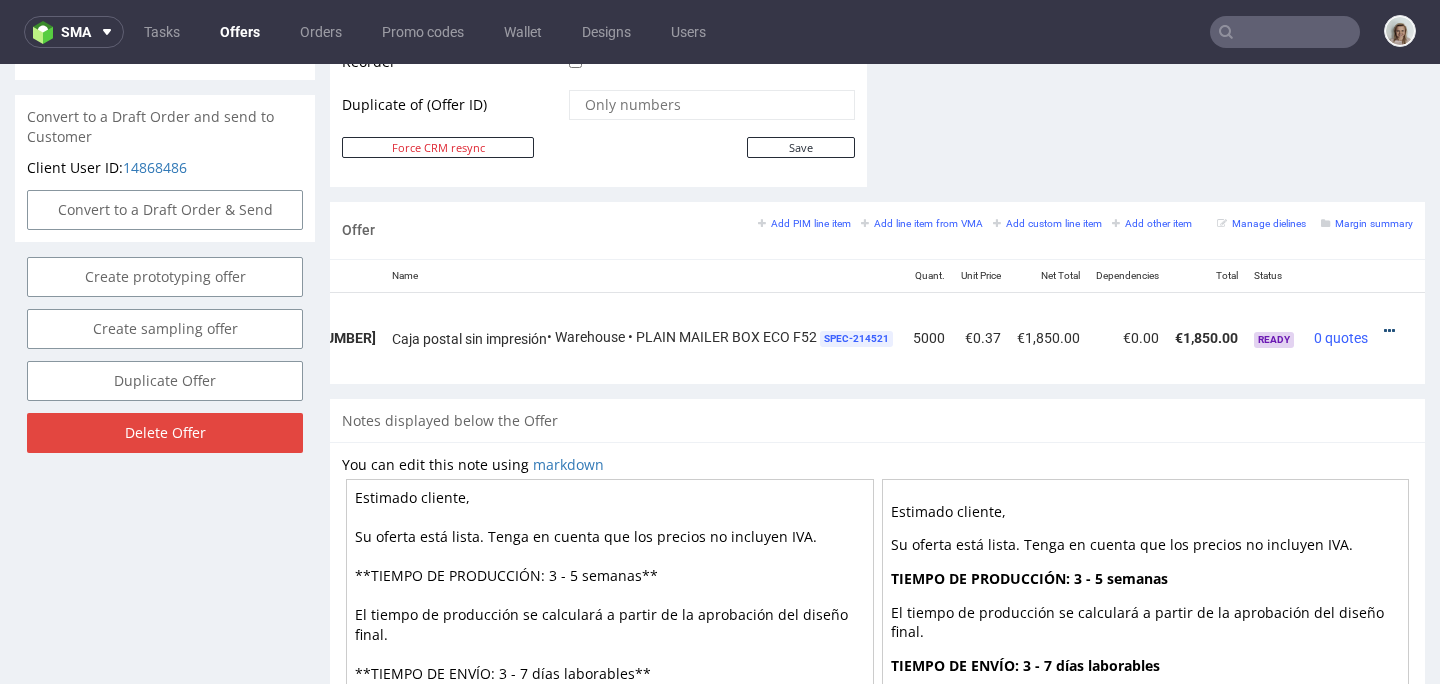 click at bounding box center [1389, 331] 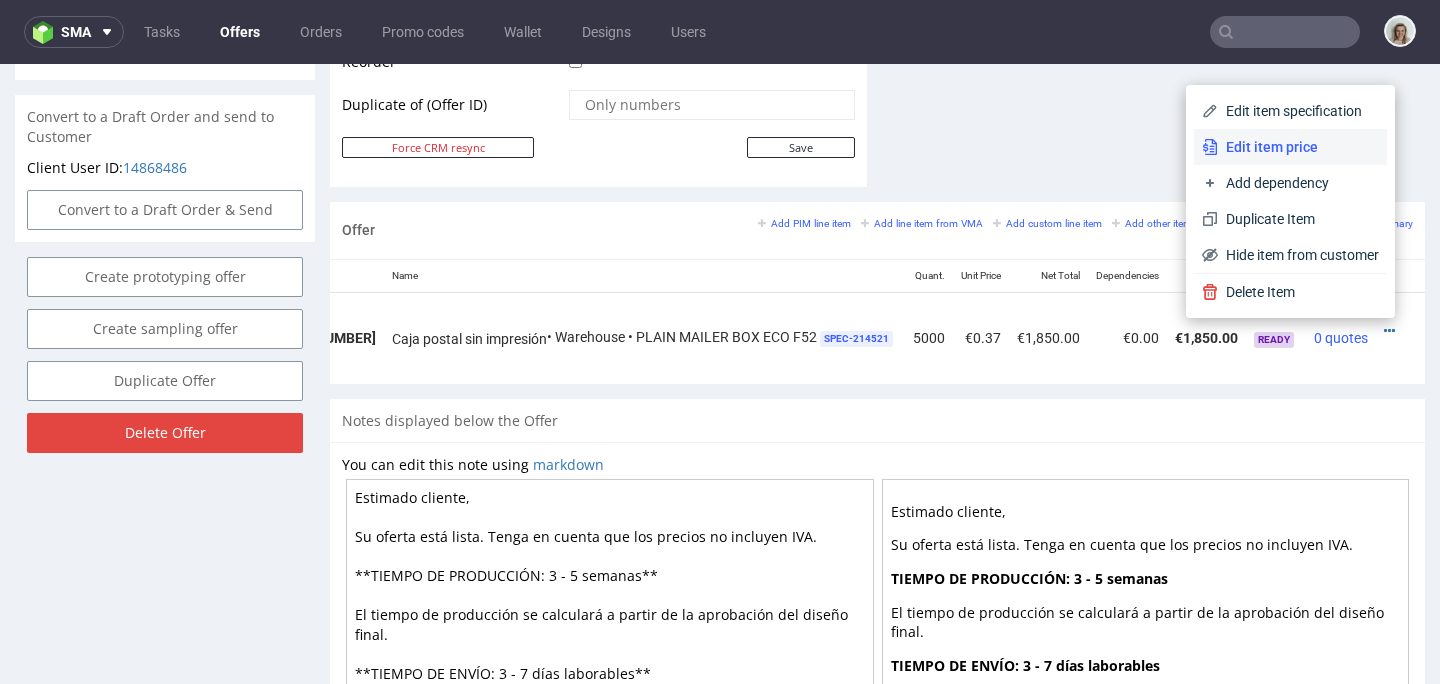 click on "Edit item price" at bounding box center [1298, 147] 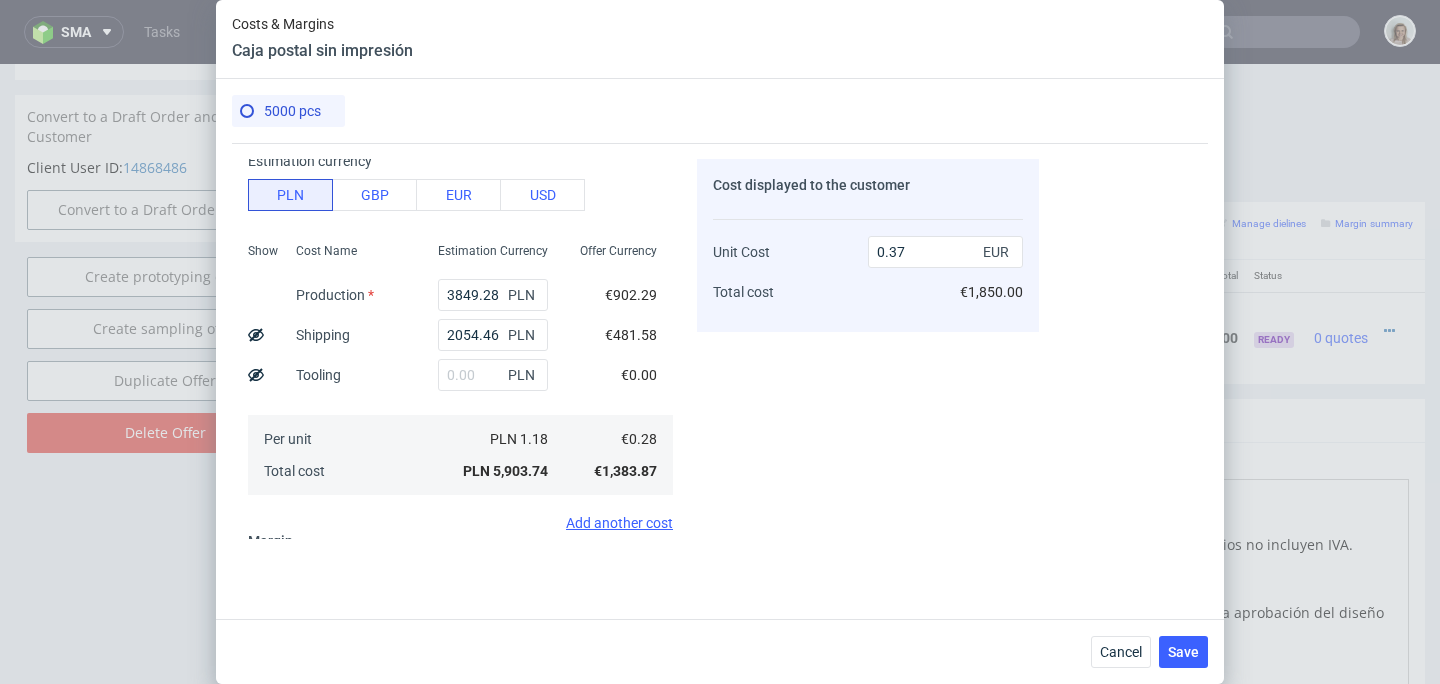 scroll, scrollTop: 338, scrollLeft: 0, axis: vertical 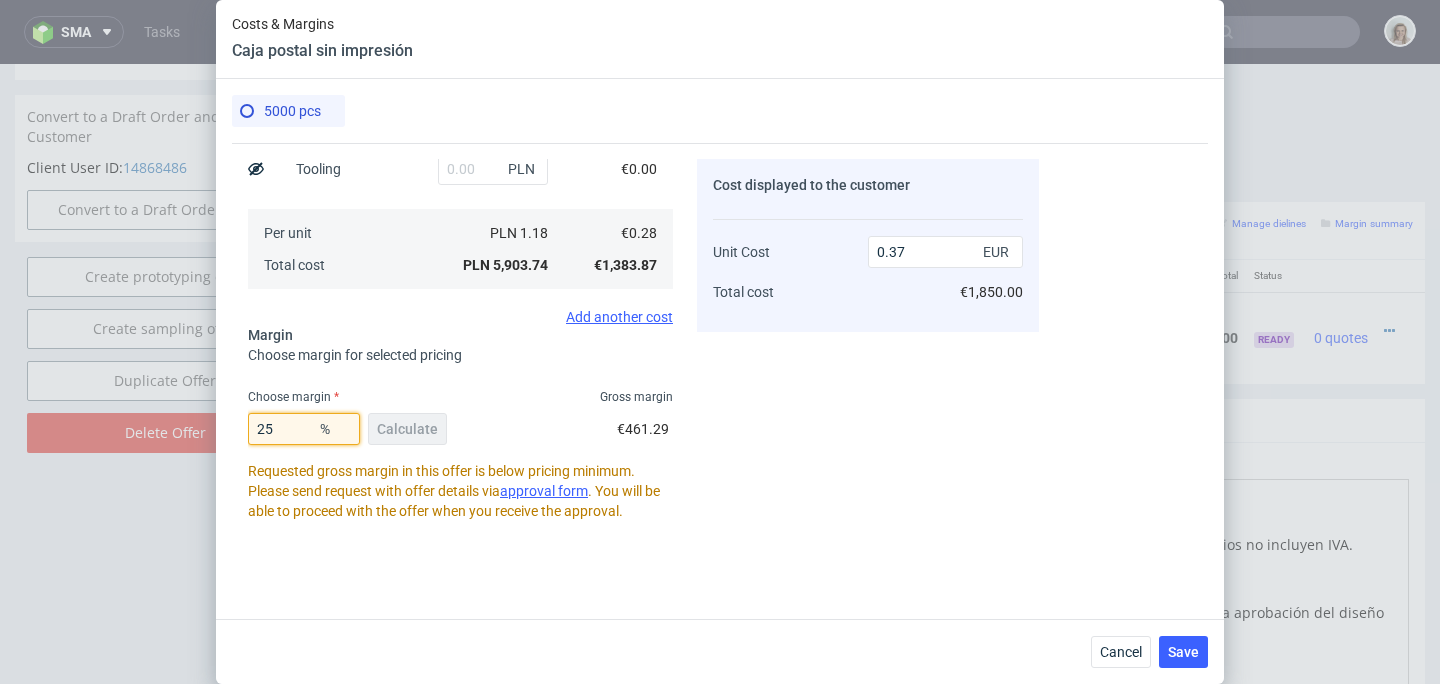 drag, startPoint x: 295, startPoint y: 430, endPoint x: 210, endPoint y: 428, distance: 85.02353 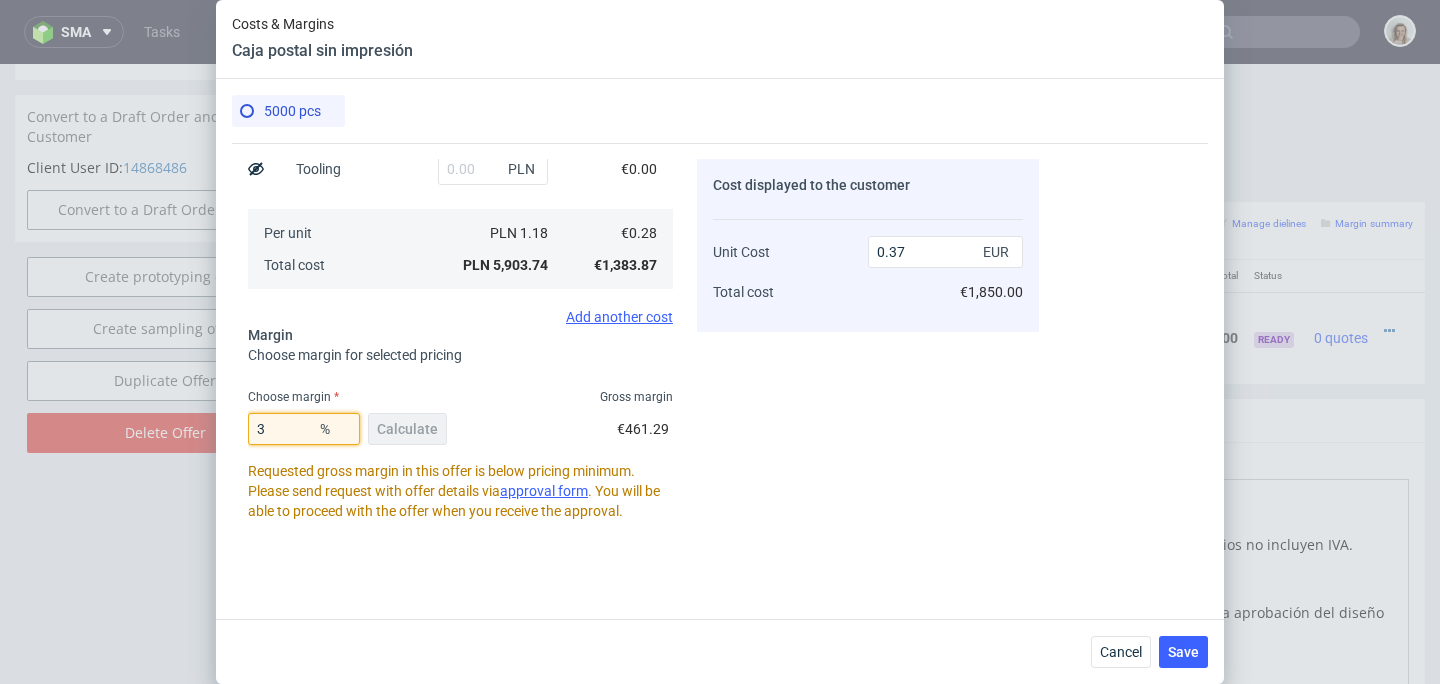 type on "0.29" 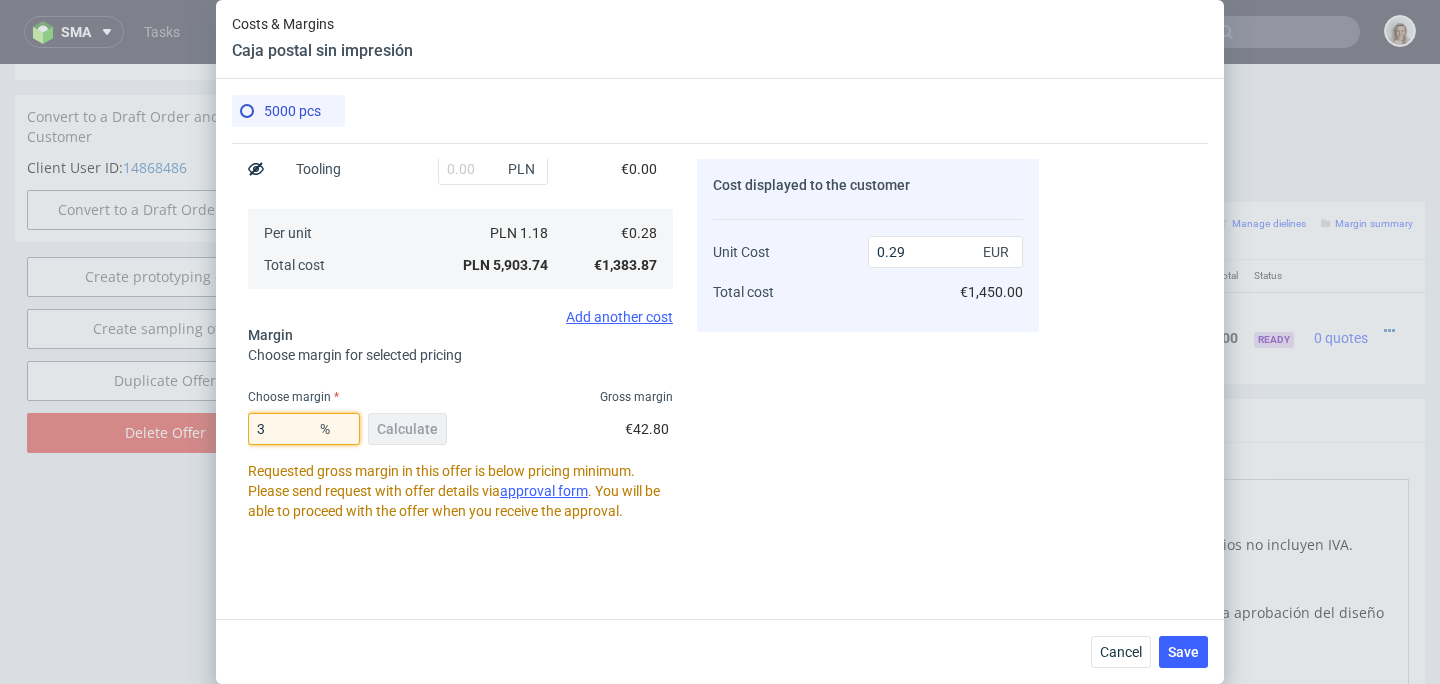 type on "35" 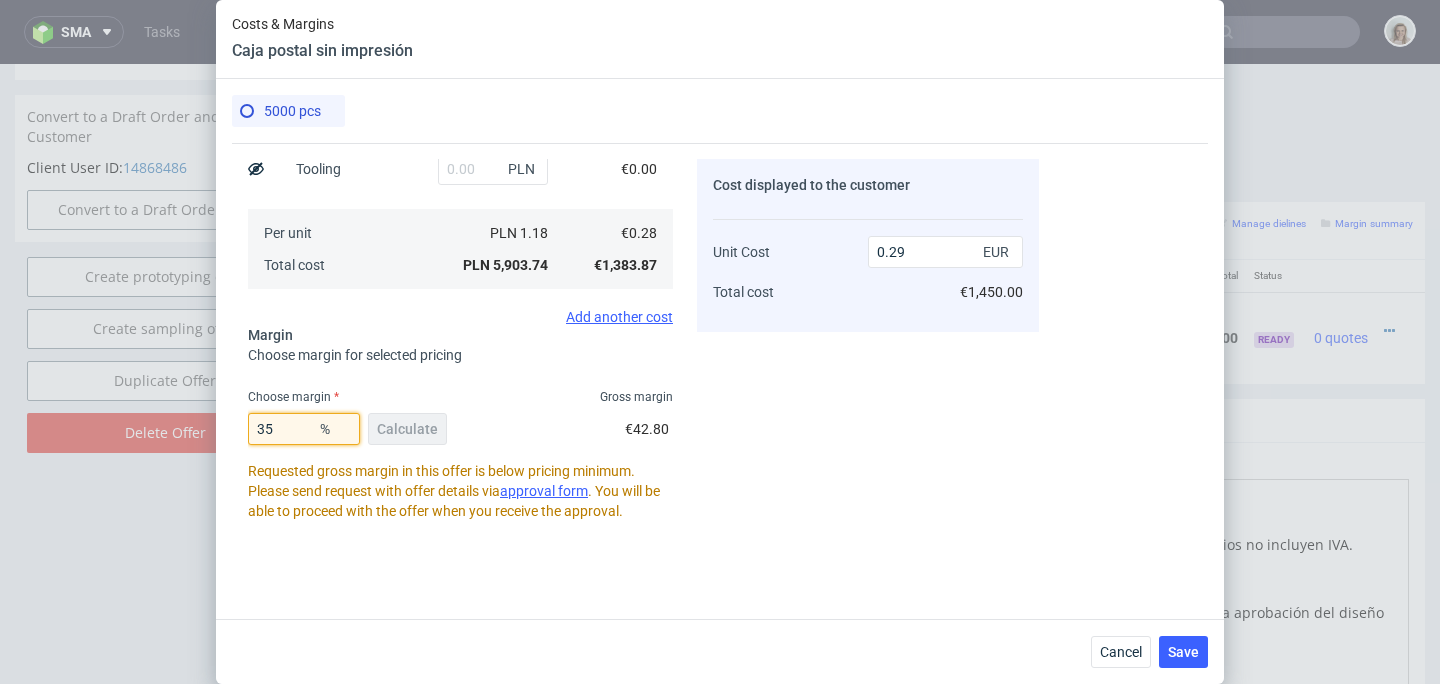 type on "0.43" 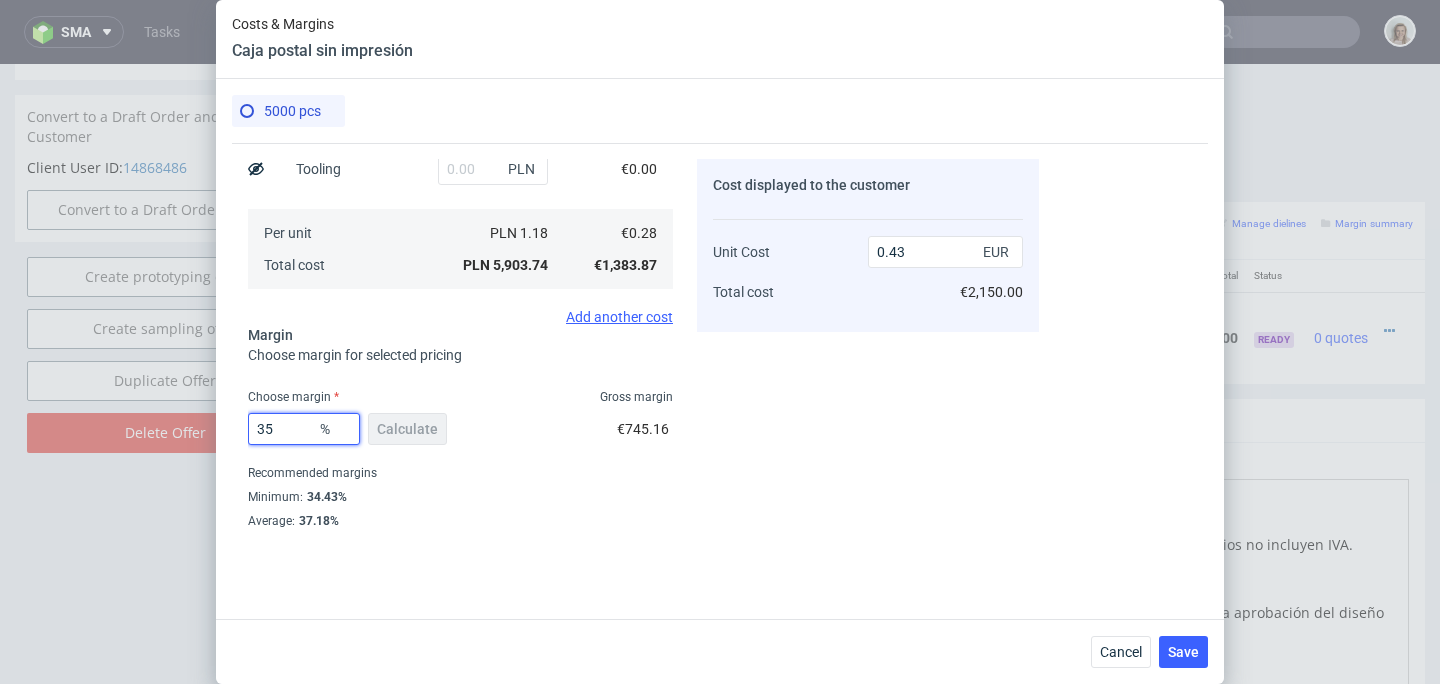 type on "3" 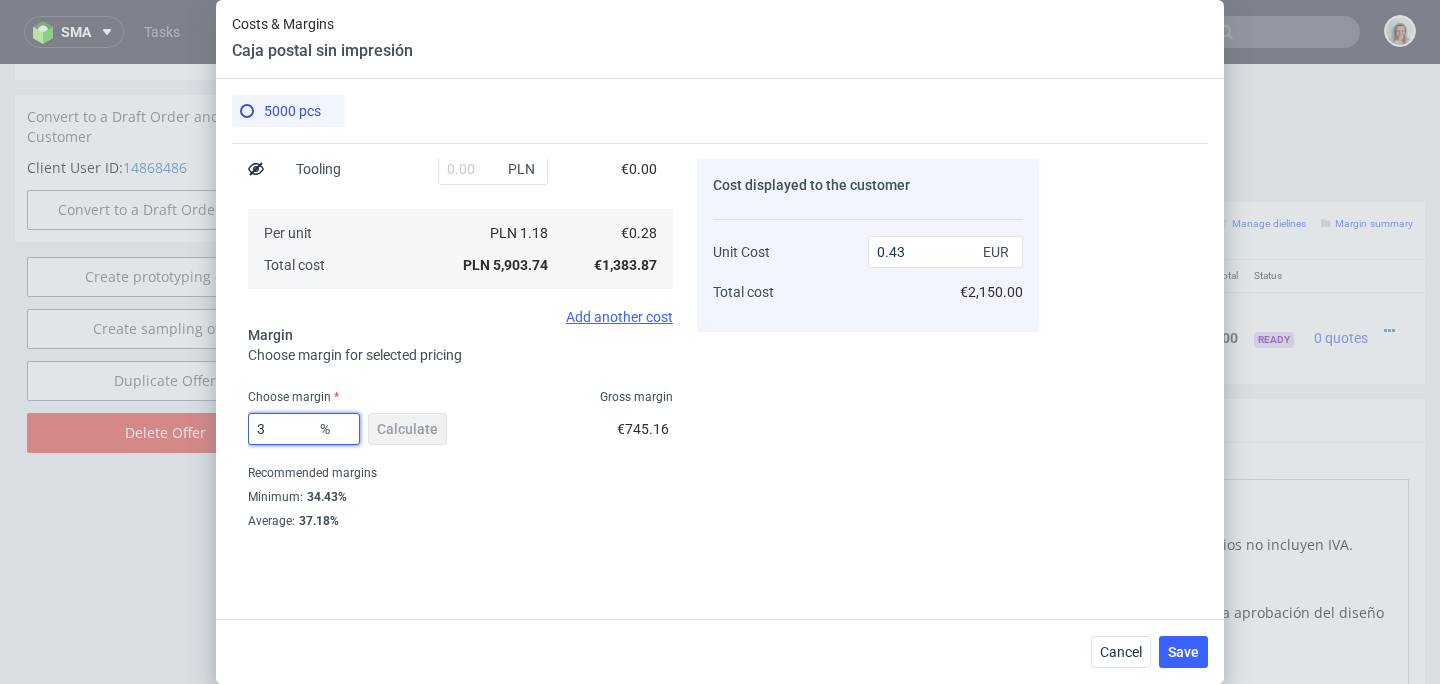 type on "0.29" 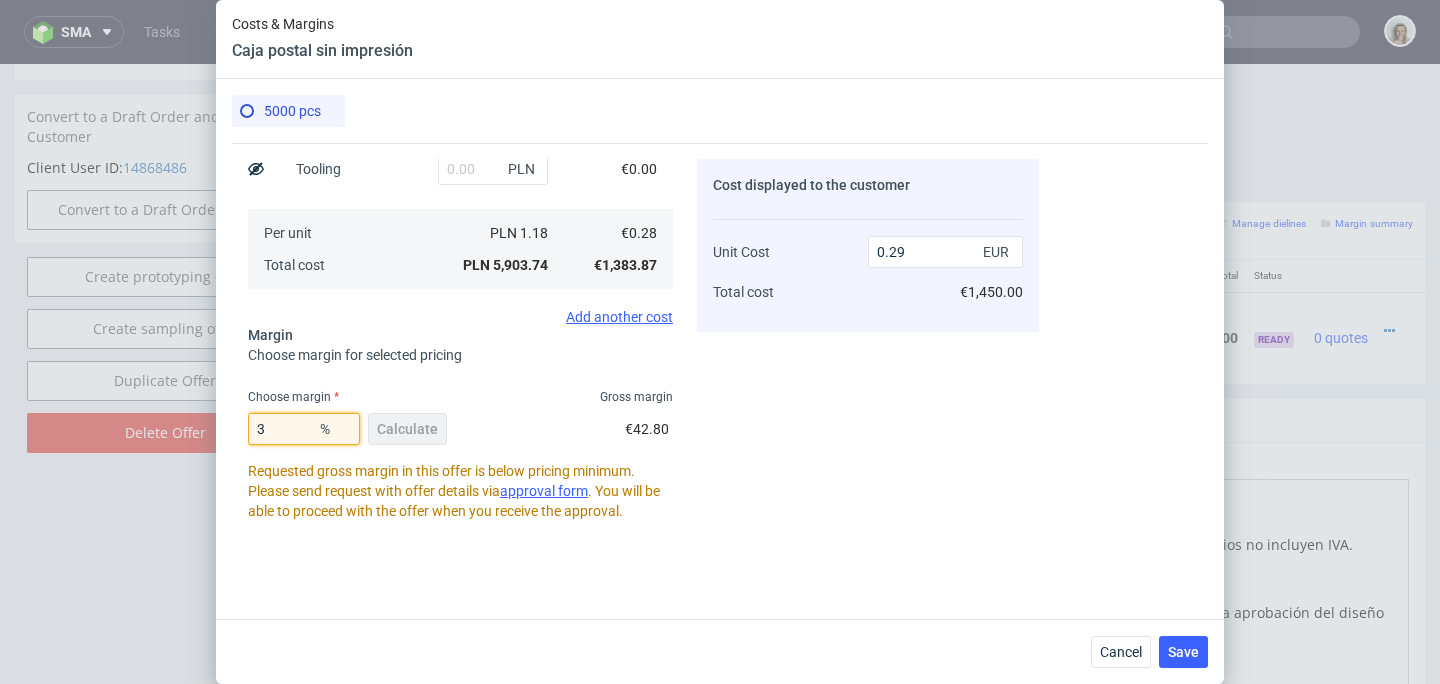 type on "37" 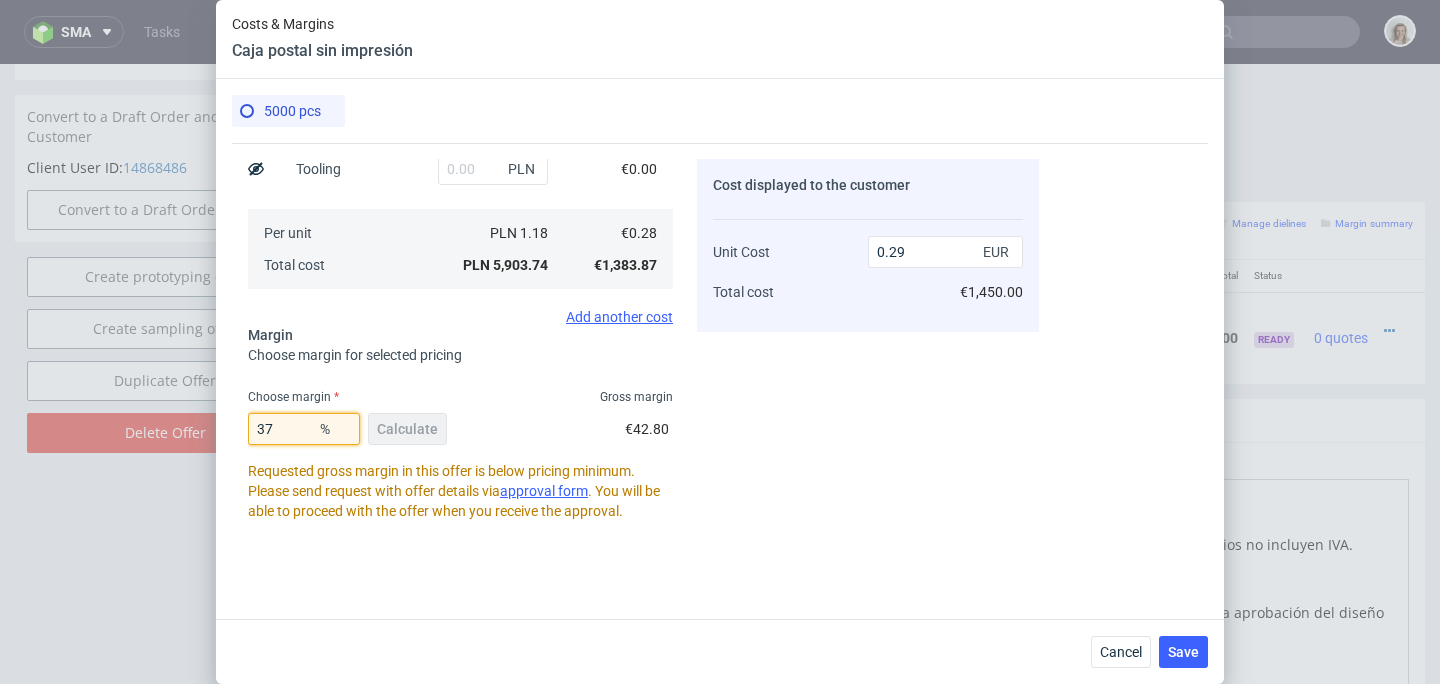 type on "0.44" 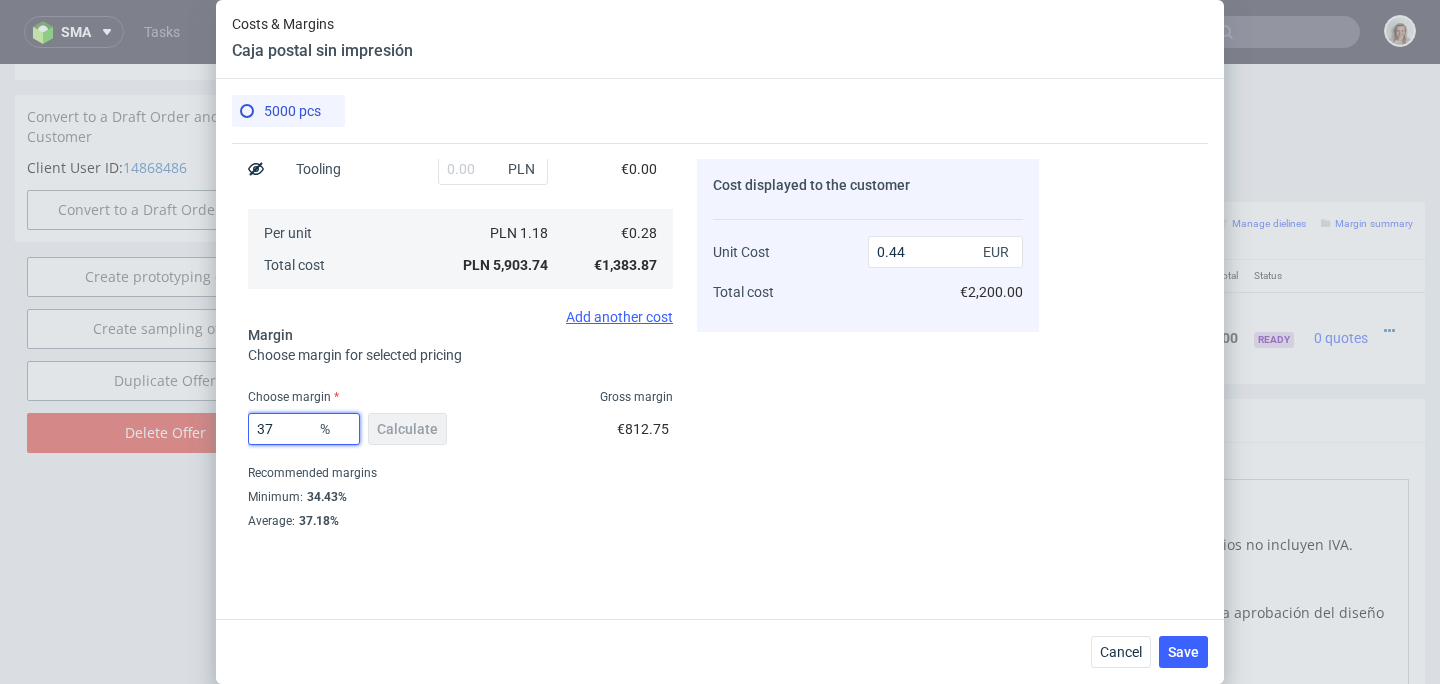 type on "3" 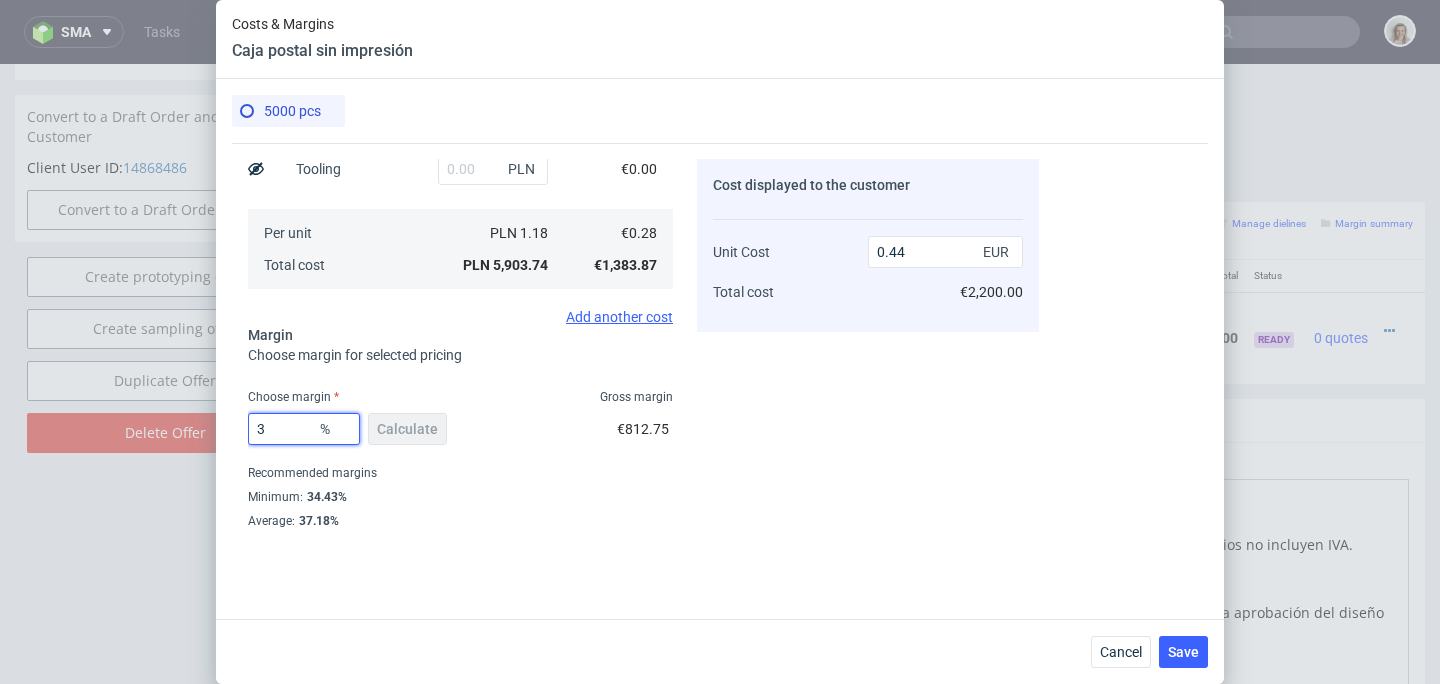 type on "0.29" 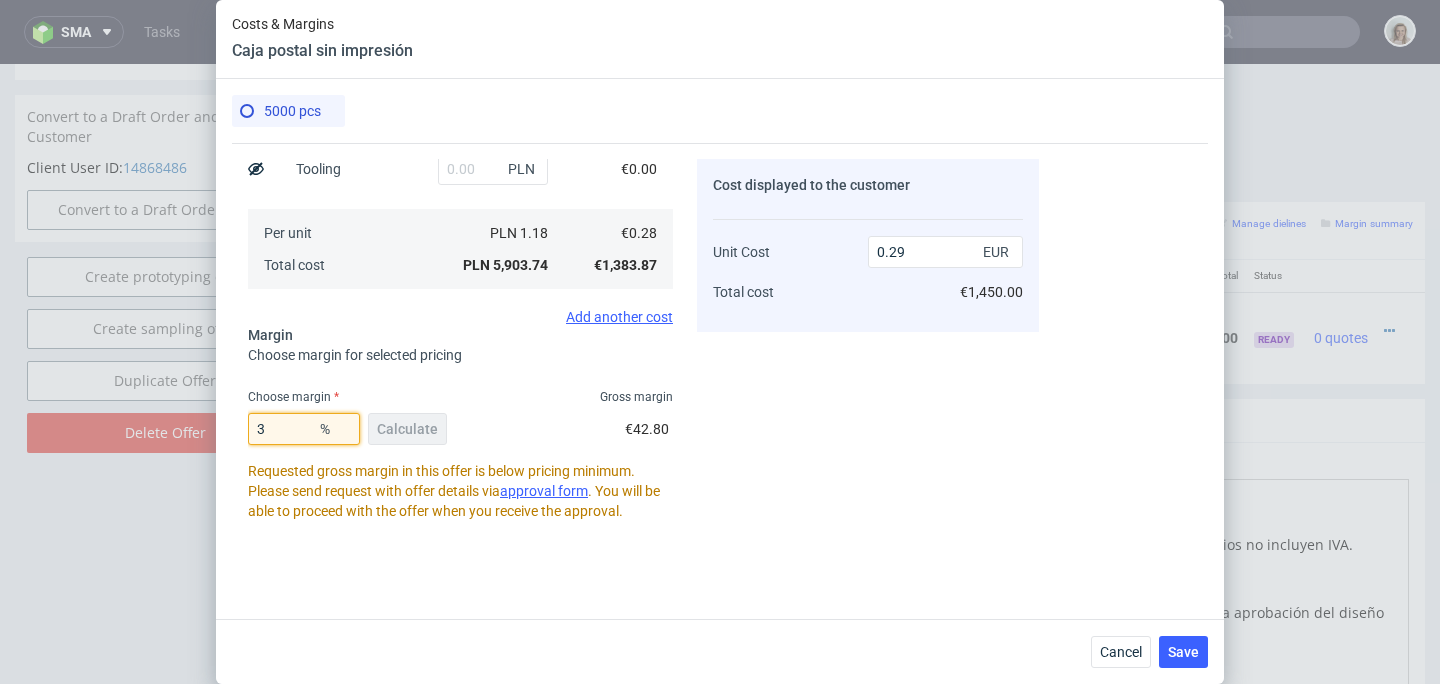 type on "38" 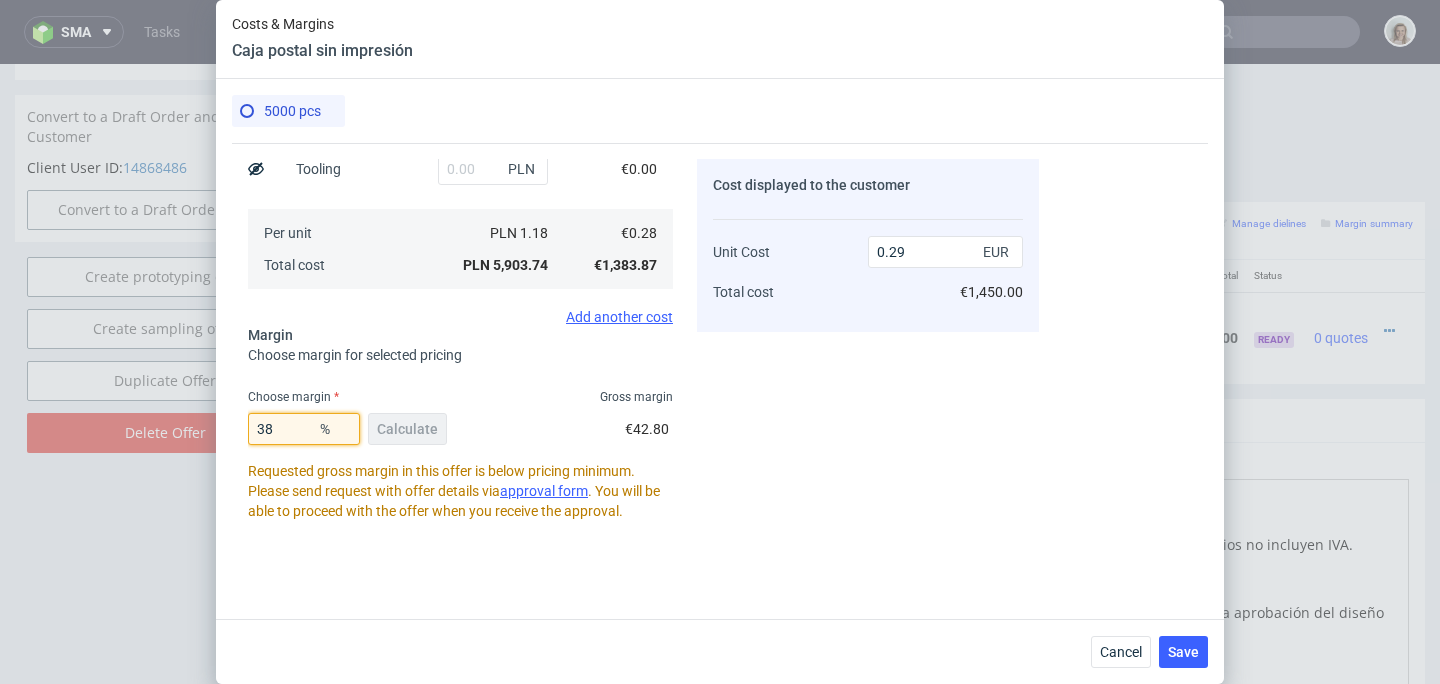 type on "0.45" 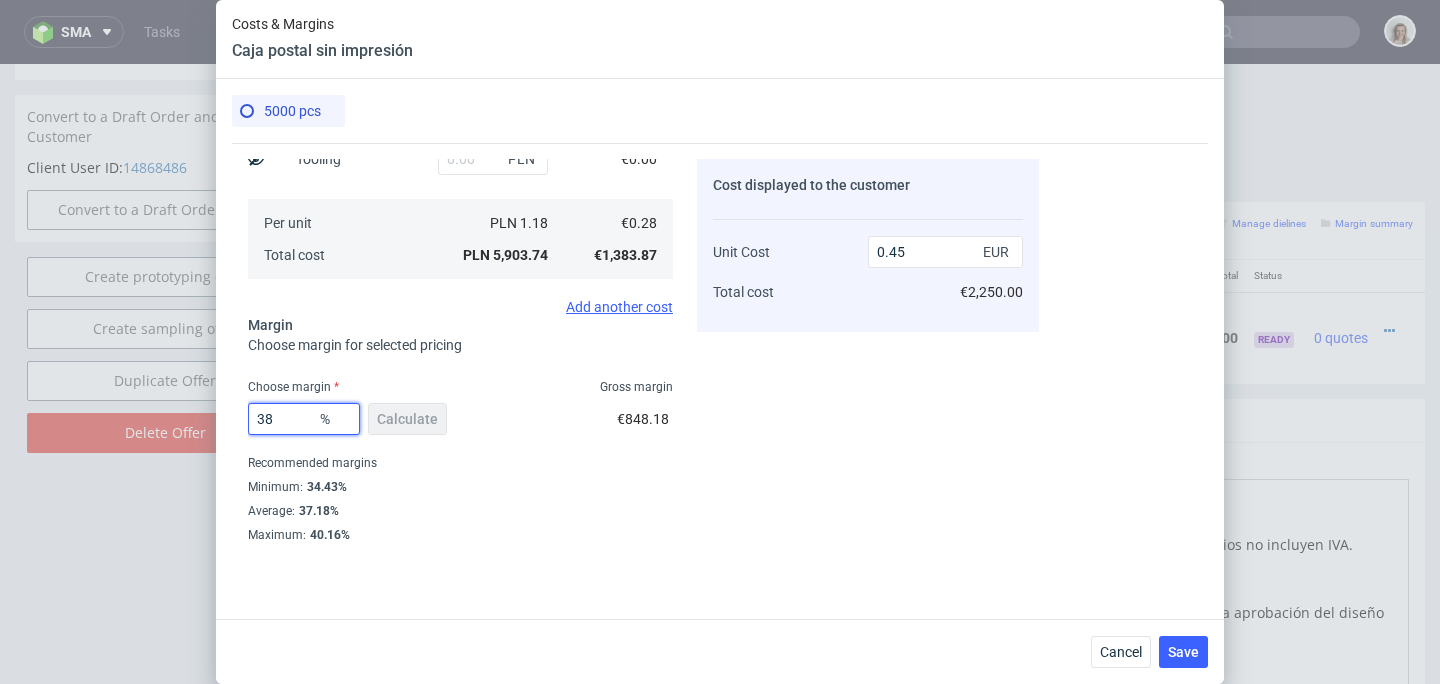 scroll, scrollTop: 352, scrollLeft: 0, axis: vertical 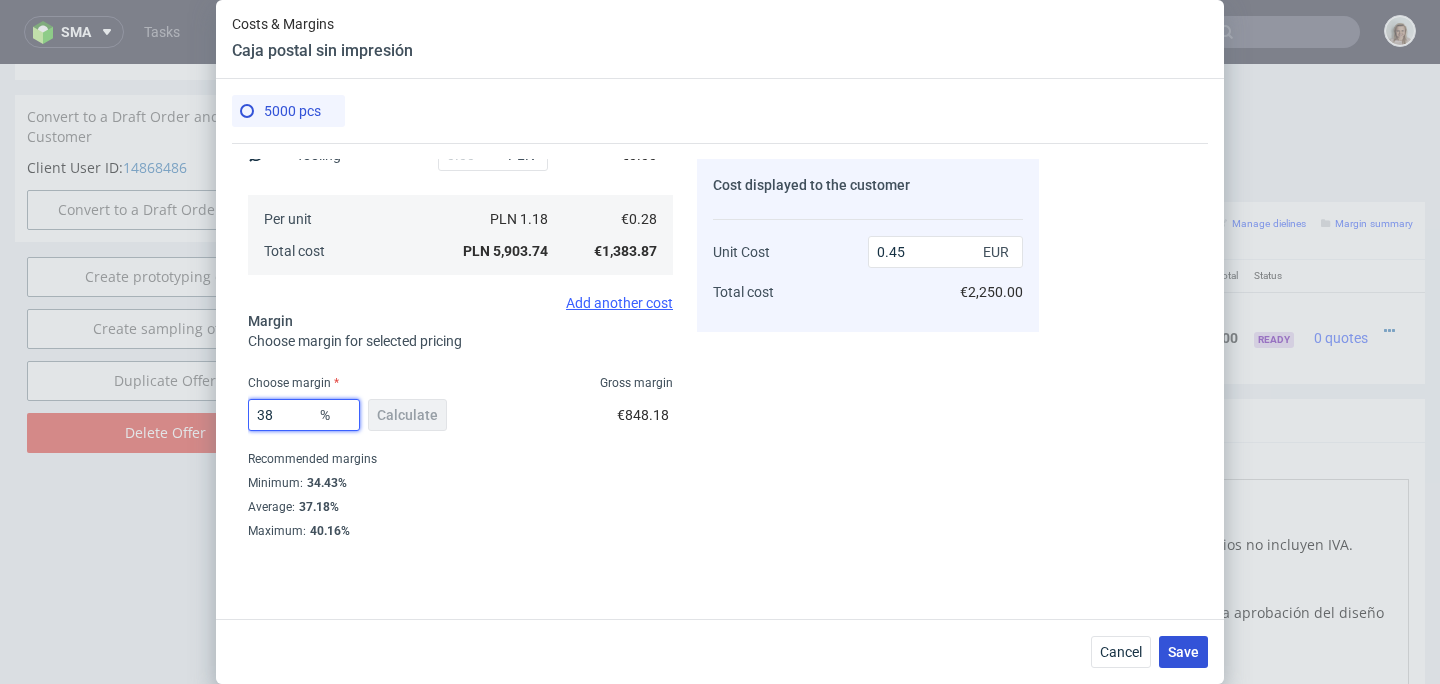 type on "38" 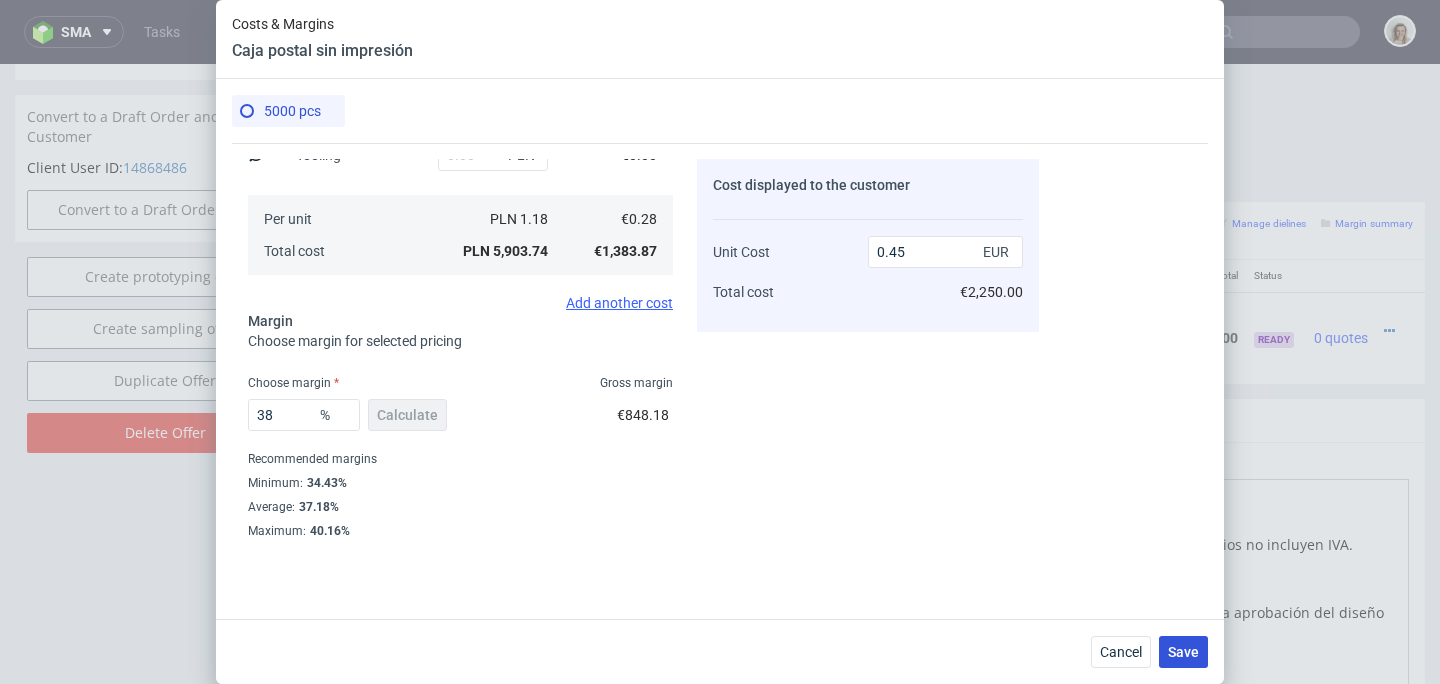 click on "Save" at bounding box center (1183, 652) 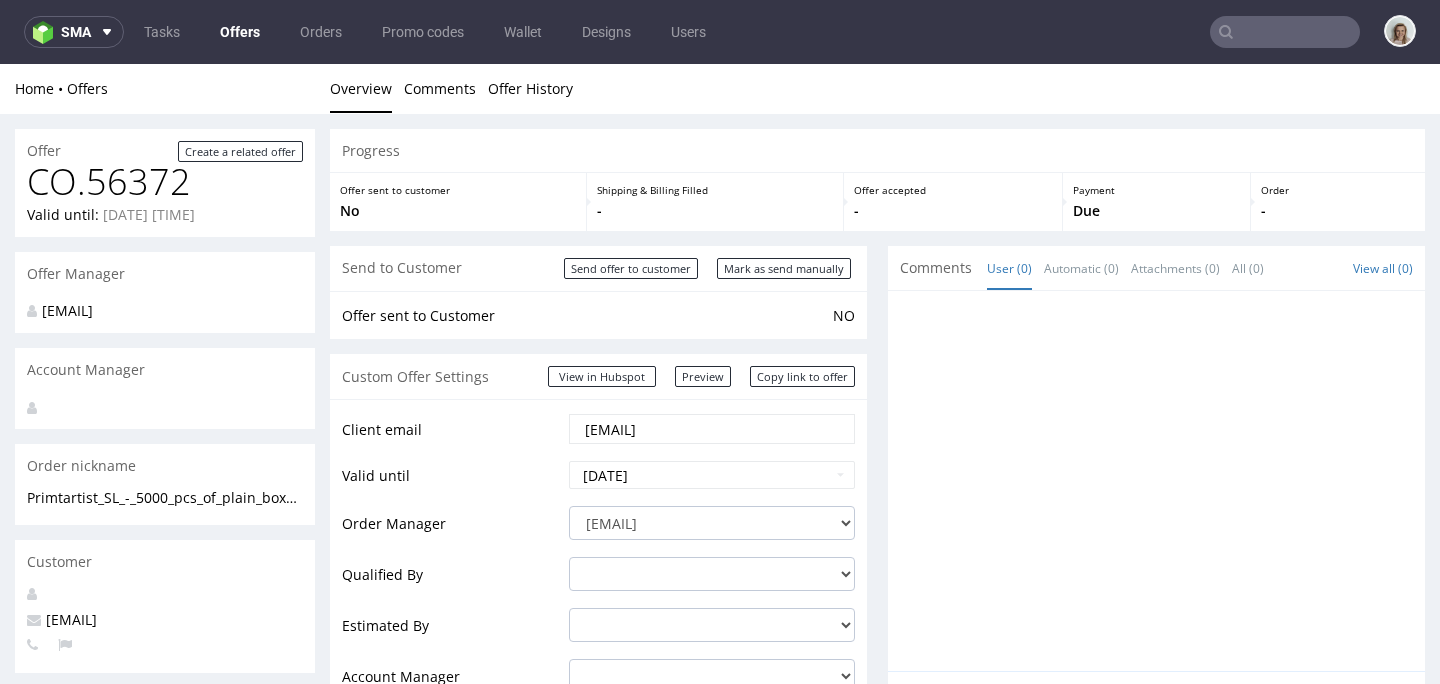 scroll, scrollTop: 962, scrollLeft: 0, axis: vertical 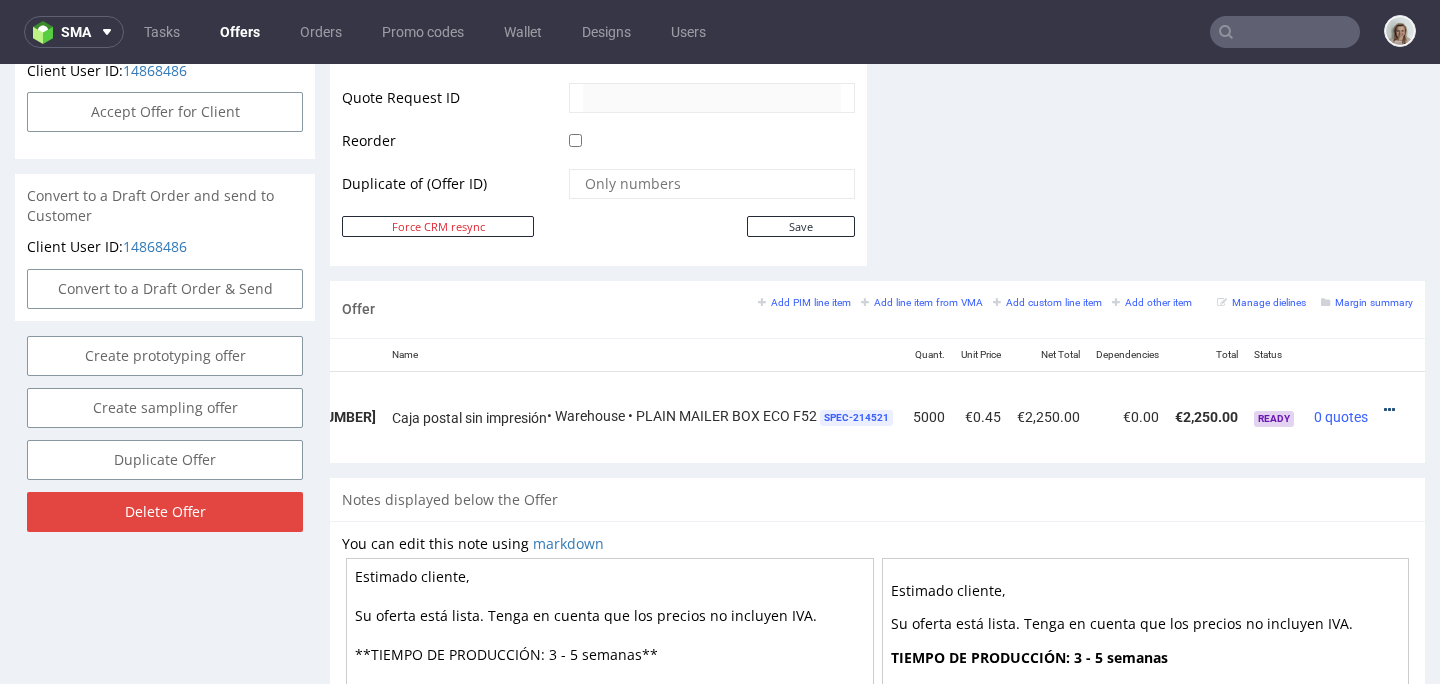 click at bounding box center [1389, 410] 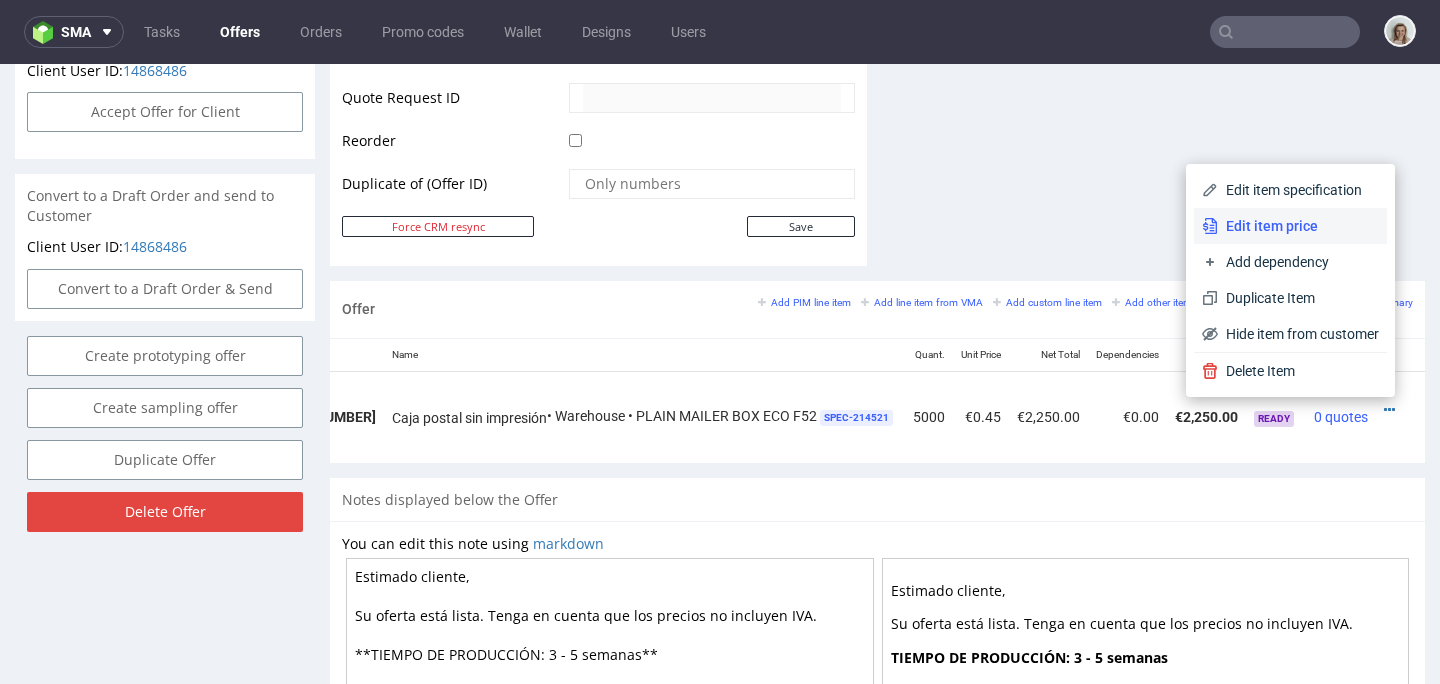 click on "Edit item price" at bounding box center [1298, 226] 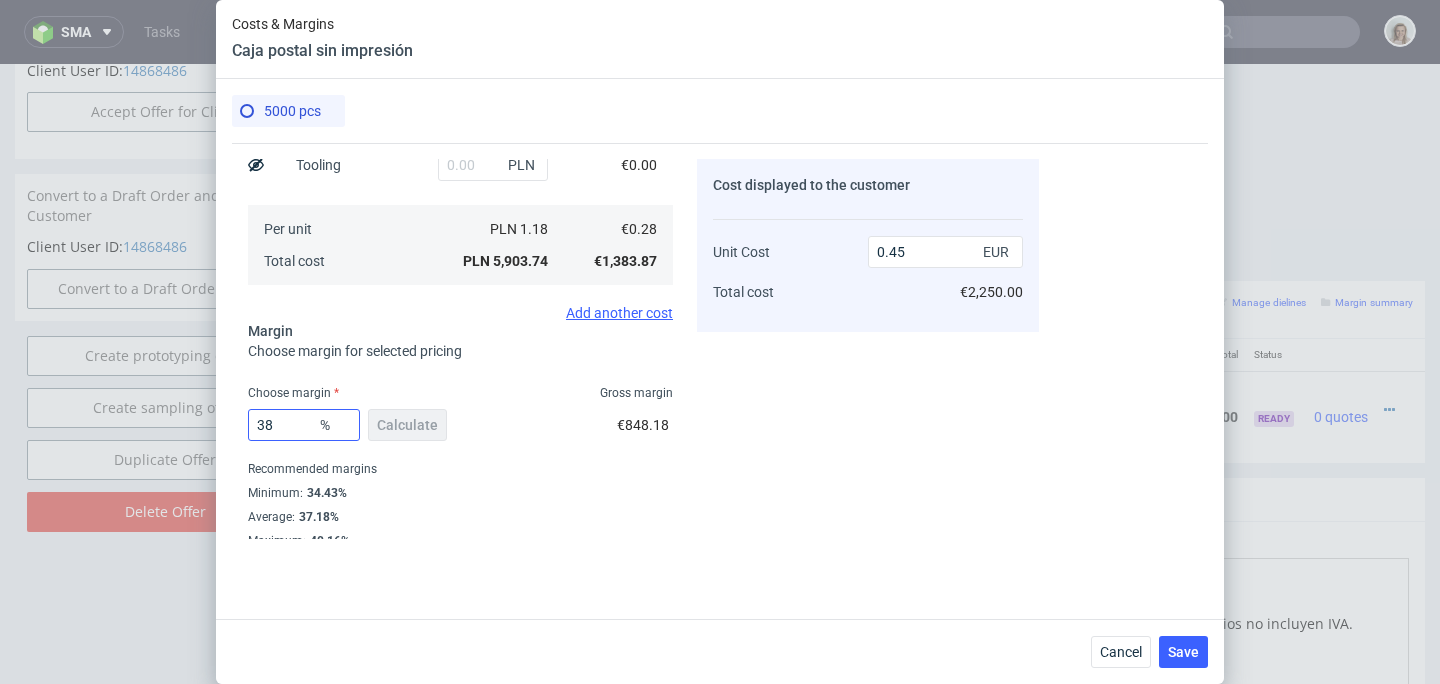 scroll, scrollTop: 352, scrollLeft: 0, axis: vertical 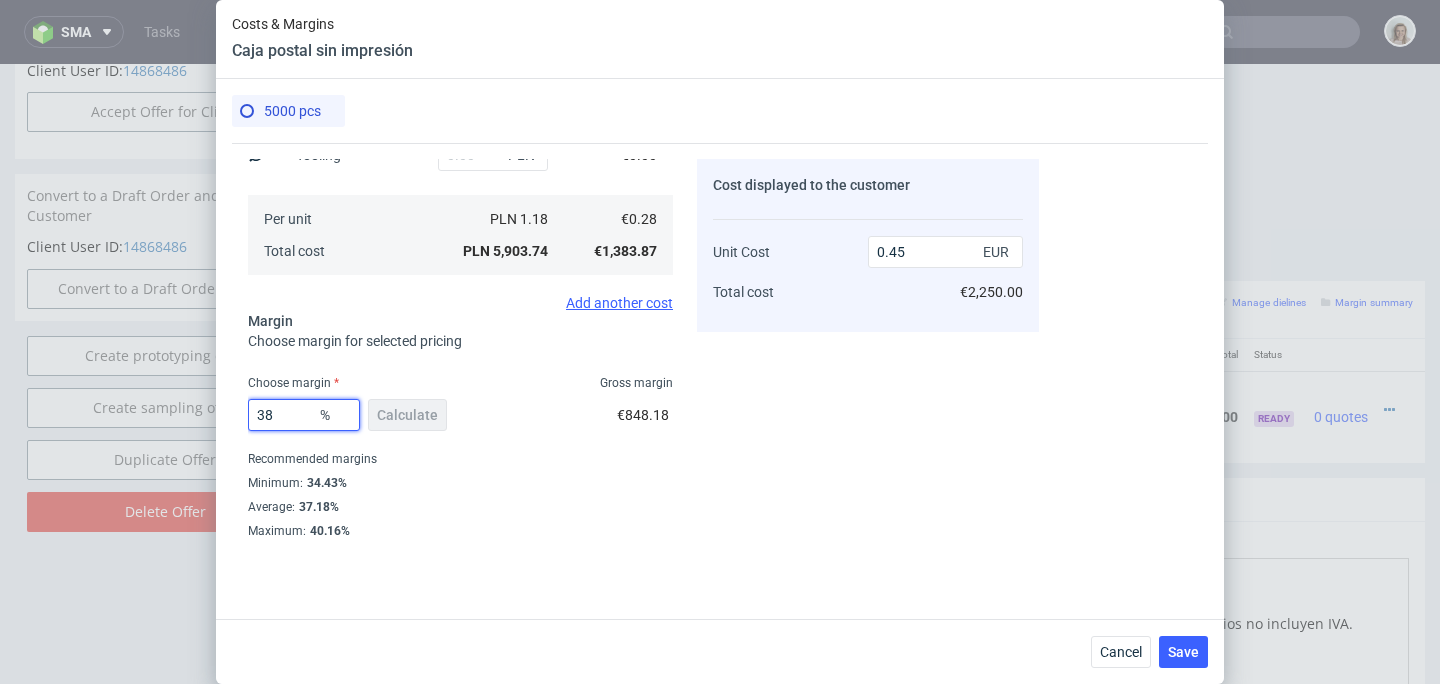 click on "38" at bounding box center [304, 415] 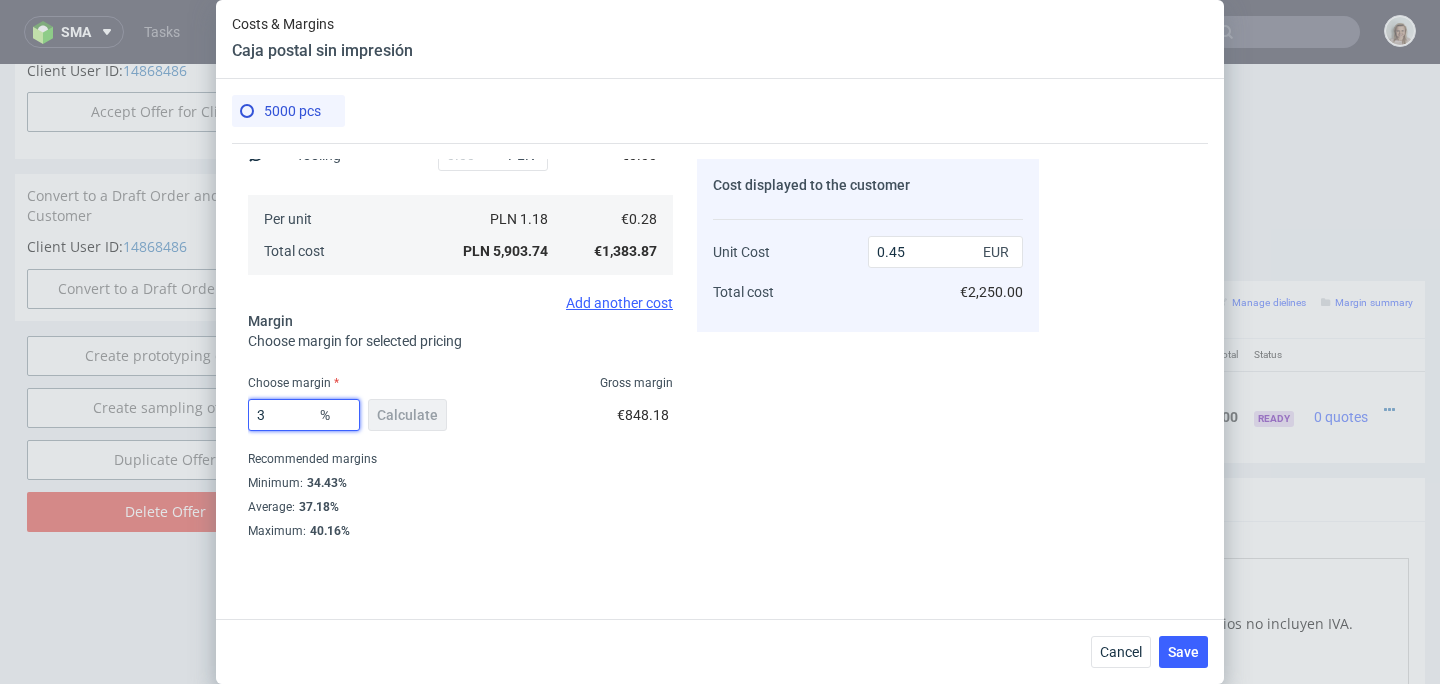 type on "0.29" 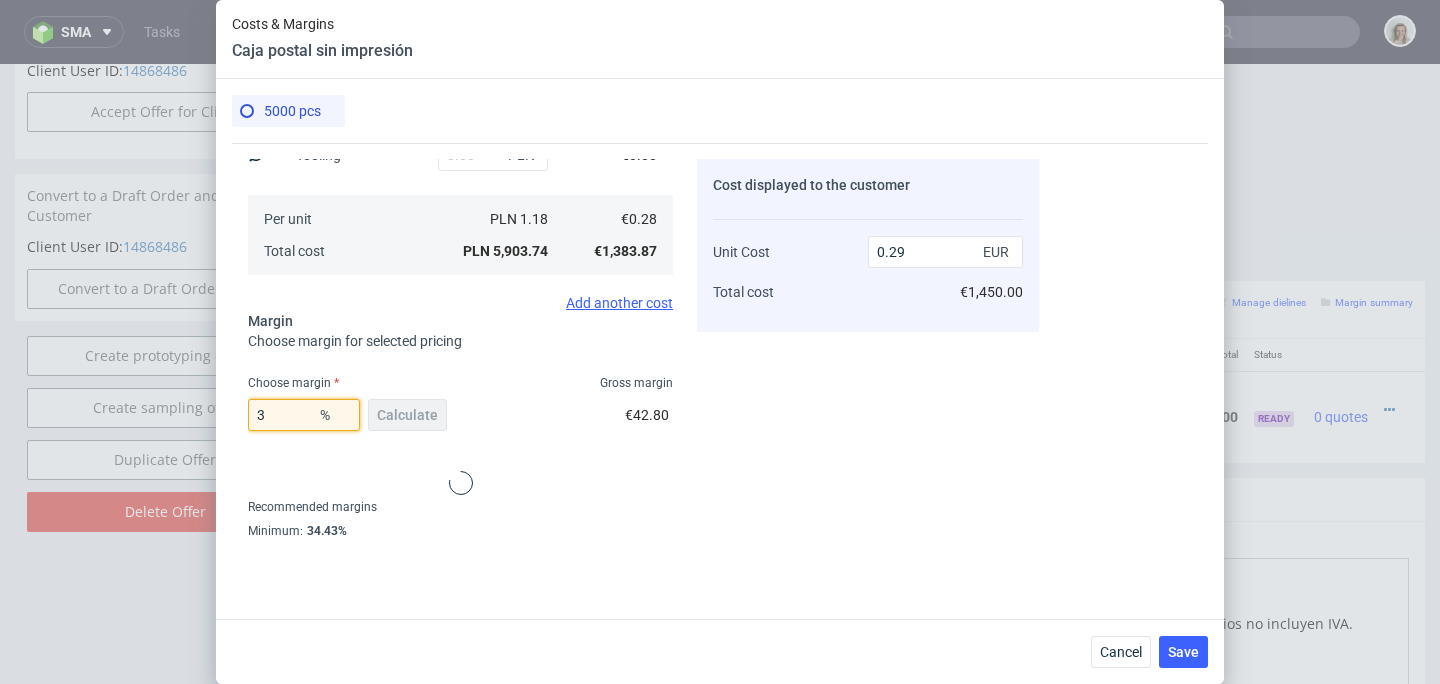 type on "39" 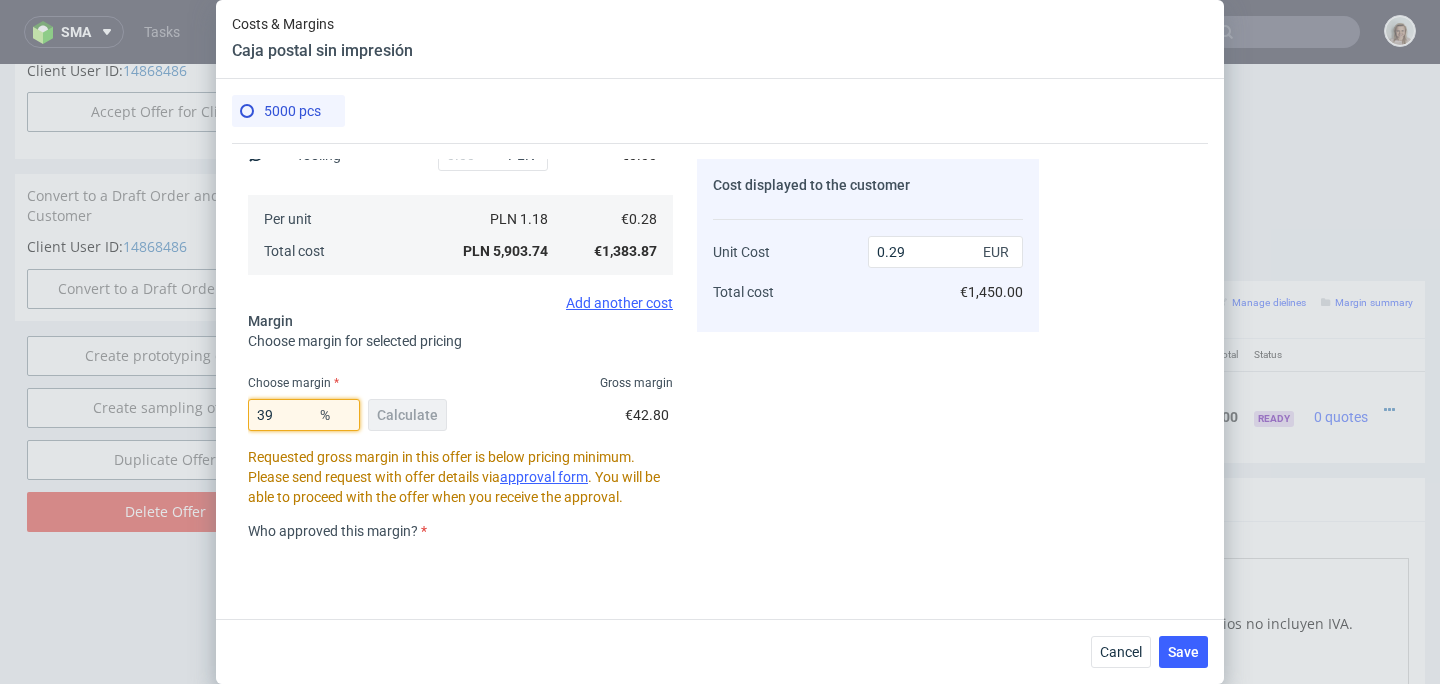 type on "0.46" 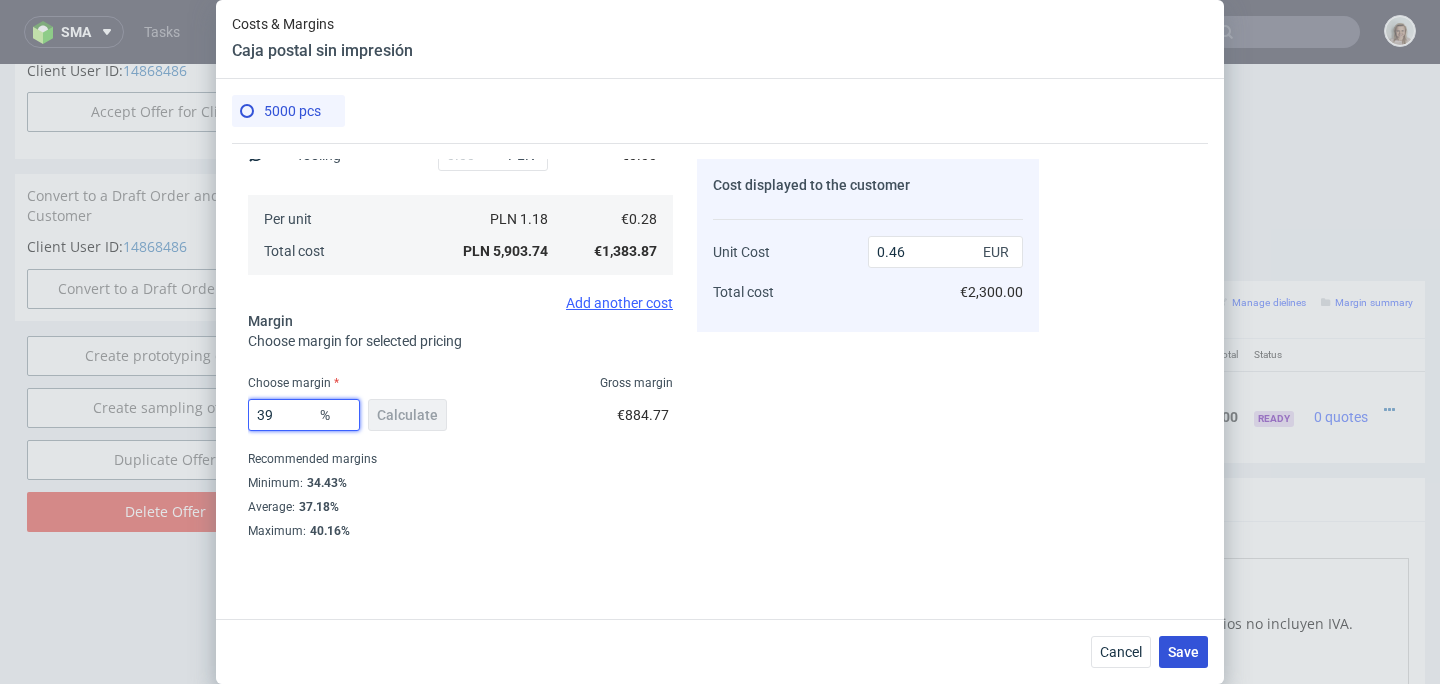 type on "39" 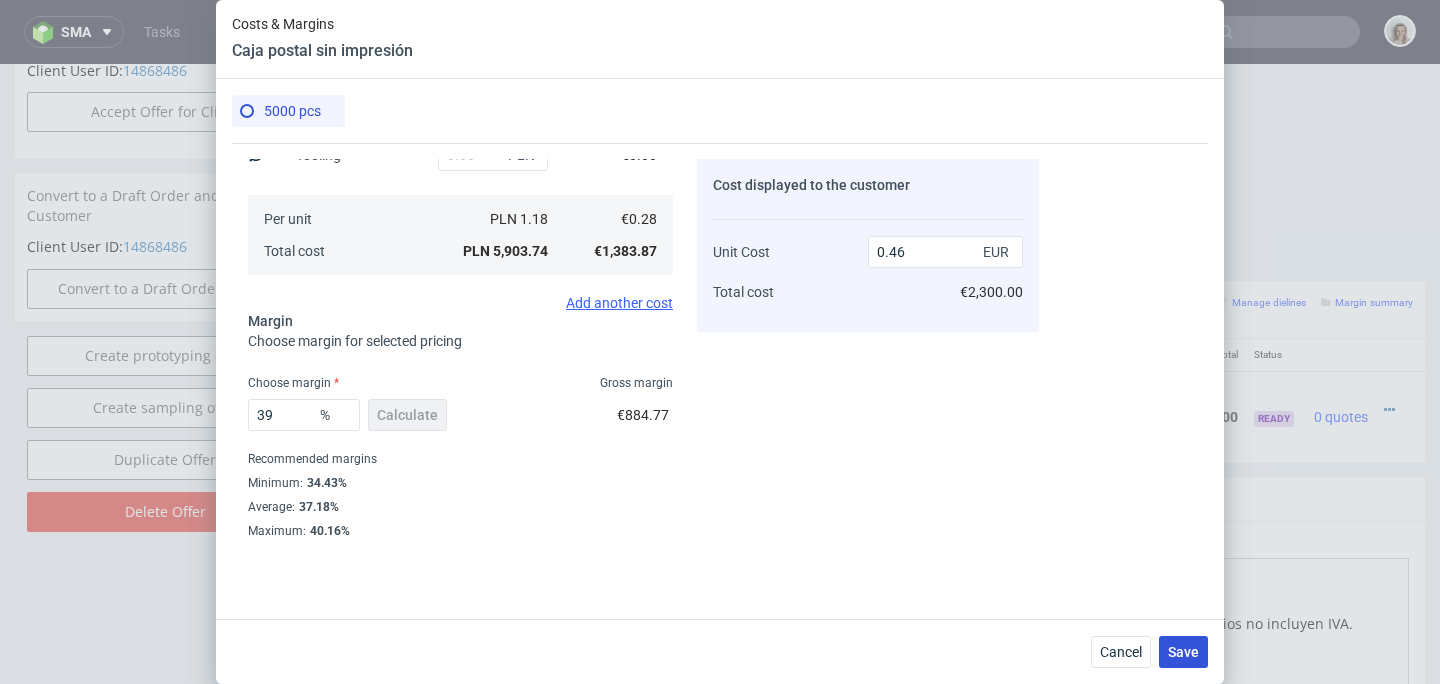 click on "Save" at bounding box center [1183, 652] 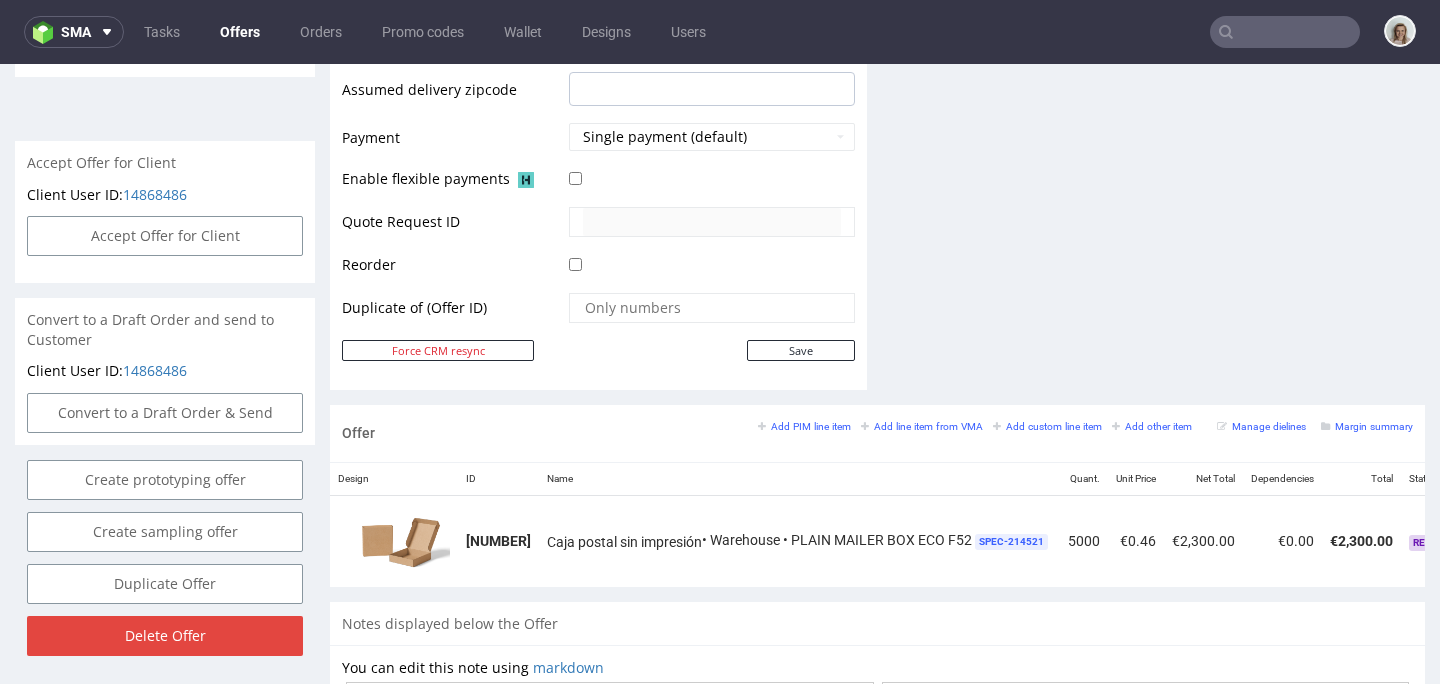 scroll, scrollTop: 995, scrollLeft: 0, axis: vertical 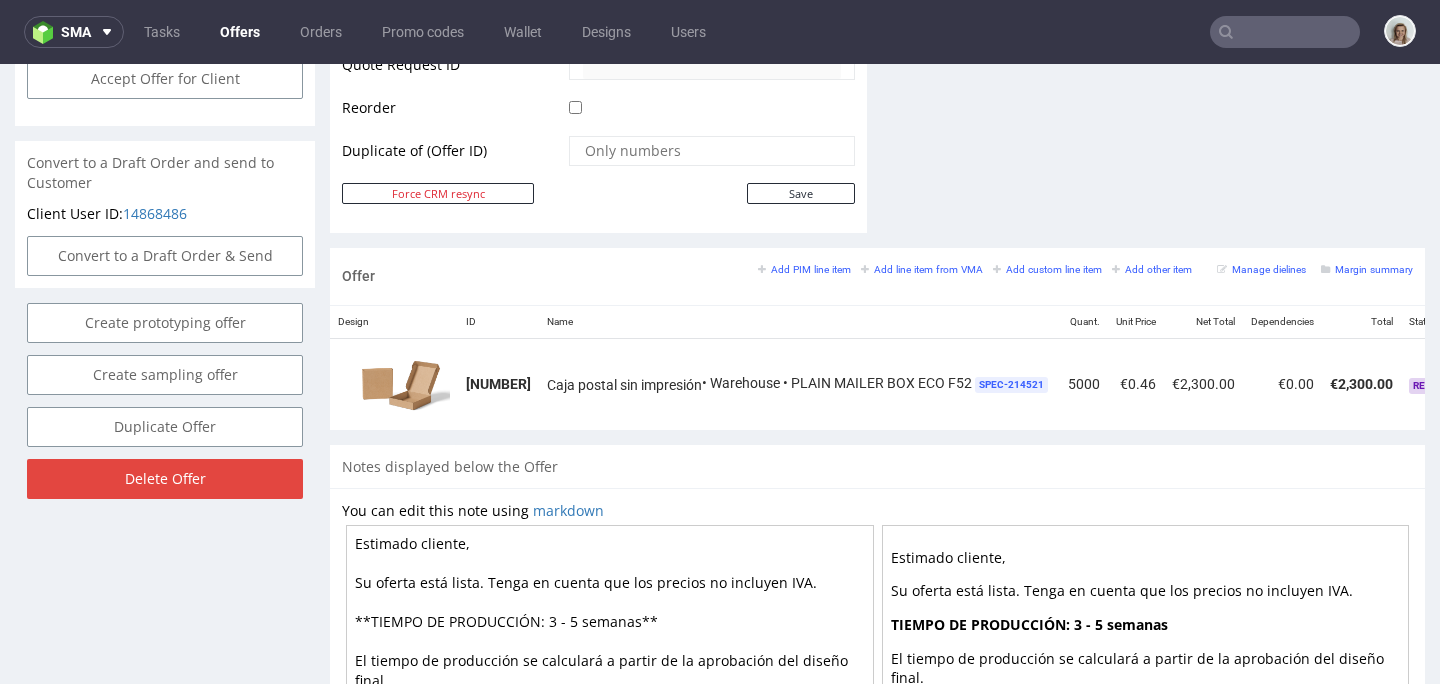 drag, startPoint x: 420, startPoint y: 554, endPoint x: 533, endPoint y: 554, distance: 113 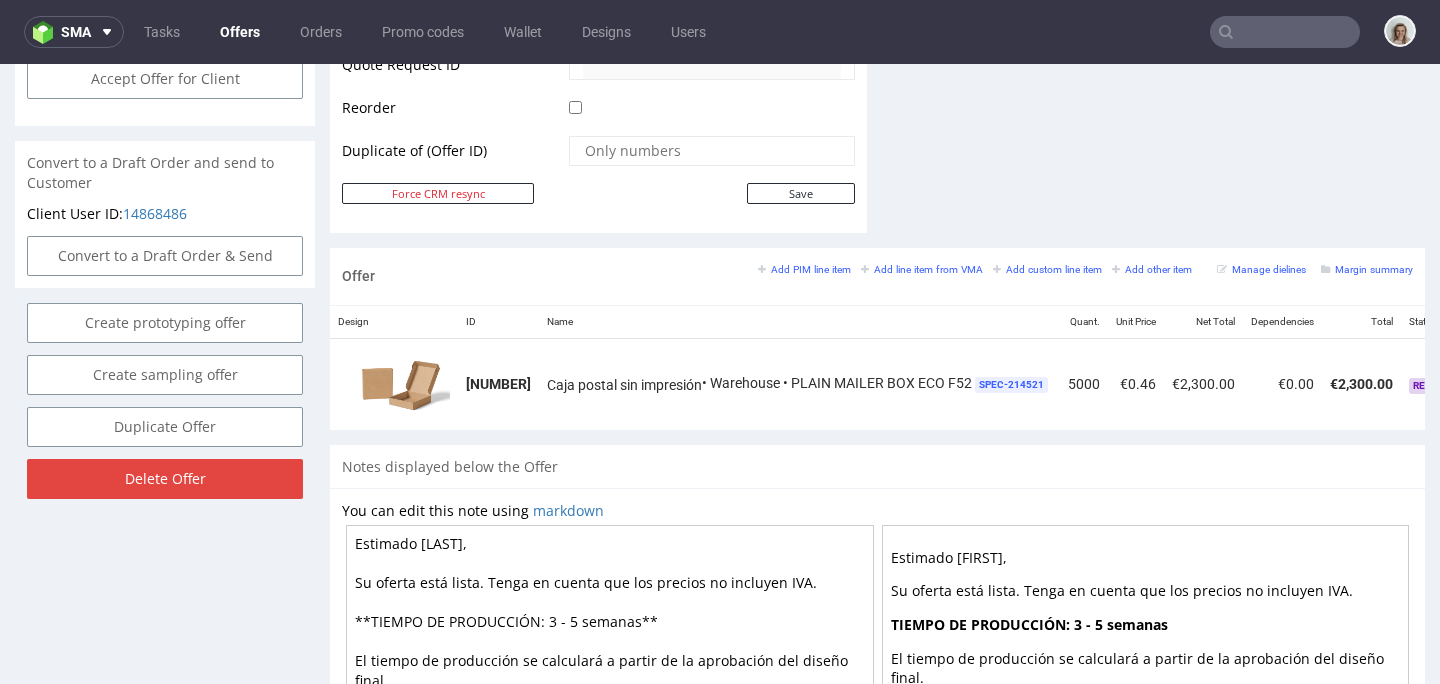type on "Estimado David,
Su oferta está lista. Tenga en cuenta que los precios no incluyen IVA.
**TIEMPO DE PRODUCCIÓN: 3 - 5 semanas**
El tiempo de producción se calculará a partir de la aprobación del diseño final.
**TIEMPO DE ENVÍO: 3 - 7 días laborables**
**TOLERANCIA DE VOLUMEN: 5%**
Una vez que termine la producción, Packhelp emitirá una factura por el número exacto de unidades producidas. Si se entrega un número menor de paquetes, reembolsaremos en consecuencia. En caso de un excedente, le pediremos que pague el monto adicional." 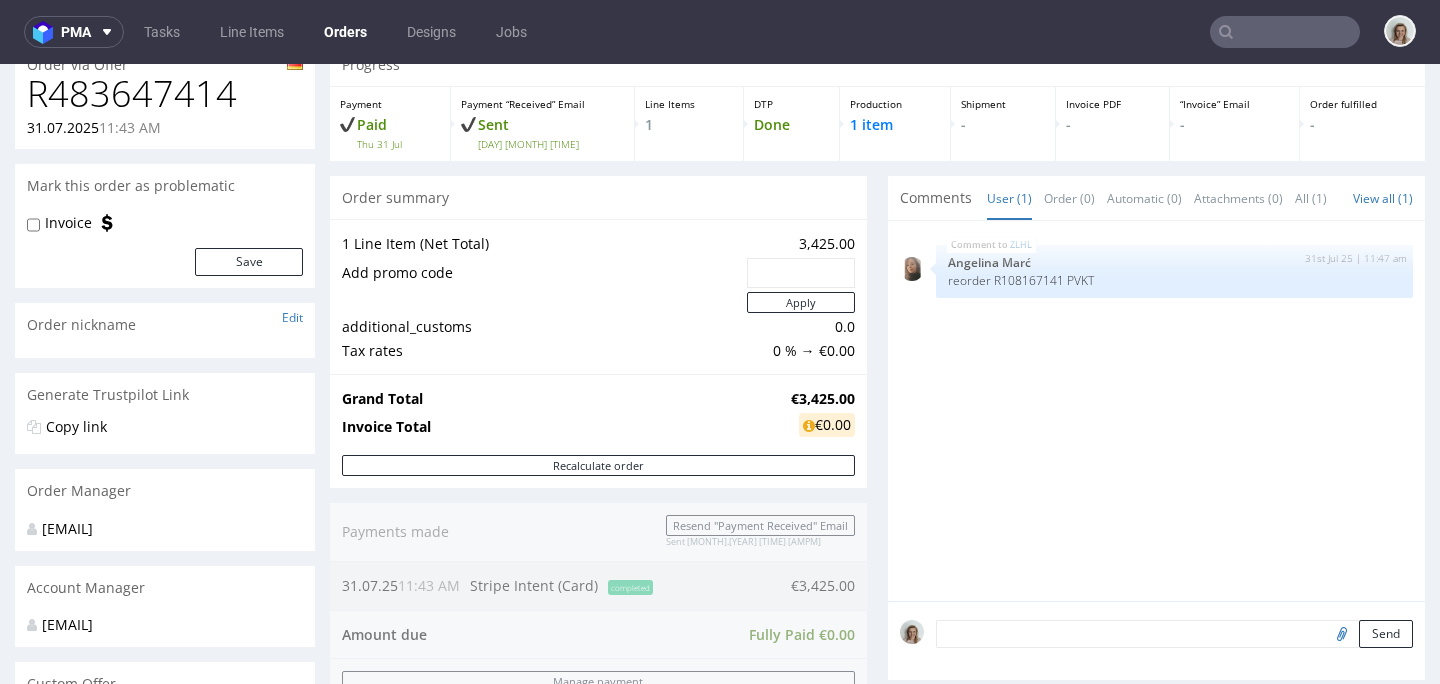 scroll, scrollTop: 0, scrollLeft: 0, axis: both 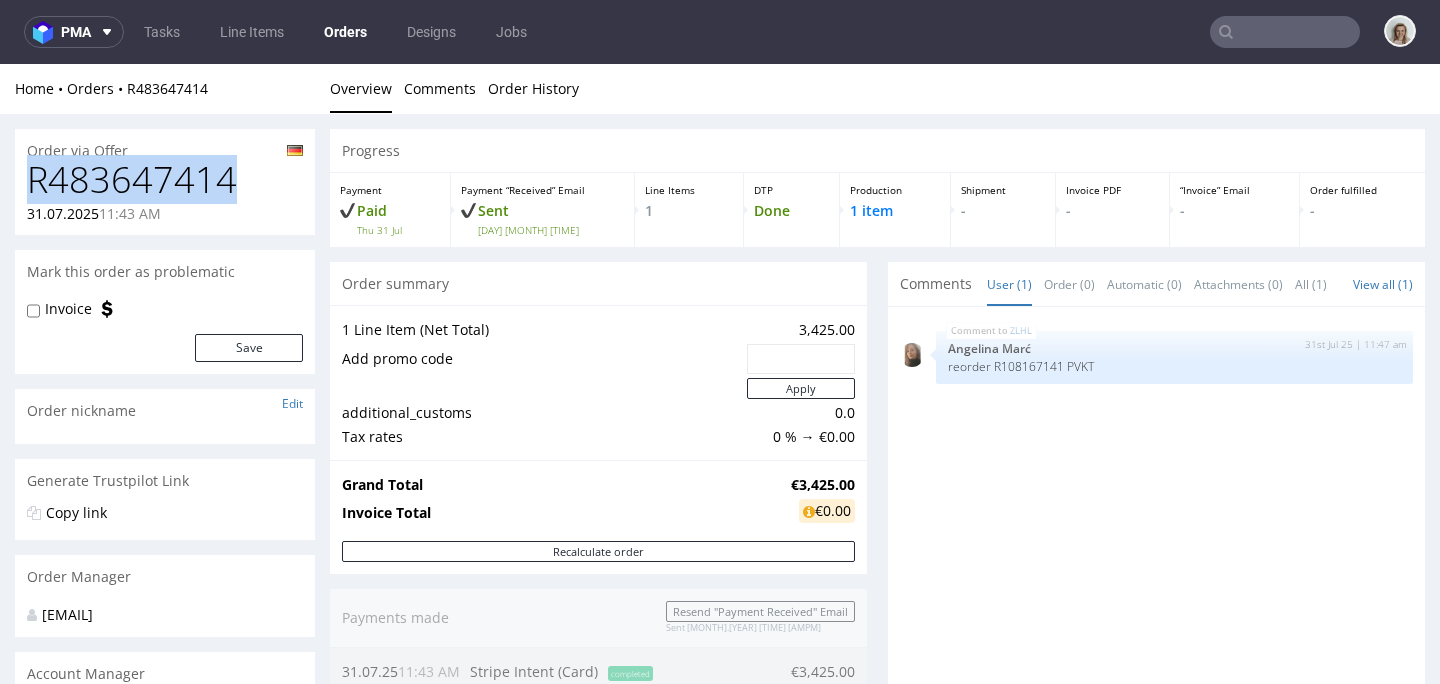 drag, startPoint x: 86, startPoint y: 185, endPoint x: 0, endPoint y: 189, distance: 86.09297 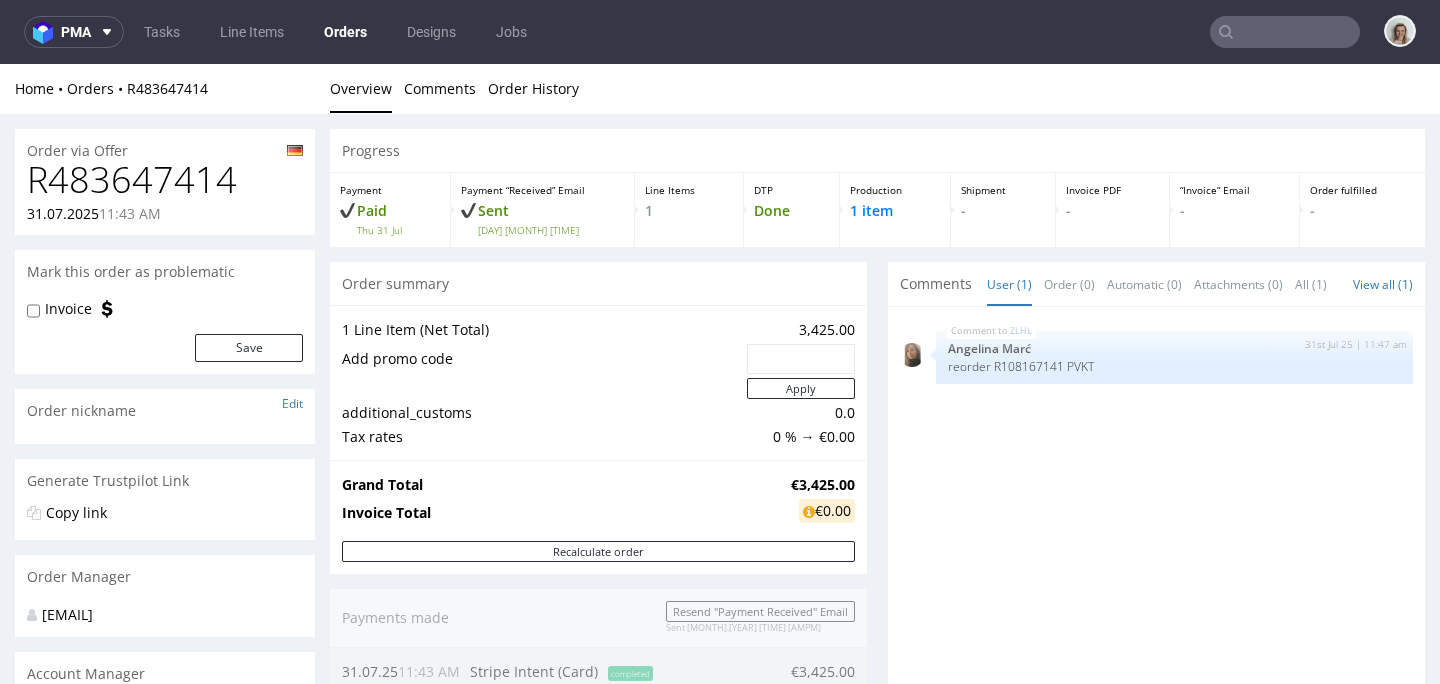 click on "R483647414" at bounding box center (165, 180) 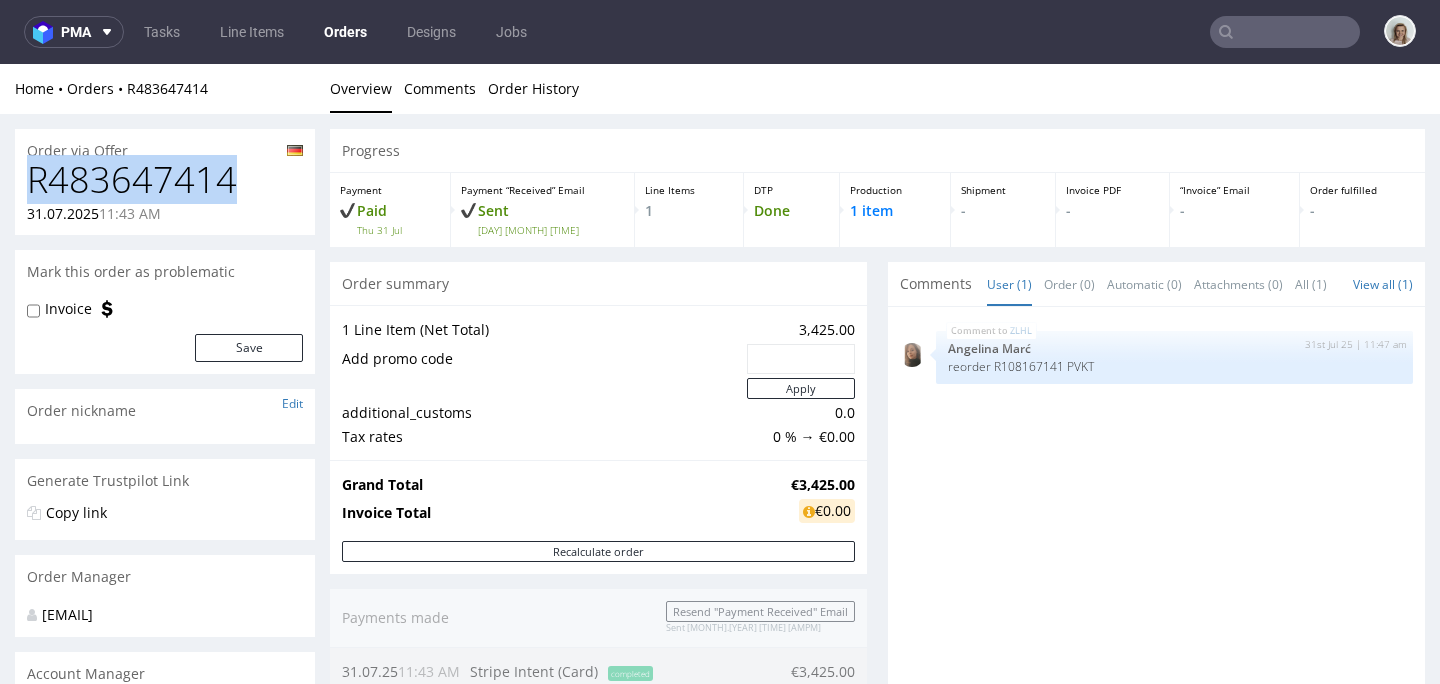 drag, startPoint x: 282, startPoint y: 176, endPoint x: 12, endPoint y: 175, distance: 270.00186 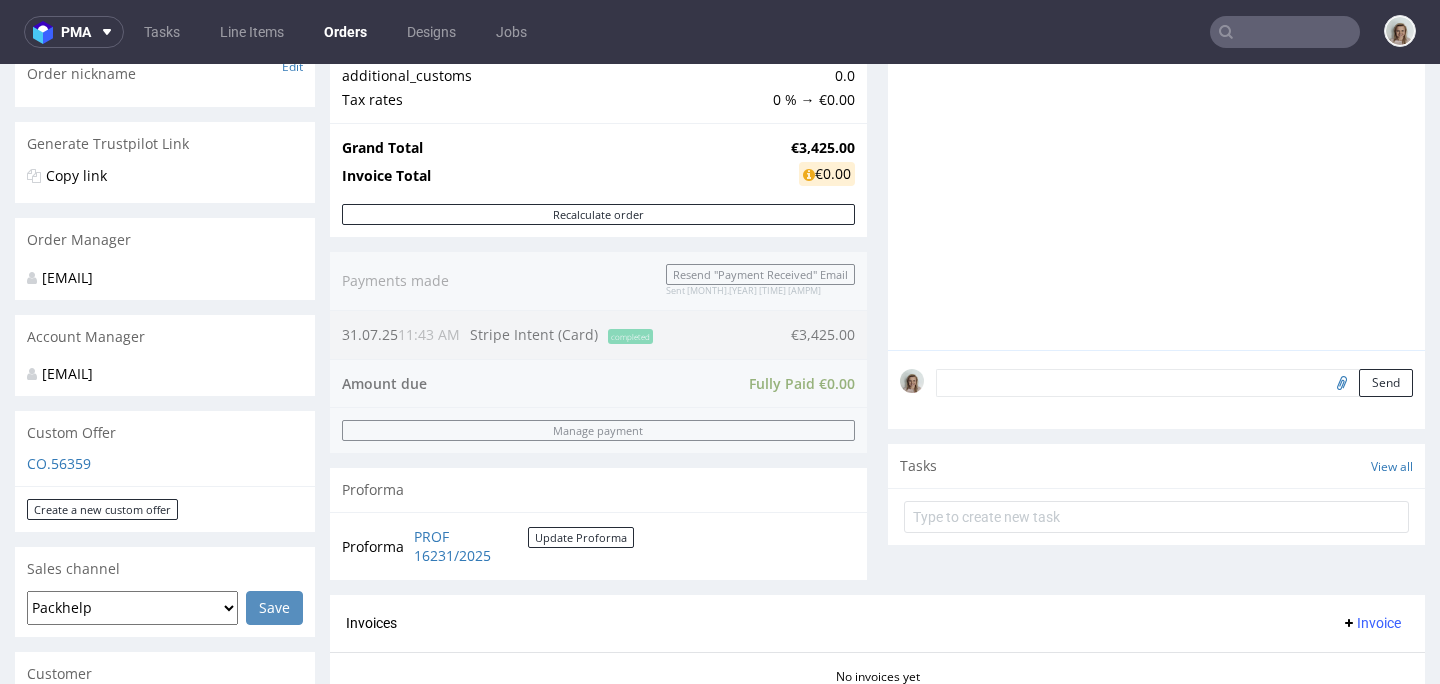 scroll, scrollTop: 230, scrollLeft: 0, axis: vertical 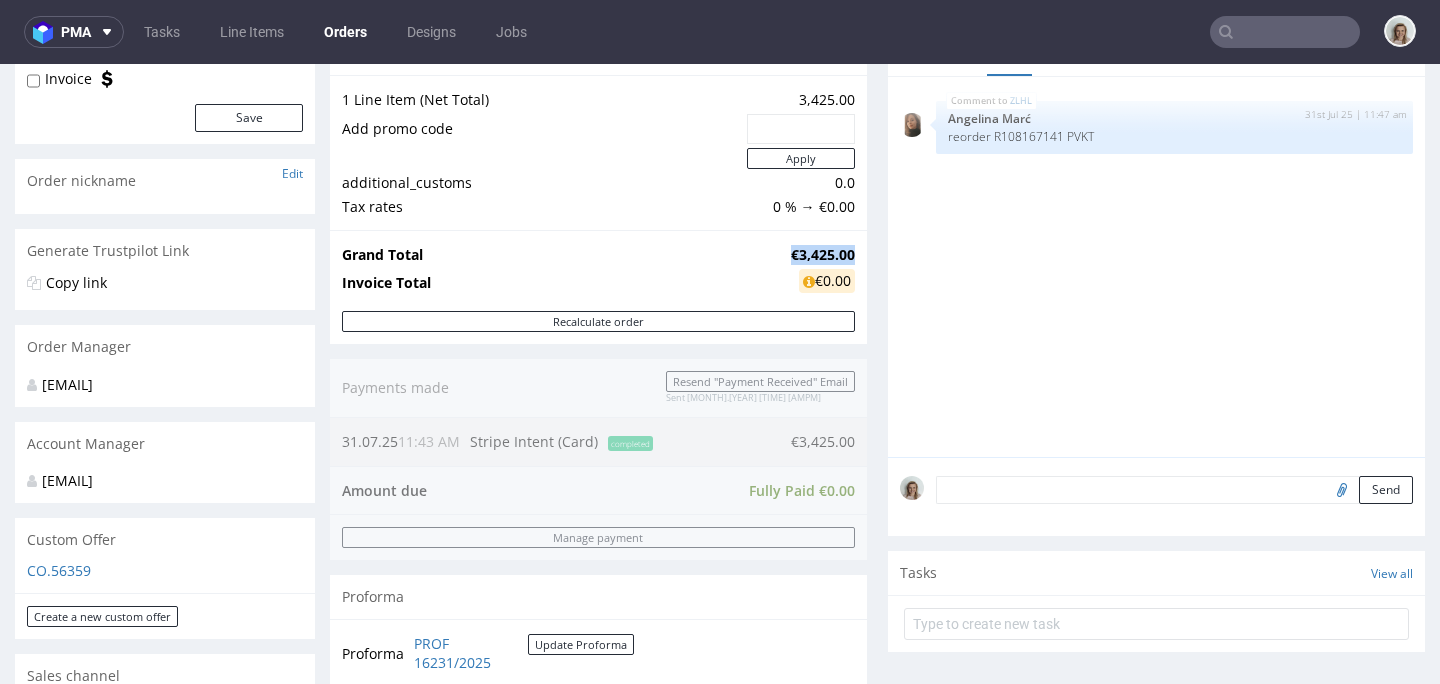 drag, startPoint x: 838, startPoint y: 255, endPoint x: 767, endPoint y: 256, distance: 71.00704 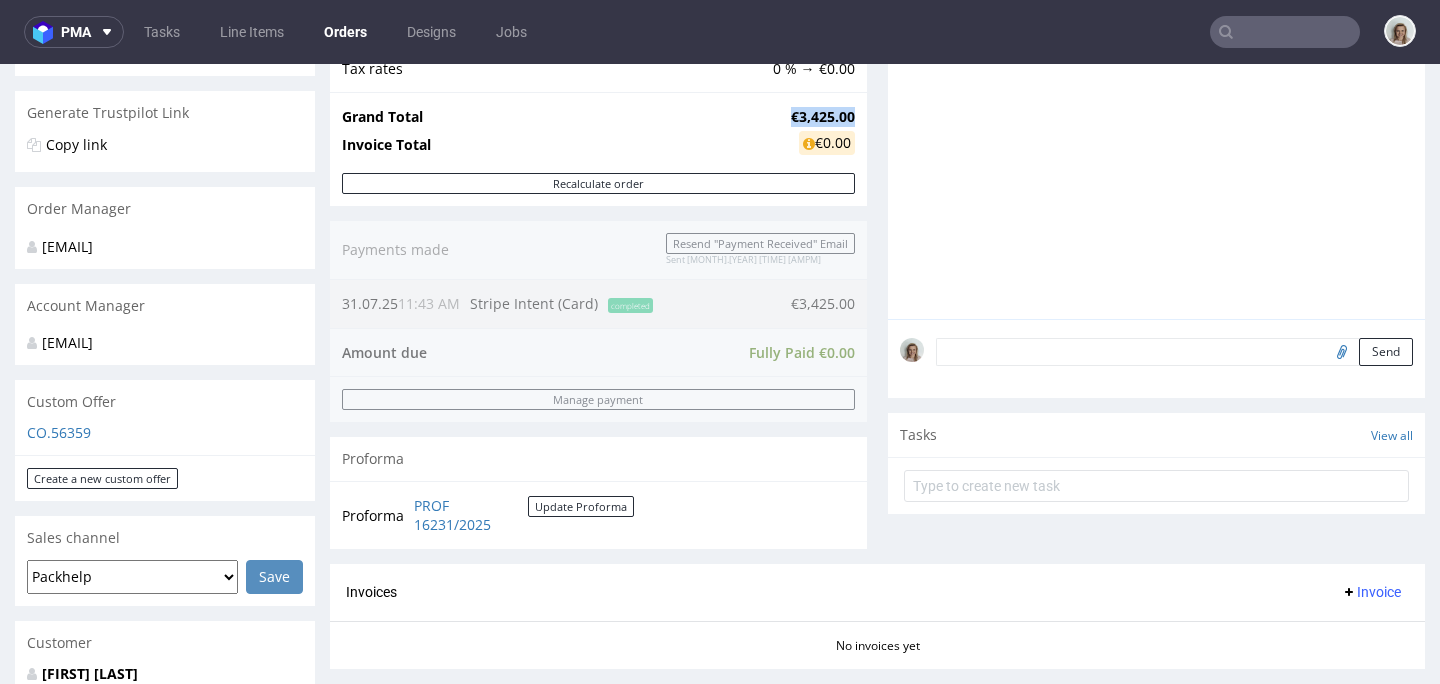 scroll, scrollTop: 629, scrollLeft: 0, axis: vertical 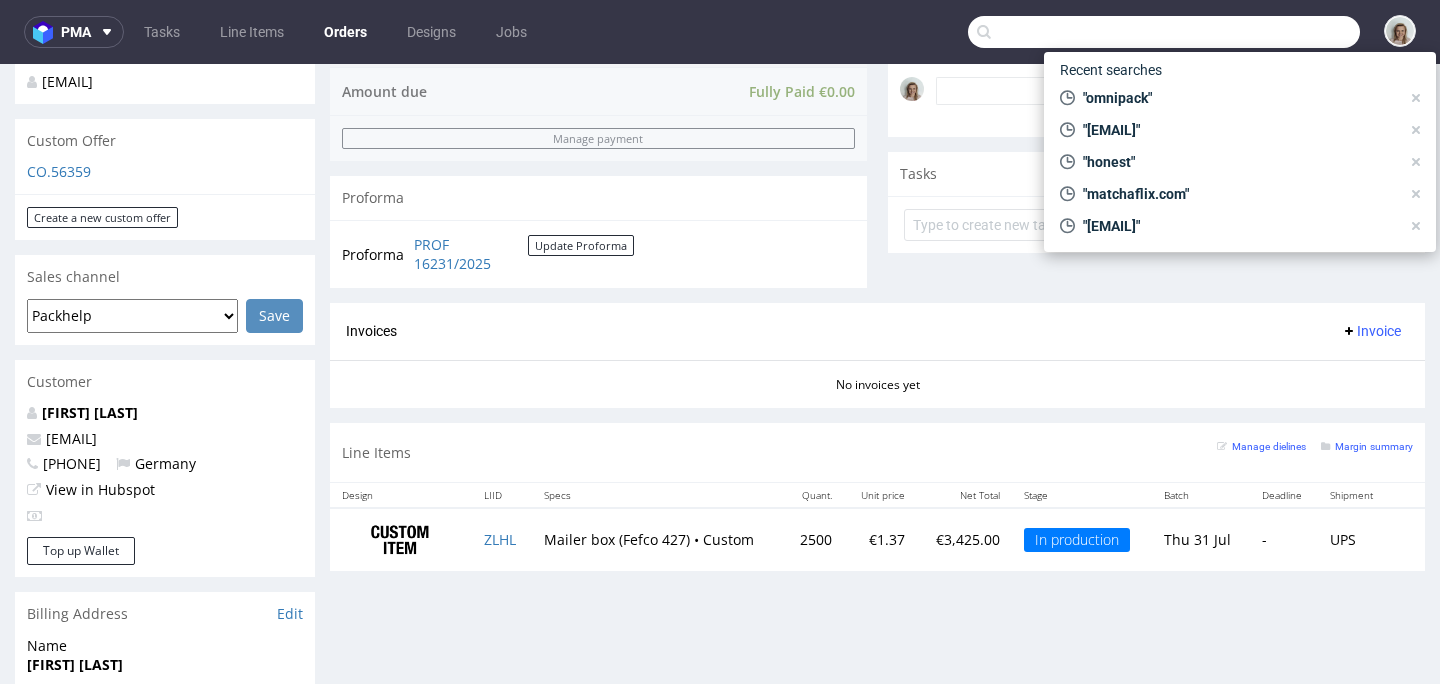 click at bounding box center (1164, 32) 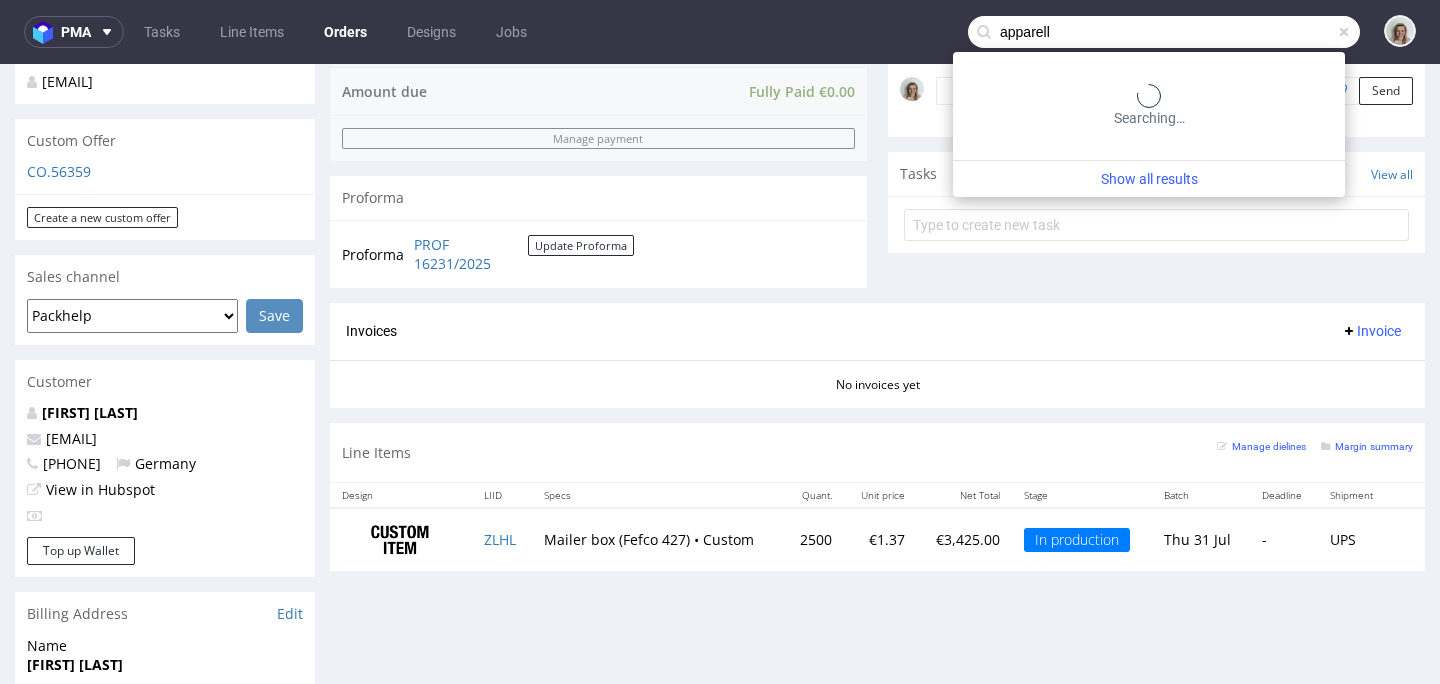 type on "apparell" 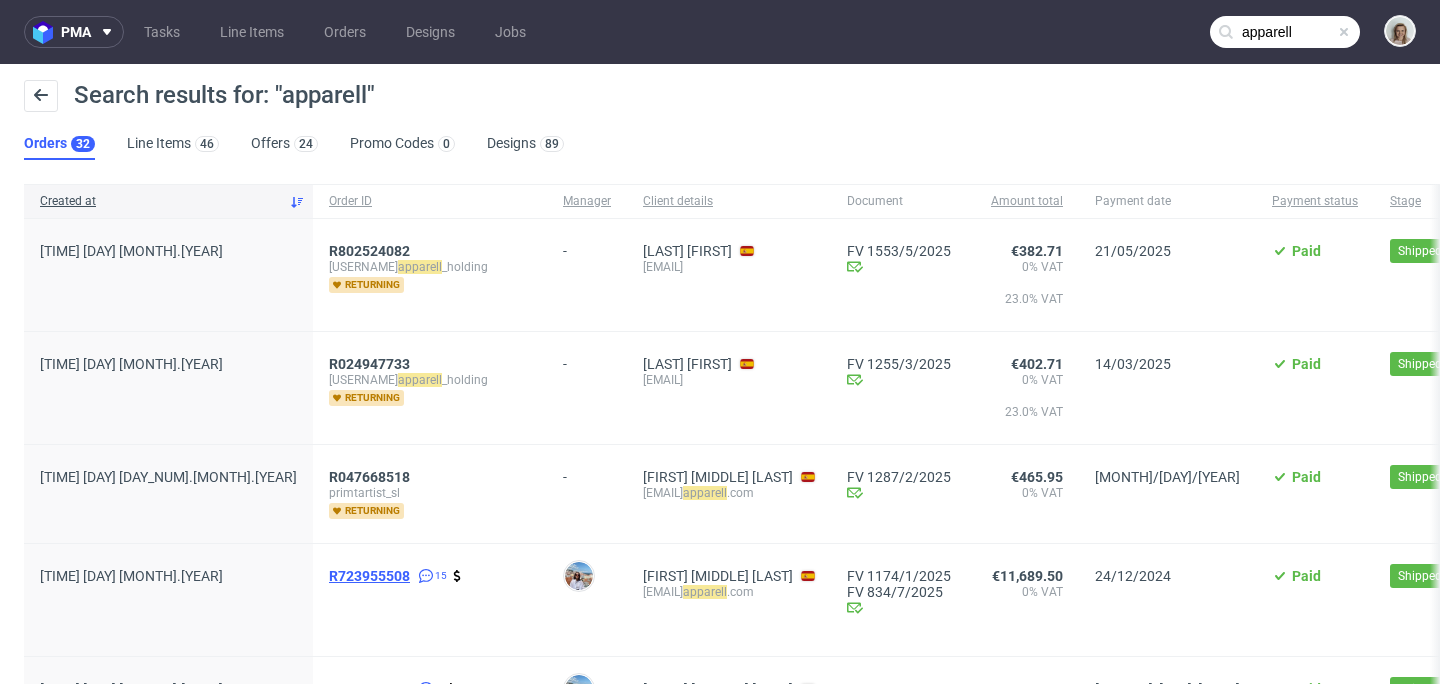 click on "R723955508" at bounding box center [369, 576] 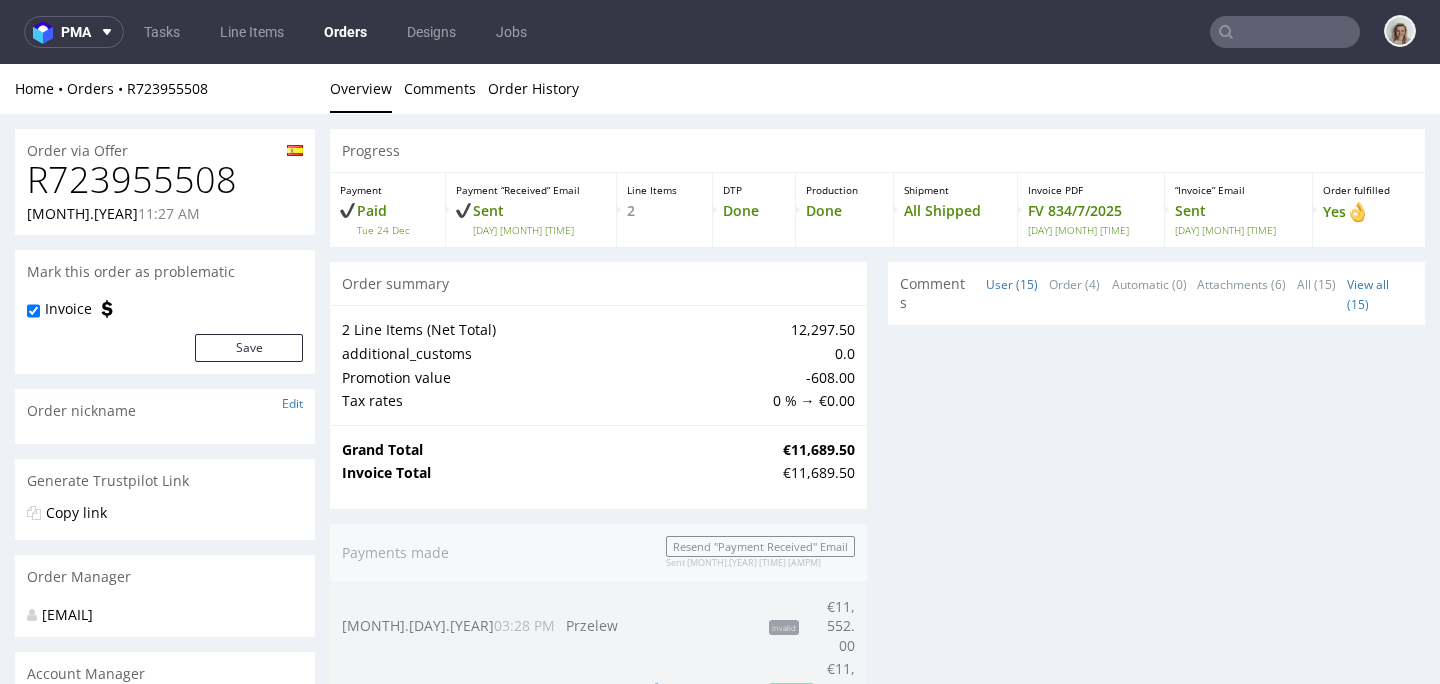 scroll, scrollTop: 0, scrollLeft: 0, axis: both 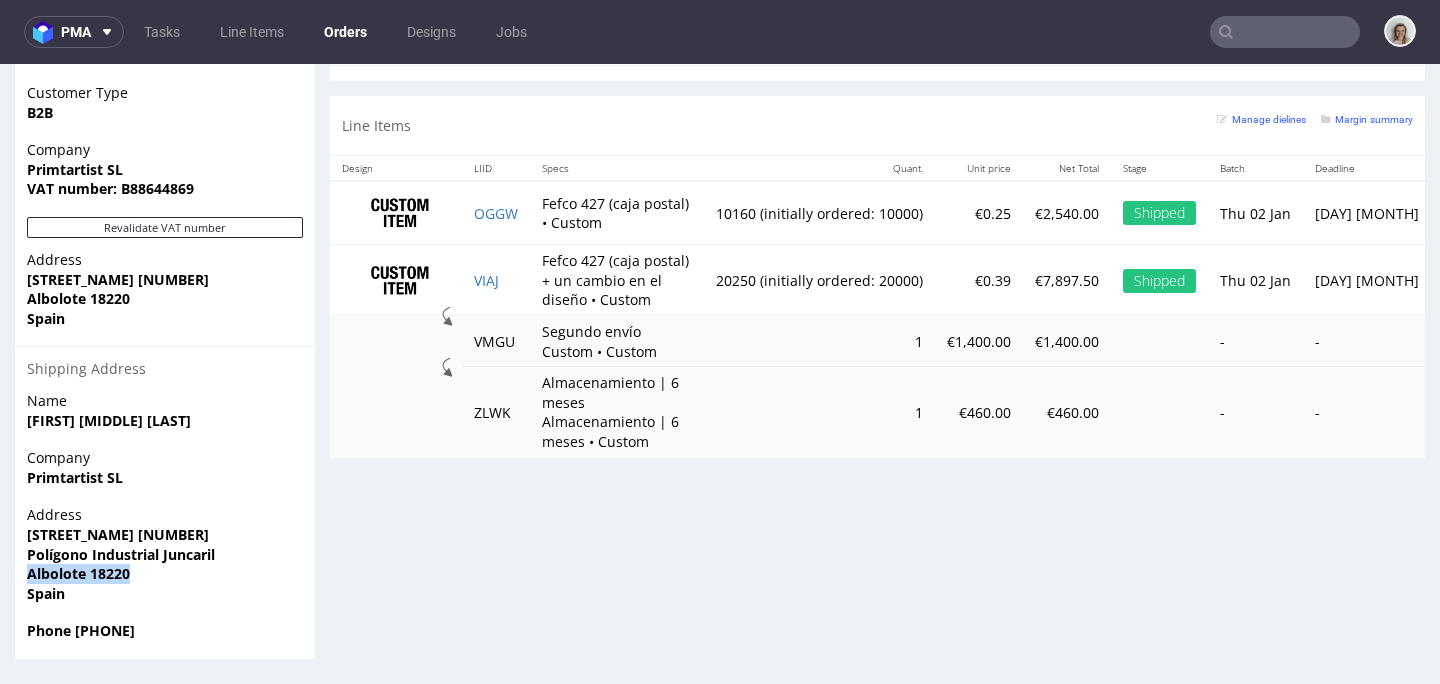 drag, startPoint x: 137, startPoint y: 572, endPoint x: 24, endPoint y: 574, distance: 113.0177 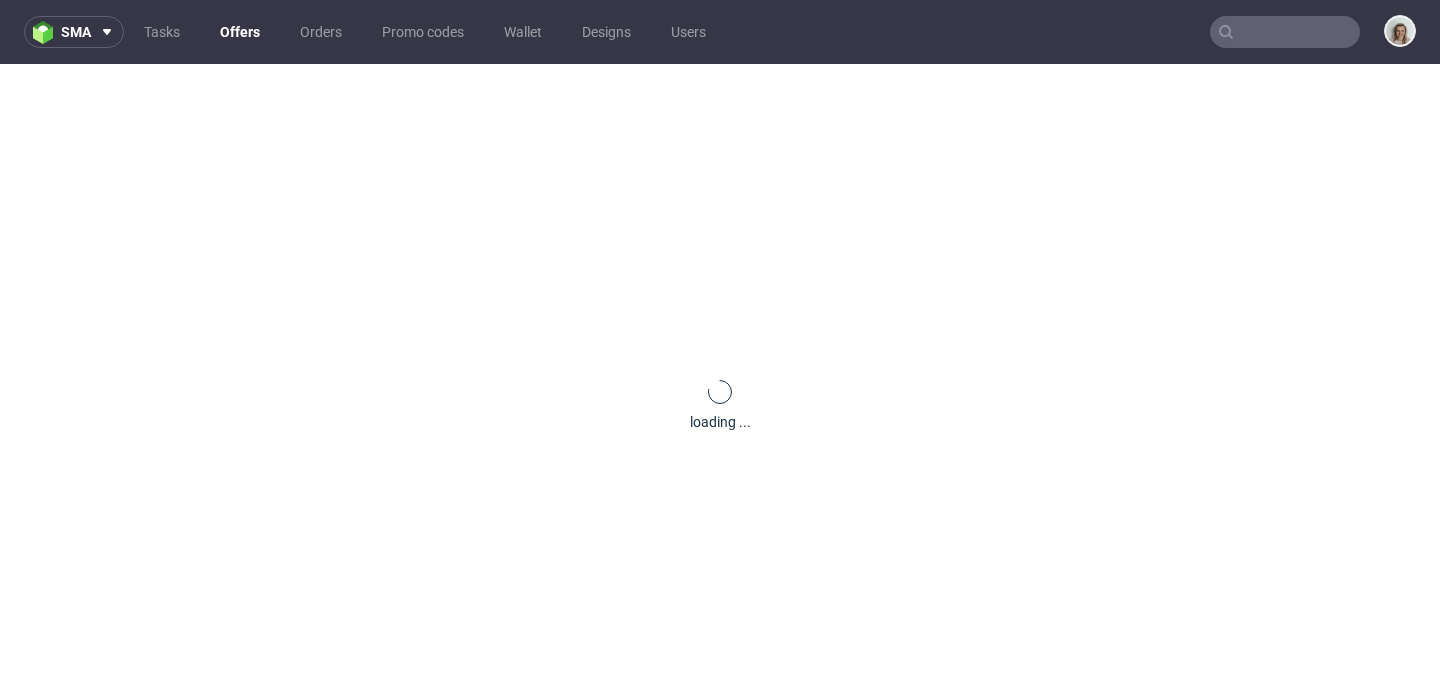 scroll, scrollTop: 0, scrollLeft: 0, axis: both 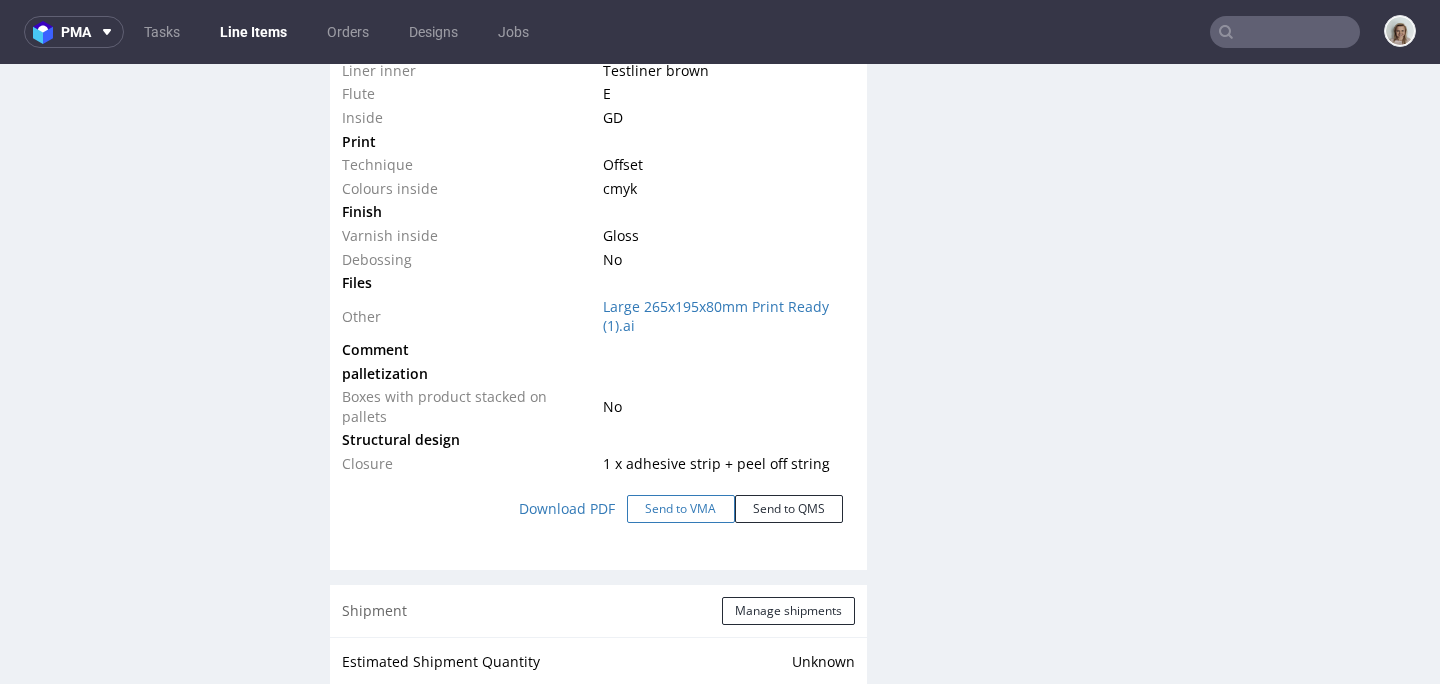 click on "Send to VMA" 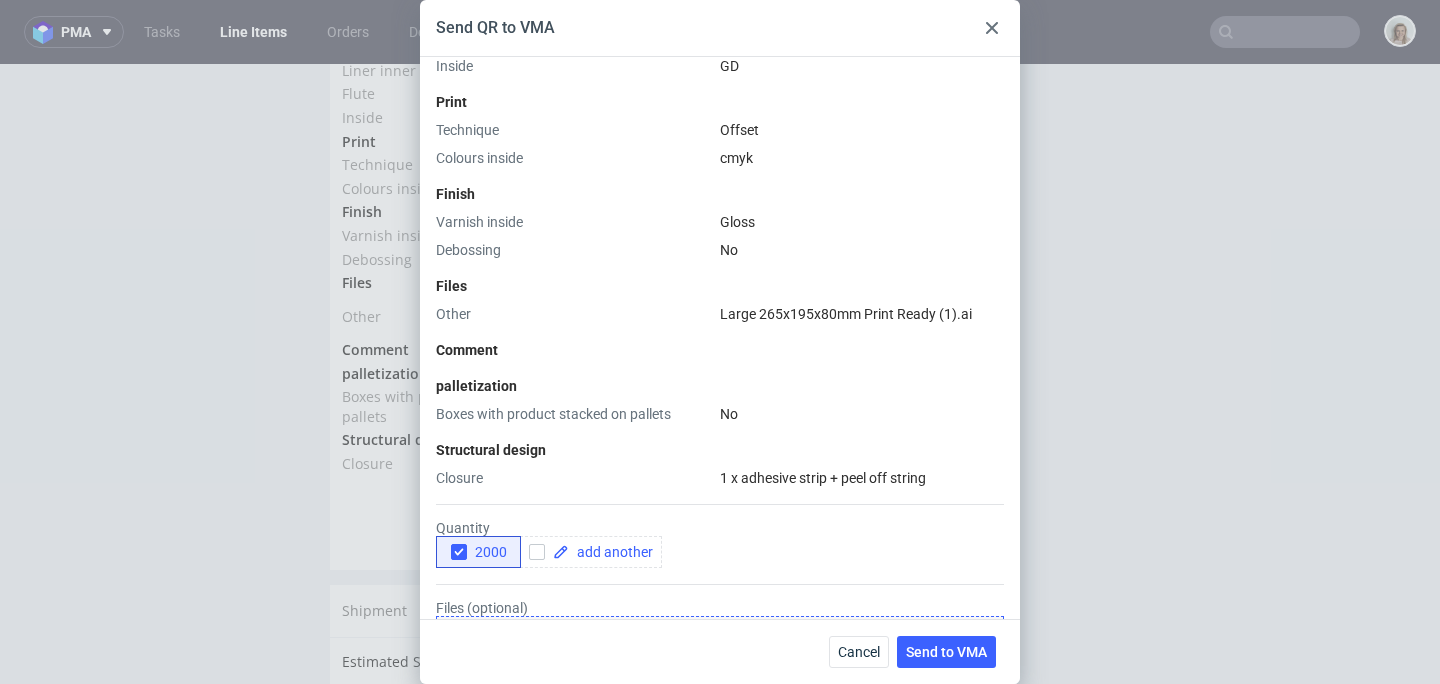 scroll, scrollTop: 830, scrollLeft: 0, axis: vertical 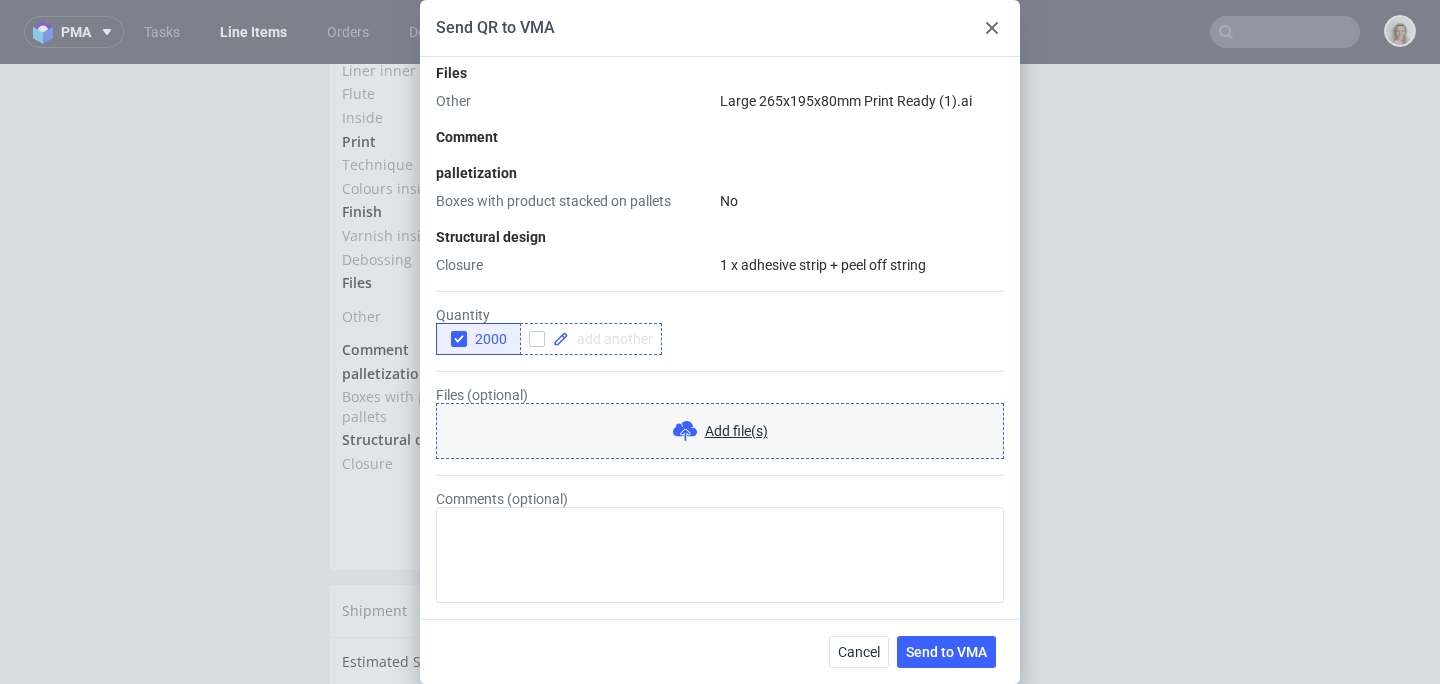 click at bounding box center [611, 339] 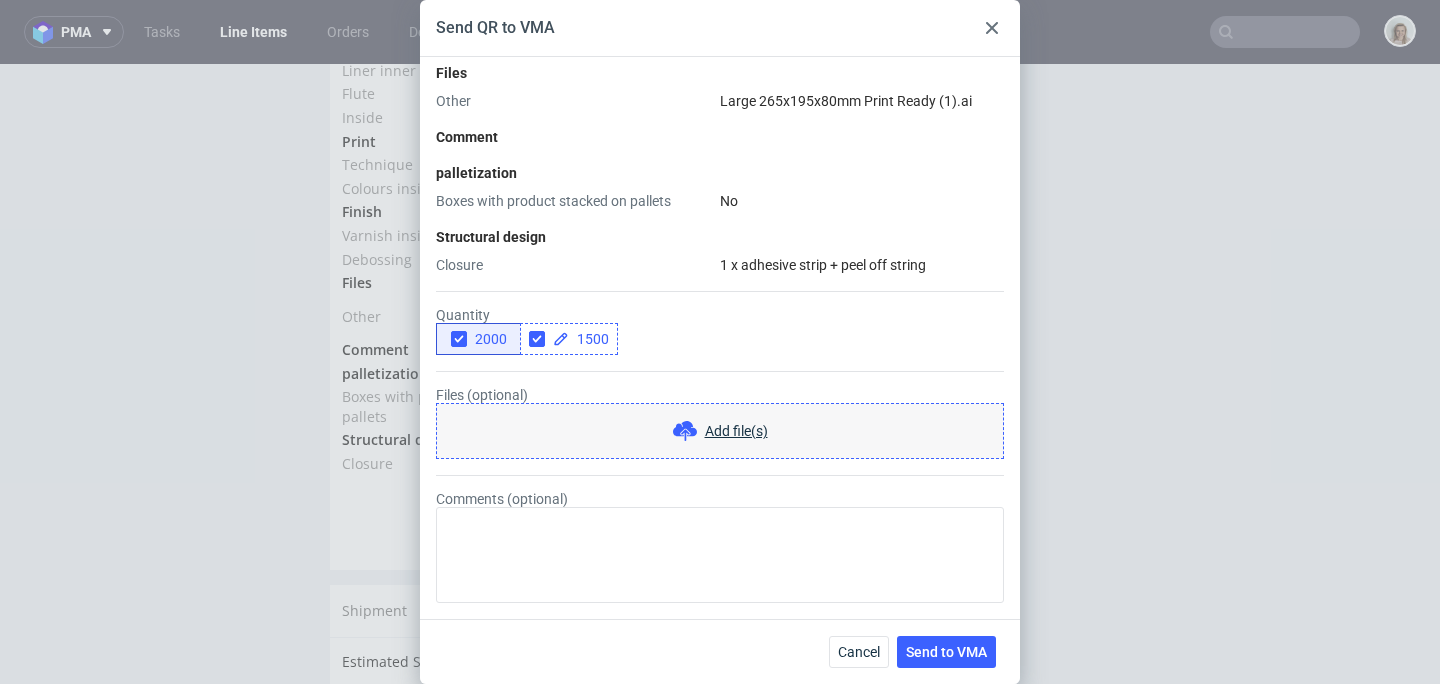 checkbox on "true" 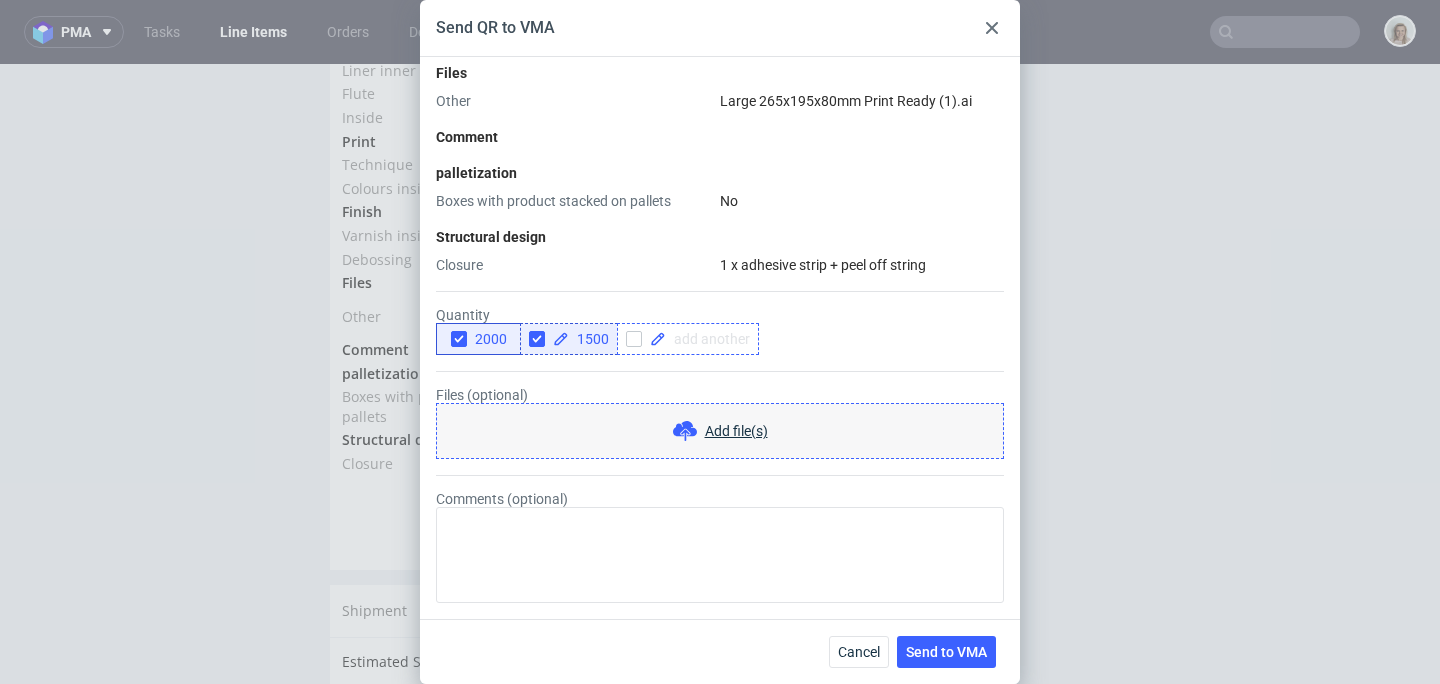 click at bounding box center [708, 339] 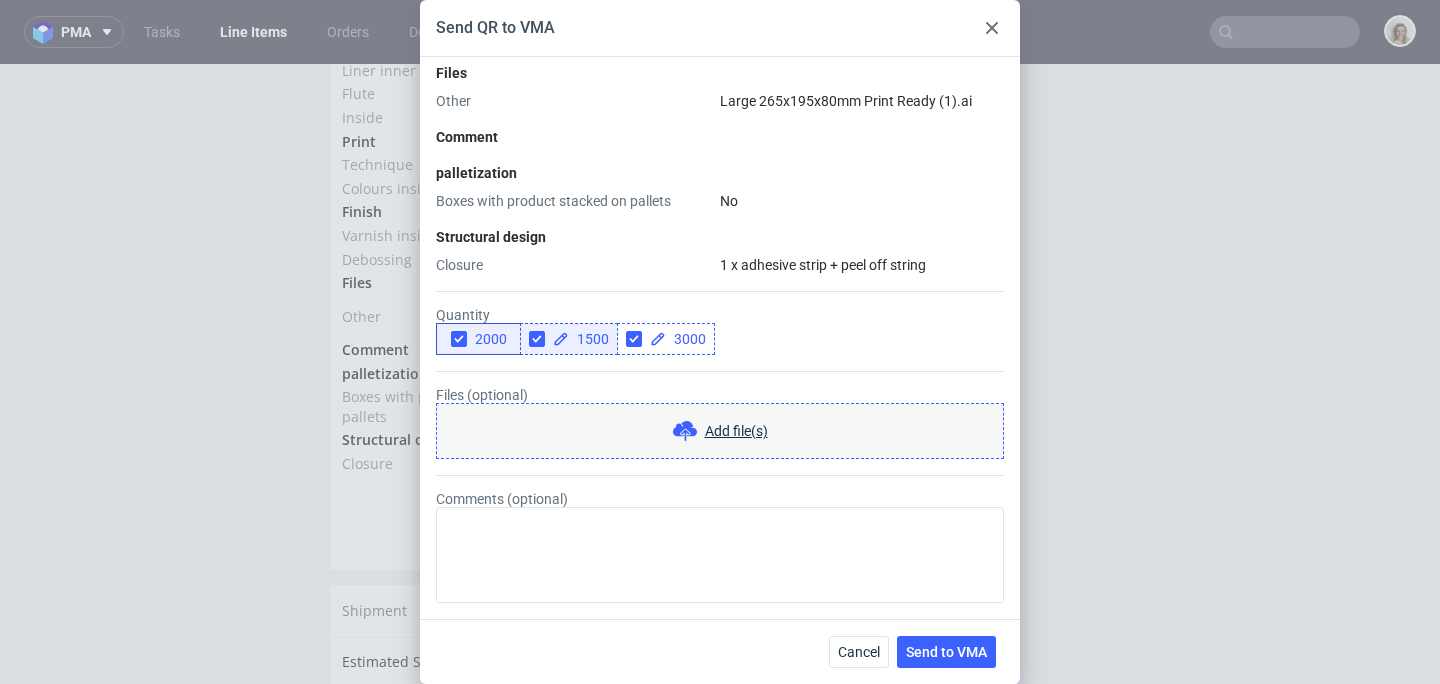 checkbox on "true" 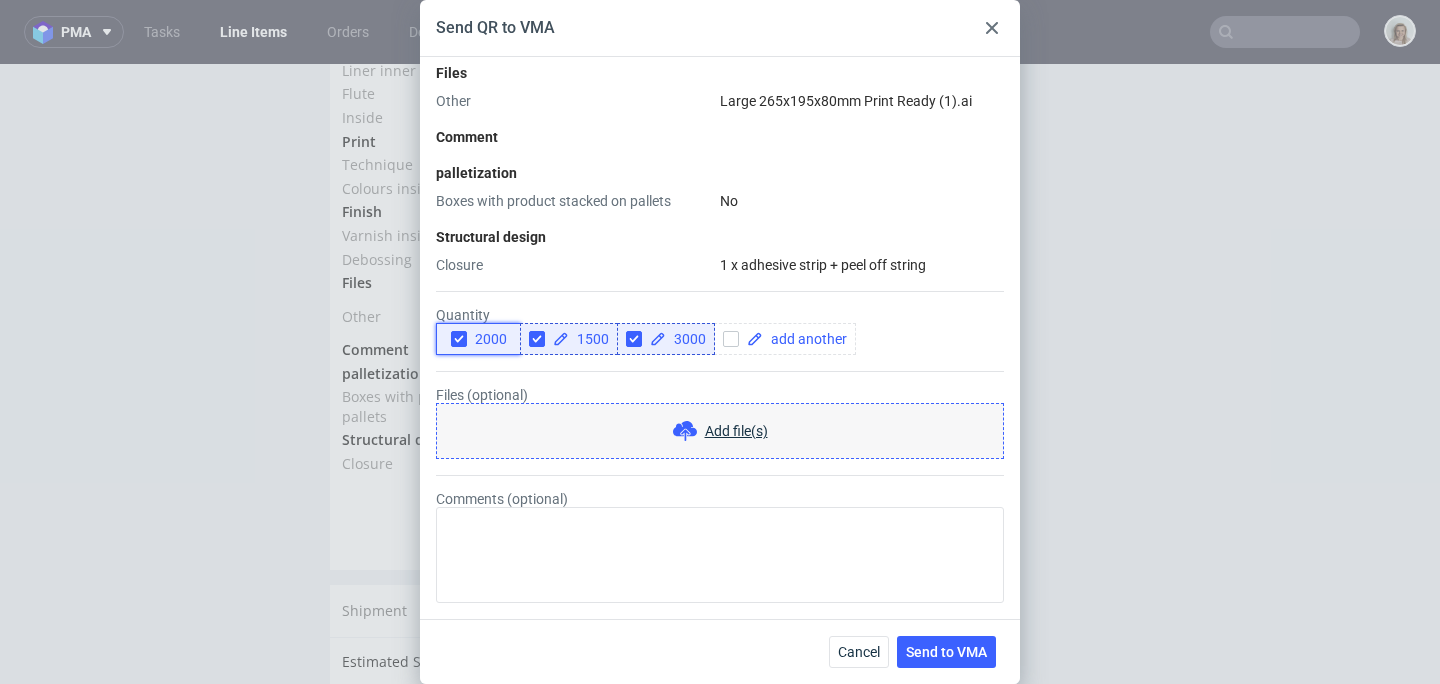 click 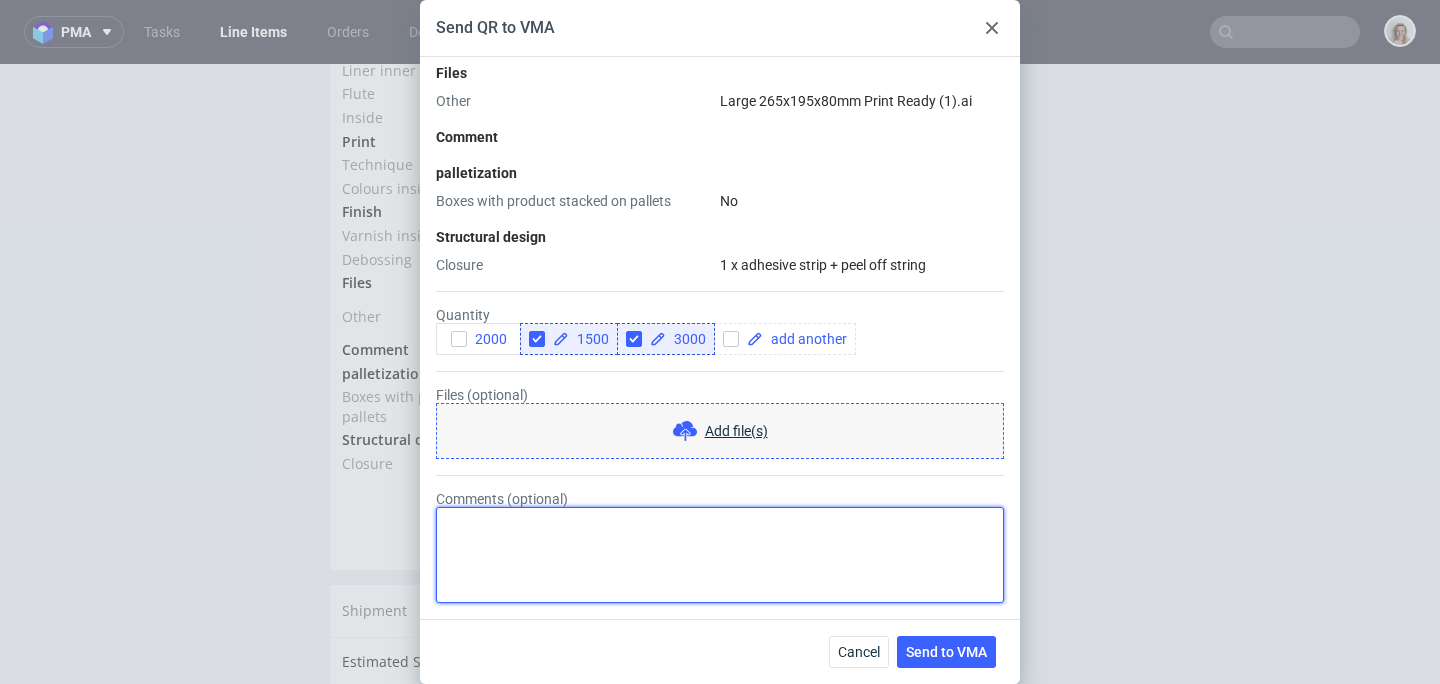 click on "Comments (optional)" at bounding box center (720, 555) 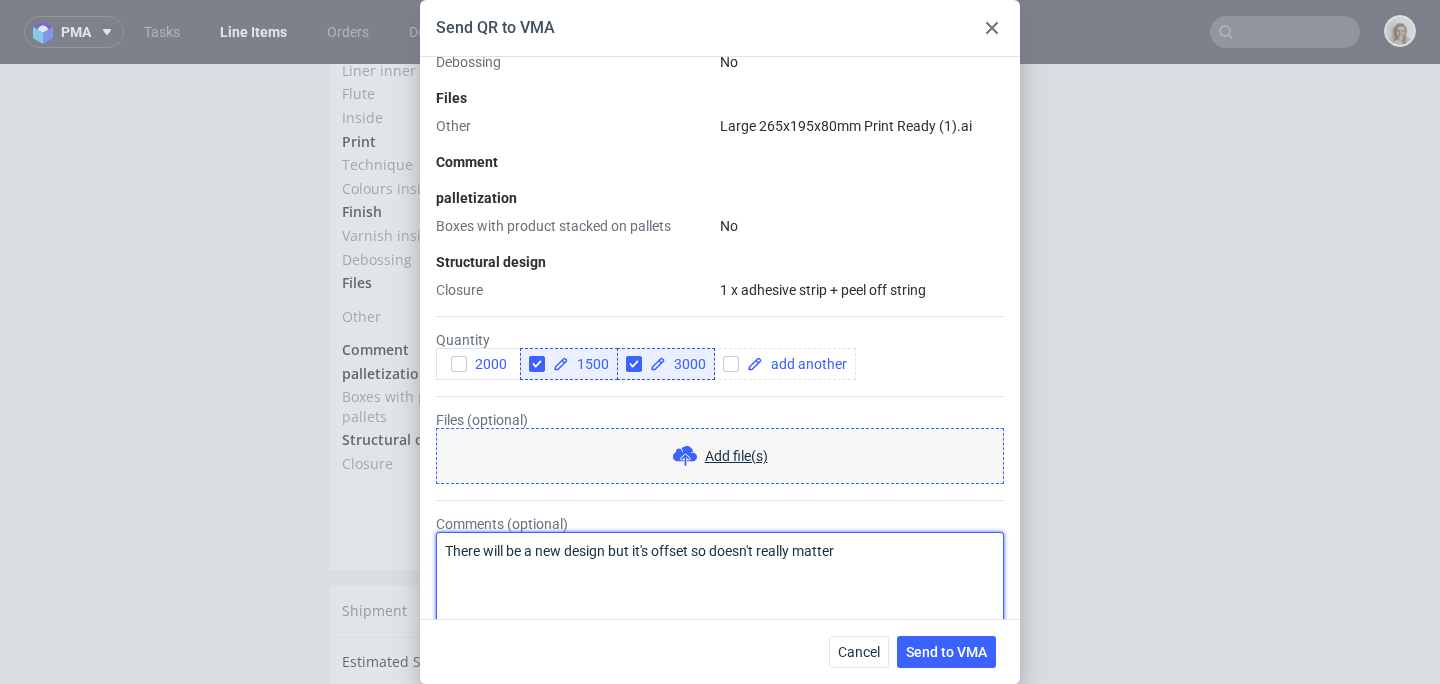 scroll, scrollTop: 830, scrollLeft: 0, axis: vertical 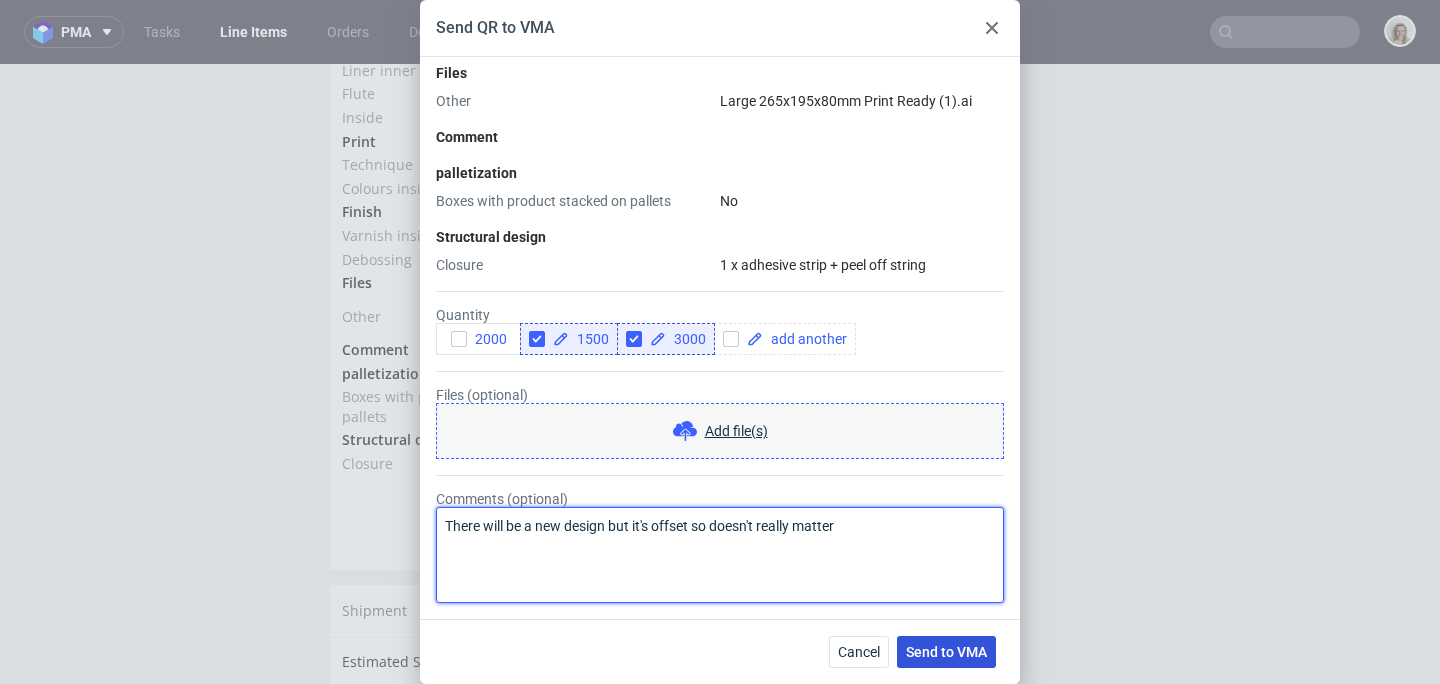 type on "There will be a new design but it's offset so doesn't really matter" 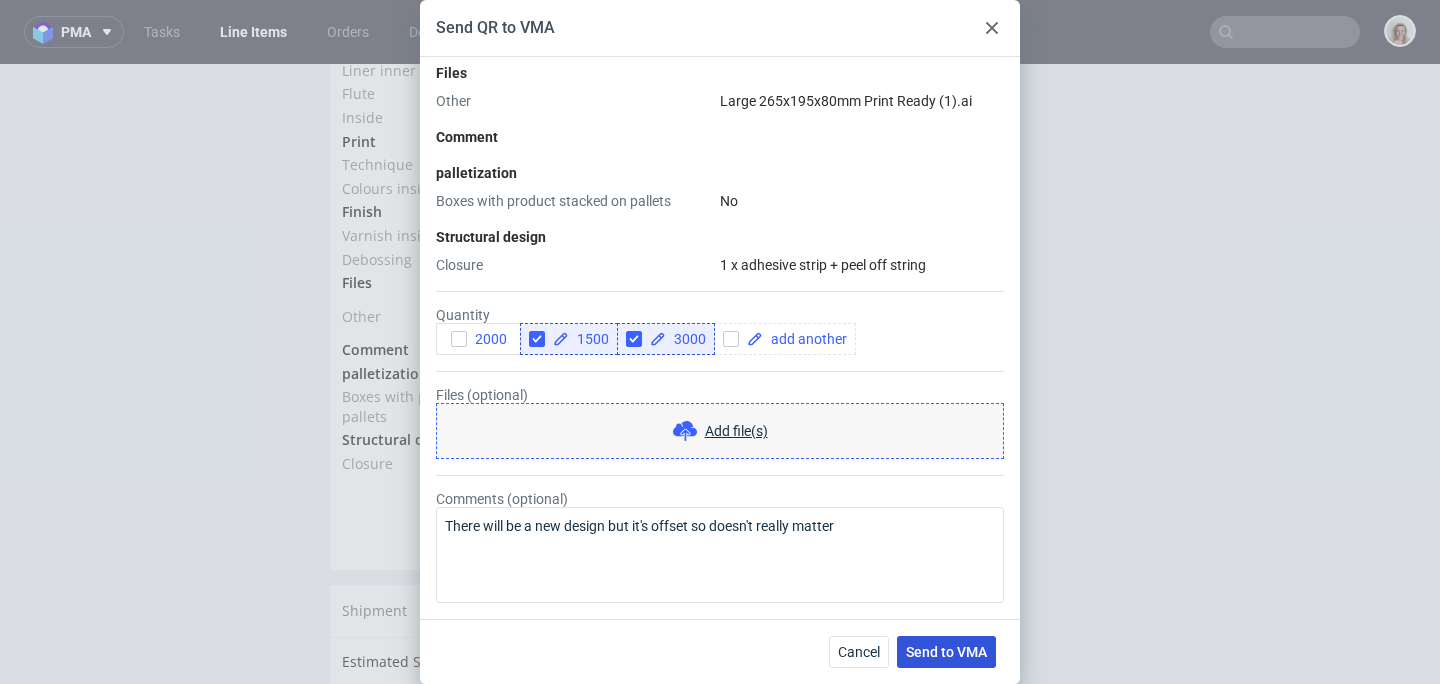 click on "Send to VMA" at bounding box center (946, 652) 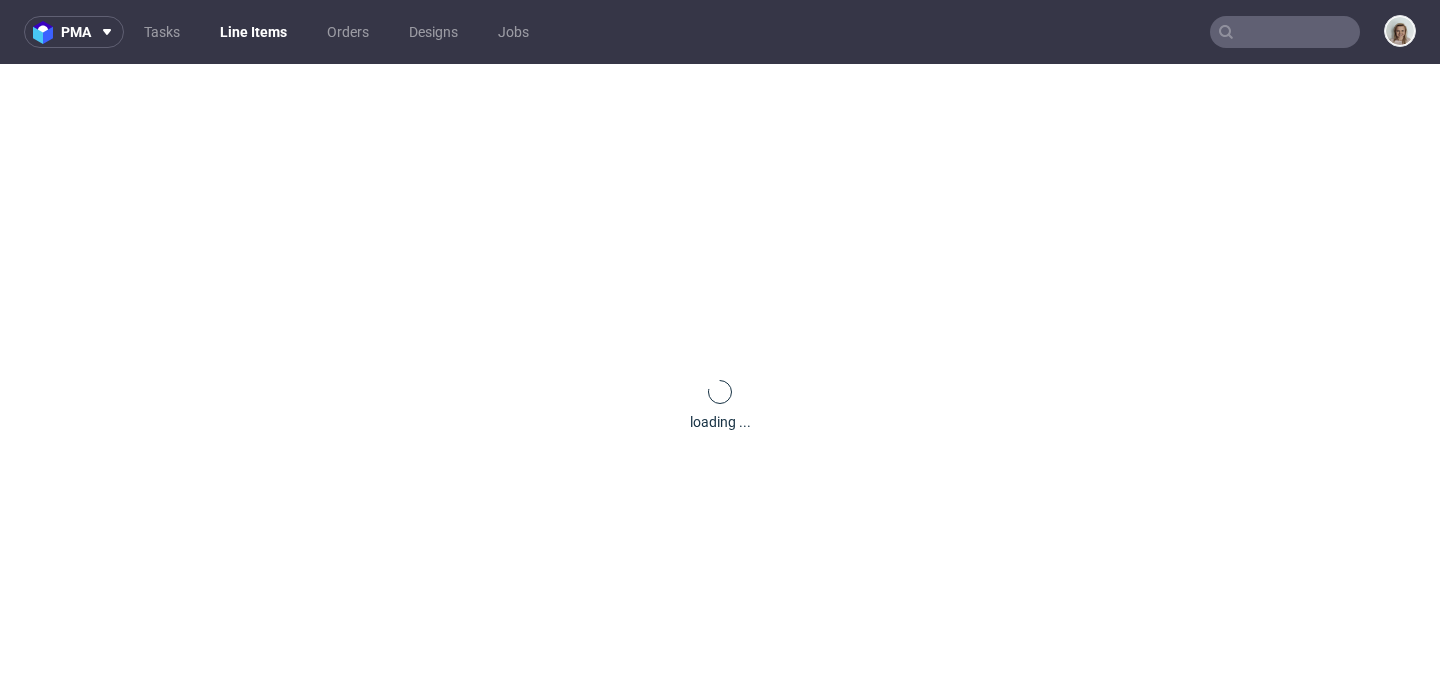 scroll, scrollTop: 0, scrollLeft: 0, axis: both 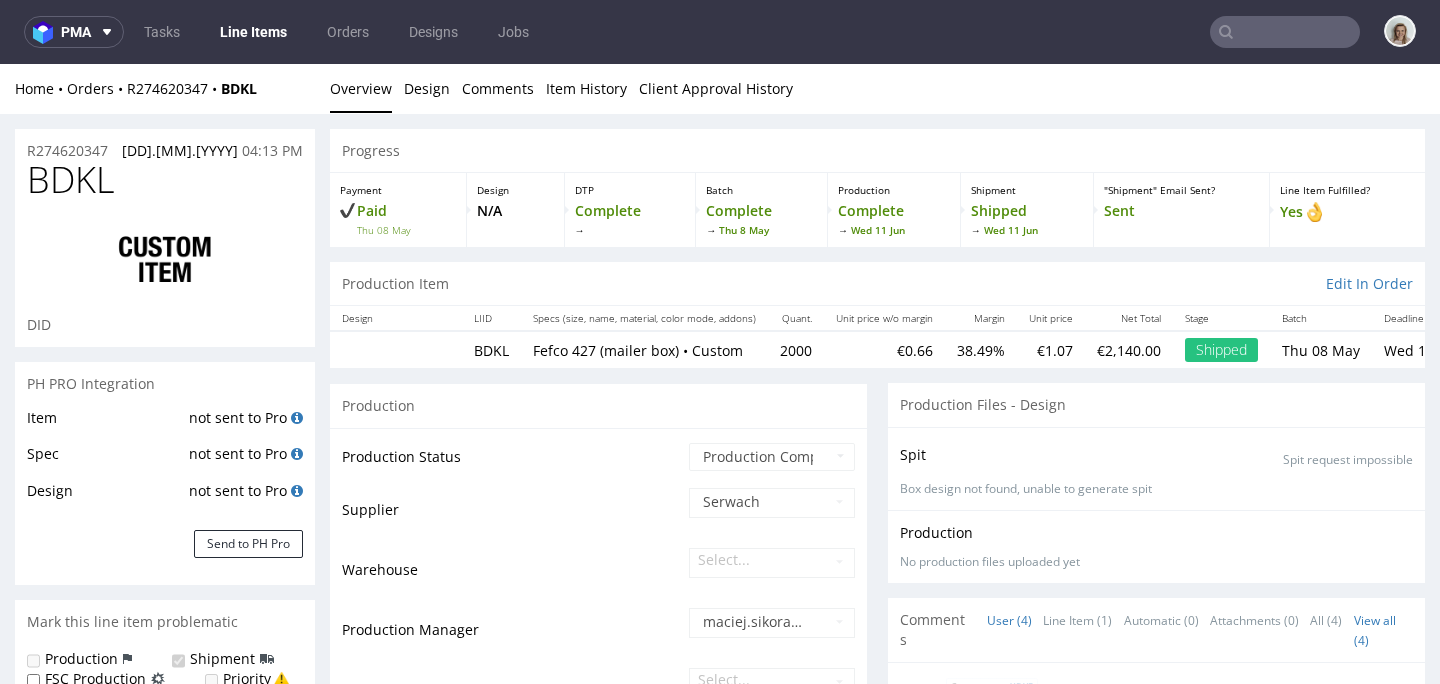 select on "in_progress" 